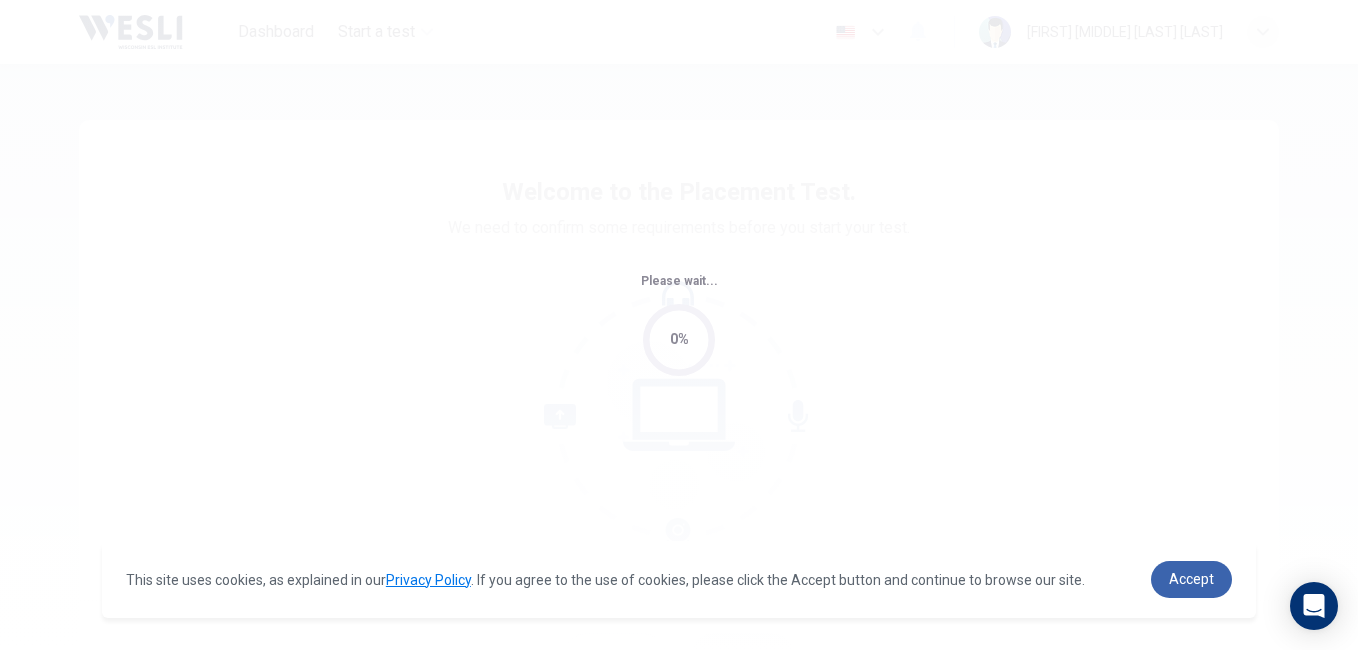 scroll, scrollTop: 0, scrollLeft: 0, axis: both 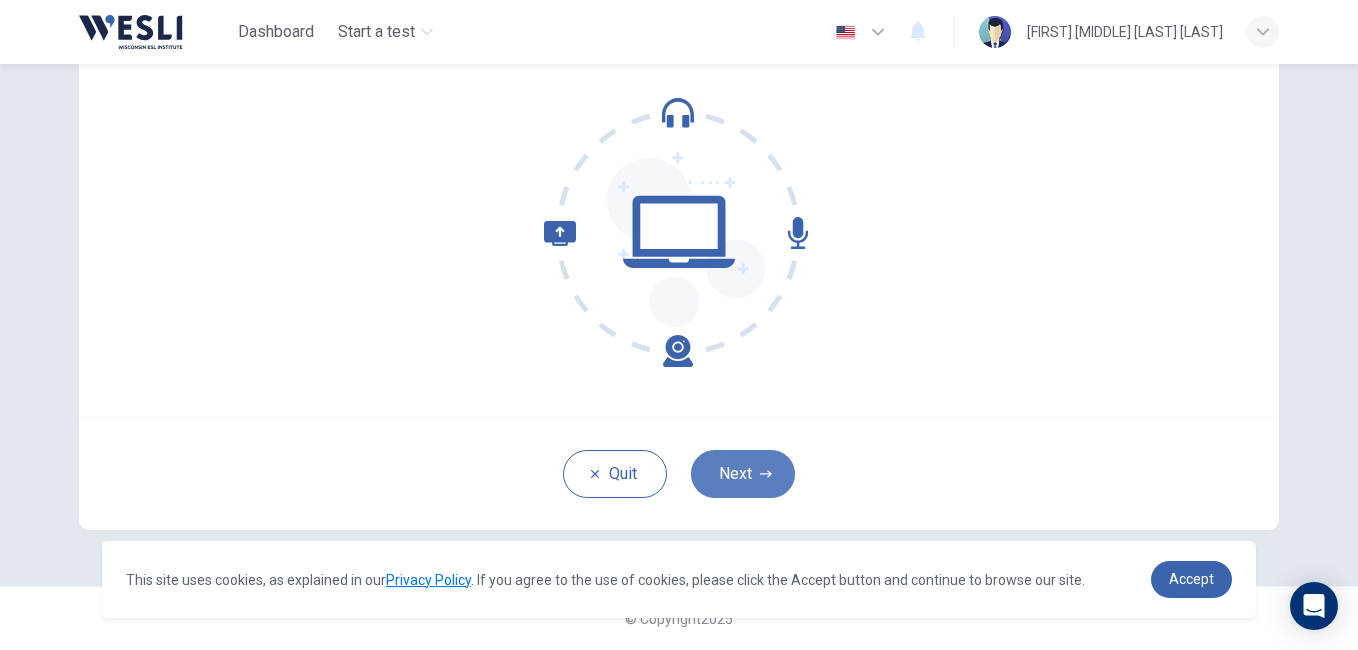 click on "Next" at bounding box center [743, 474] 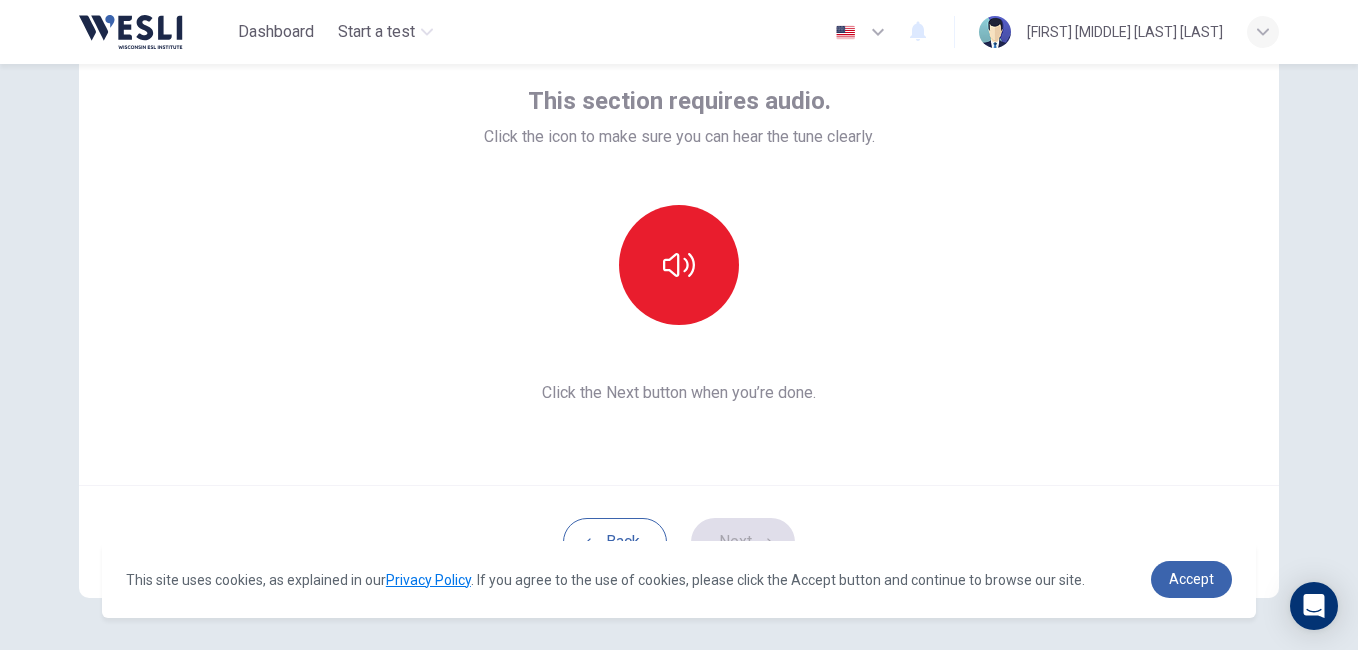 scroll, scrollTop: 83, scrollLeft: 0, axis: vertical 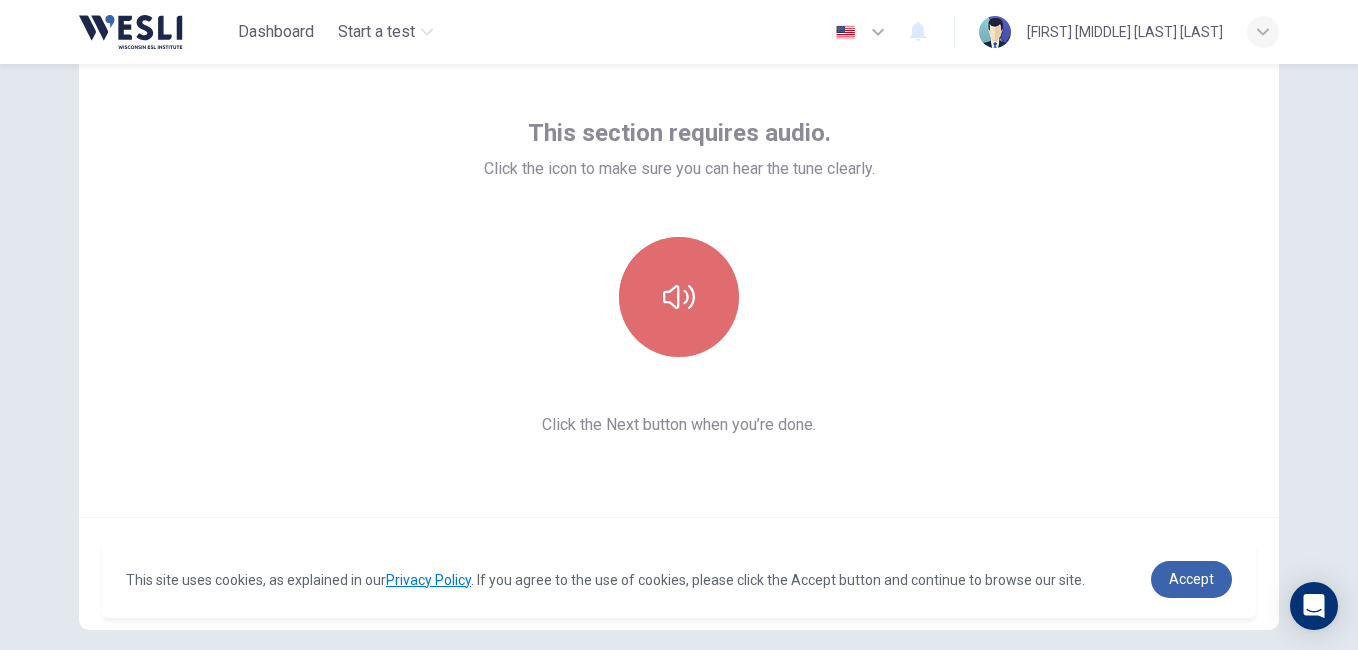 click at bounding box center [679, 297] 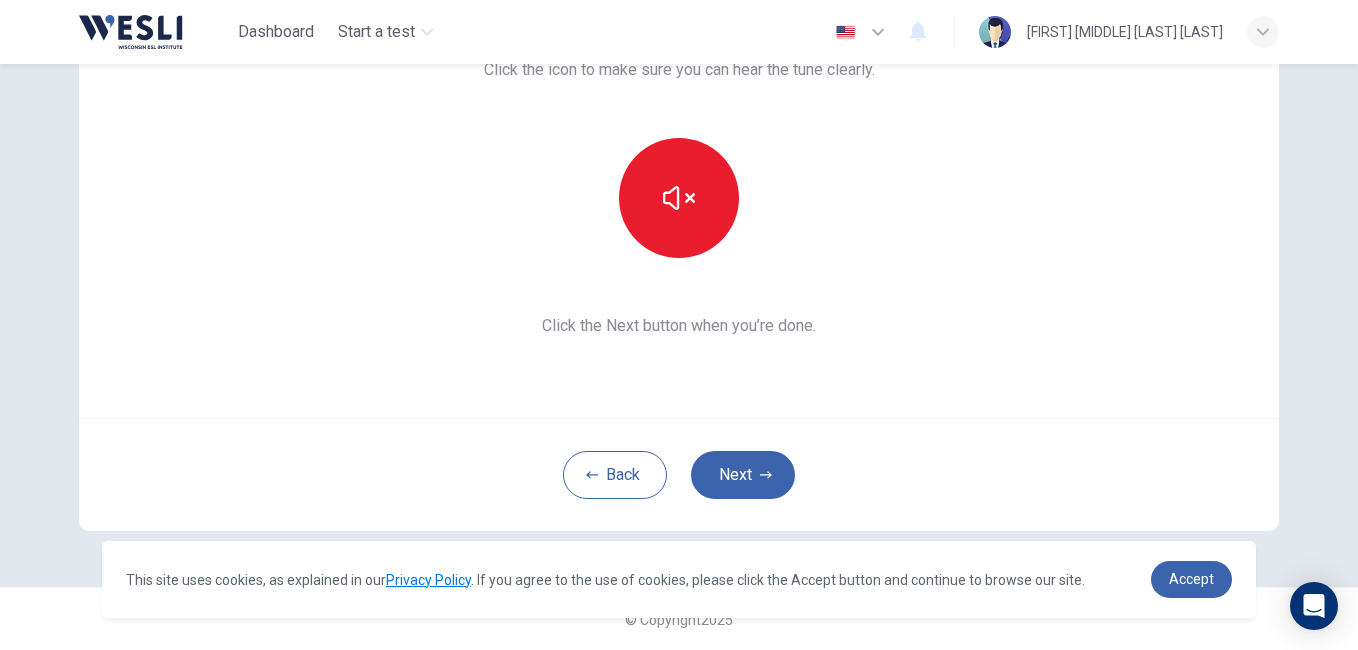 scroll, scrollTop: 183, scrollLeft: 0, axis: vertical 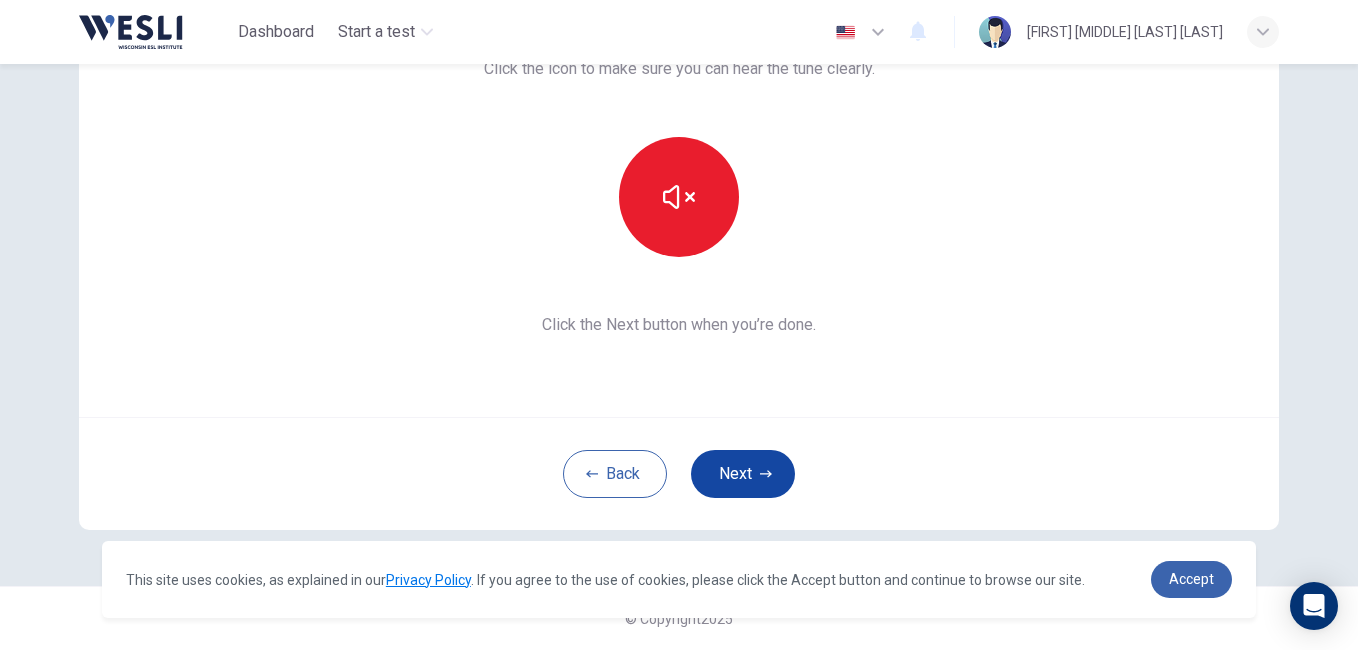 click on "Next" at bounding box center [743, 474] 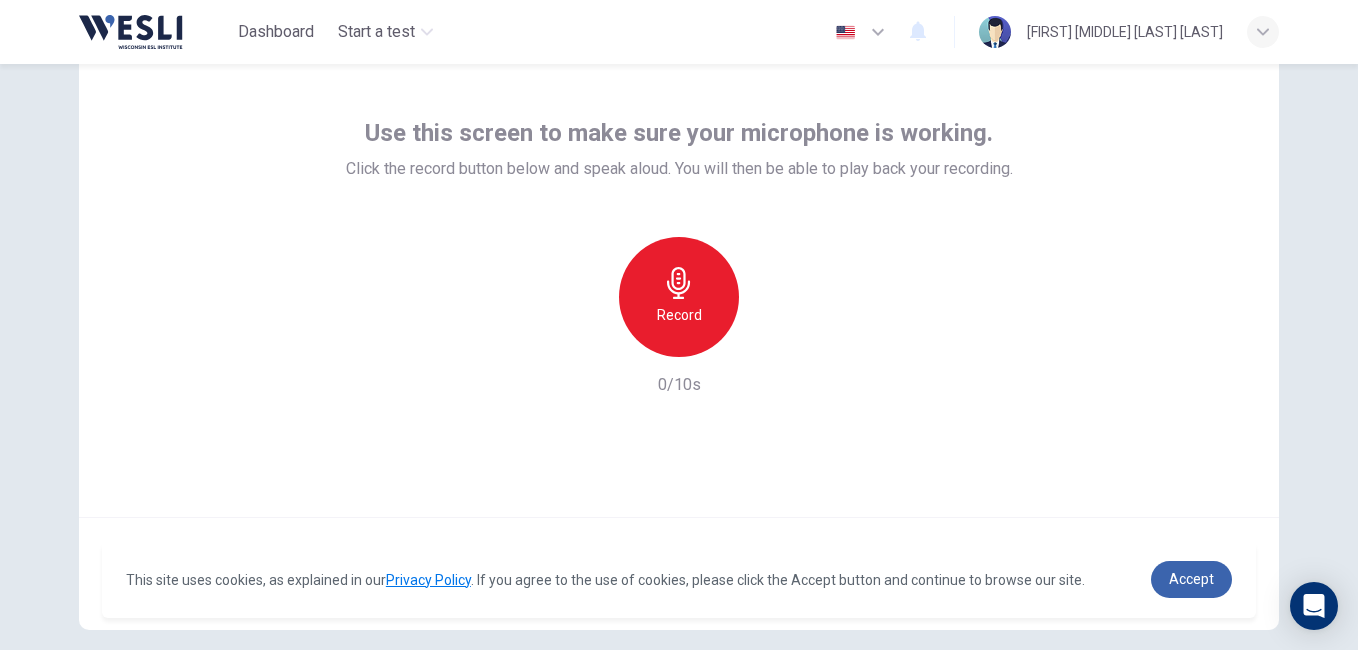 scroll, scrollTop: 183, scrollLeft: 0, axis: vertical 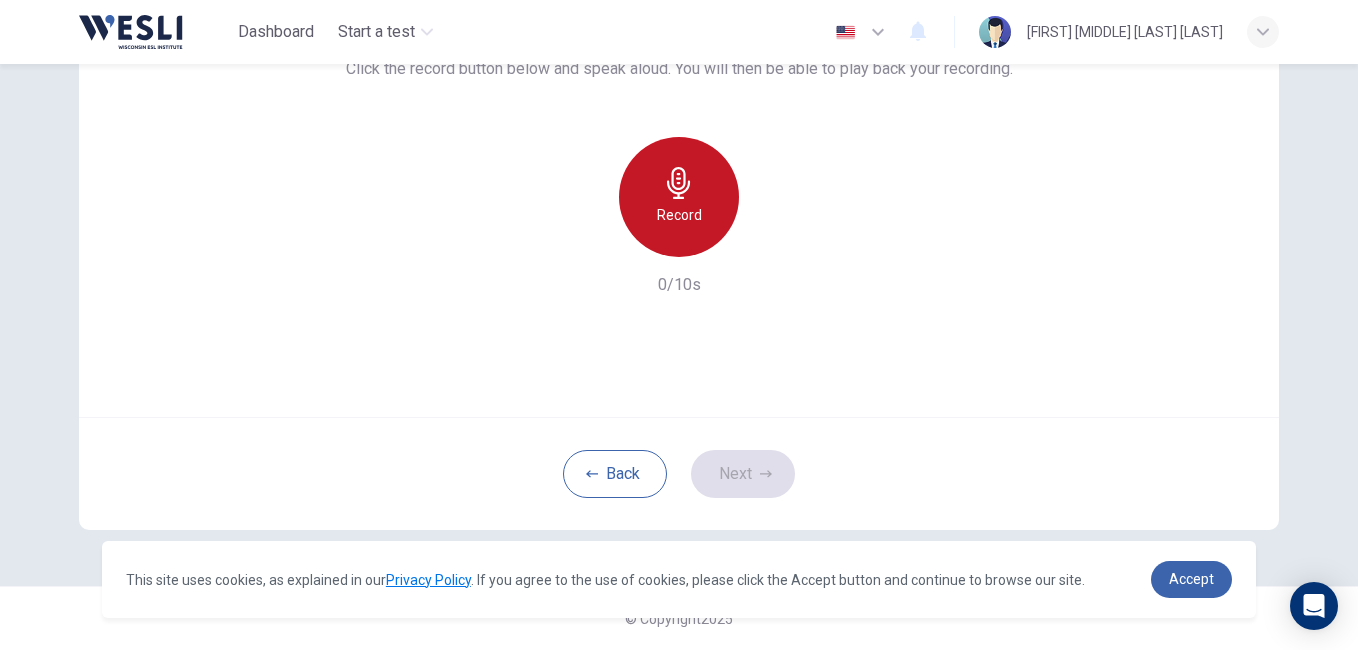 click 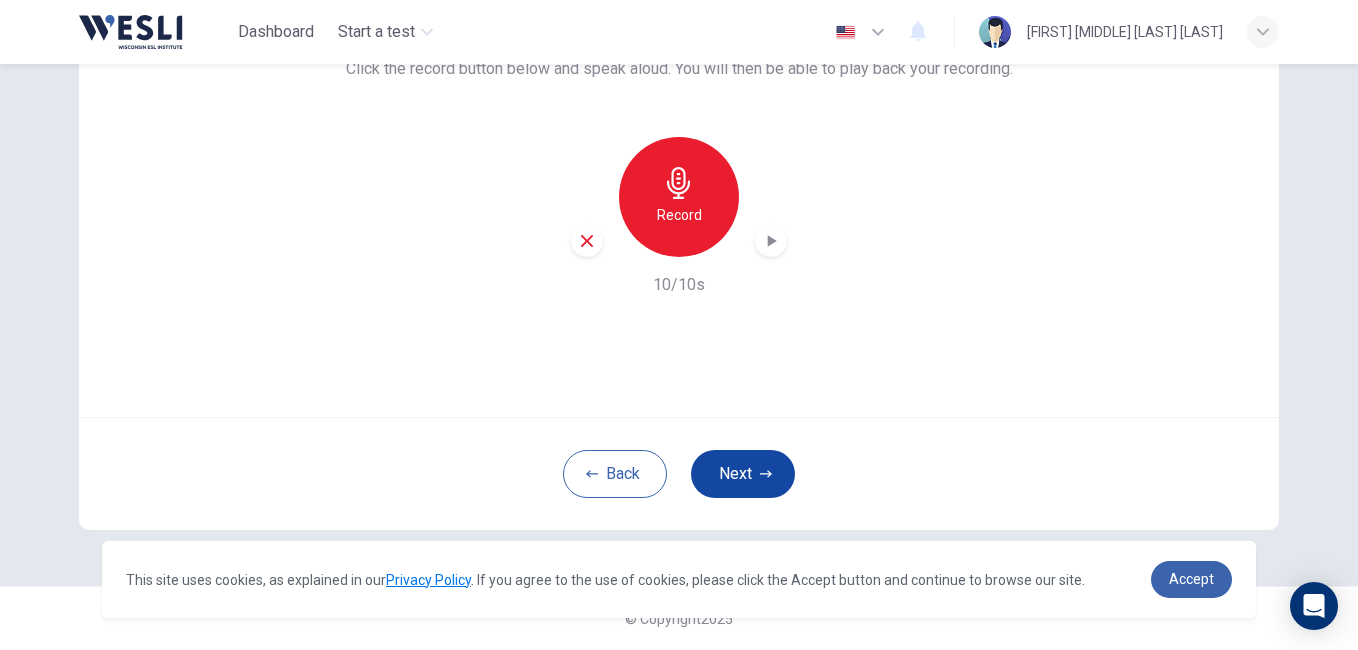click on "Next" at bounding box center [743, 474] 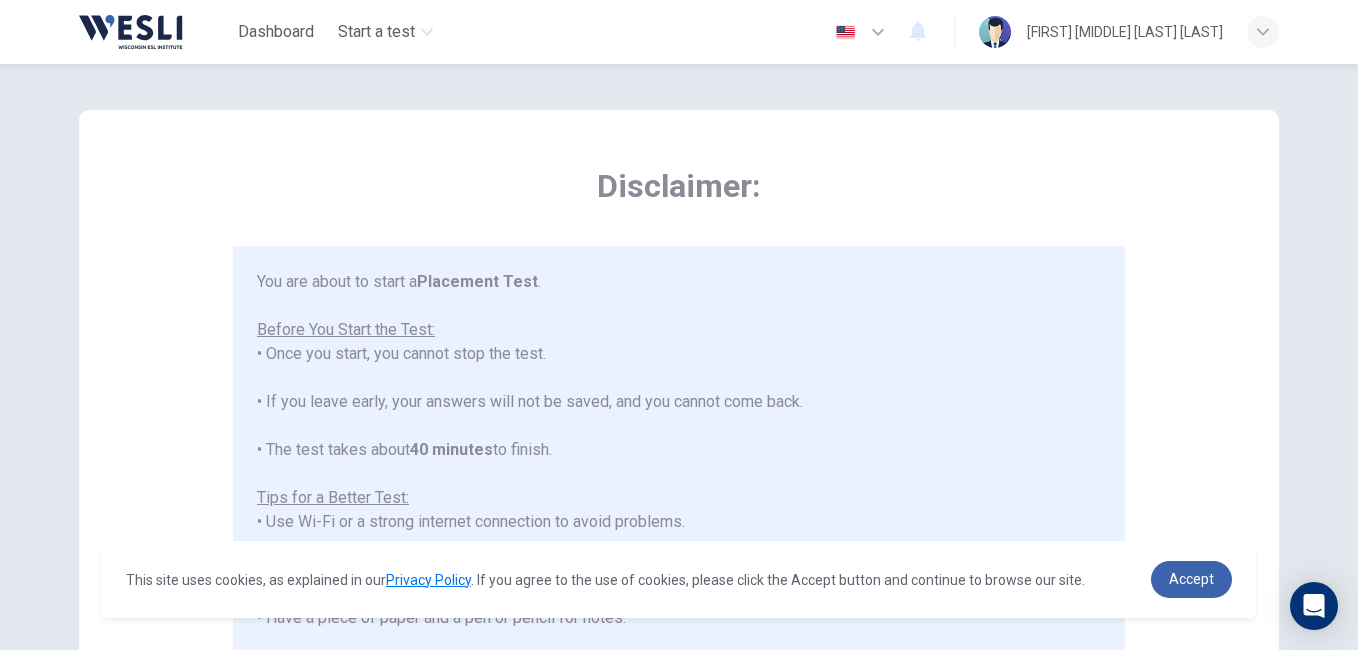 scroll, scrollTop: 0, scrollLeft: 0, axis: both 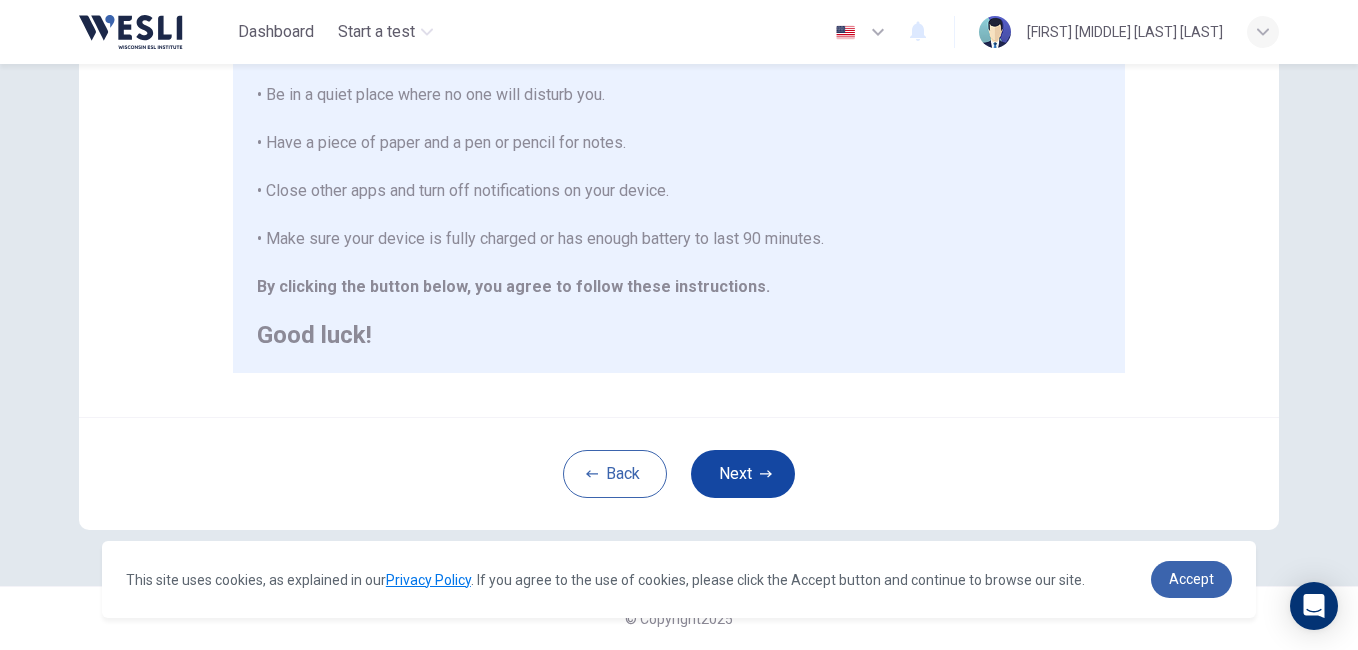 click on "Next" at bounding box center [743, 474] 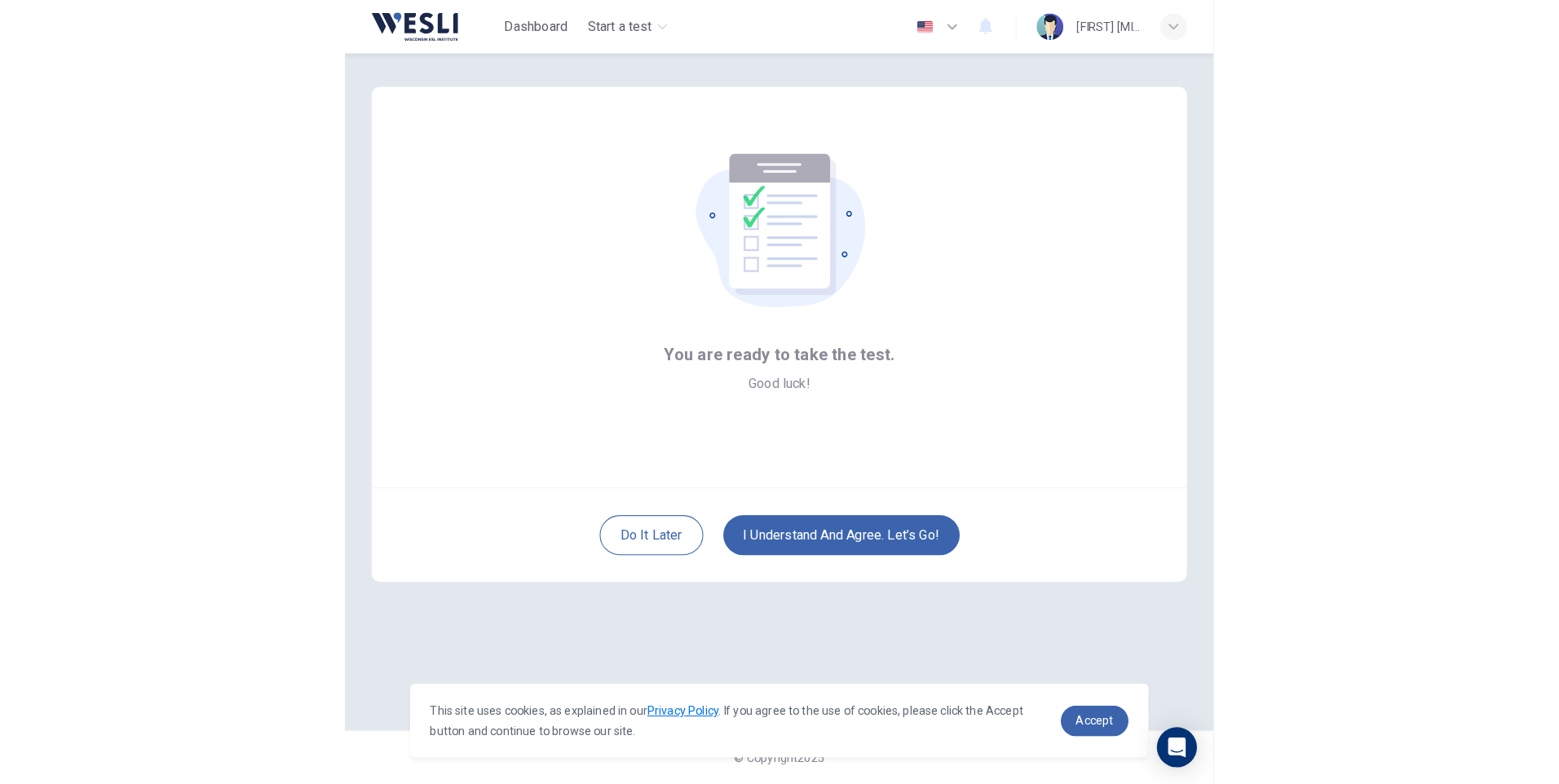 scroll, scrollTop: 0, scrollLeft: 0, axis: both 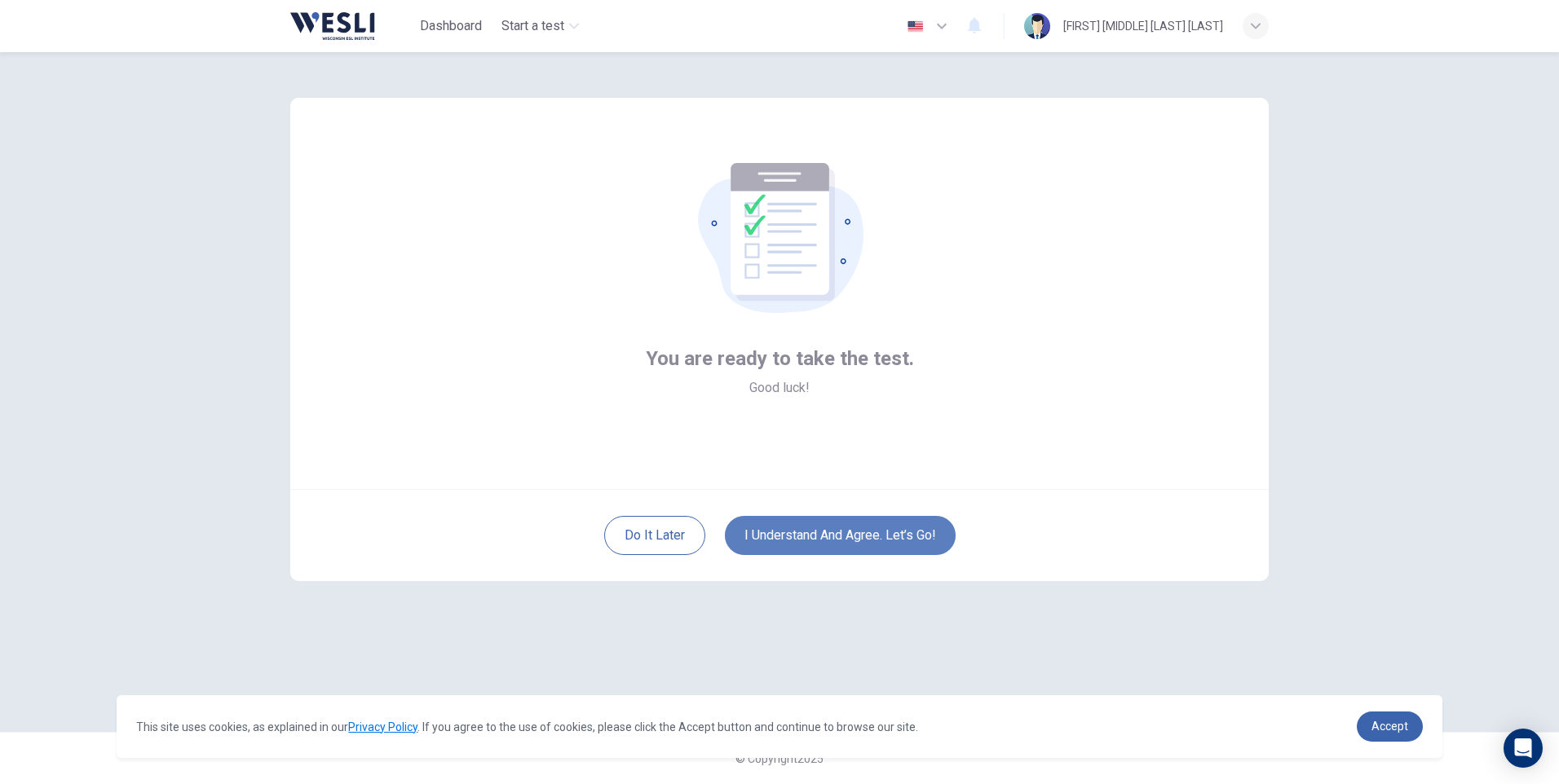 click on "I understand and agree. Let’s go!" at bounding box center (840, 535) 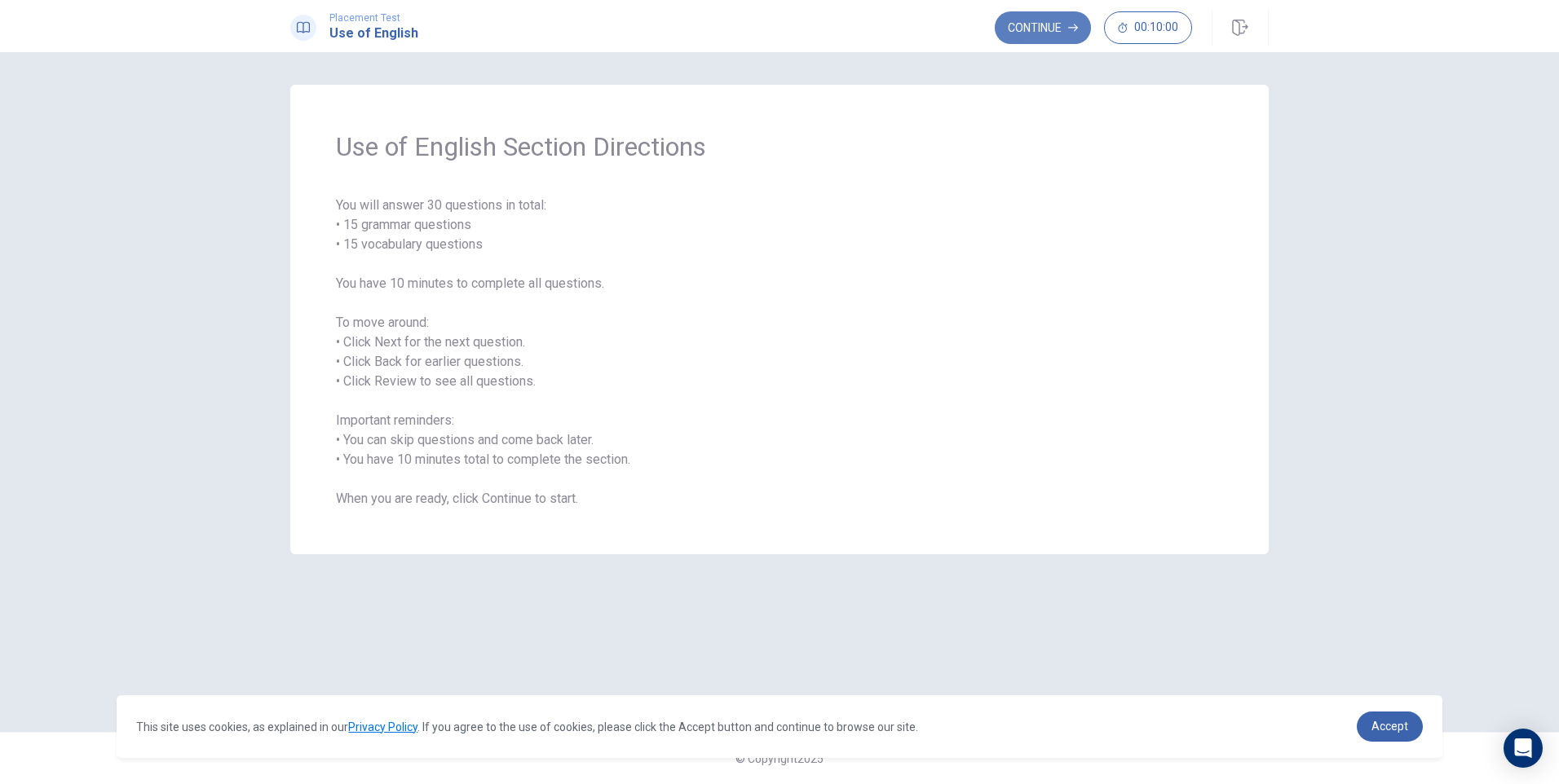 click on "Continue" at bounding box center [1043, 28] 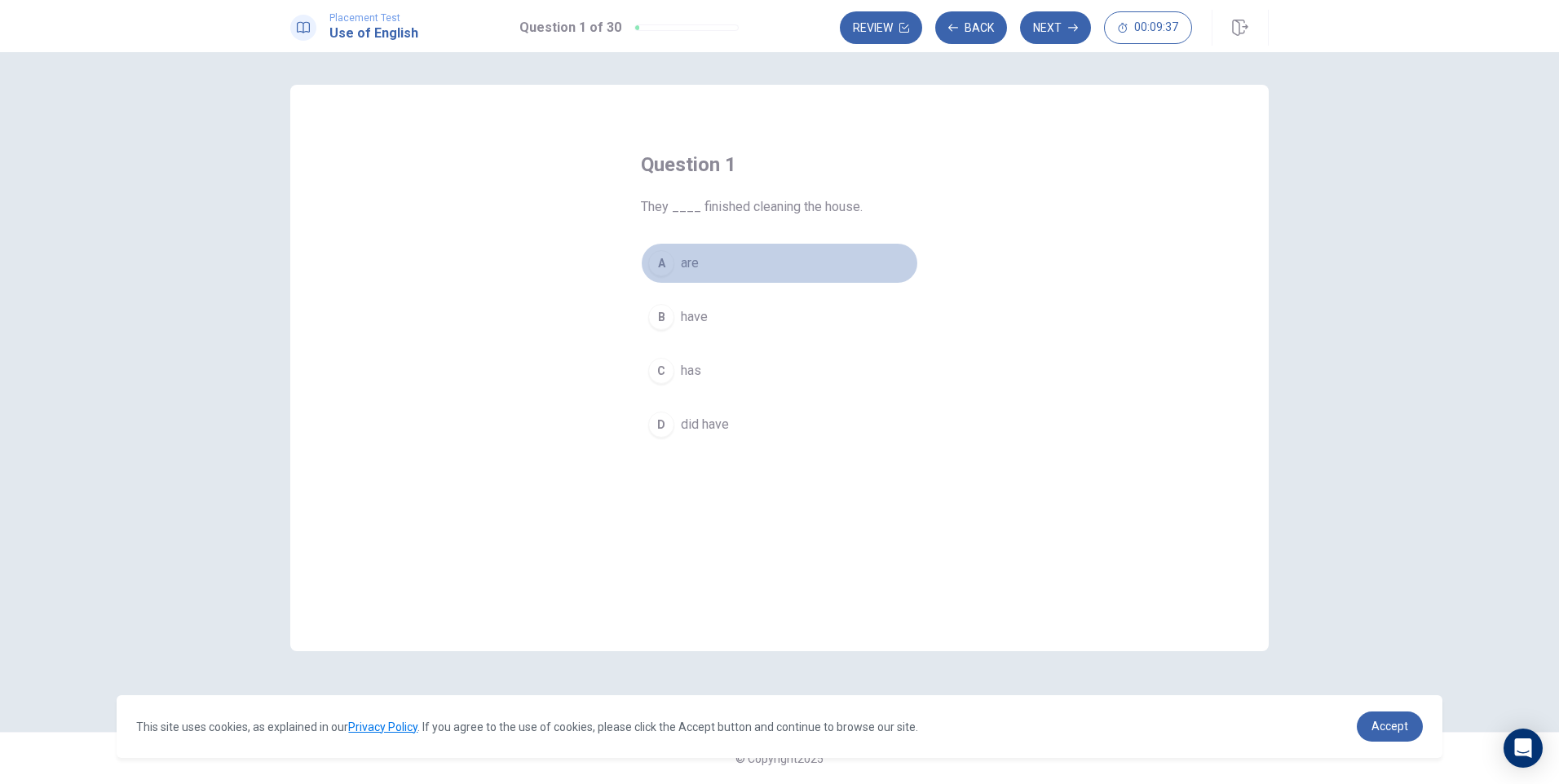 click on "are" at bounding box center (690, 263) 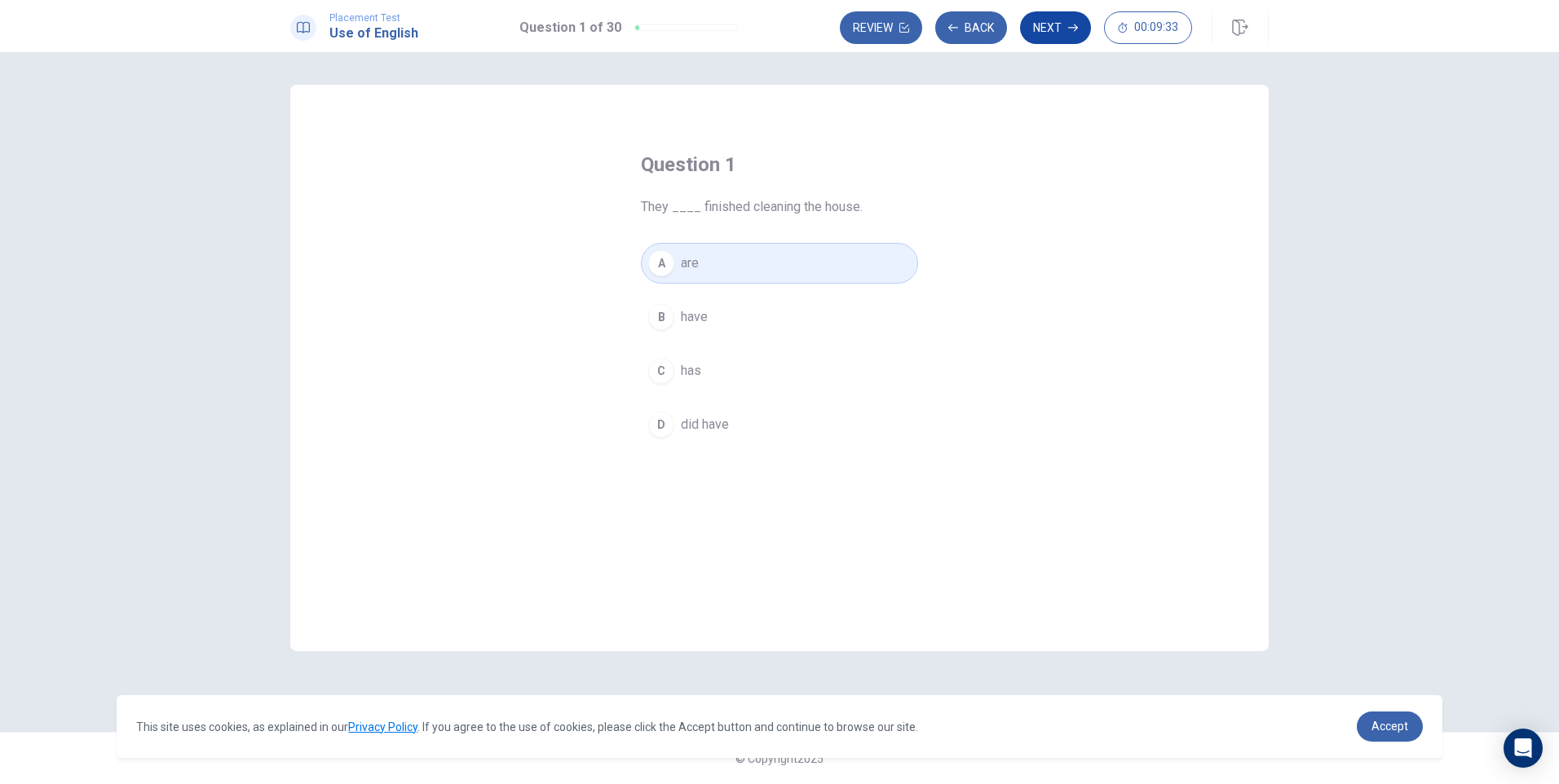click on "Next" at bounding box center [1055, 28] 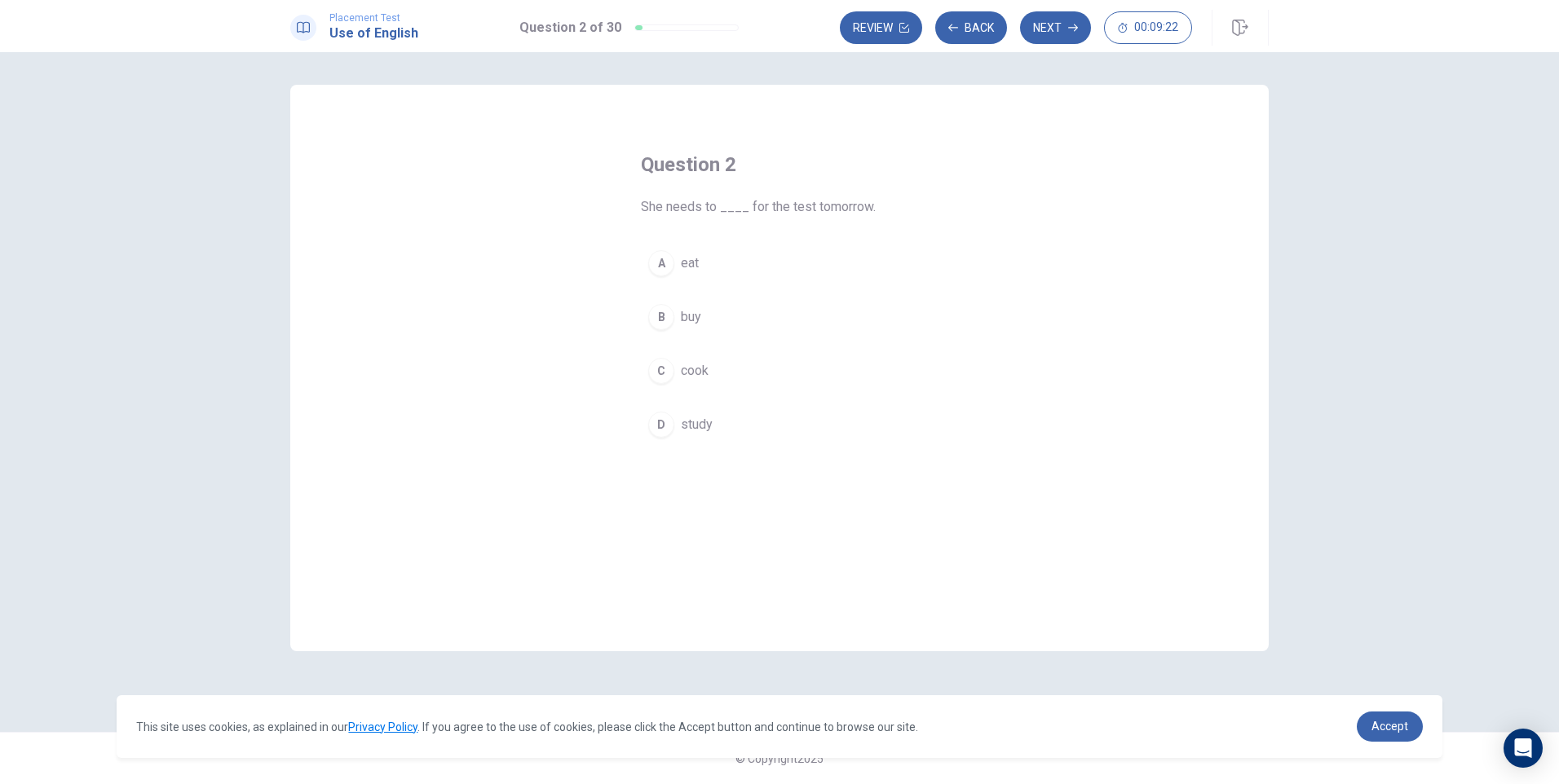 click on "study" at bounding box center (696, 425) 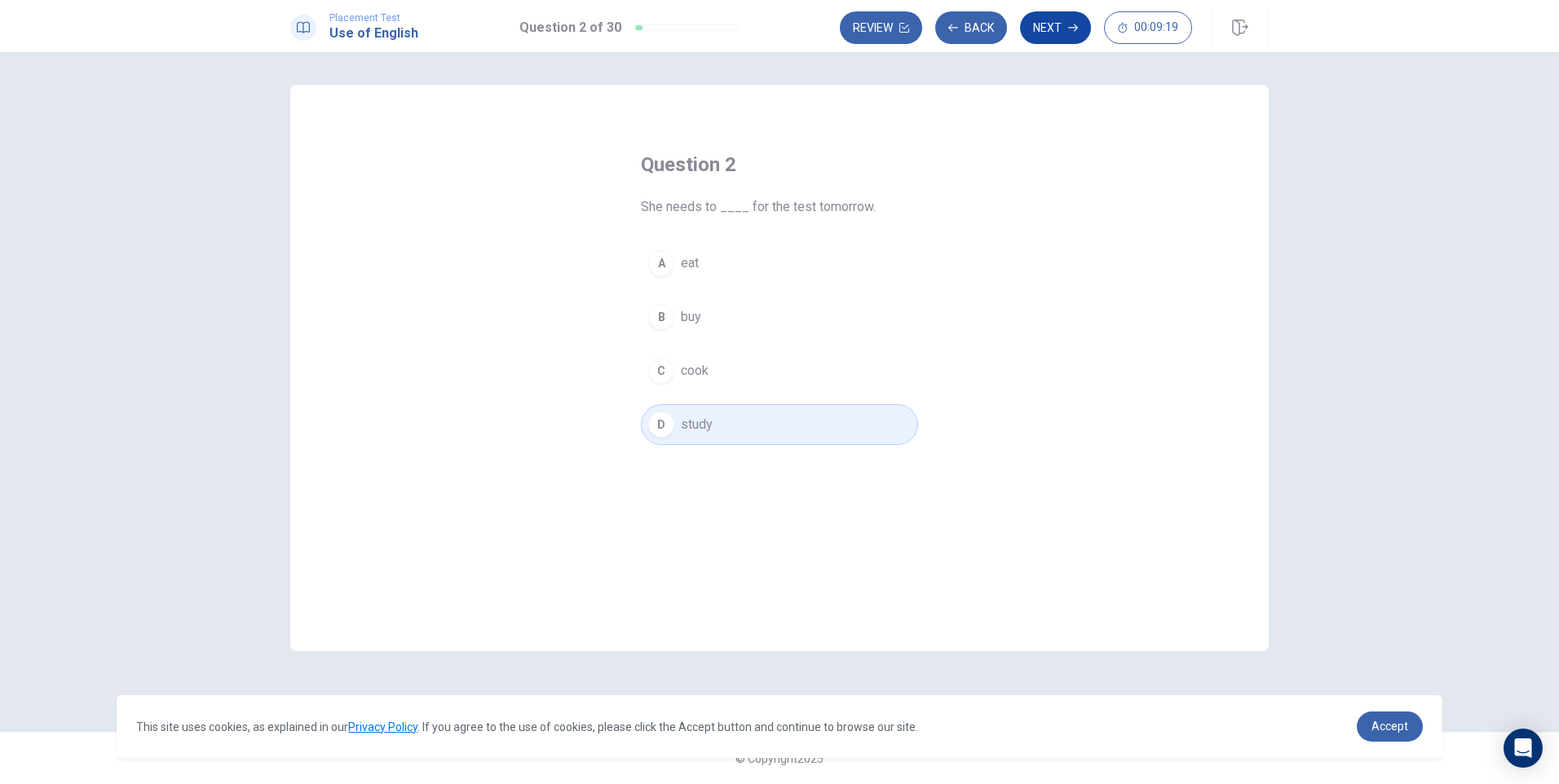 click on "Next" at bounding box center [1055, 28] 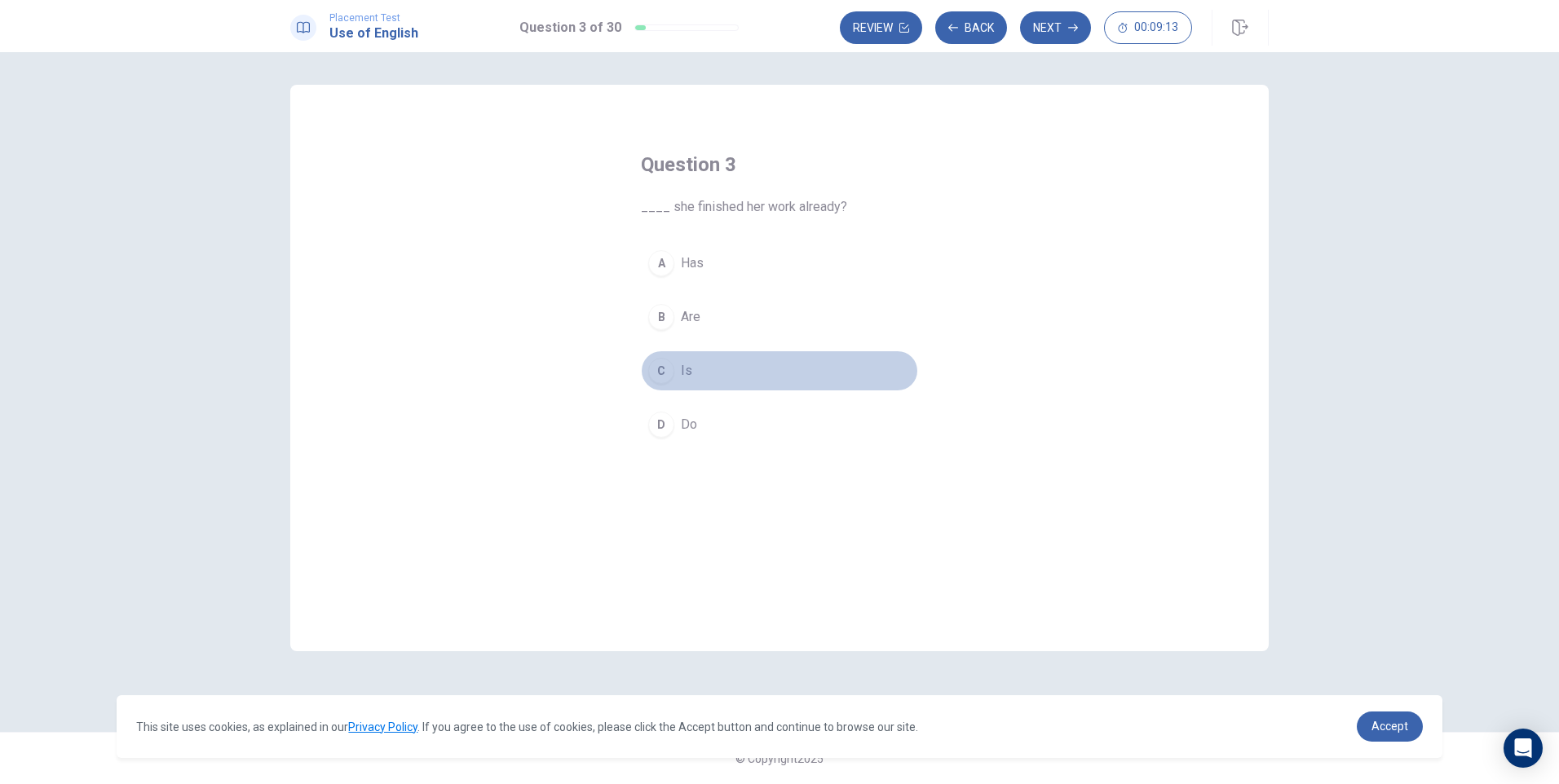click on "C" at bounding box center [661, 371] 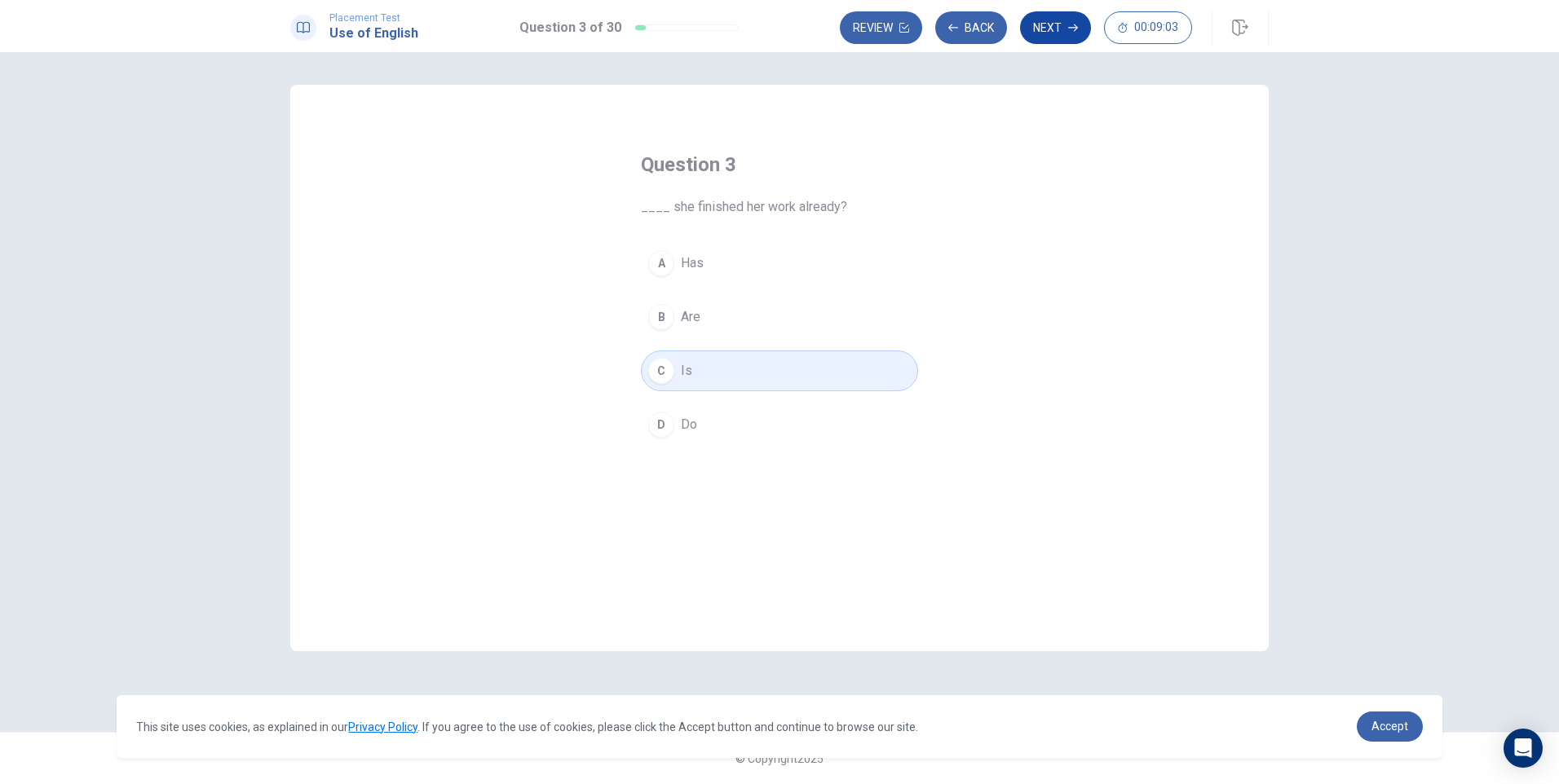 click on "Next" at bounding box center [1055, 28] 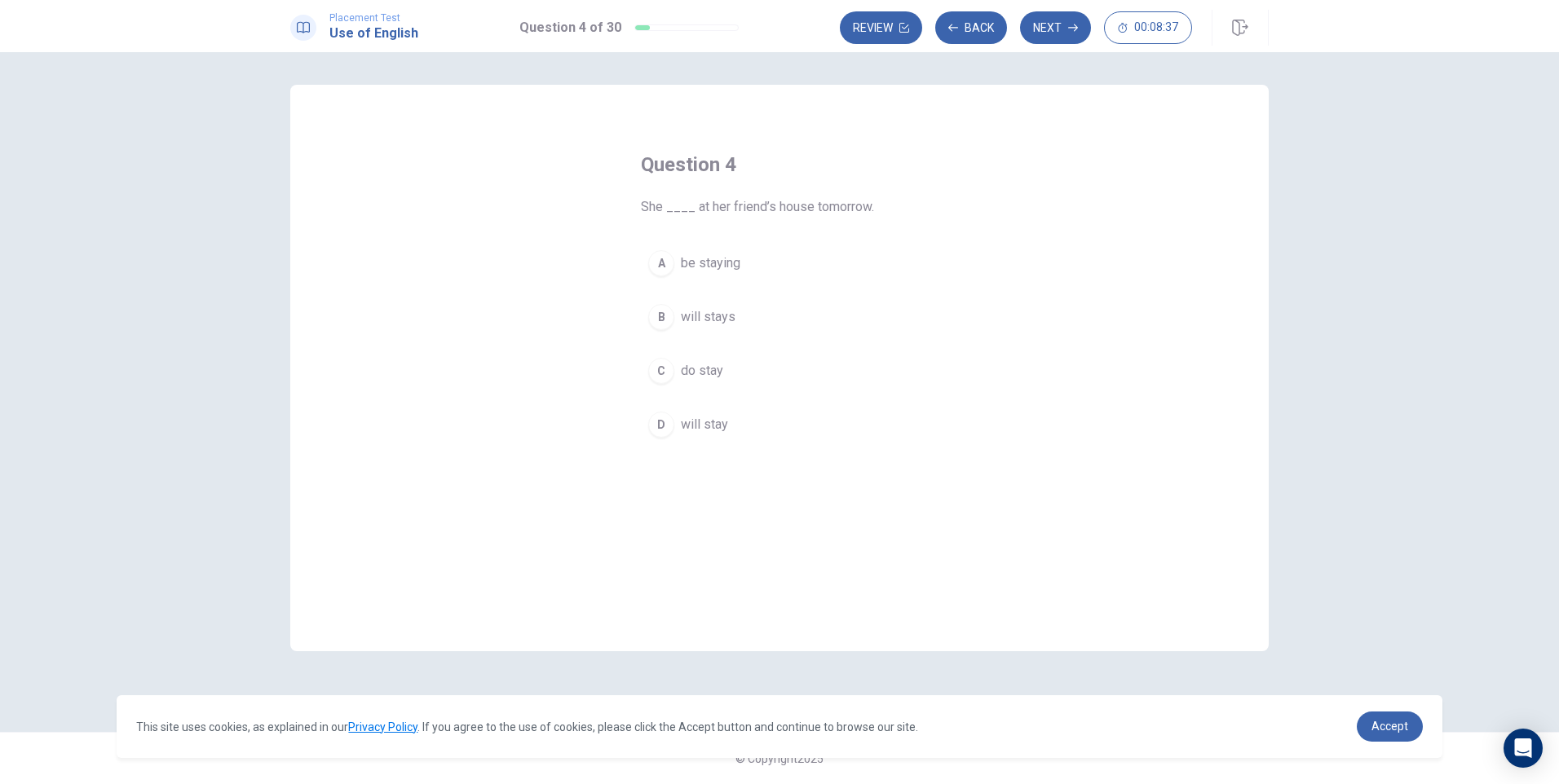 click on "will stays" at bounding box center (708, 317) 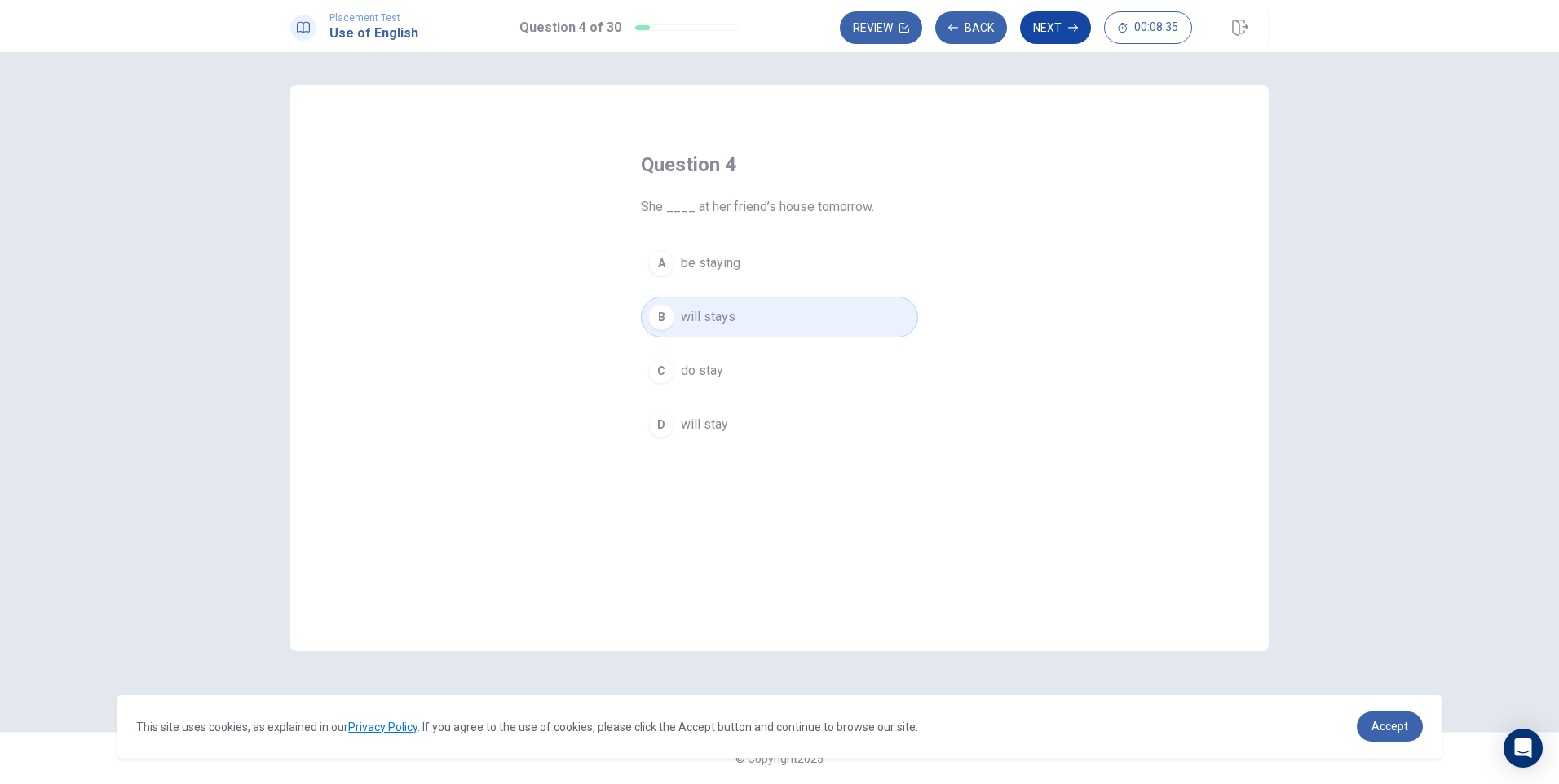 click on "Next" at bounding box center (1055, 28) 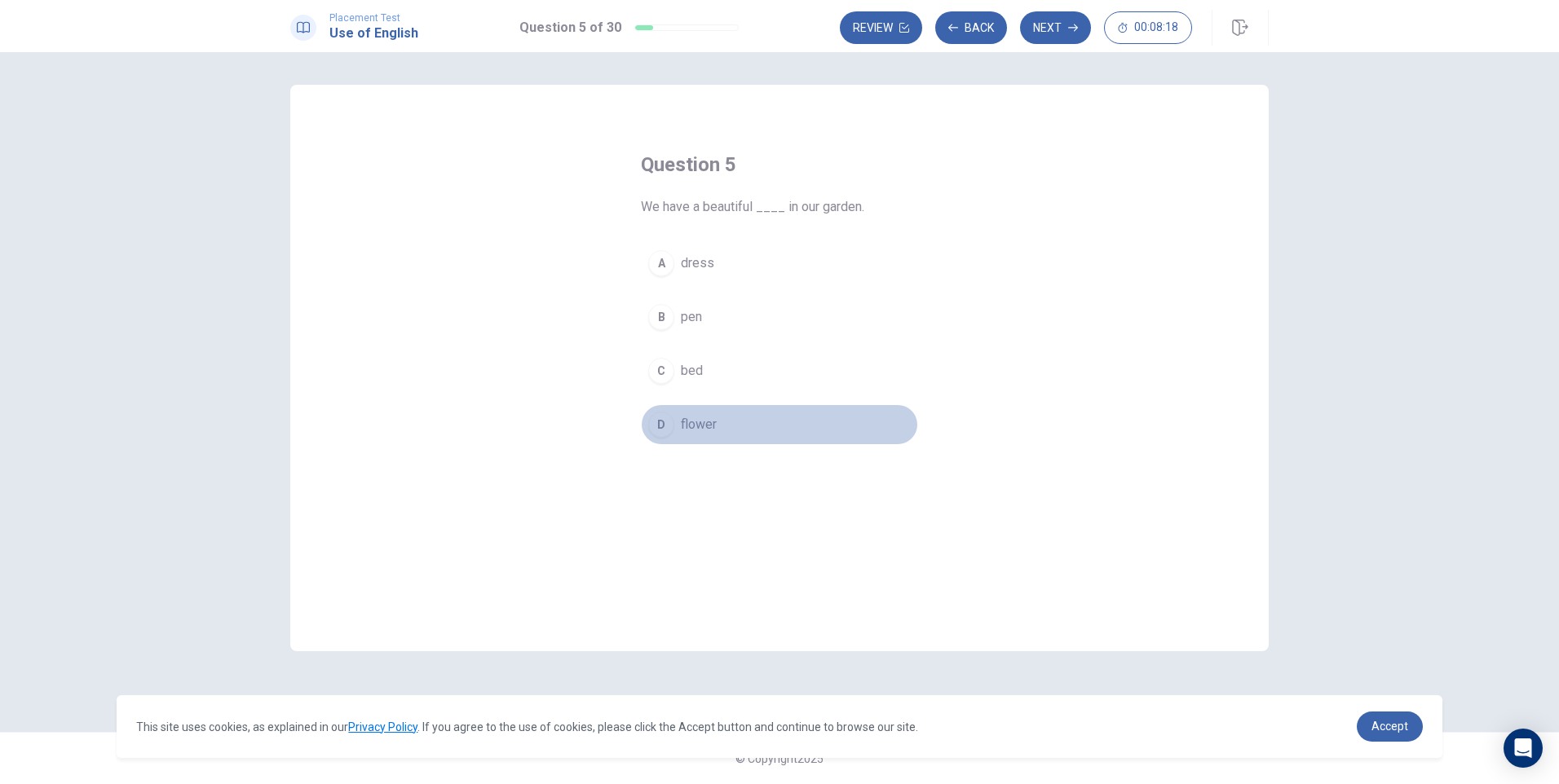 click on "flower" at bounding box center (699, 425) 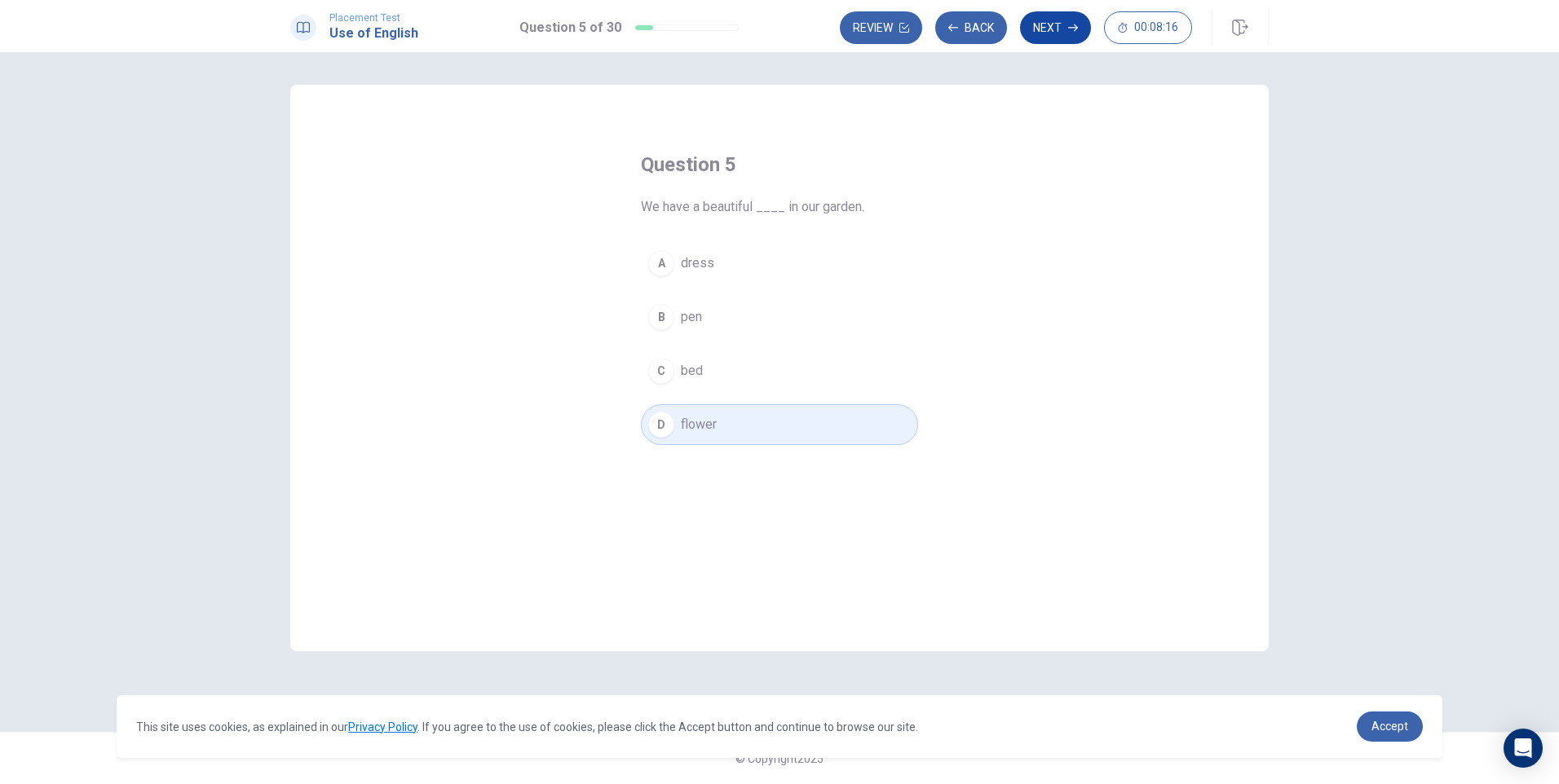 click on "Next" at bounding box center [1055, 28] 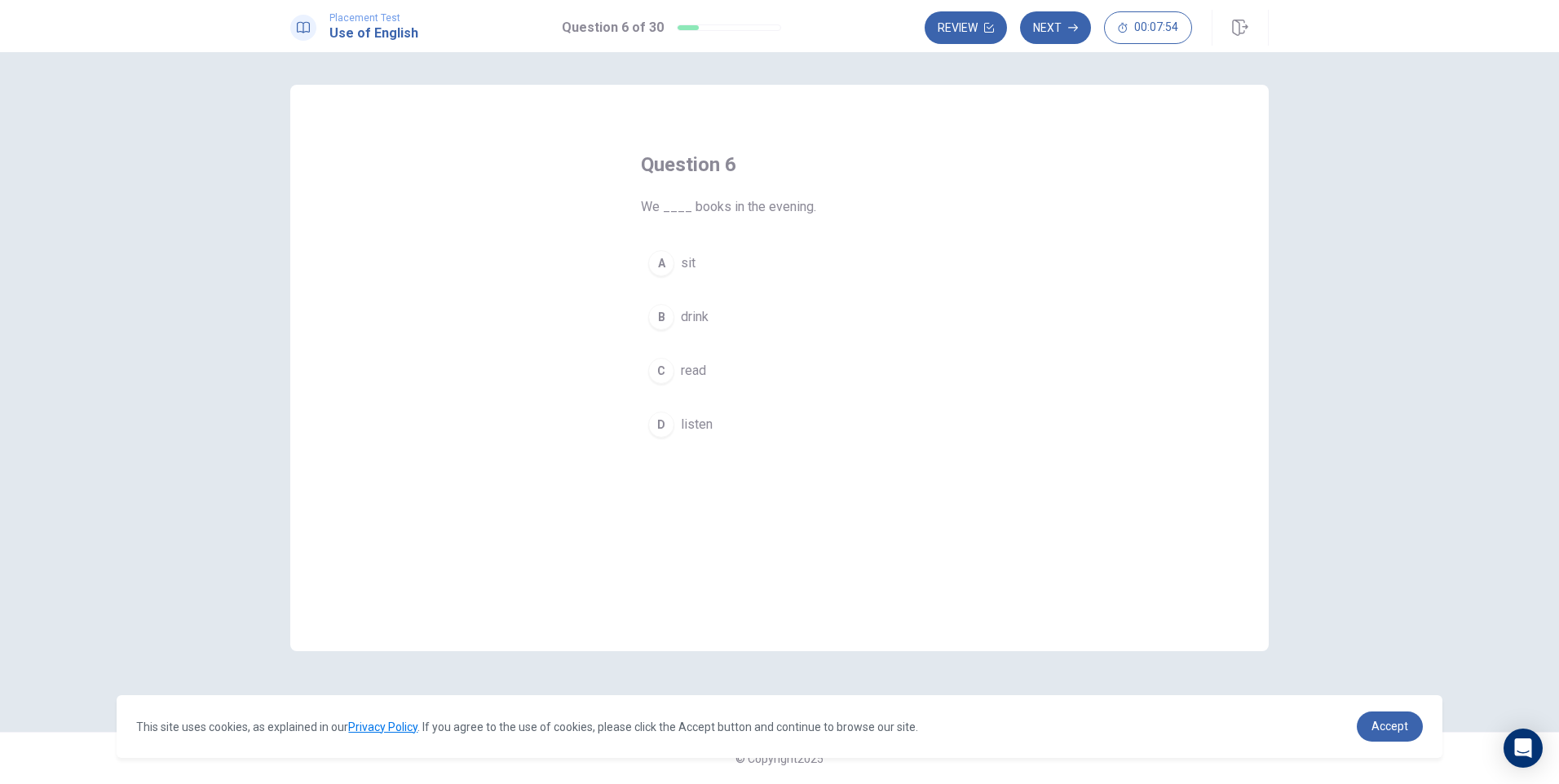 click on "read" at bounding box center (693, 371) 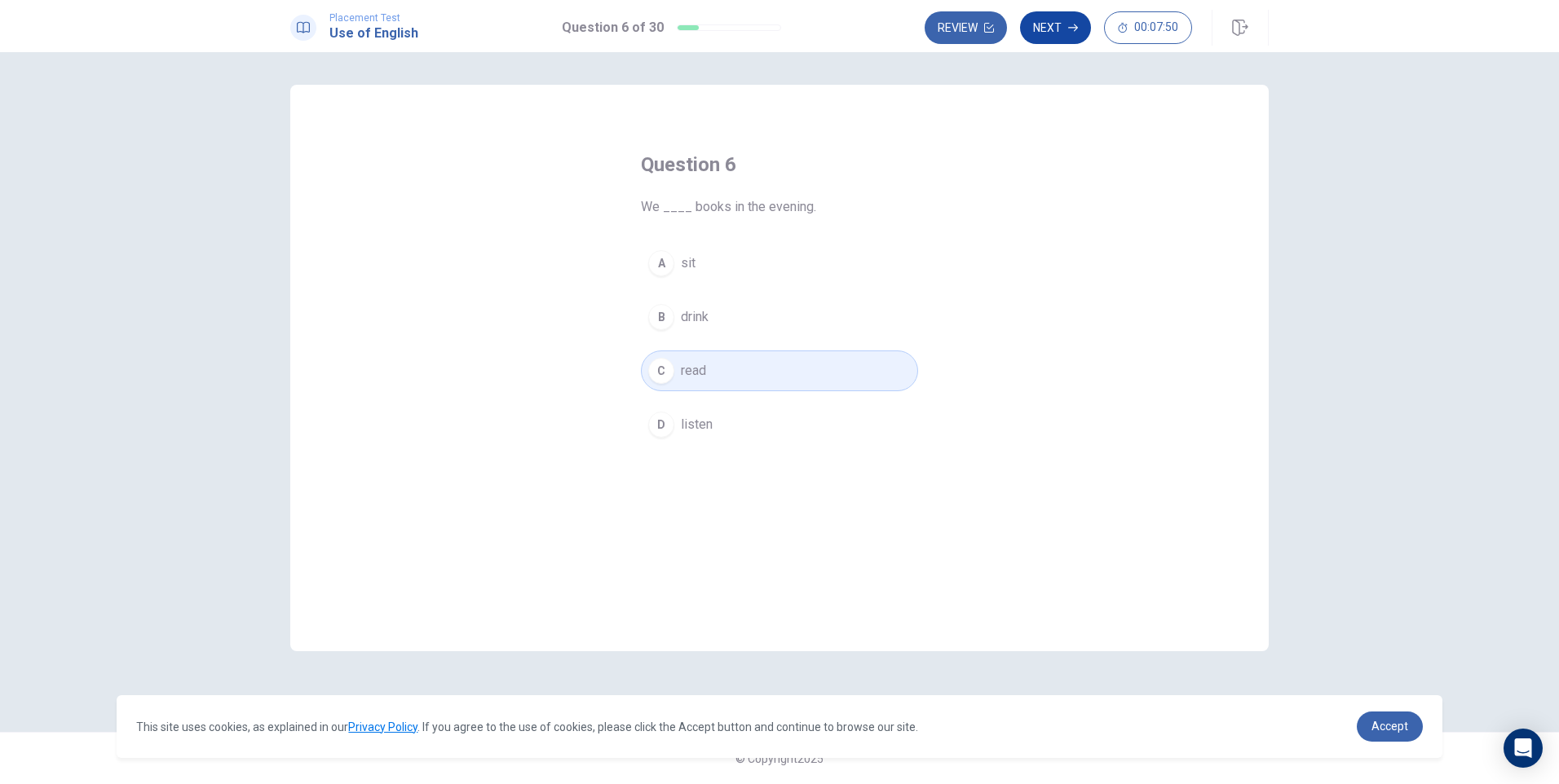 click on "Next" at bounding box center (1055, 28) 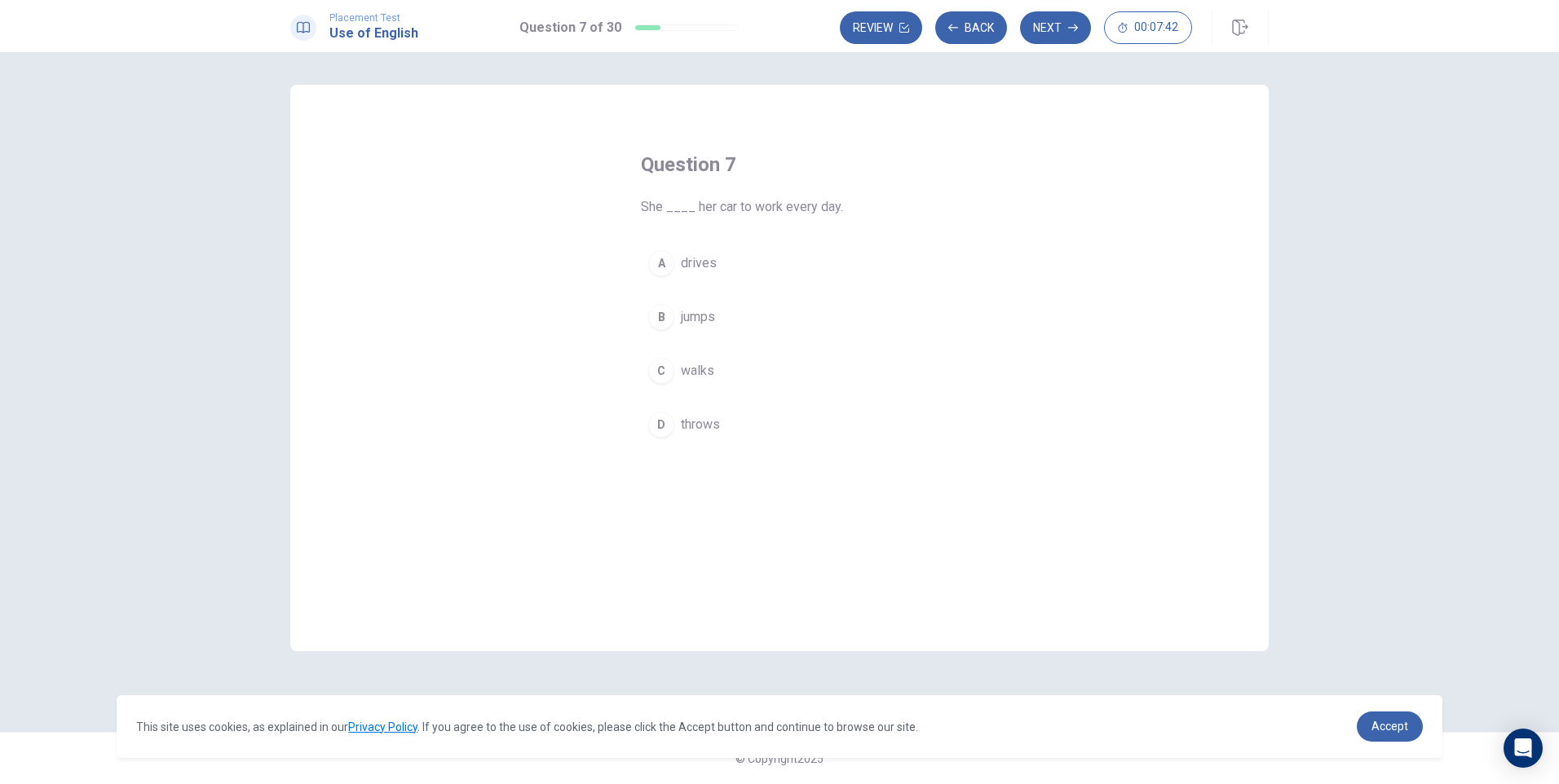 click on "drives" at bounding box center (699, 263) 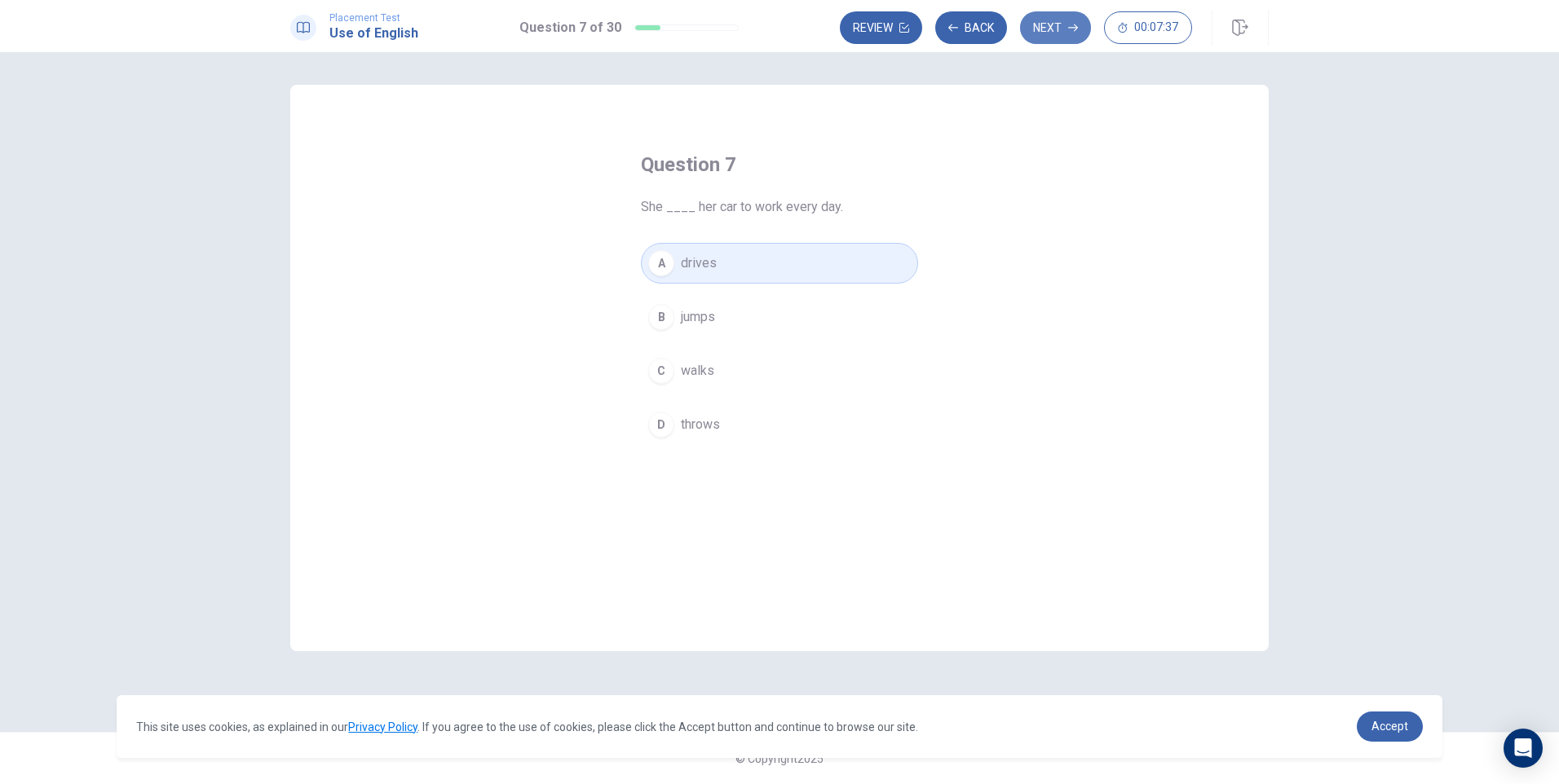 click on "Next" at bounding box center [1055, 28] 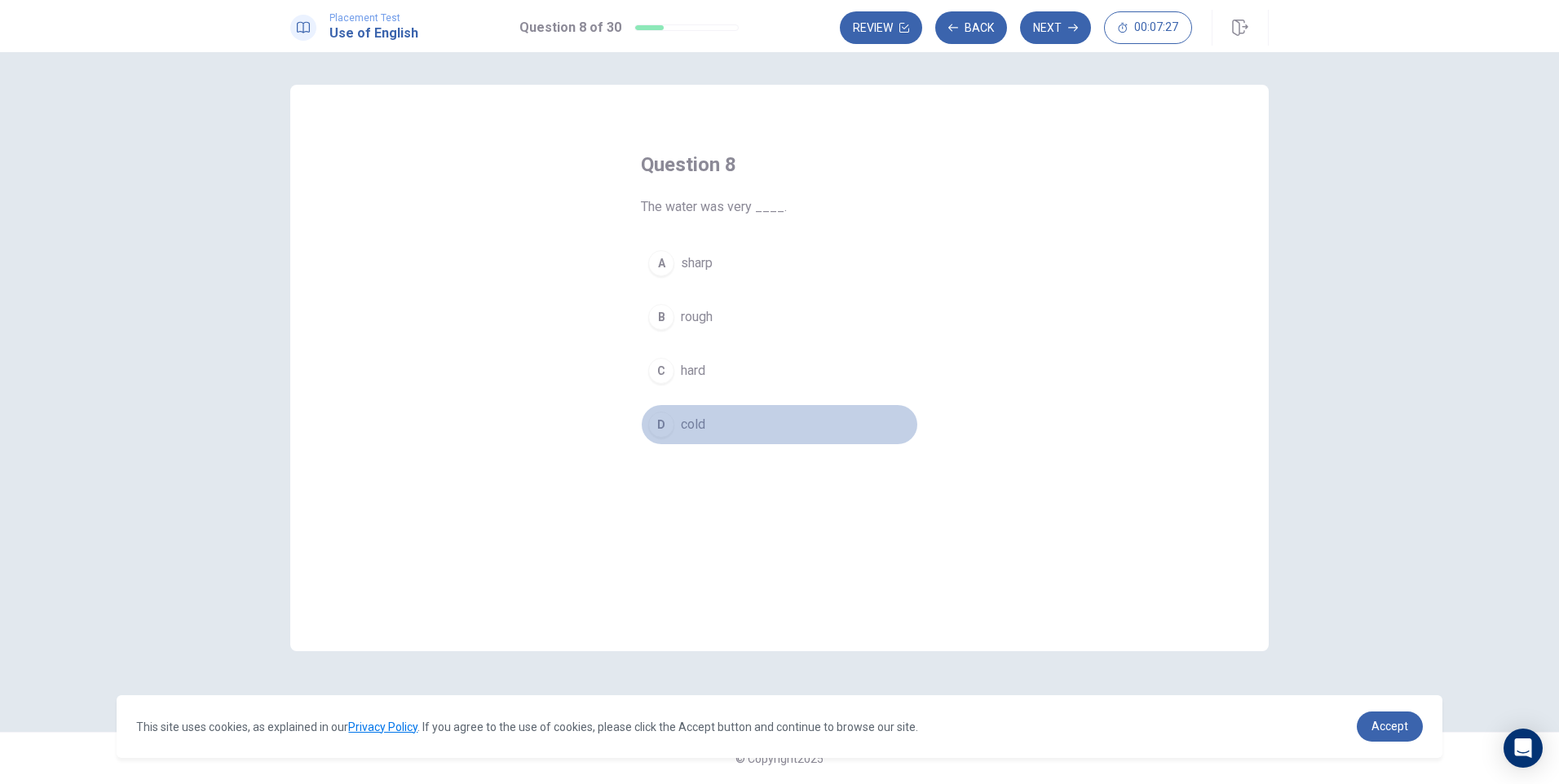 click on "cold" at bounding box center [693, 425] 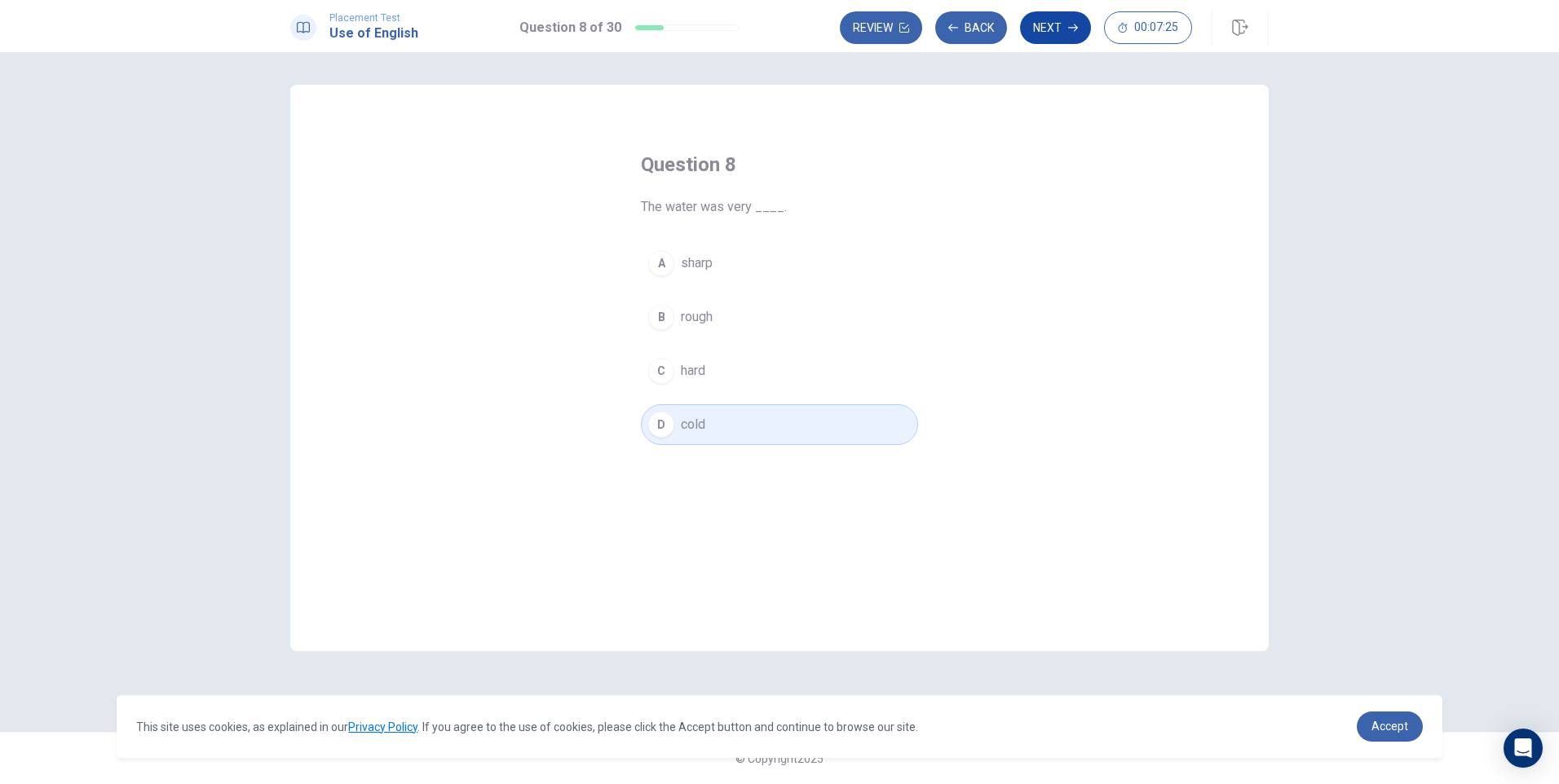 click on "Next" at bounding box center (1055, 28) 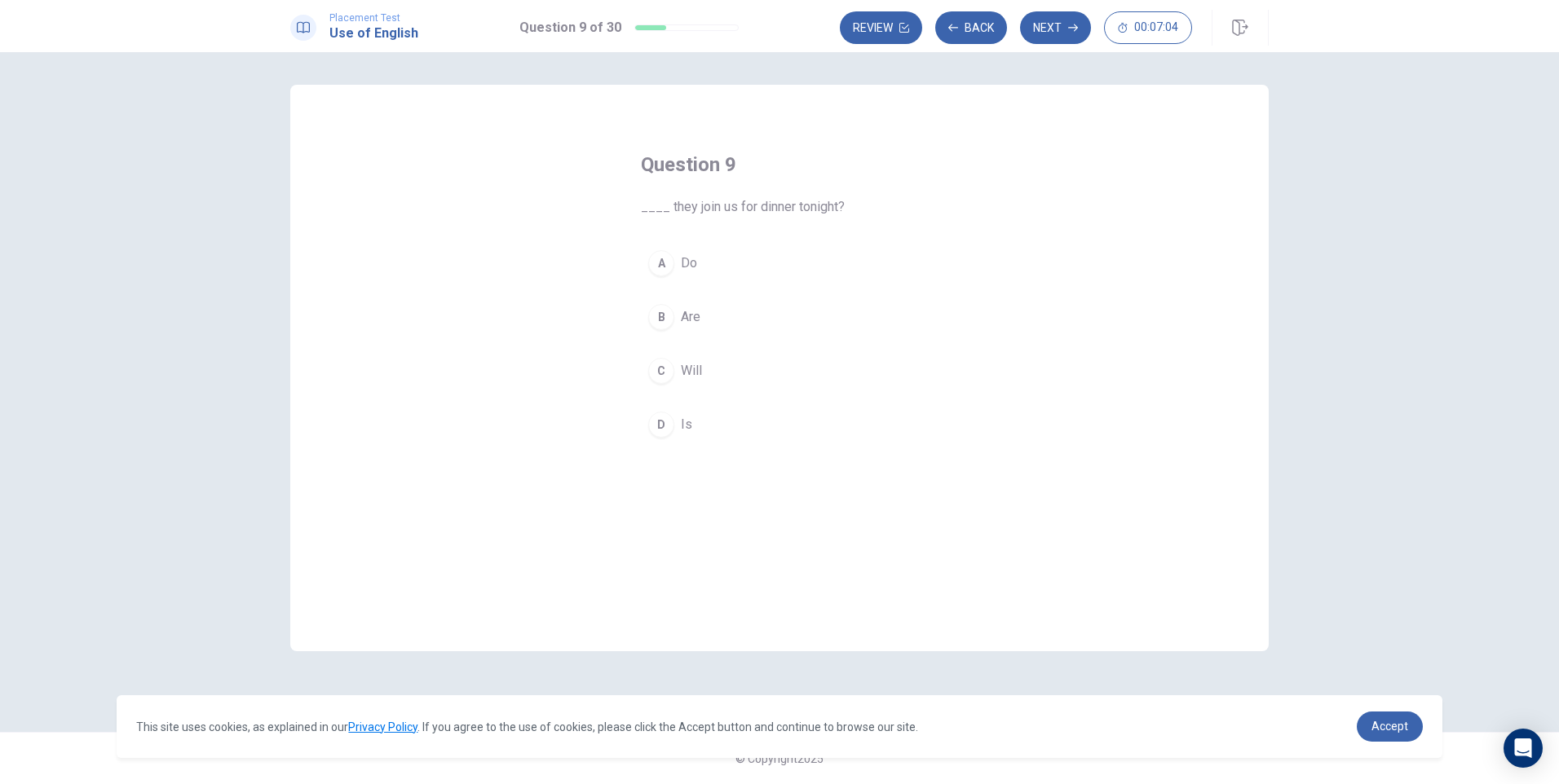 click on "Are" at bounding box center (691, 317) 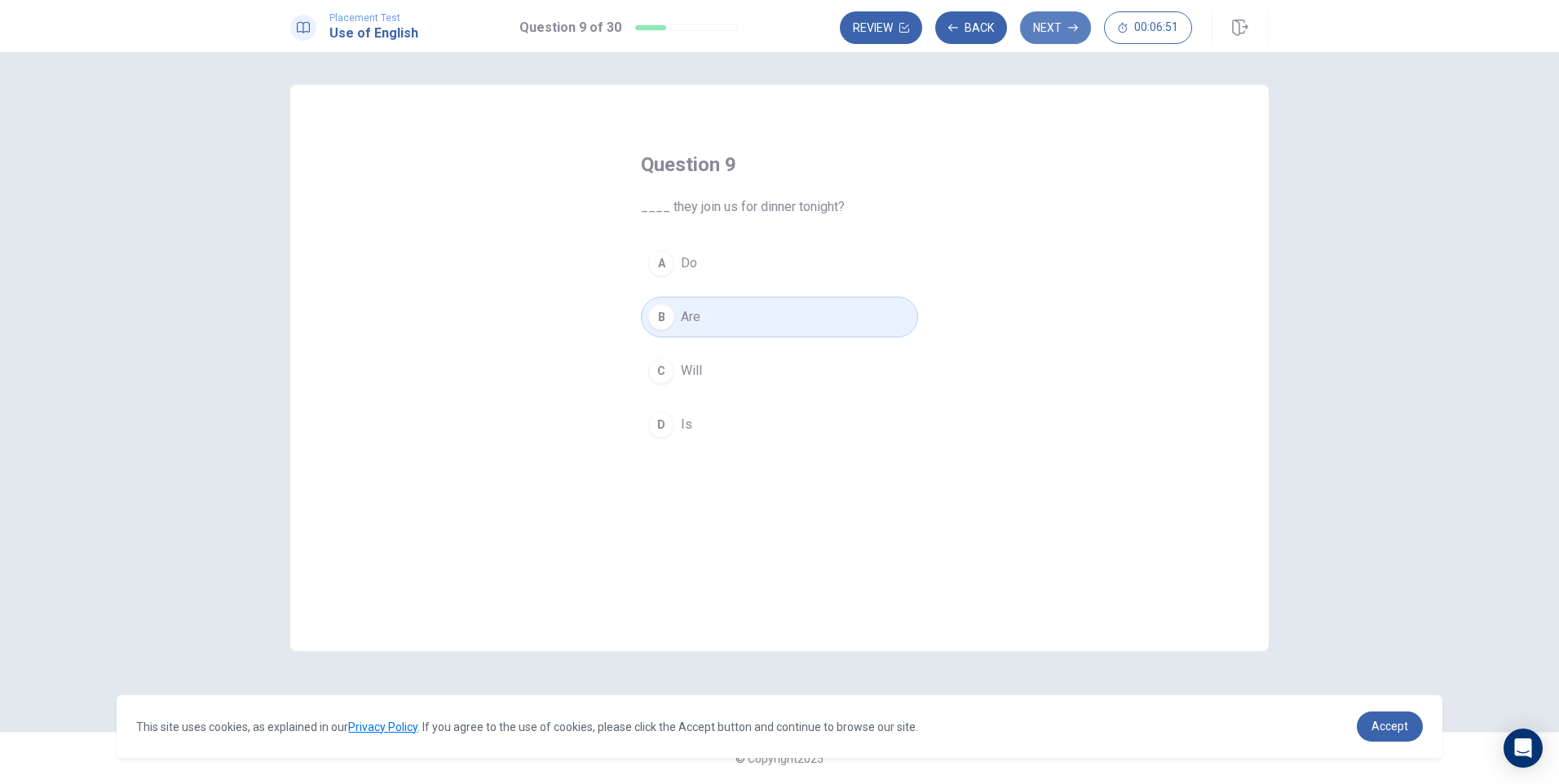 click on "Next" at bounding box center [1055, 28] 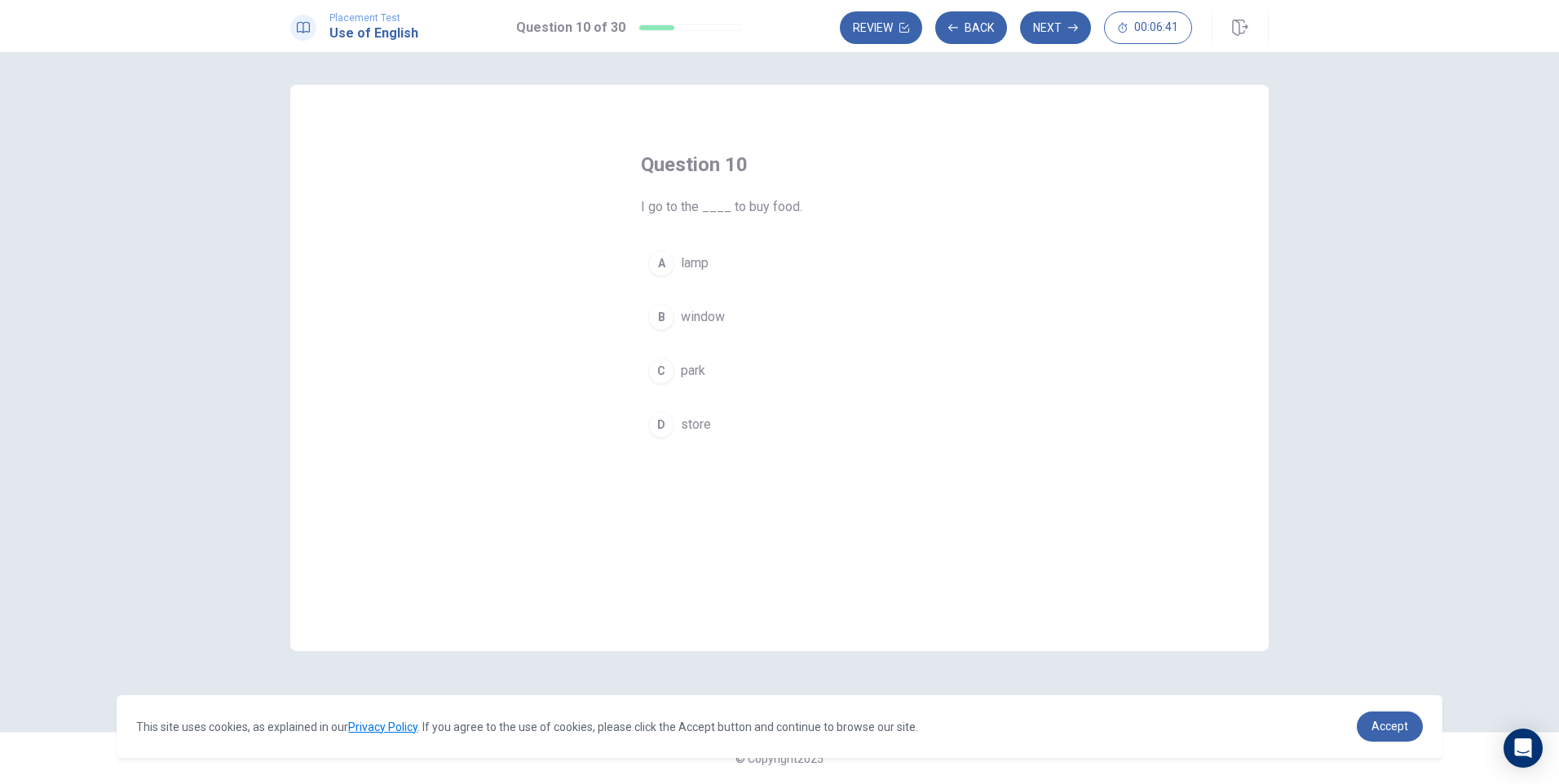 click on "store" at bounding box center [696, 425] 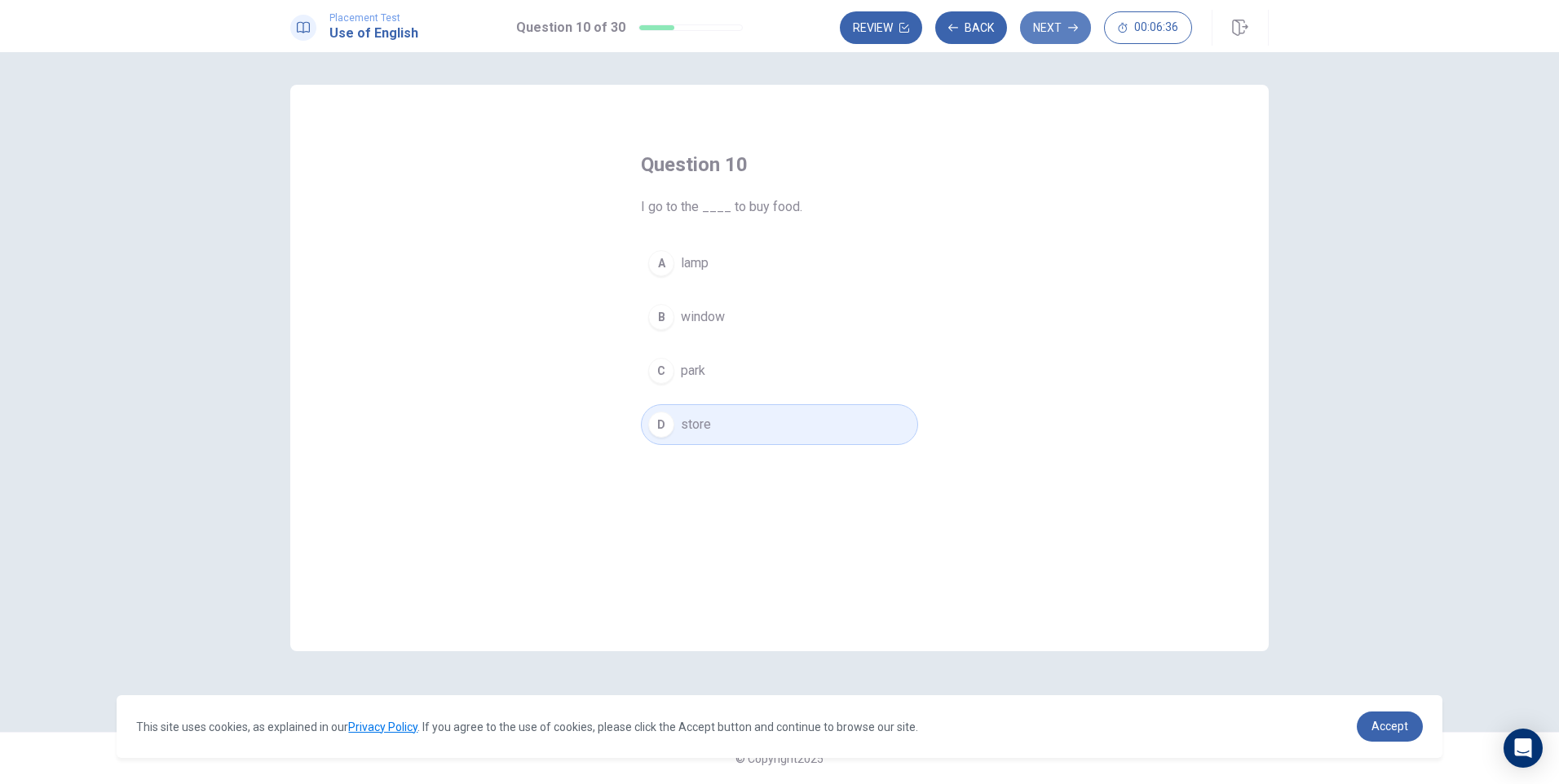 click on "Next" at bounding box center (1055, 28) 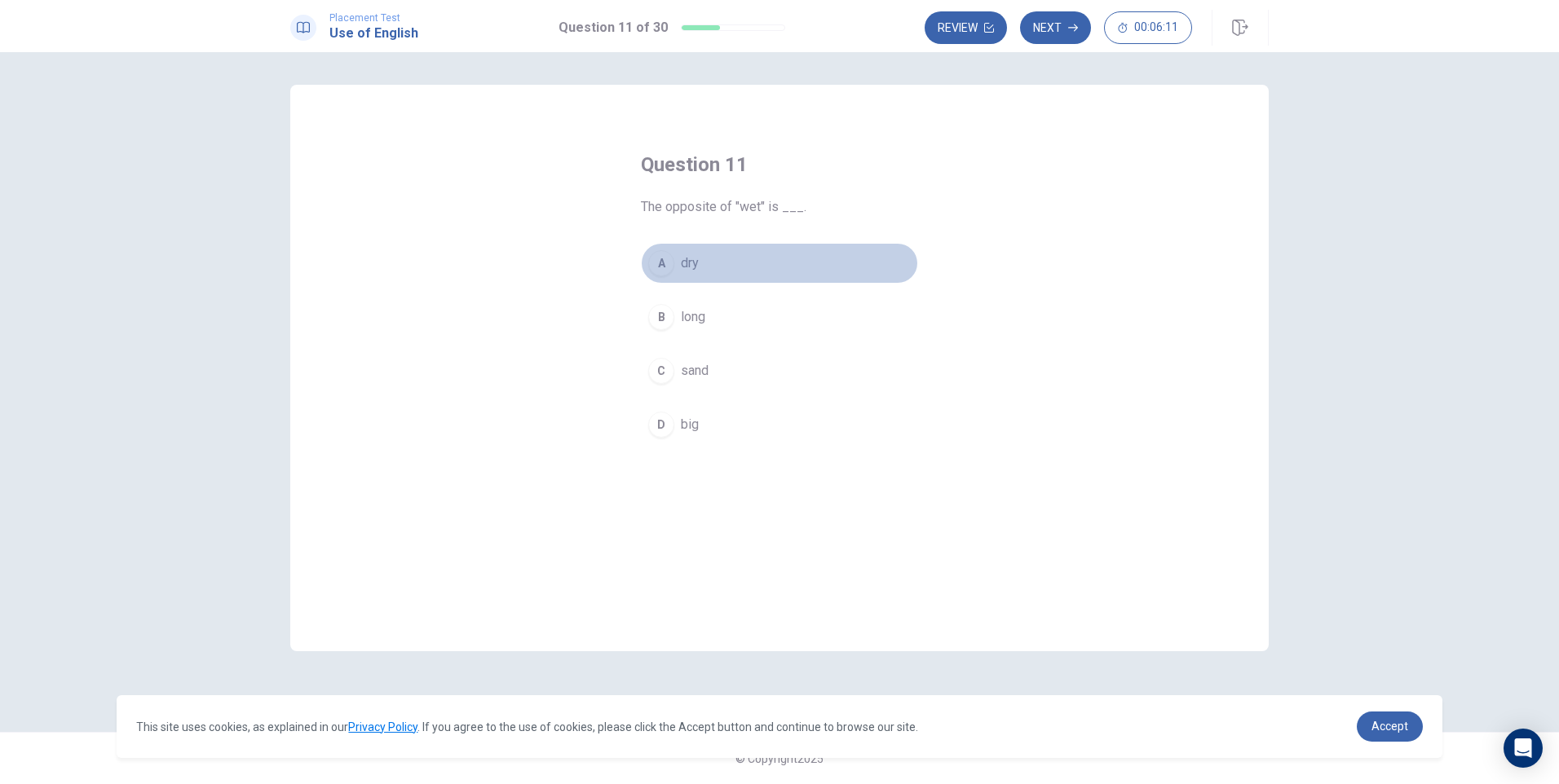click on "A dry" at bounding box center [780, 263] 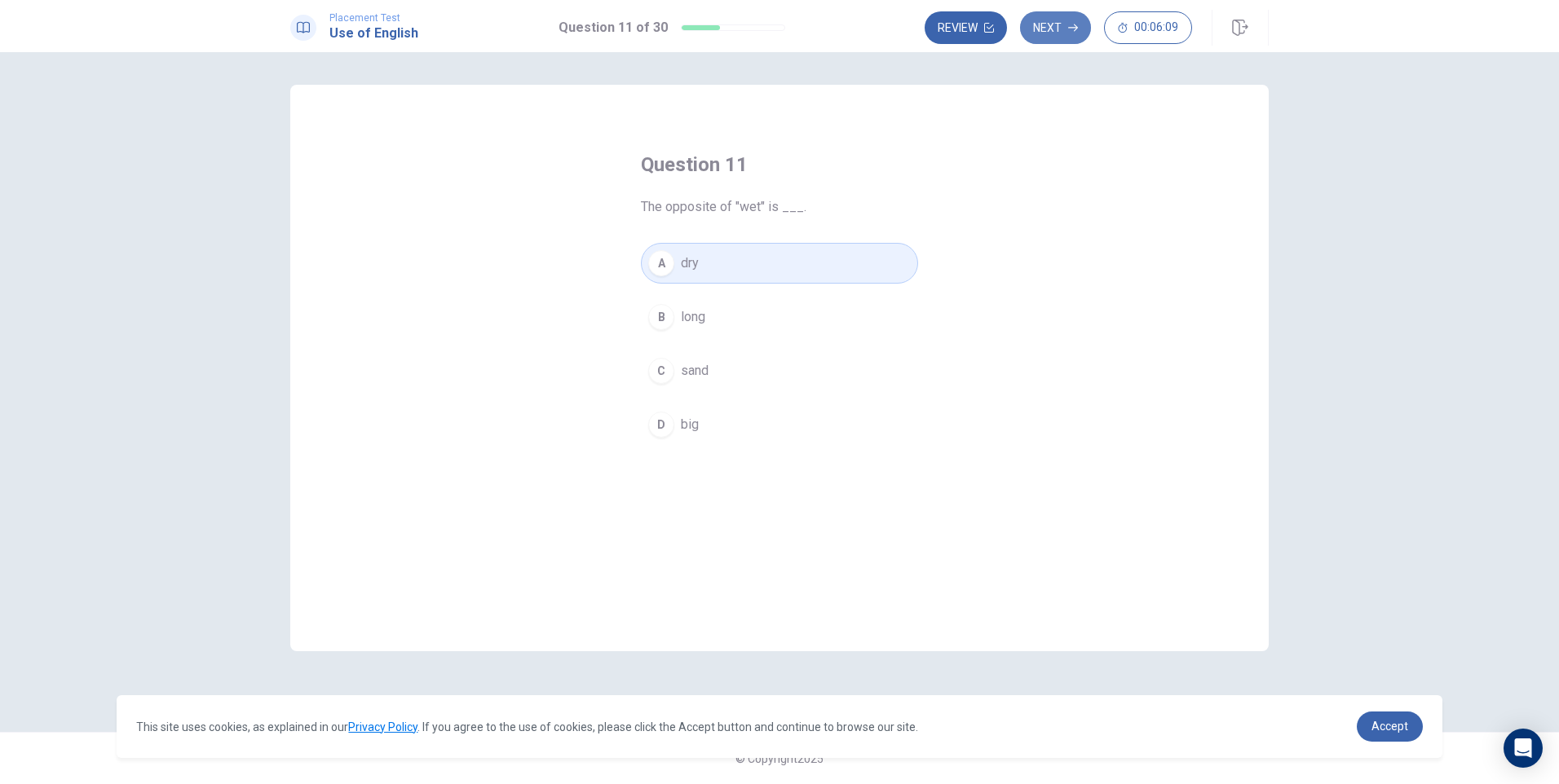 click on "Next" at bounding box center (1055, 28) 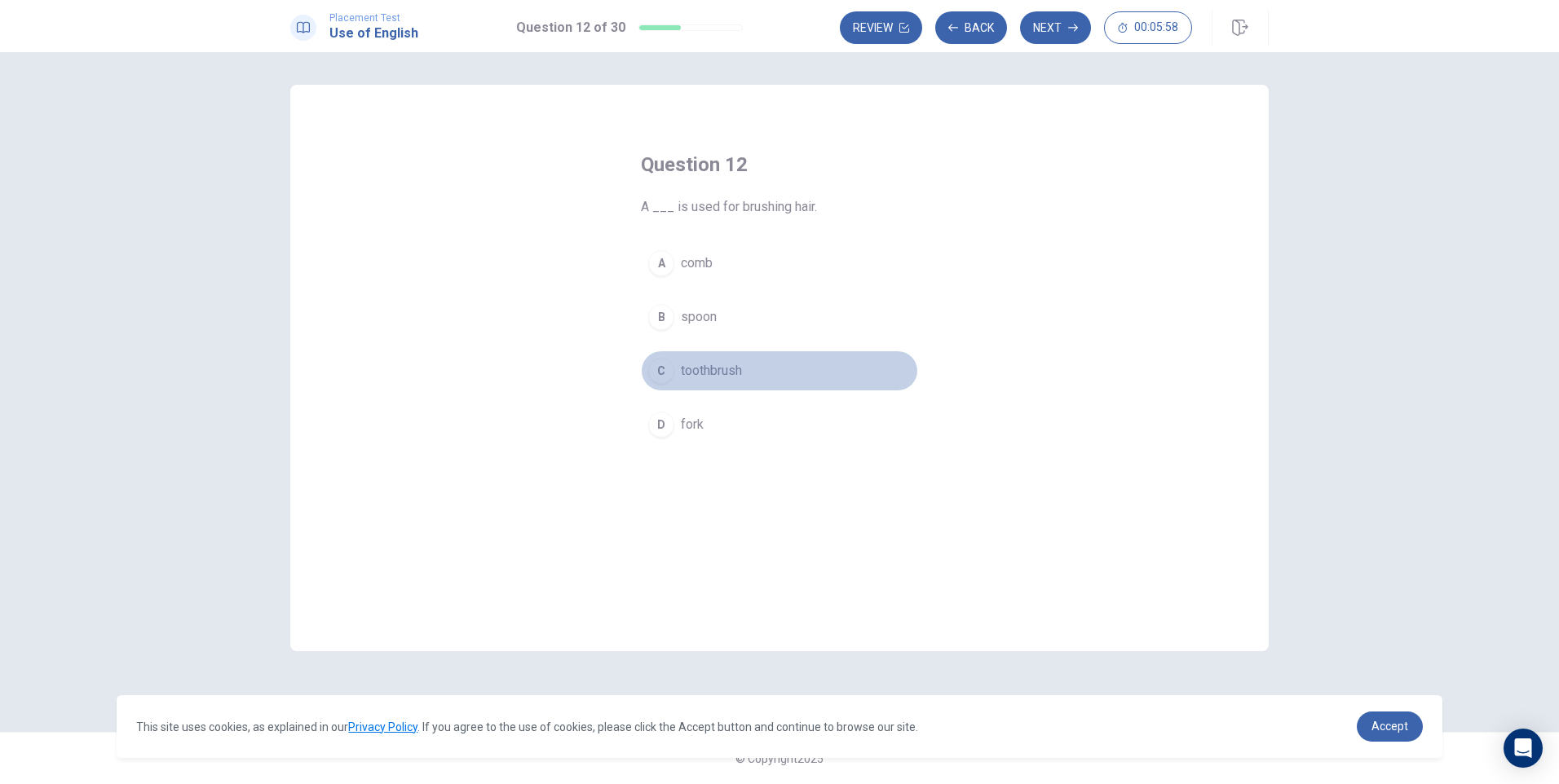 click on "toothbrush" at bounding box center [711, 371] 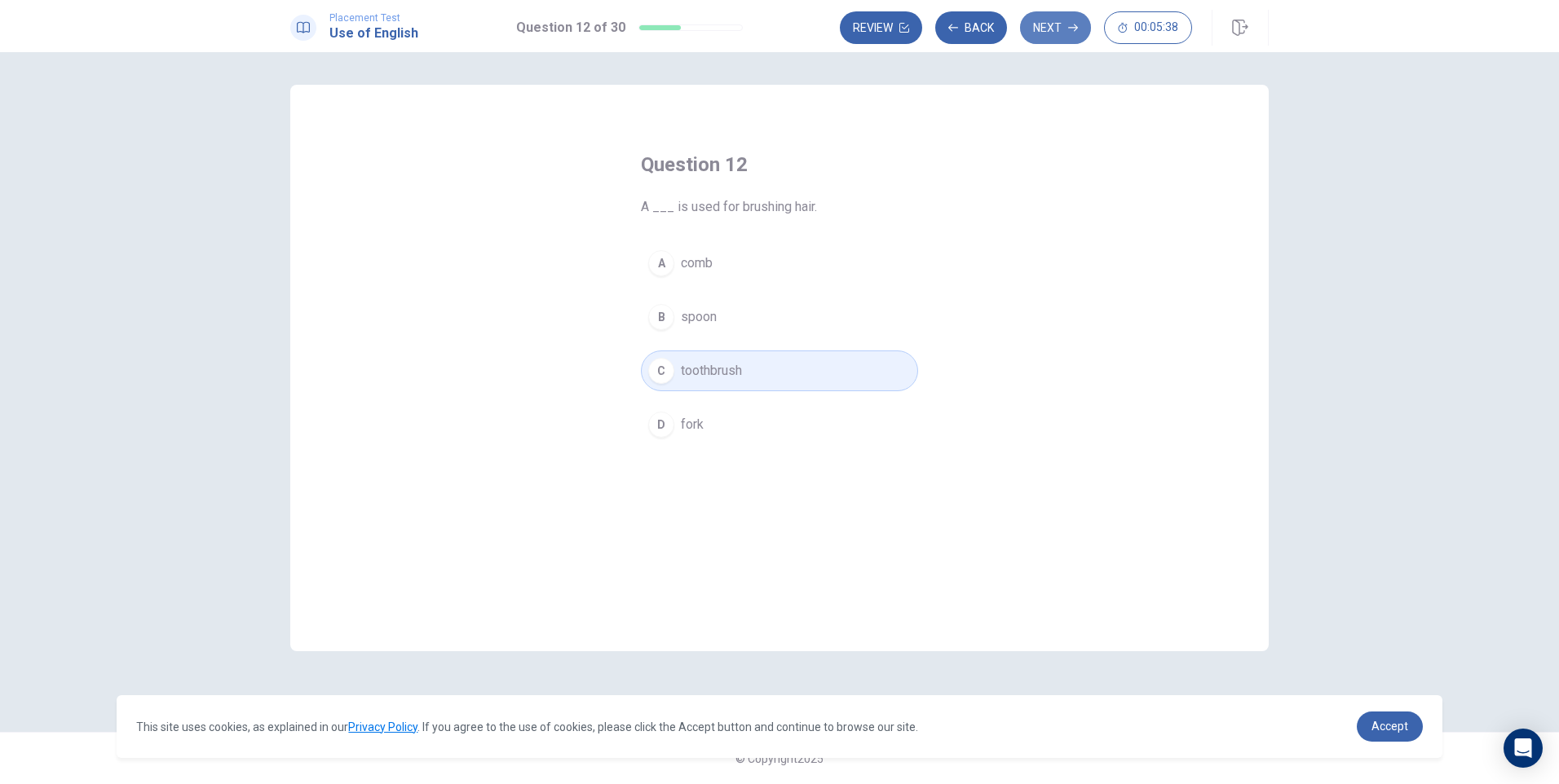 click on "Next" at bounding box center (1055, 28) 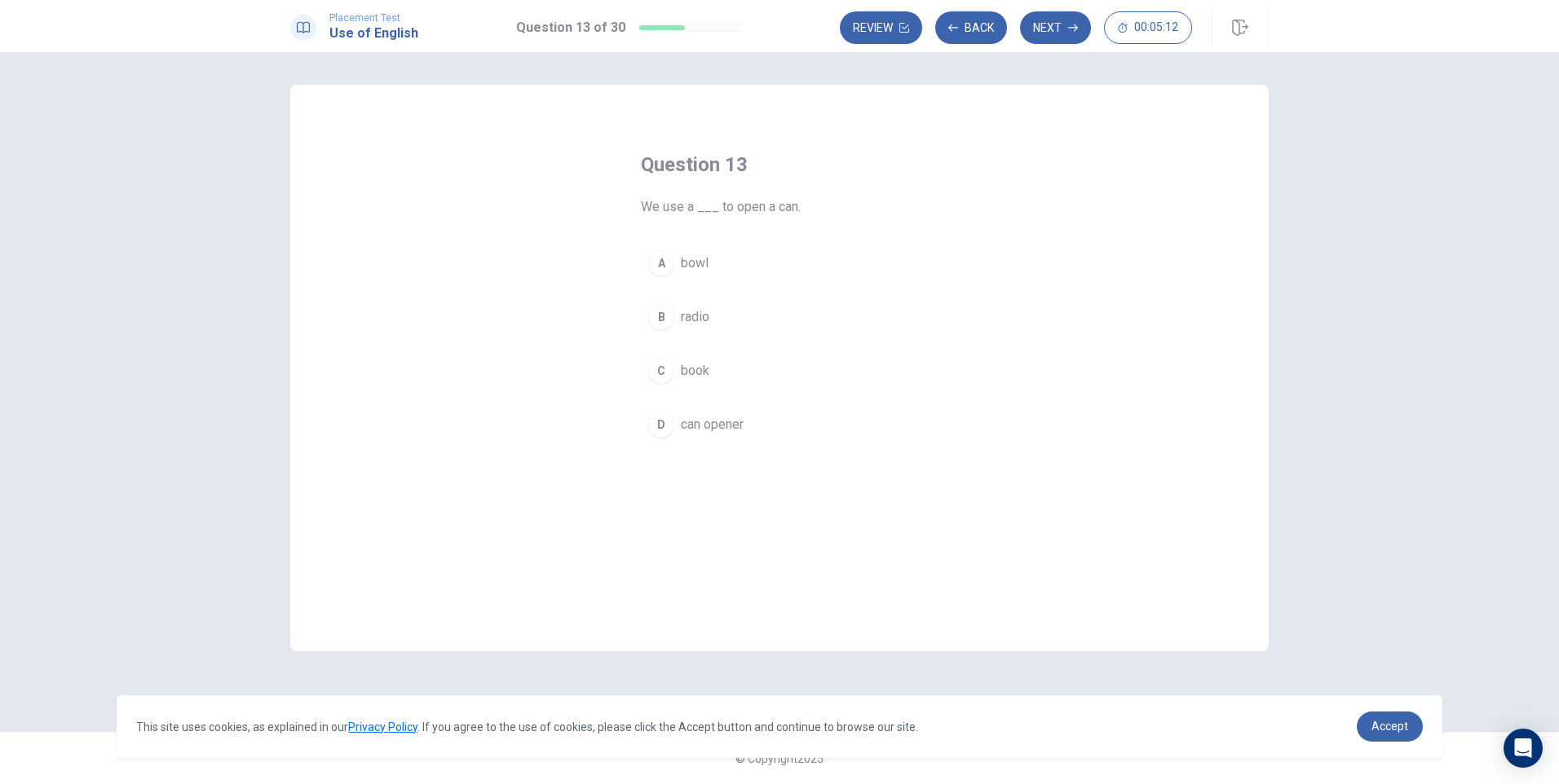 click on "can opener" at bounding box center (712, 425) 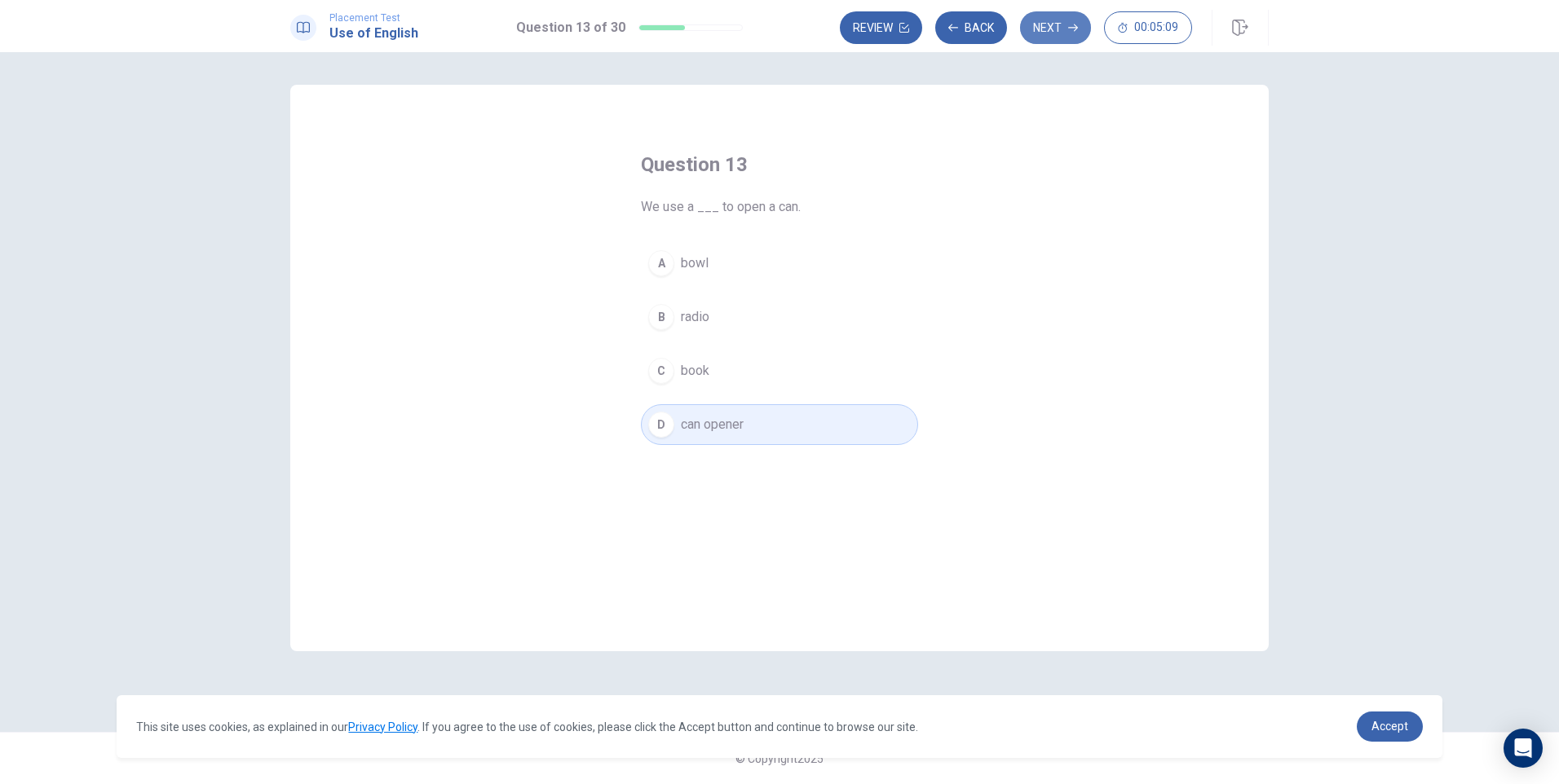 click on "Next" at bounding box center [1055, 28] 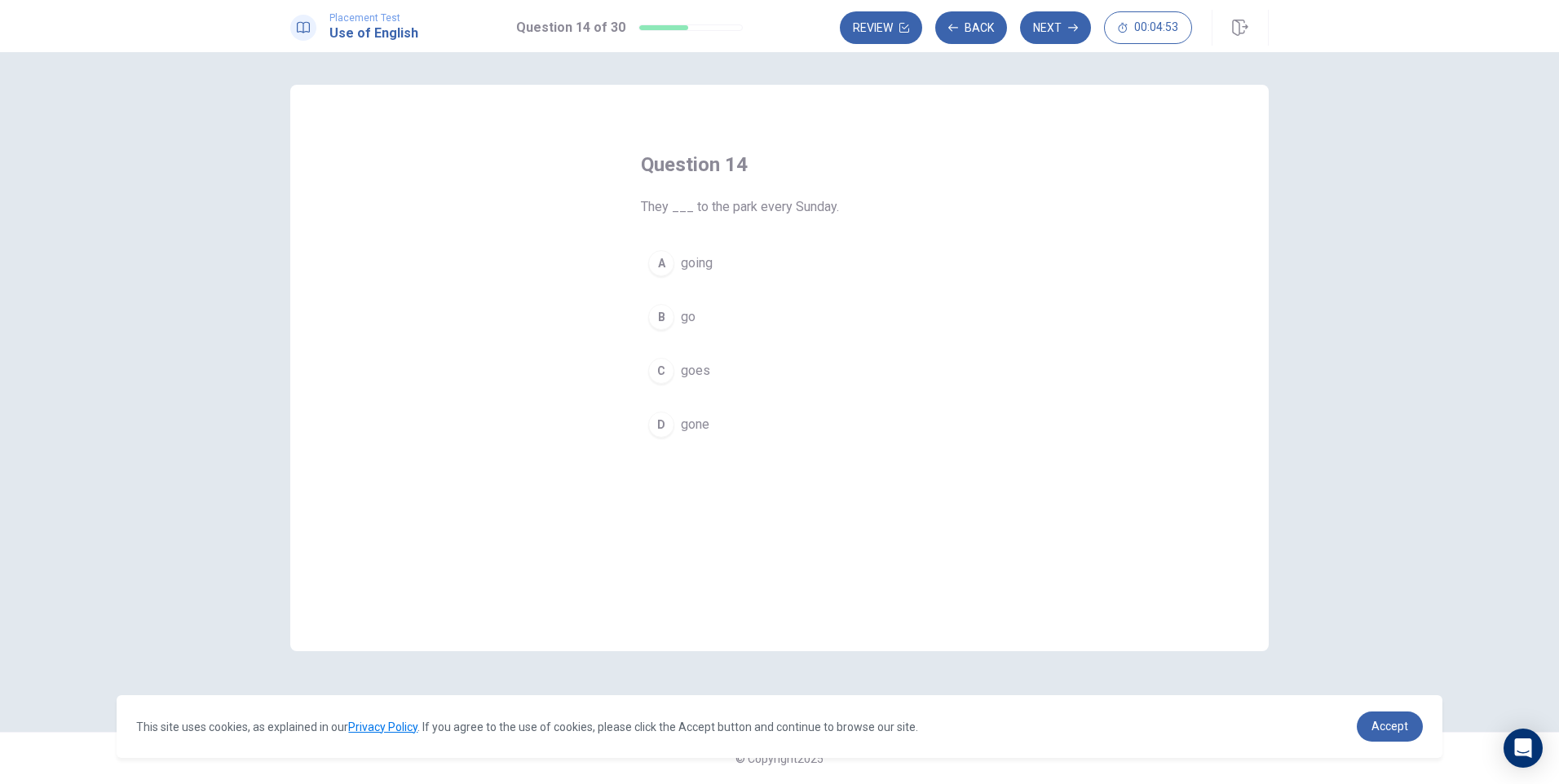 click on "go" at bounding box center (688, 317) 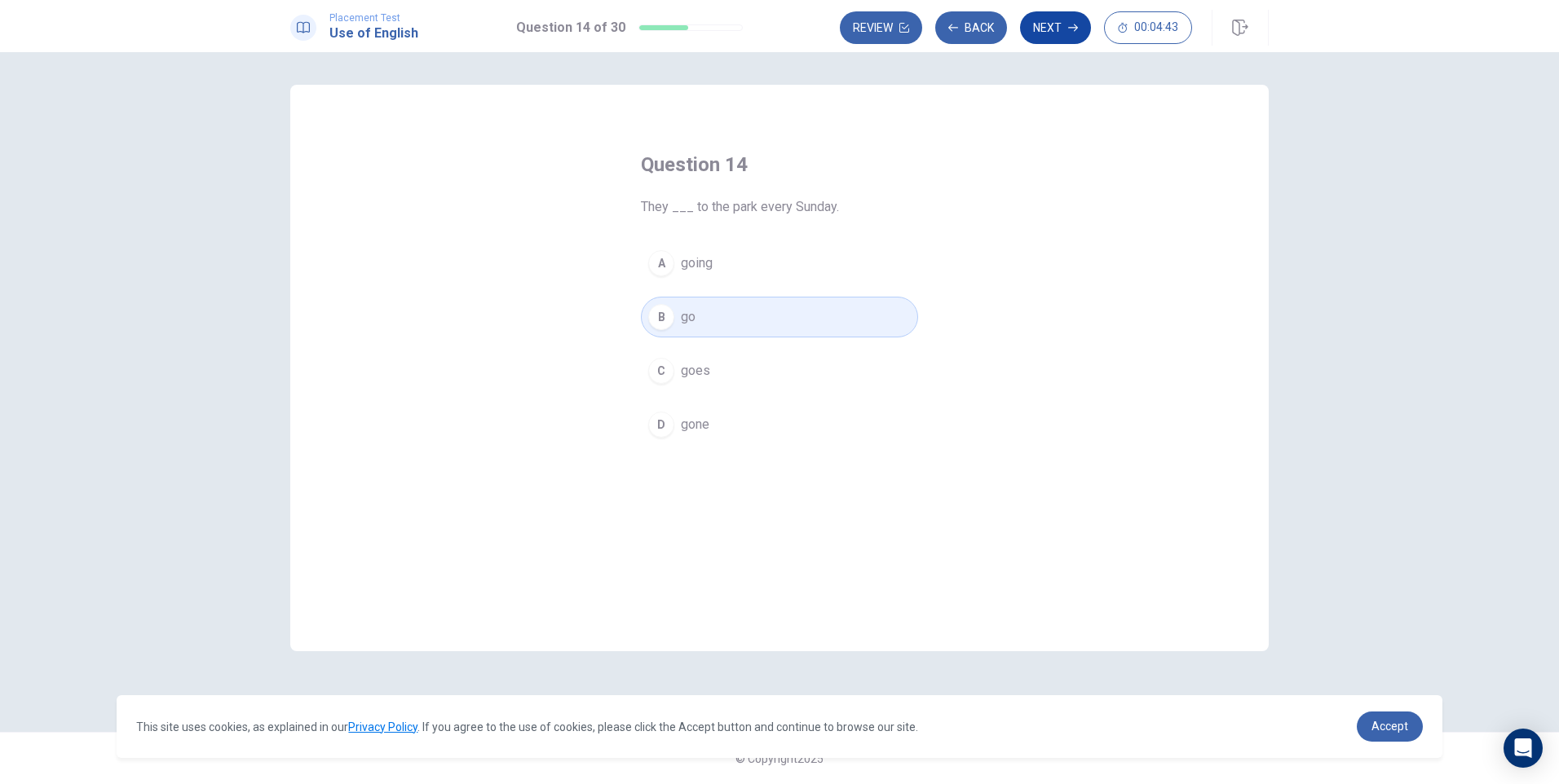 click on "Next" at bounding box center [1055, 28] 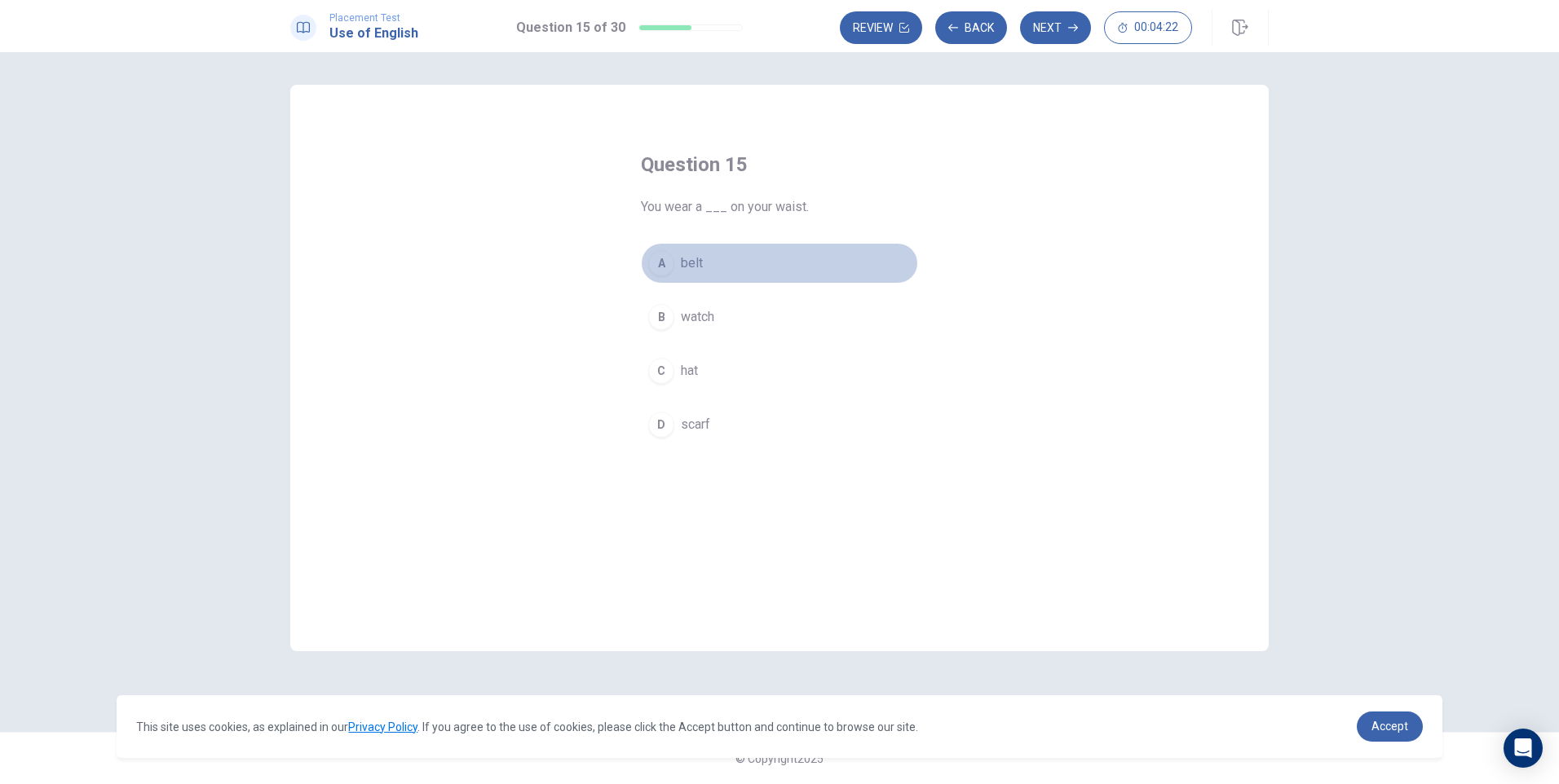 click on "belt" at bounding box center [691, 263] 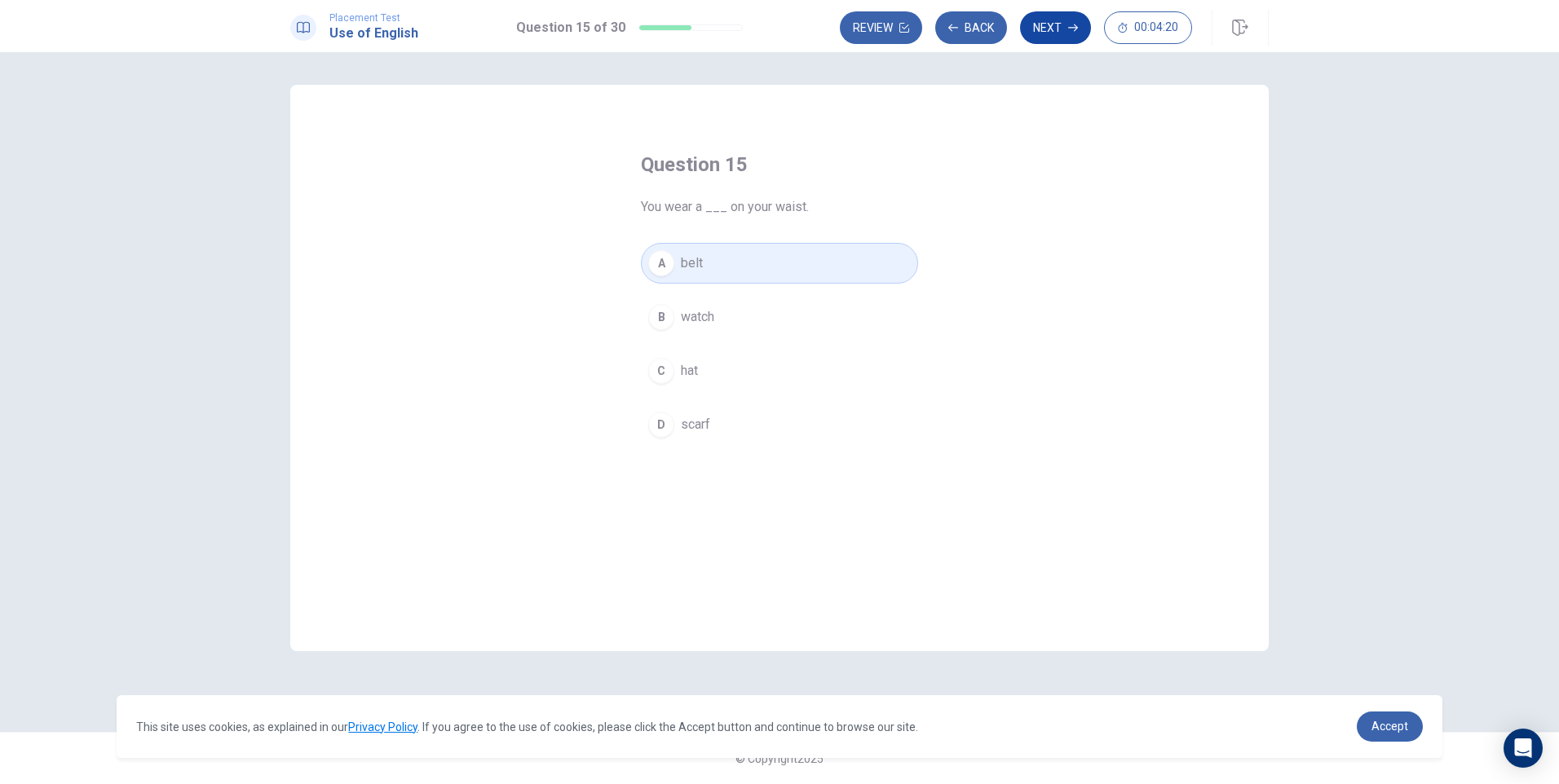 click on "Next" at bounding box center (1055, 28) 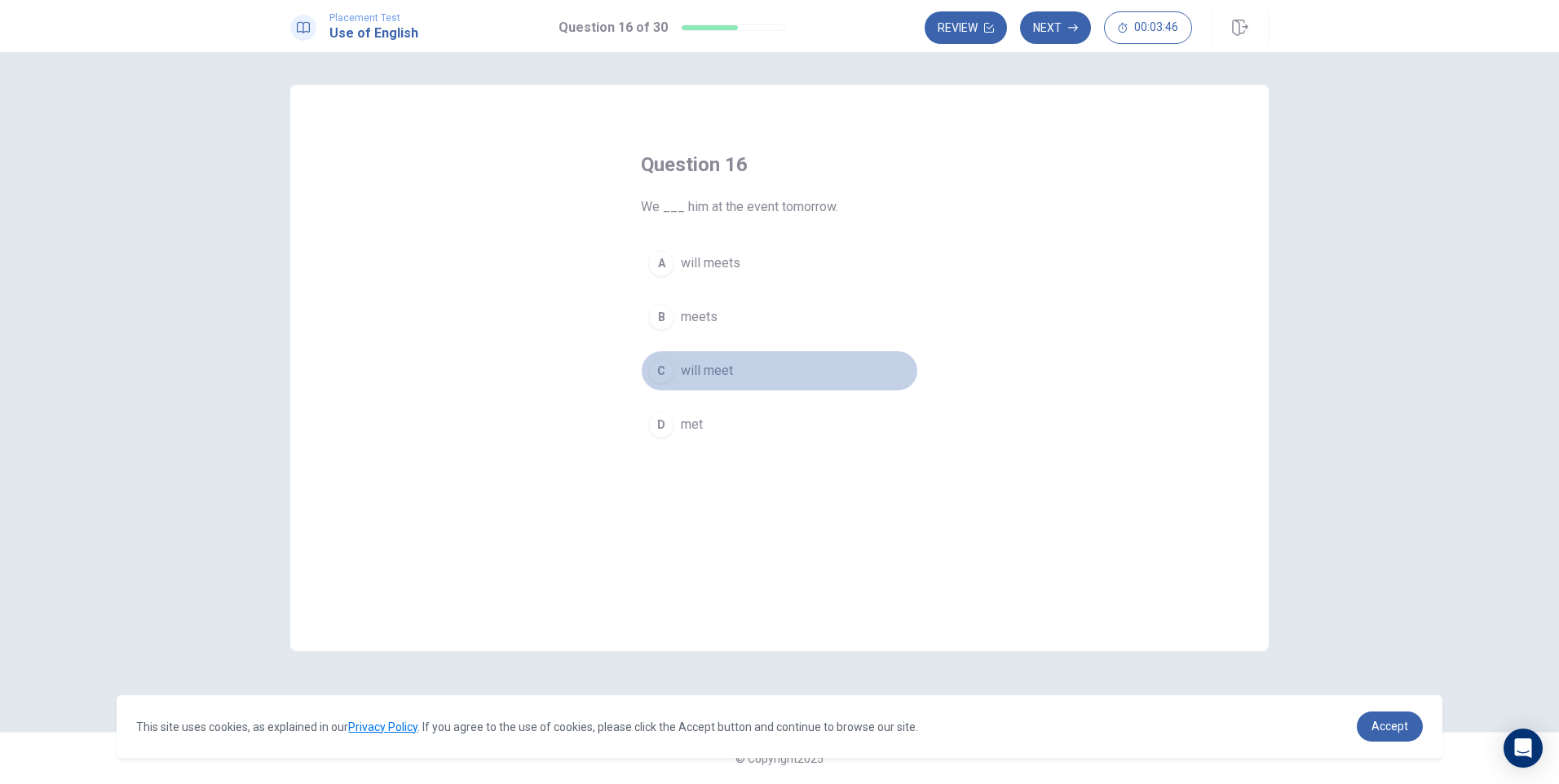 click on "will meet" at bounding box center (707, 371) 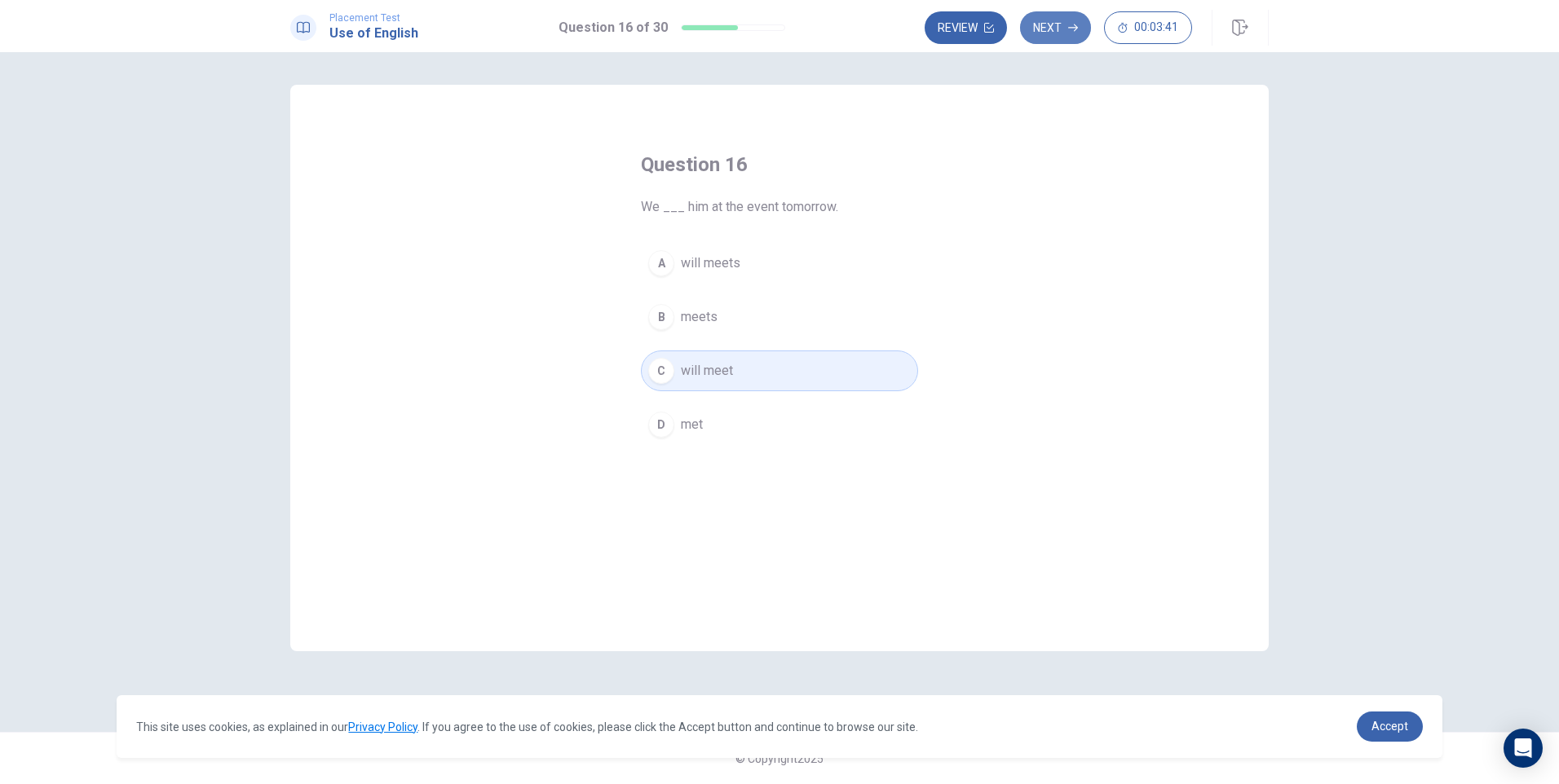 click on "Next" at bounding box center [1055, 28] 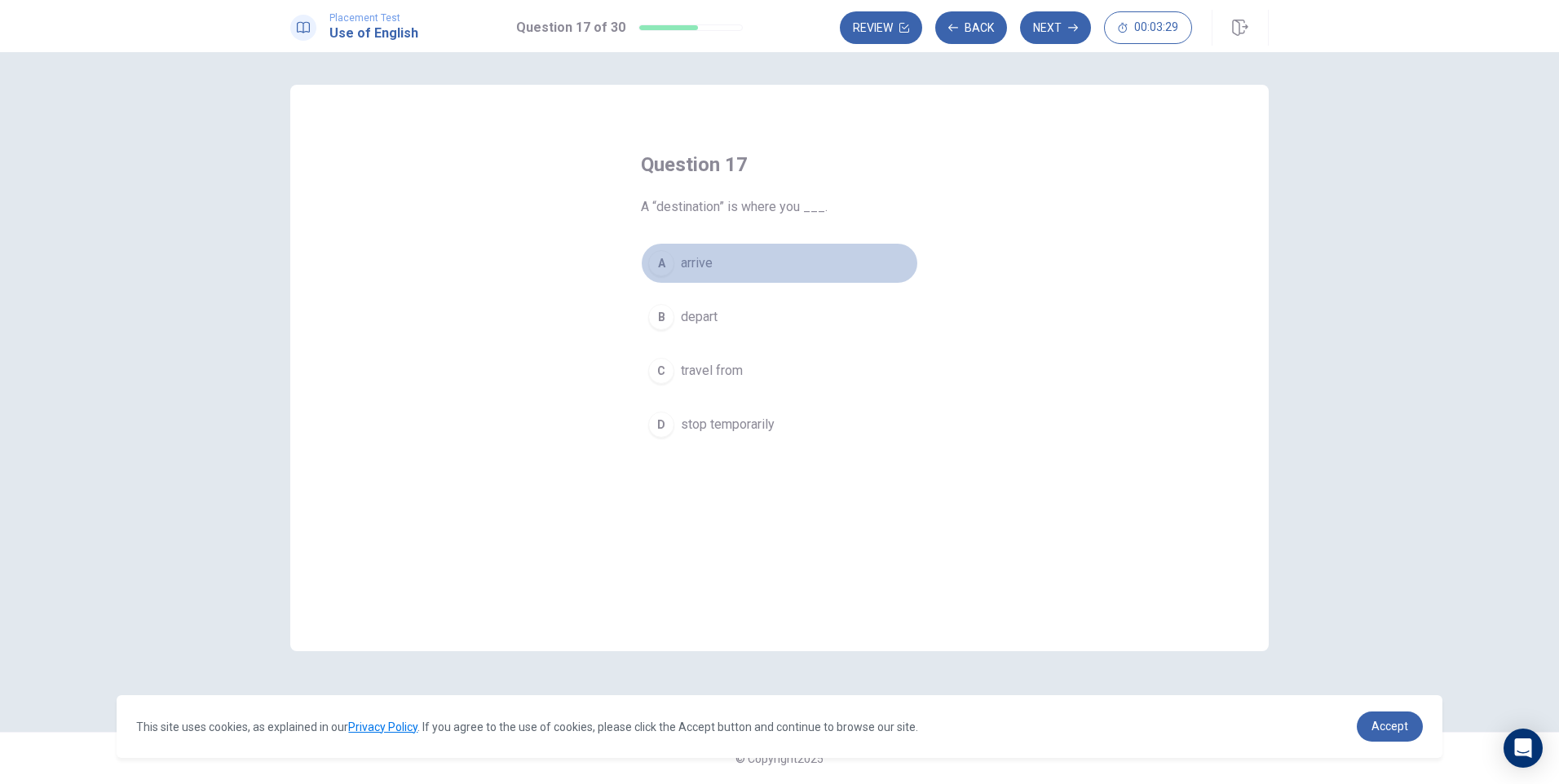 click on "arrive" at bounding box center (696, 263) 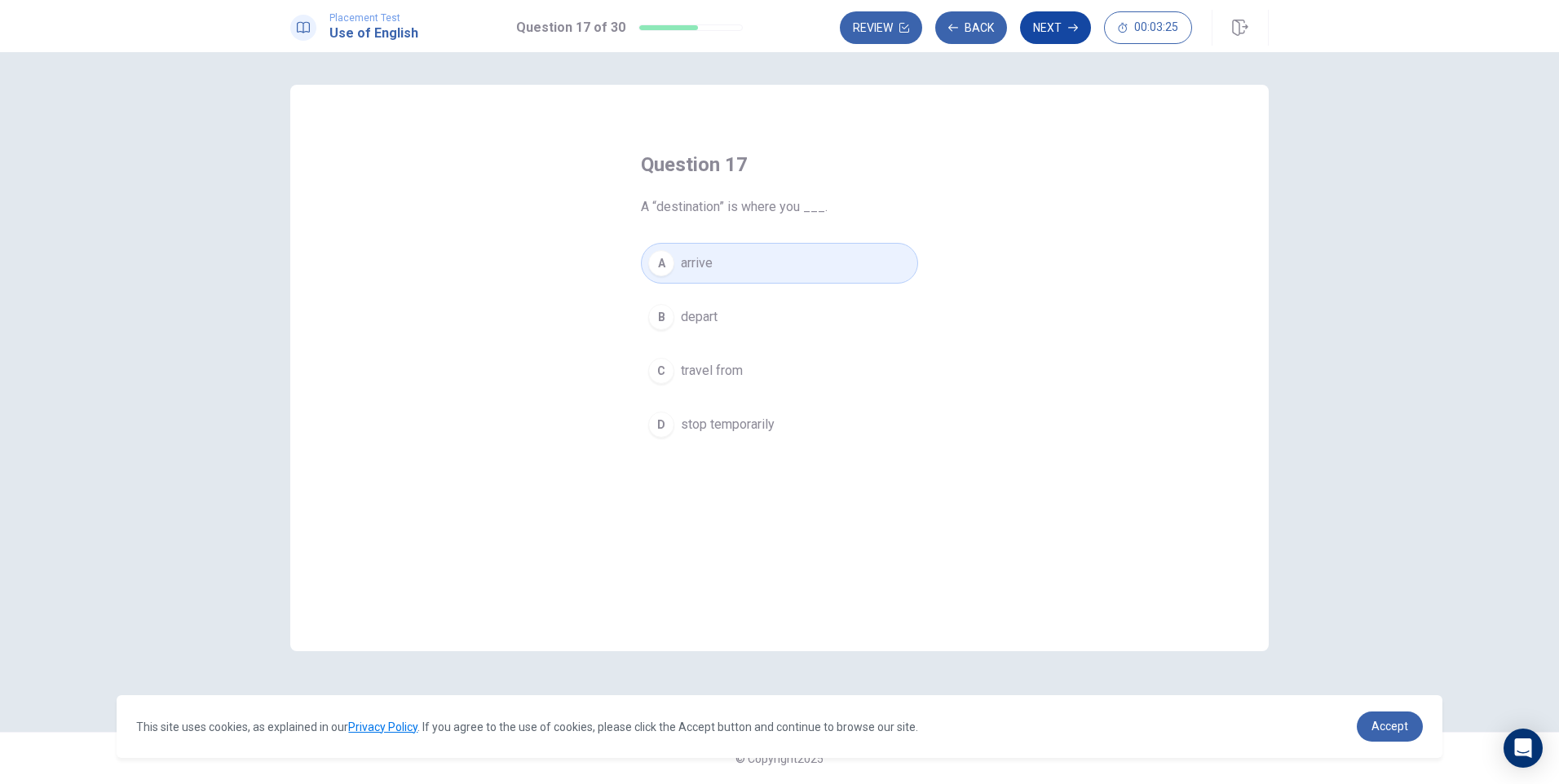 click on "Next" at bounding box center [1055, 28] 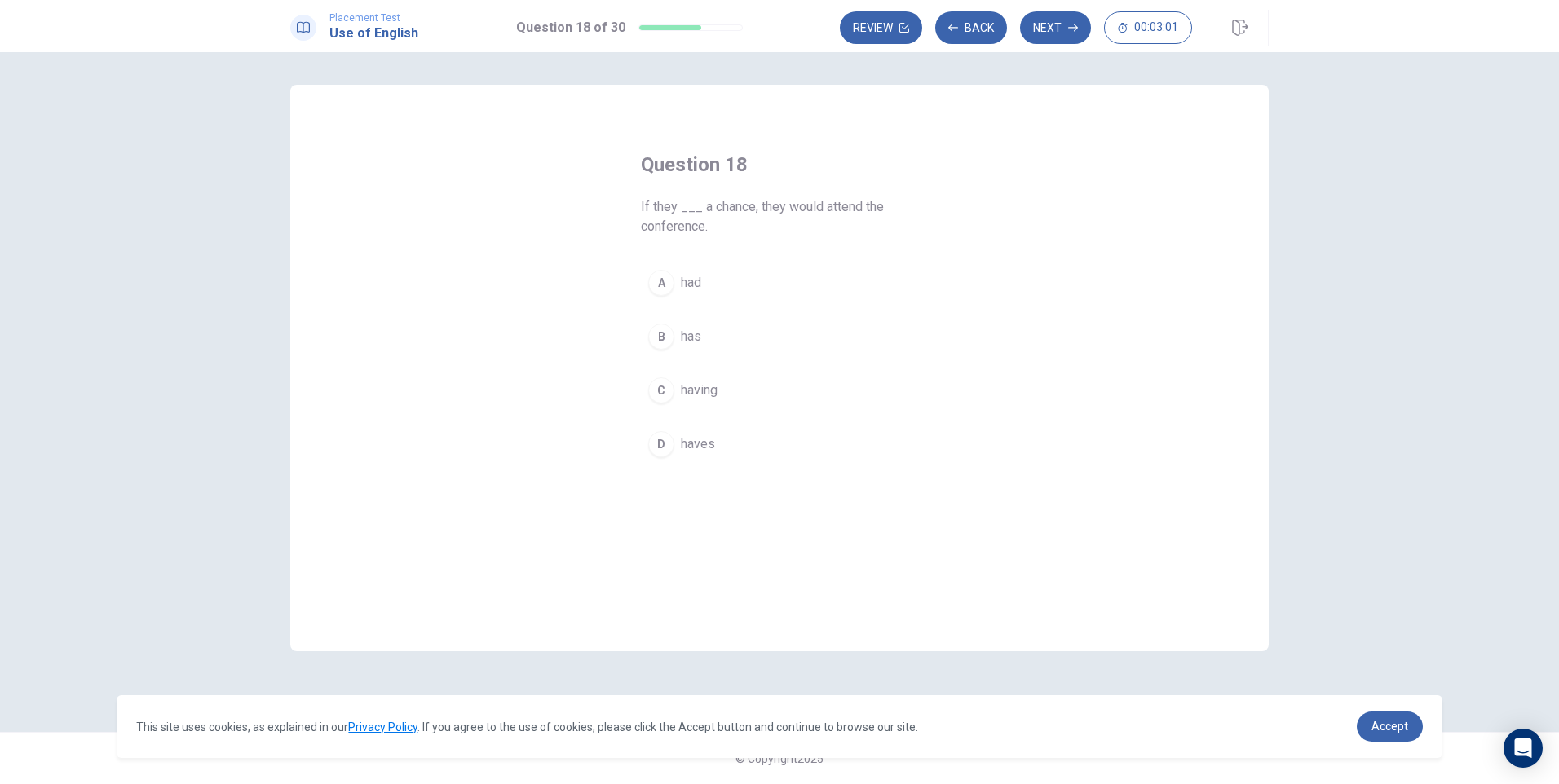 click on "having" at bounding box center [699, 390] 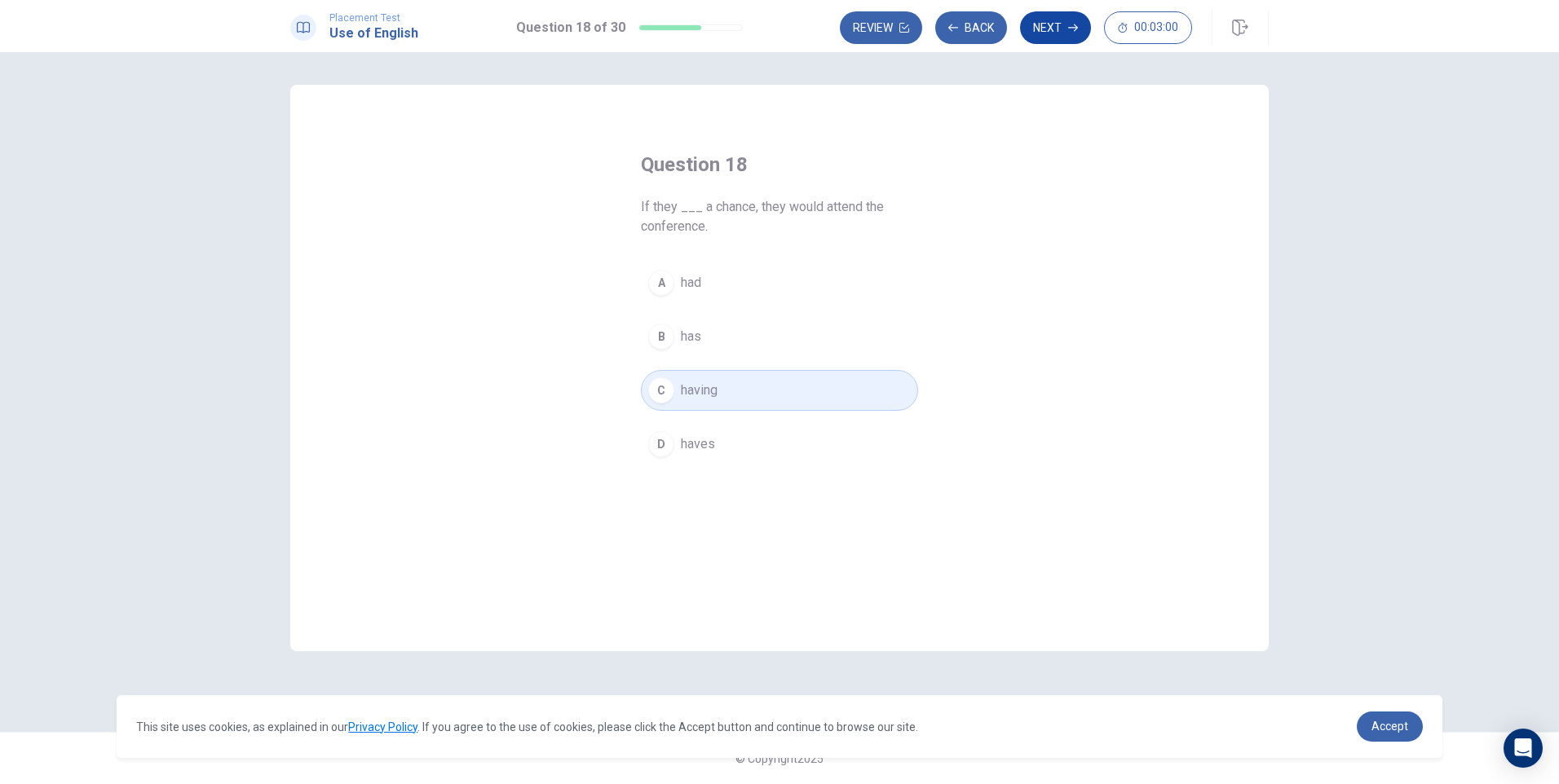click on "Next" at bounding box center (1055, 28) 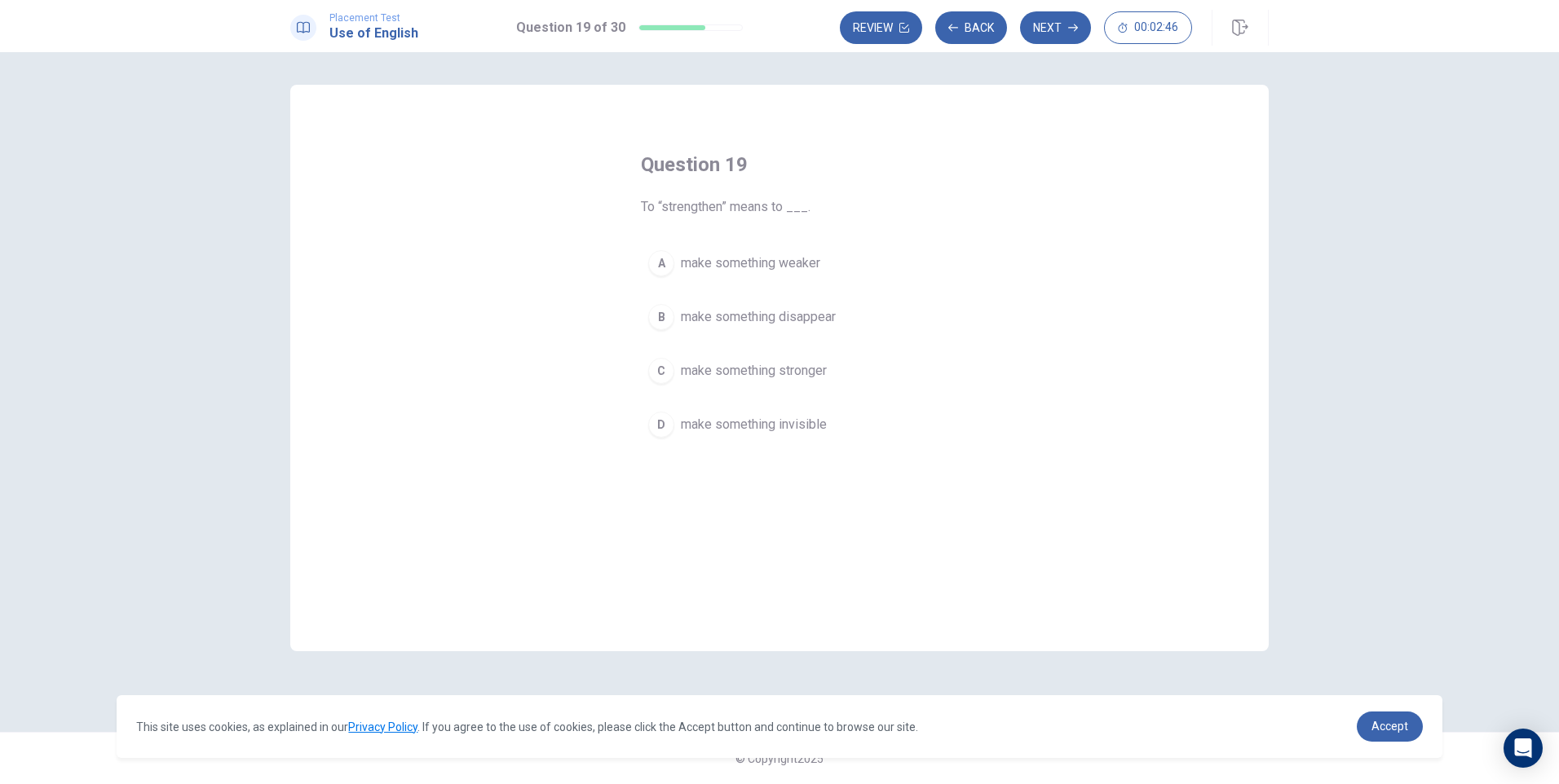 click on "make something stronger" at bounding box center (753, 371) 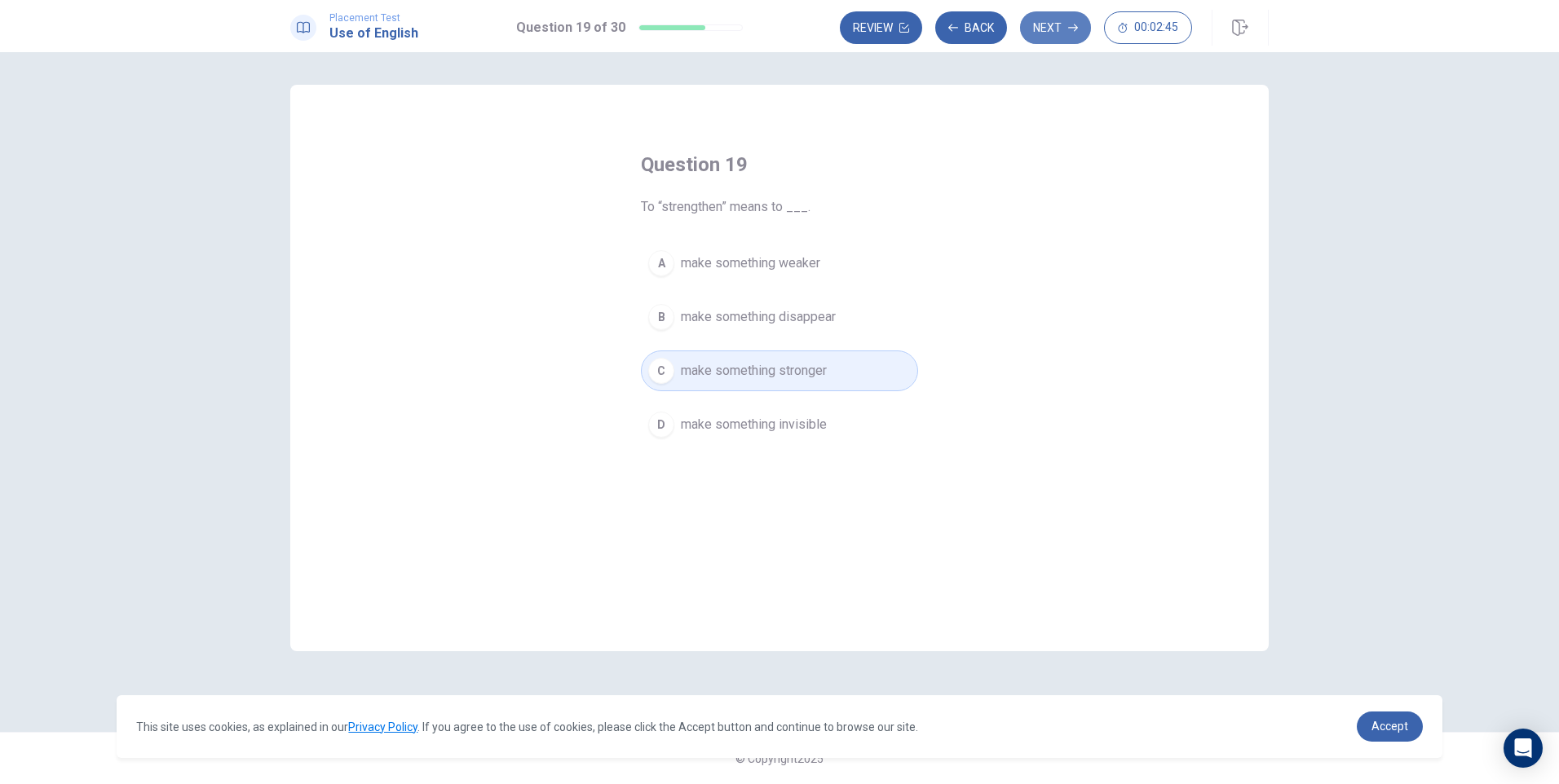 click on "Next" at bounding box center (1055, 28) 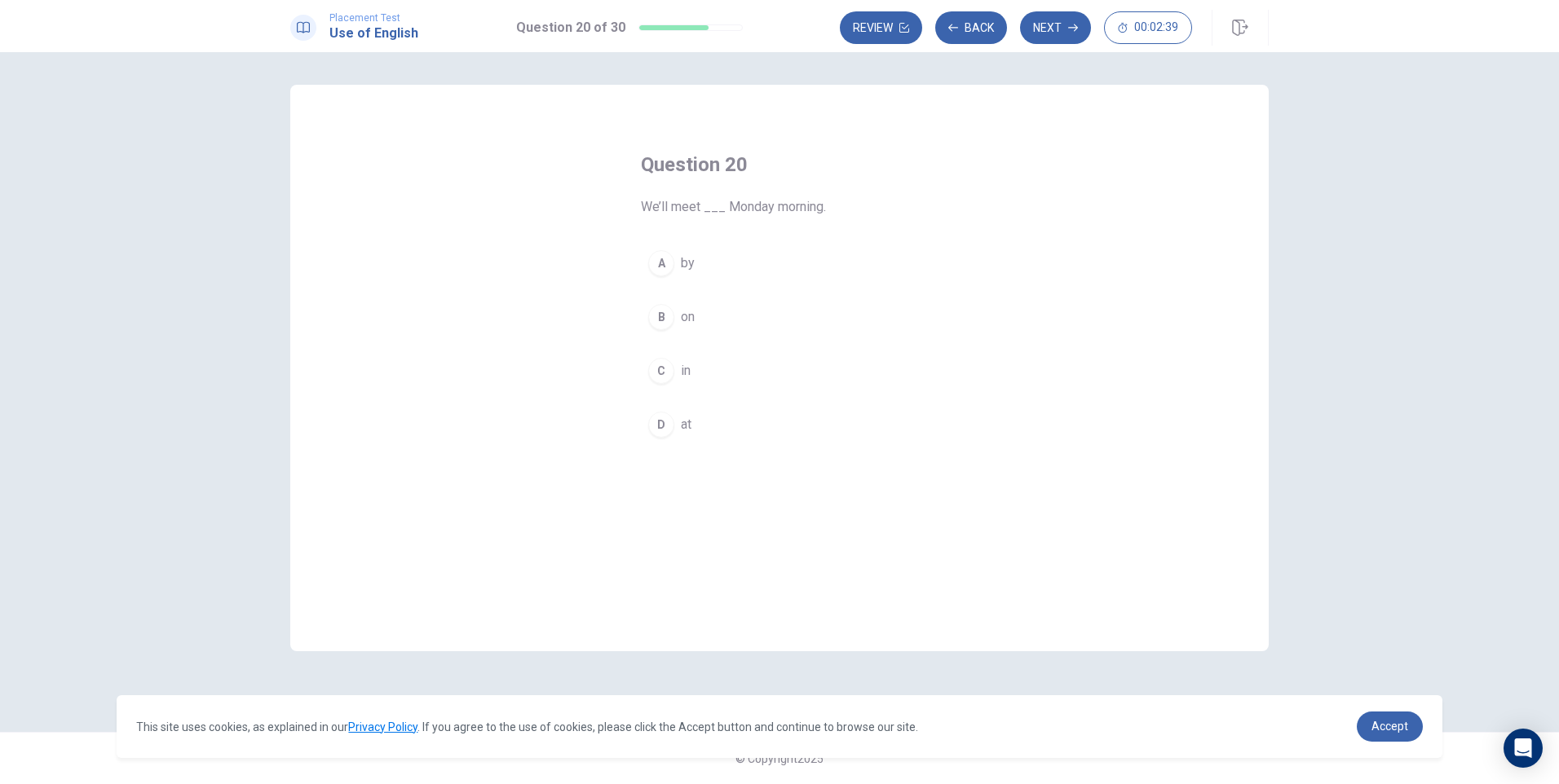 click on "on" at bounding box center [687, 317] 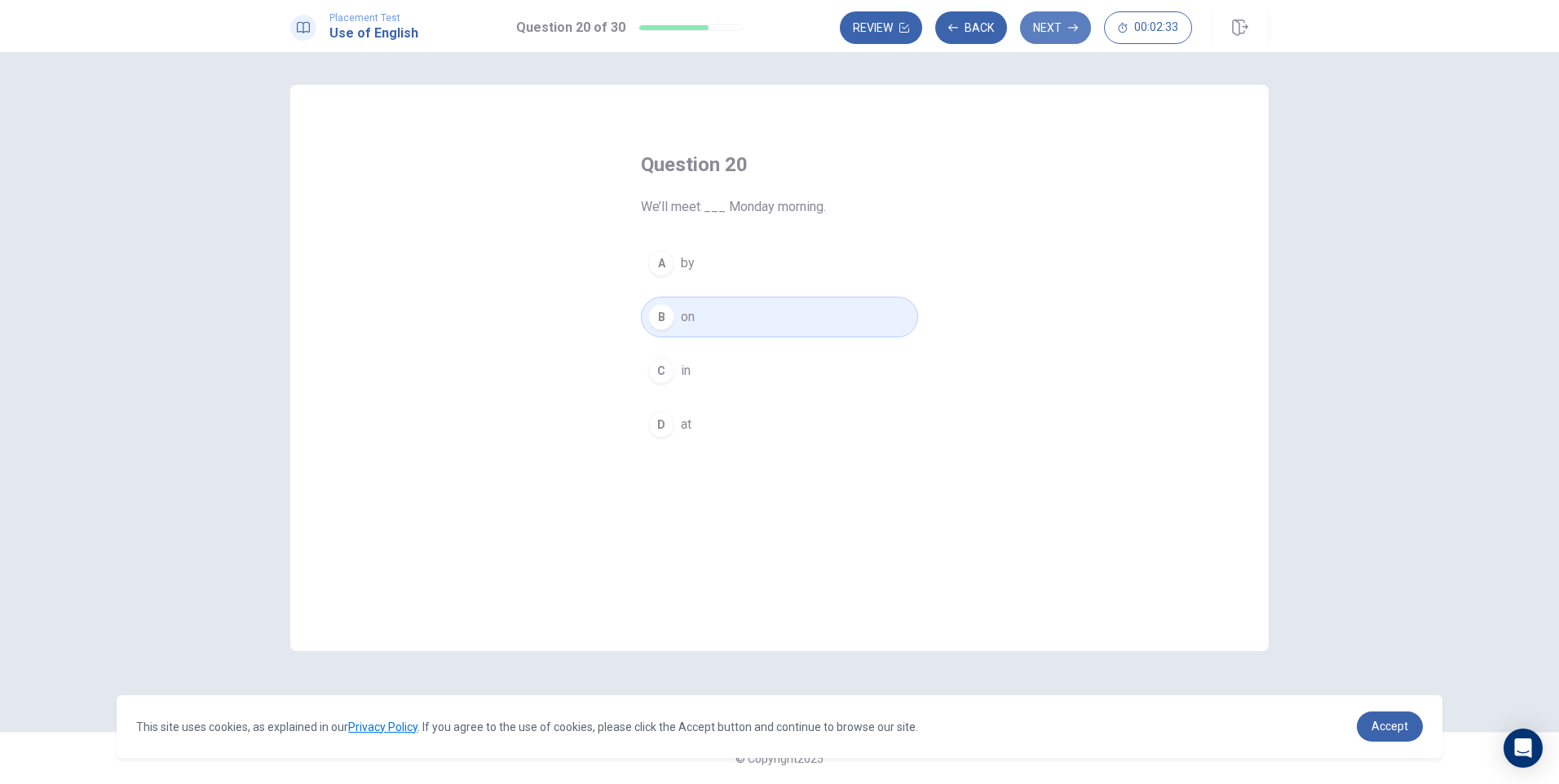 click on "Next" at bounding box center (1055, 28) 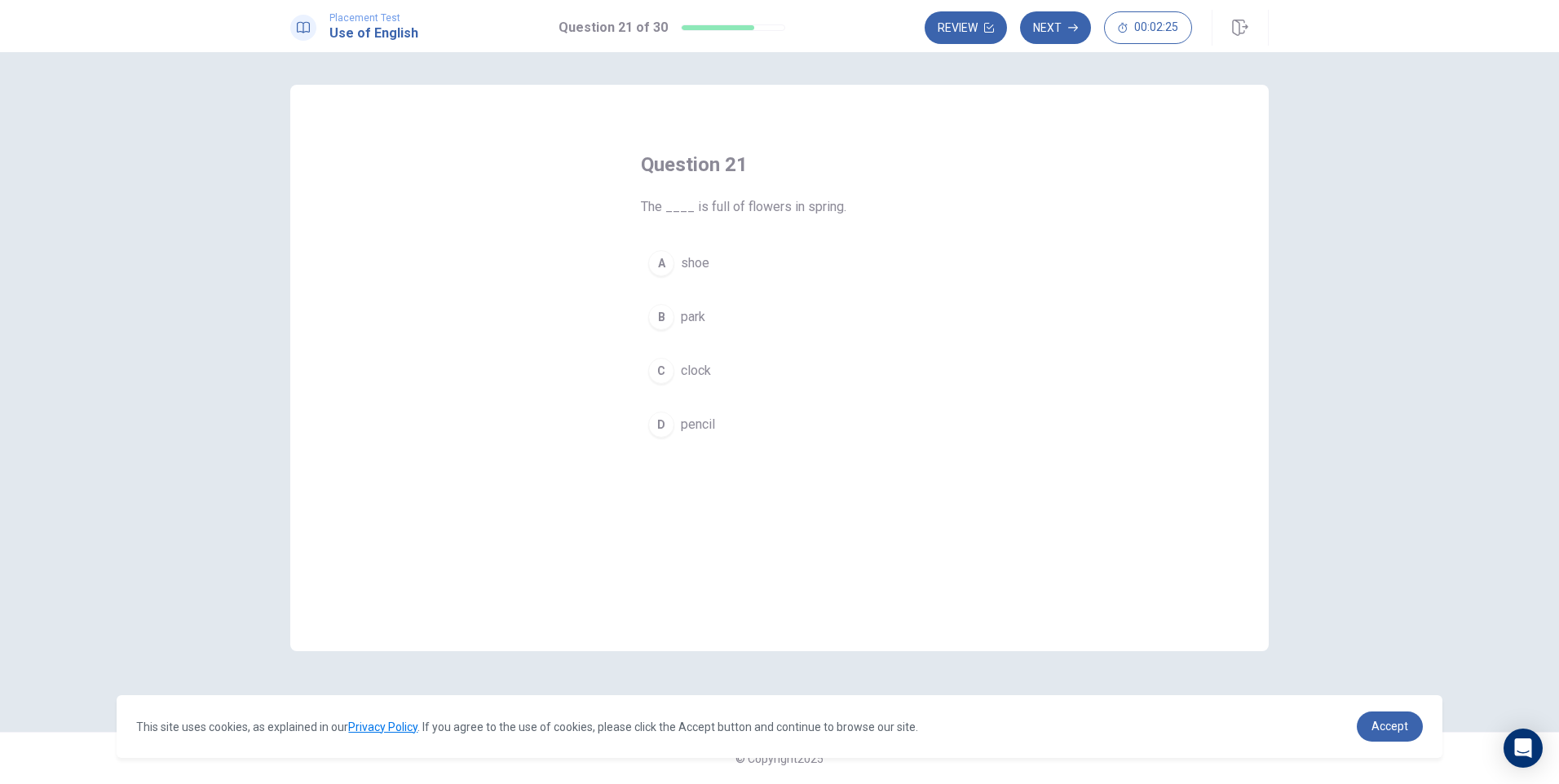 click on "park" at bounding box center [693, 317] 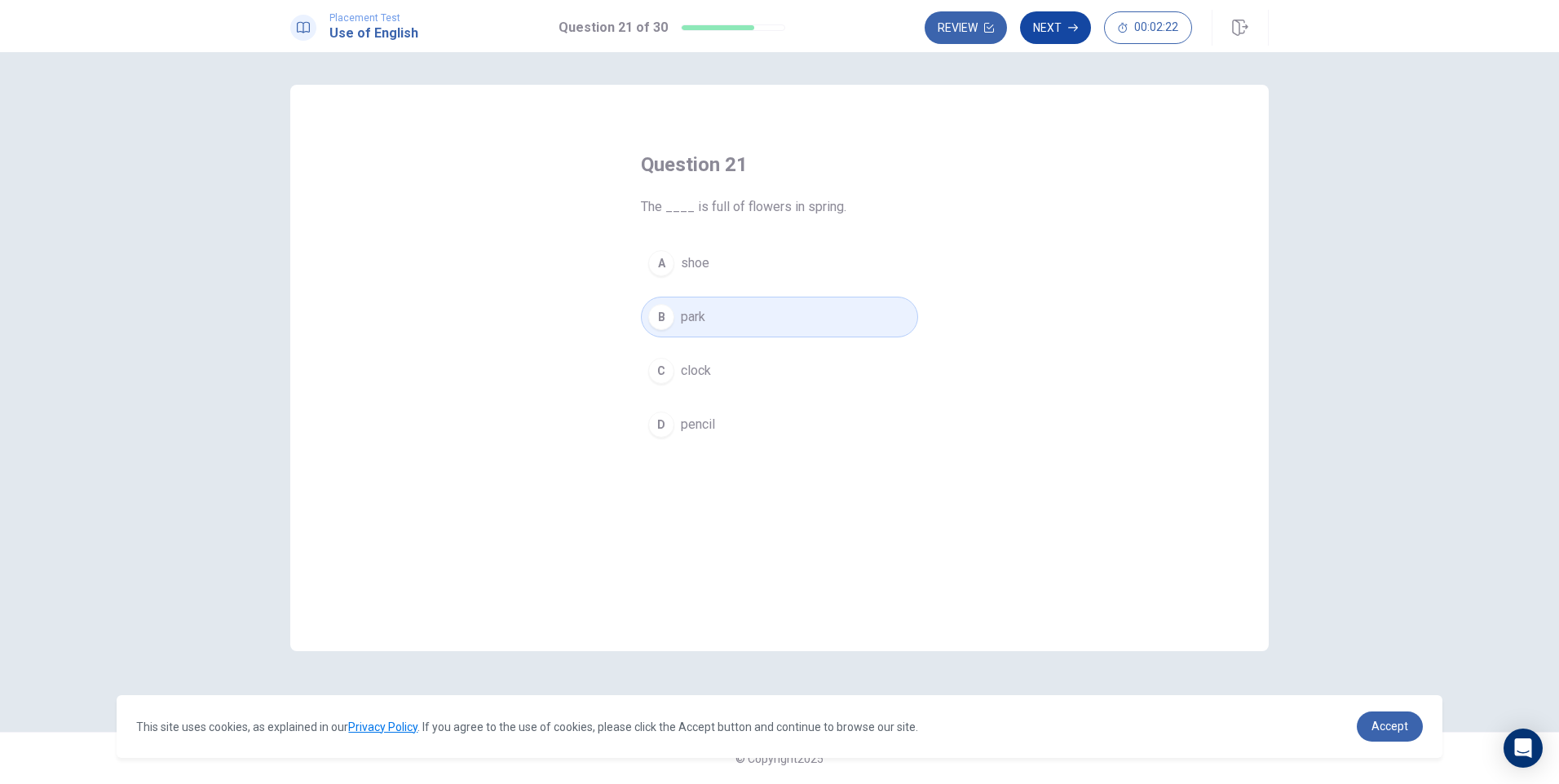 click on "Next" at bounding box center [1055, 28] 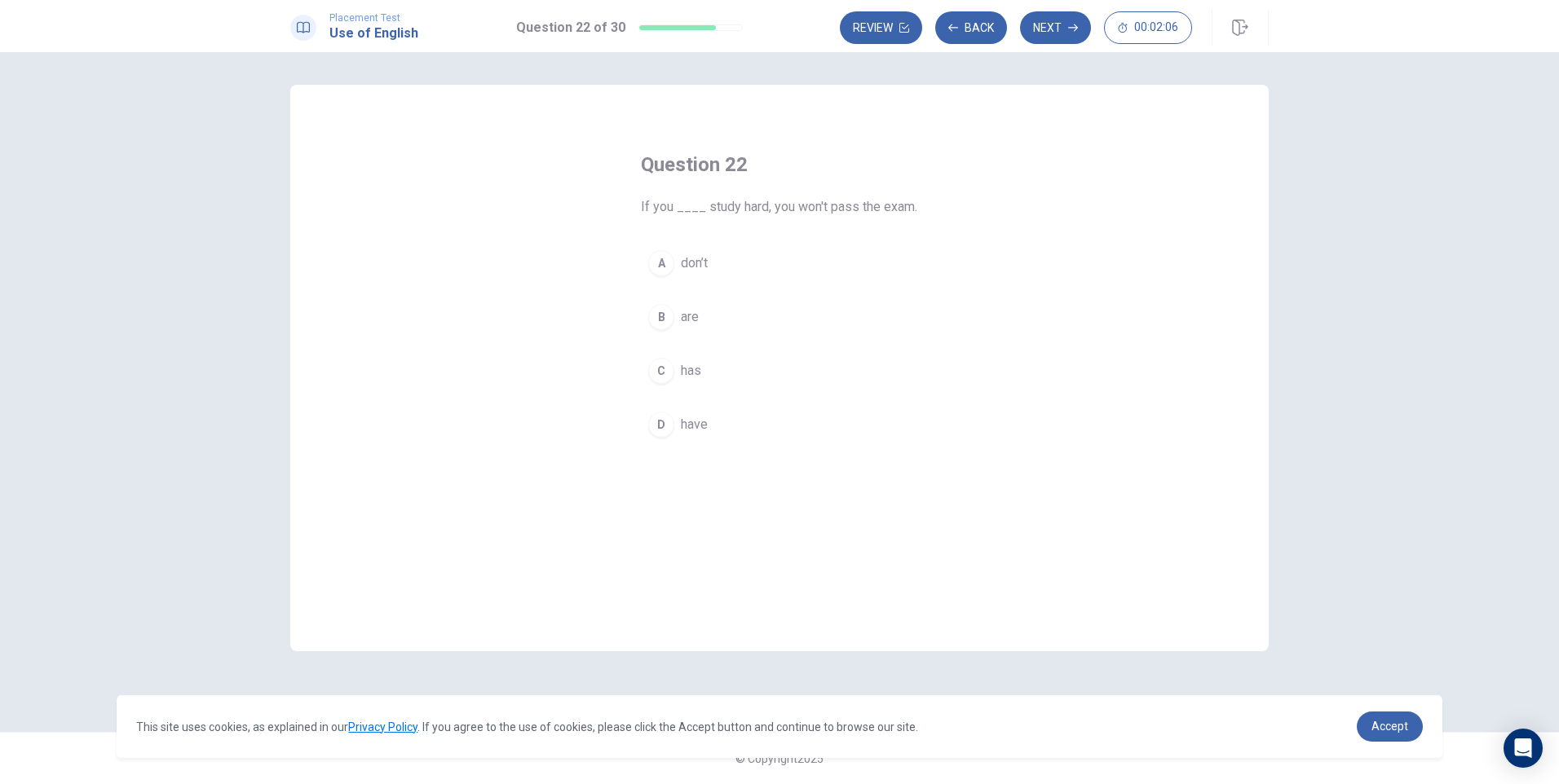 click on "don’t" at bounding box center [694, 263] 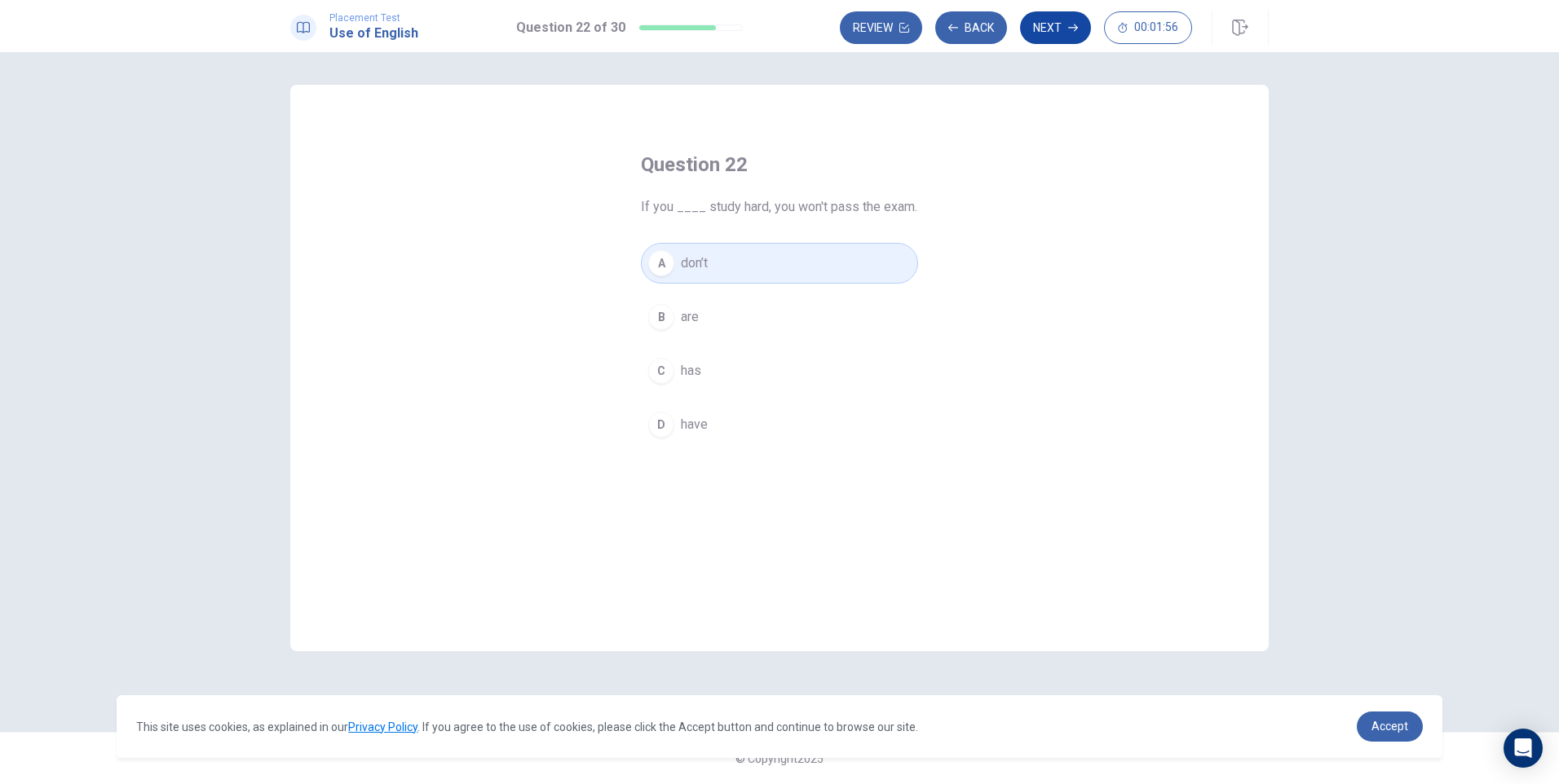 click on "Next" at bounding box center [1055, 28] 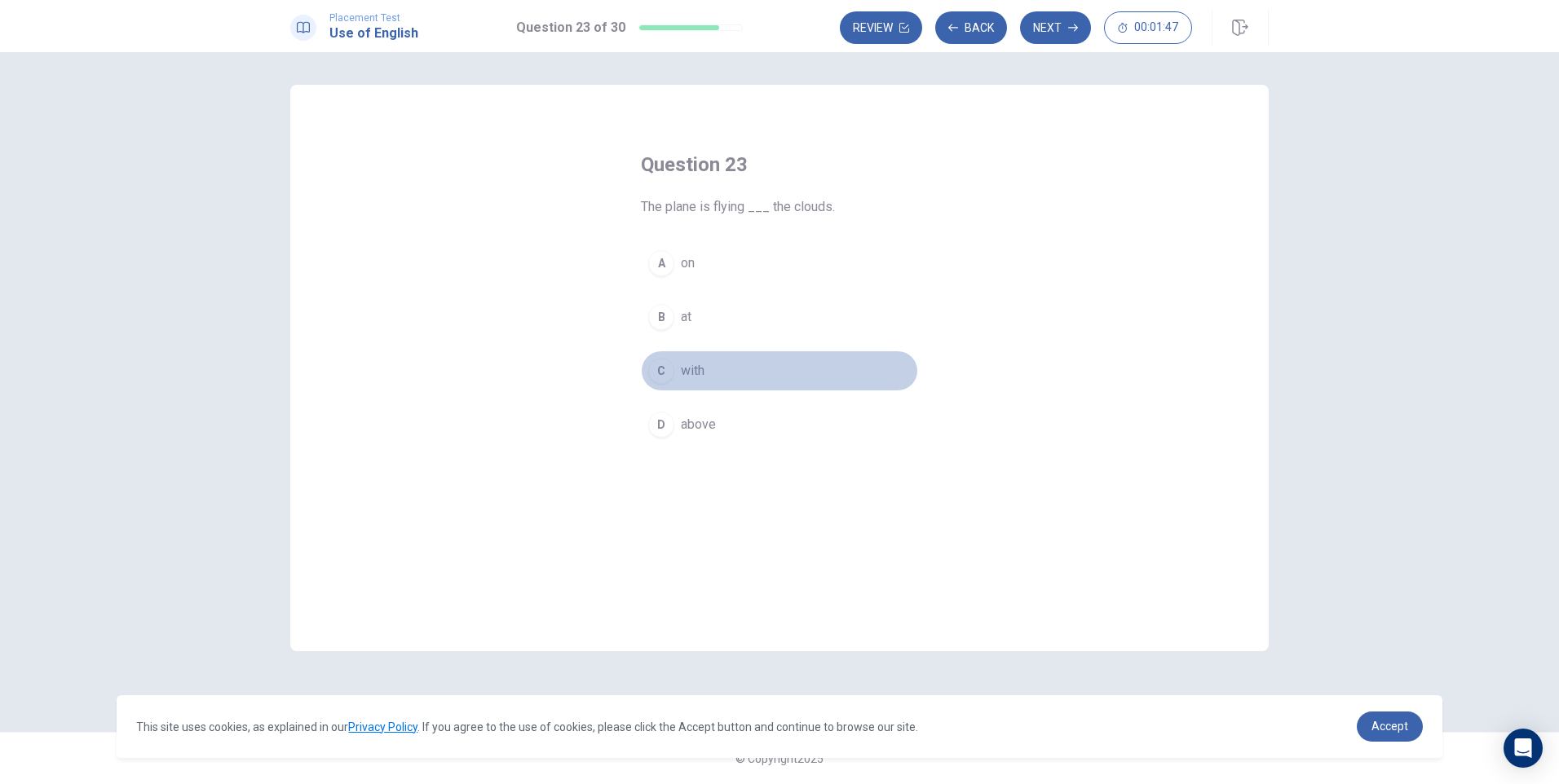 click on "with" at bounding box center (692, 371) 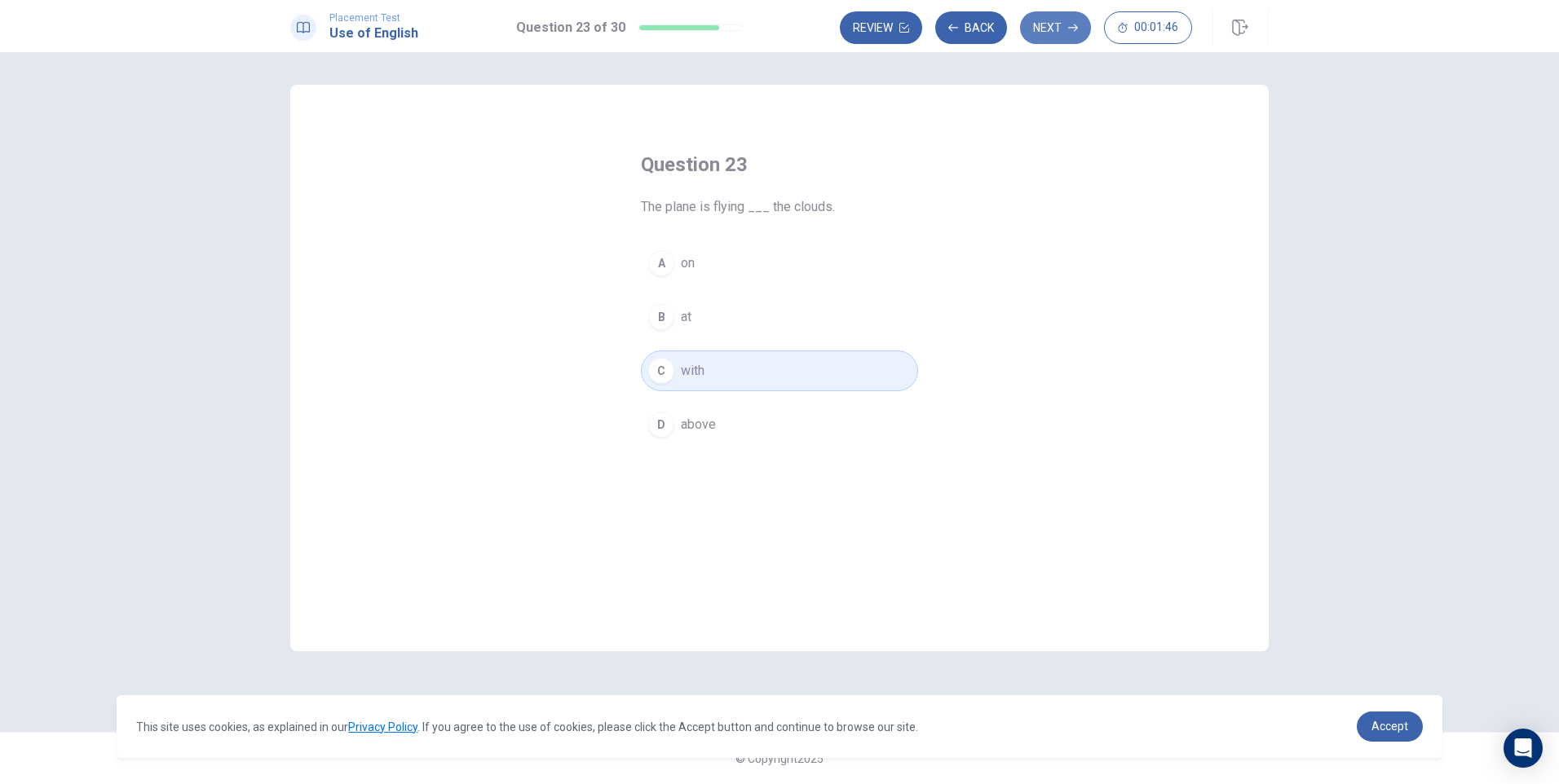 click on "Next" at bounding box center [1055, 28] 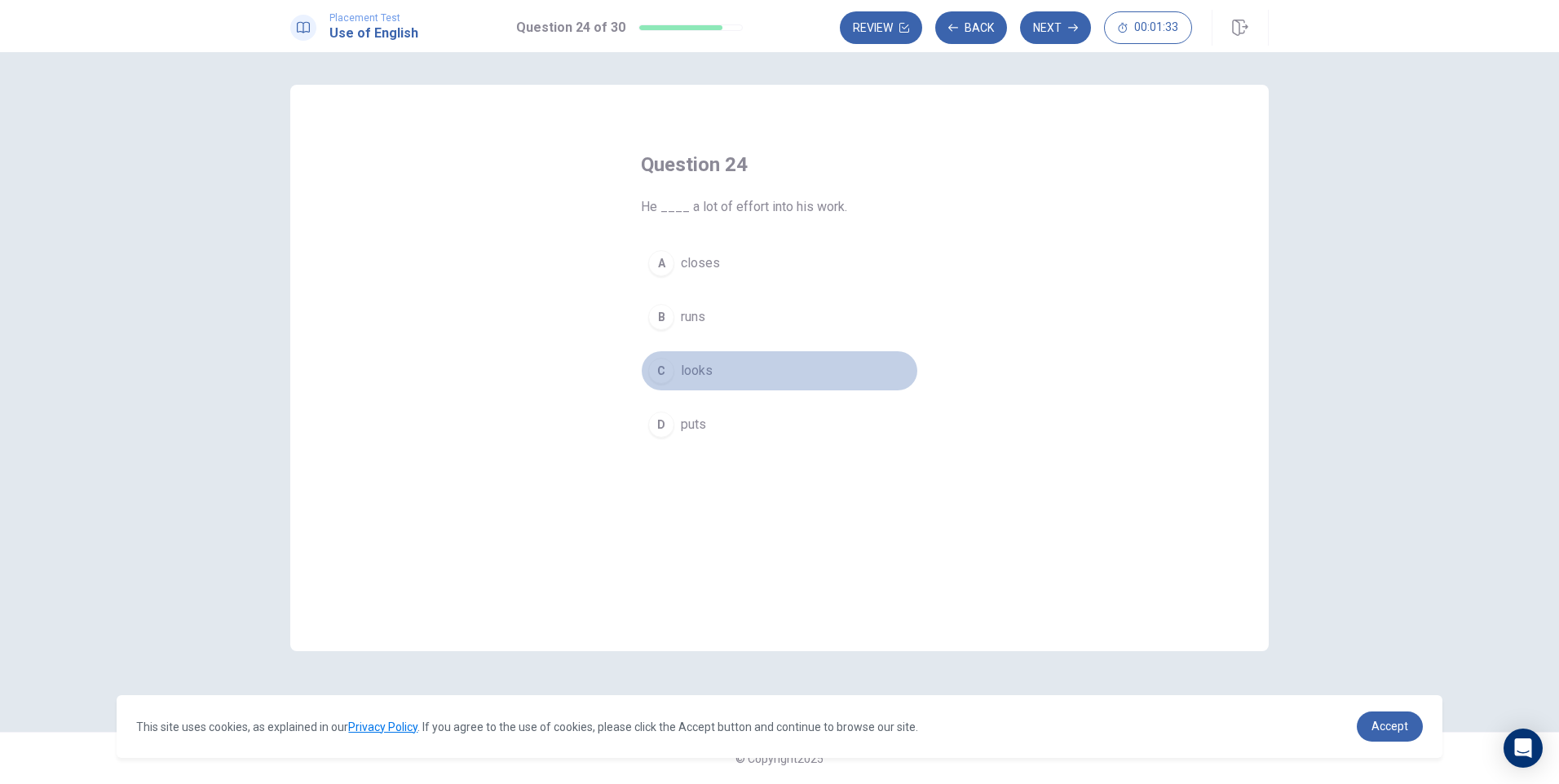 click on "looks" at bounding box center [696, 371] 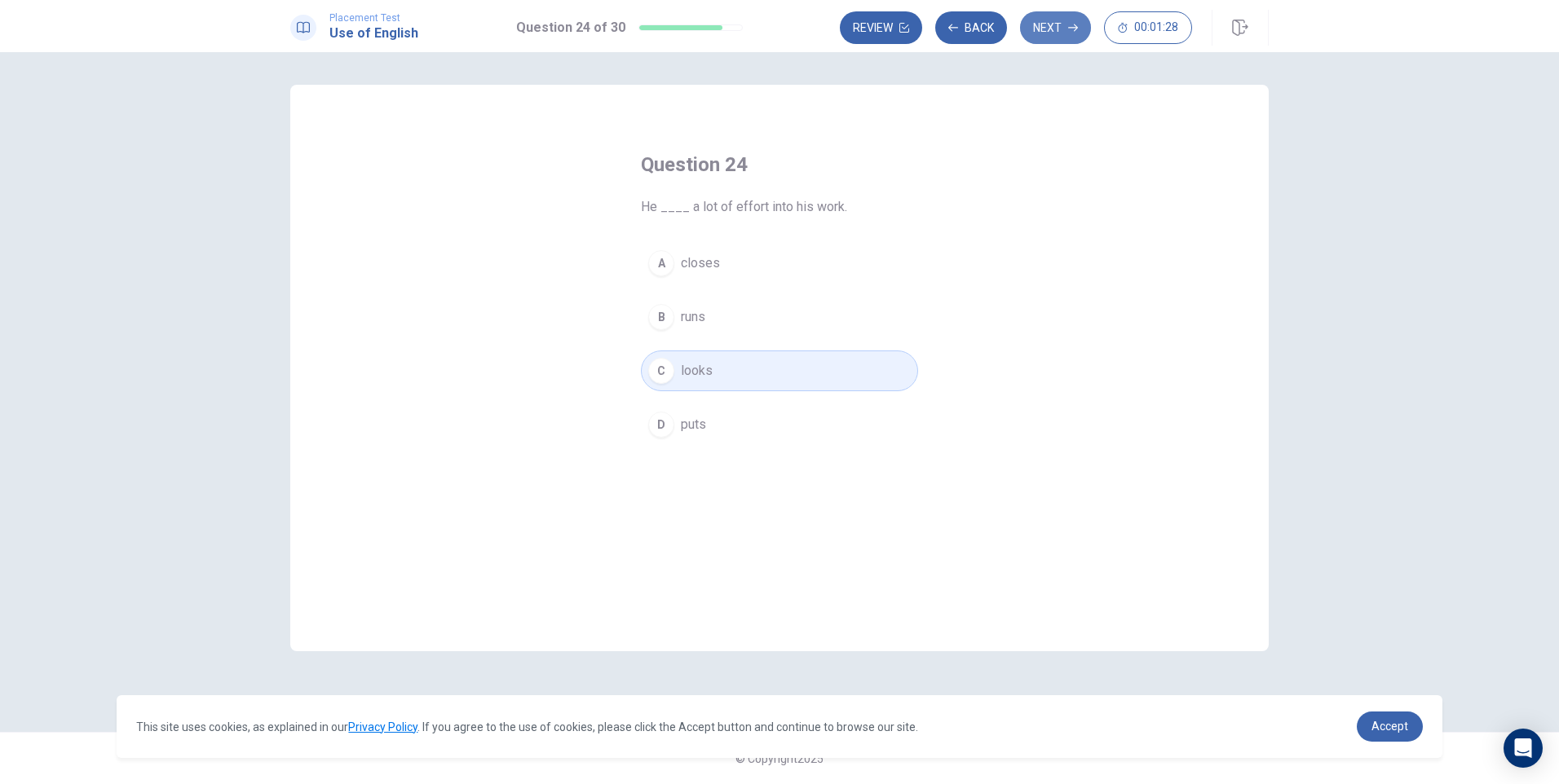 click on "Next" at bounding box center [1055, 28] 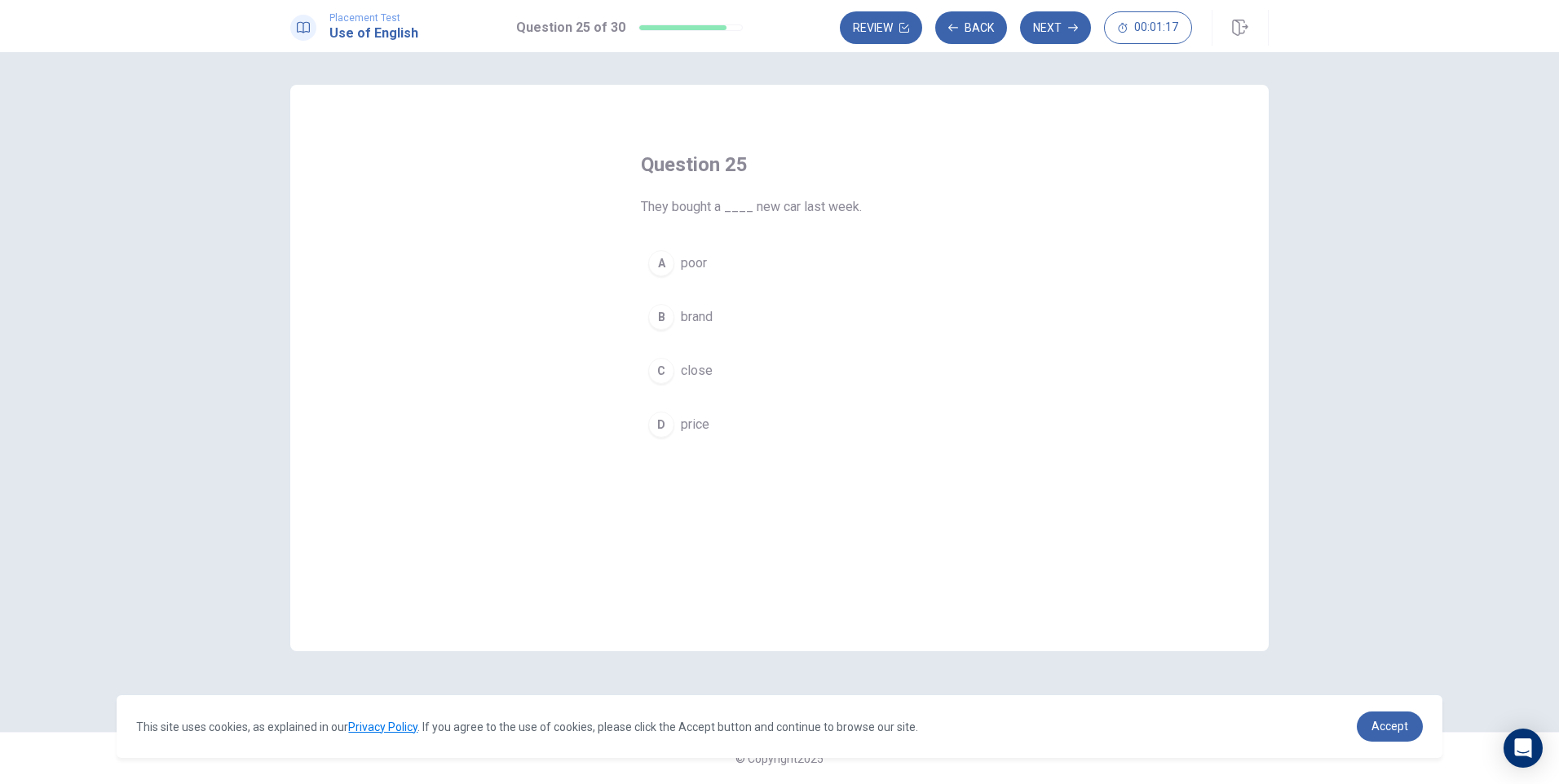 click on "brand" at bounding box center [696, 317] 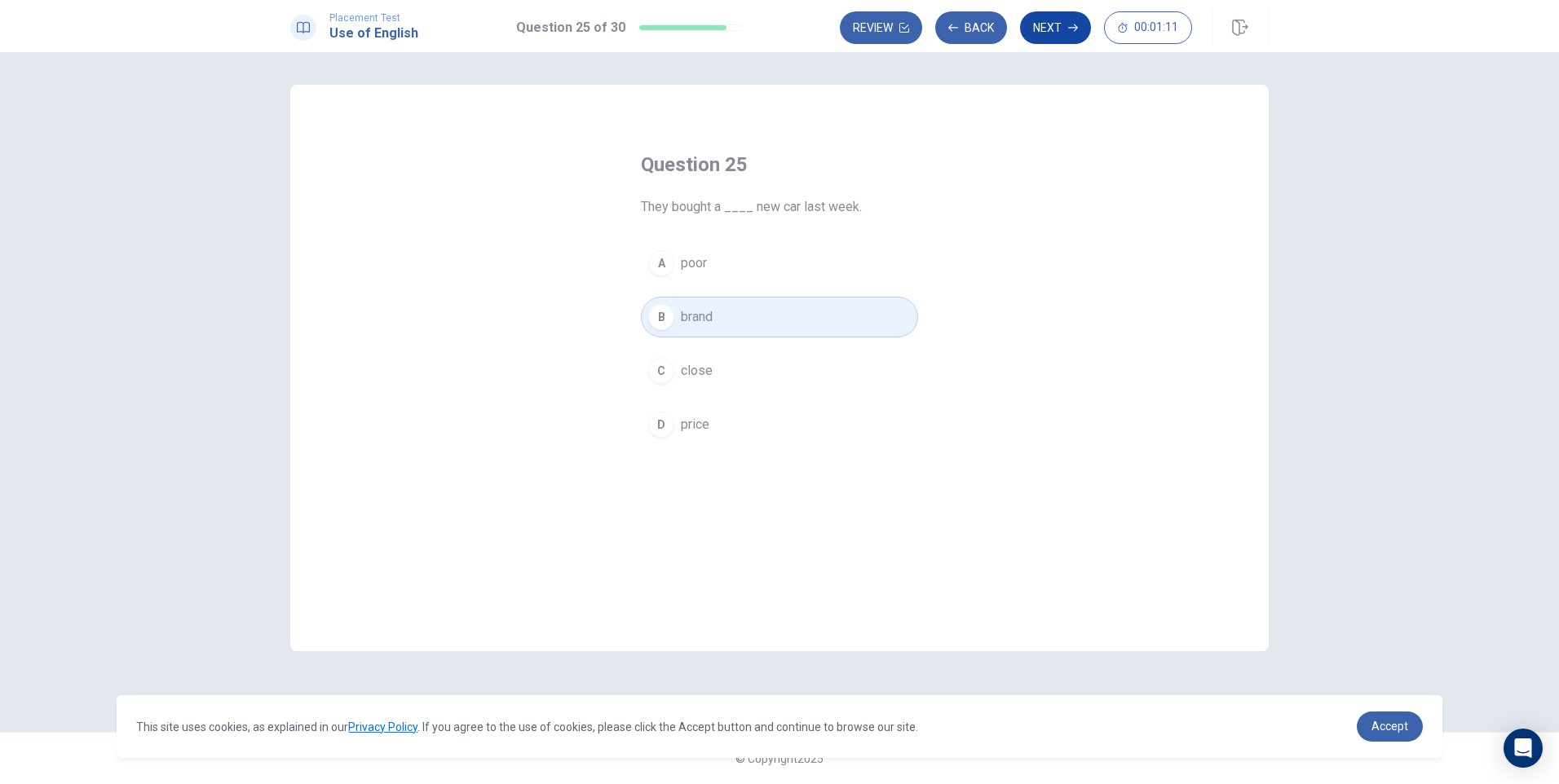 click on "Next" at bounding box center [1055, 28] 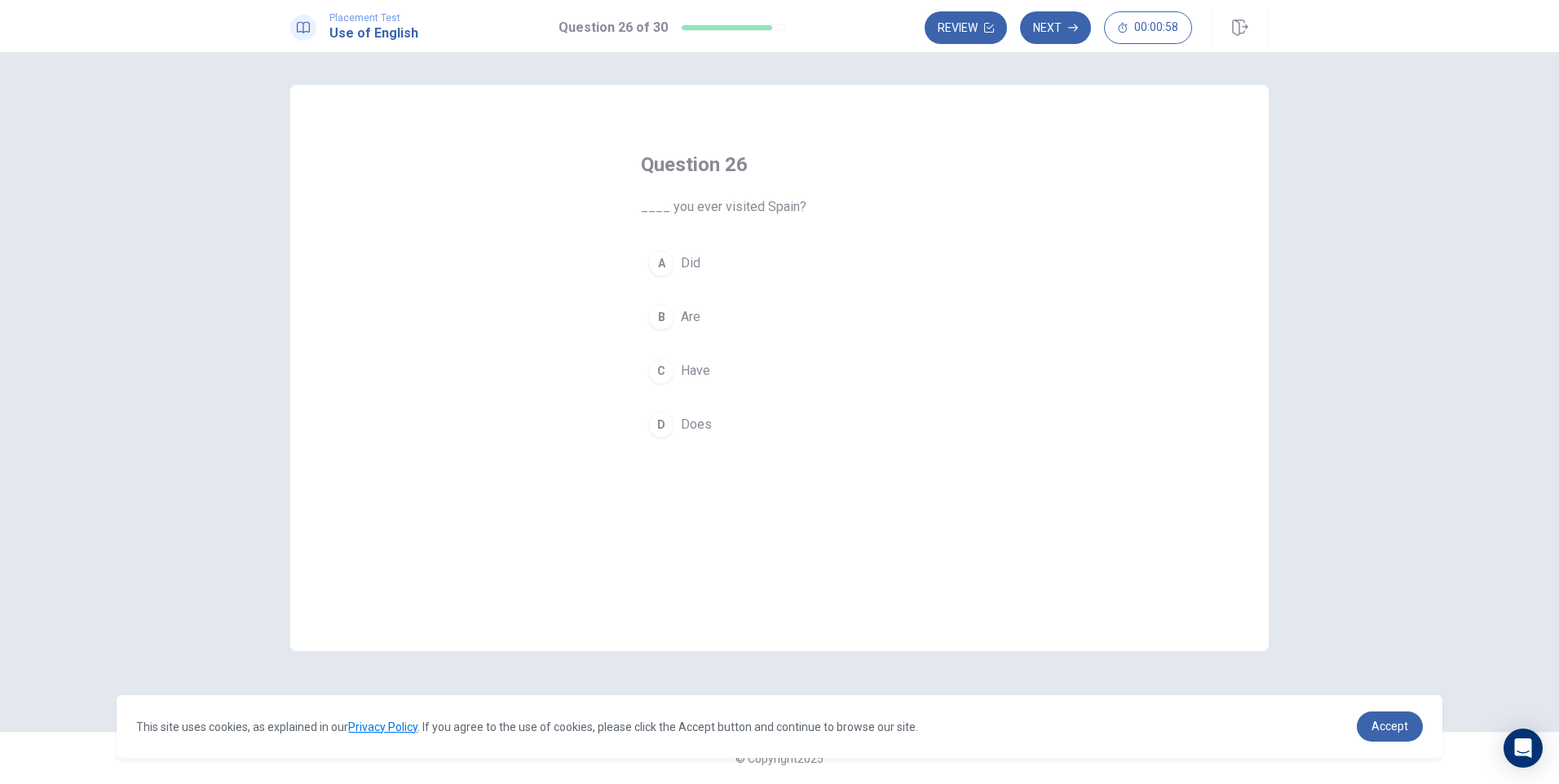 click on "Did" at bounding box center [691, 263] 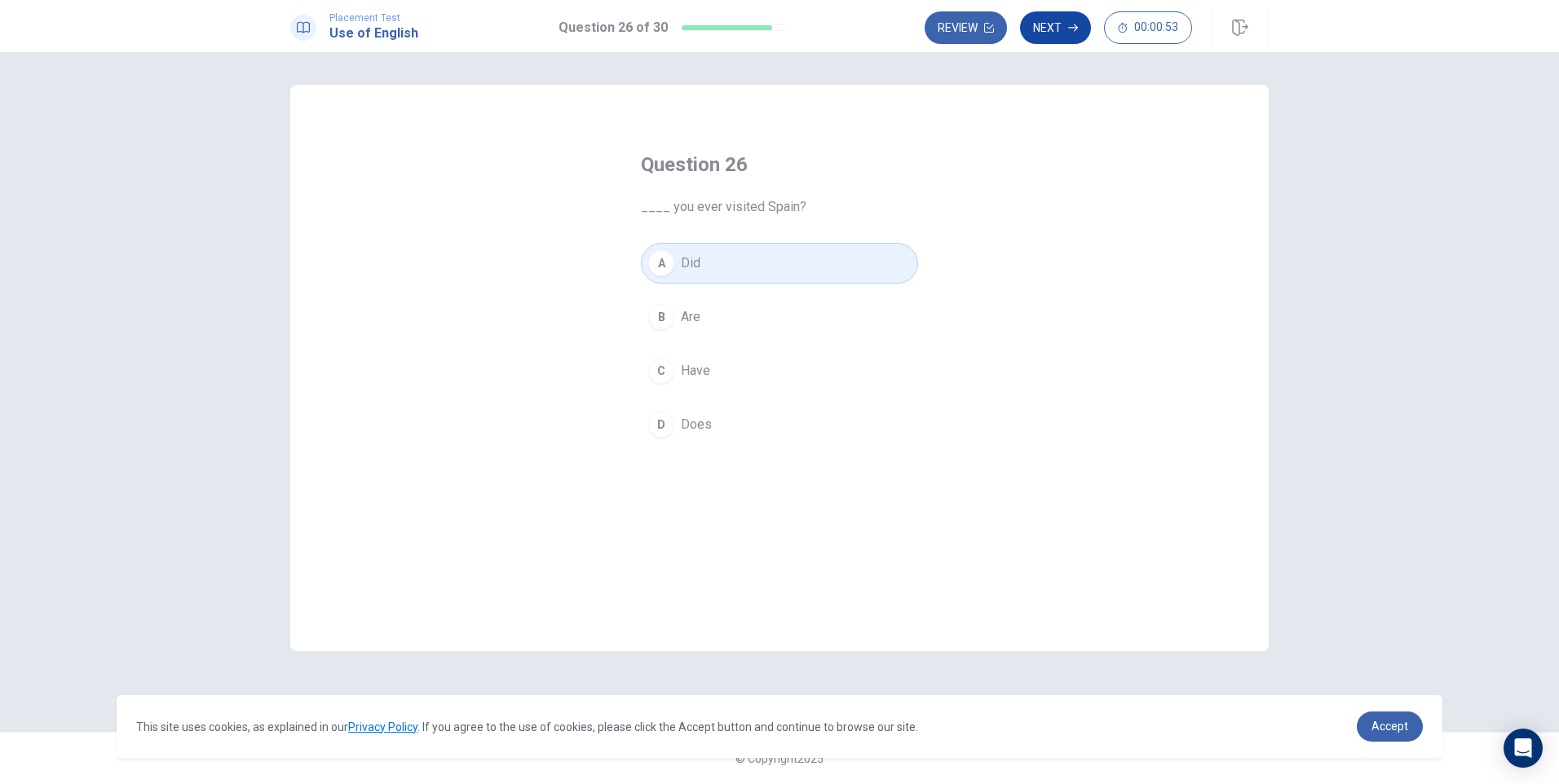 click on "Next" at bounding box center (1055, 28) 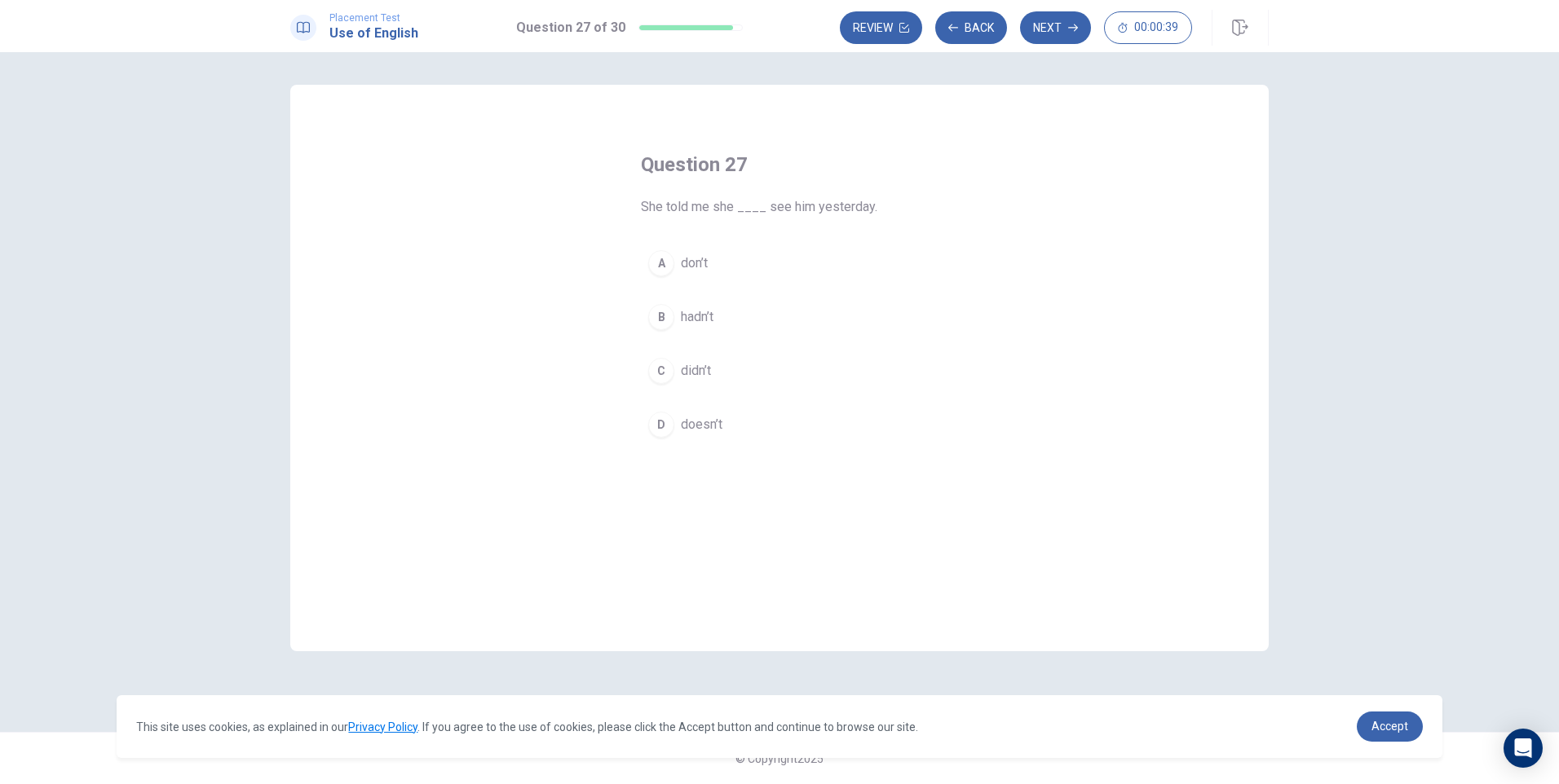 click on "doesn’t" at bounding box center (701, 425) 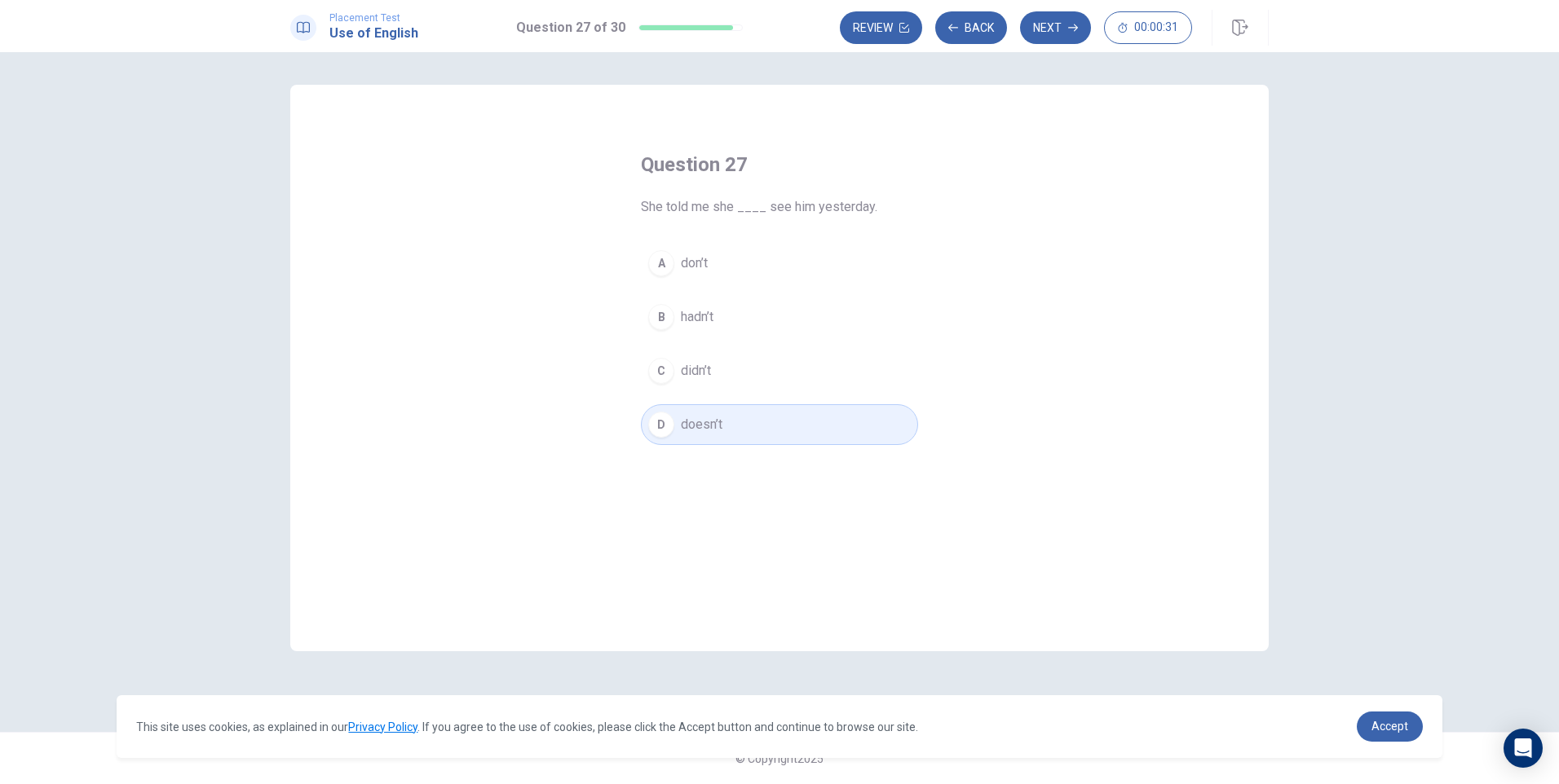 click on "didn’t" at bounding box center (696, 371) 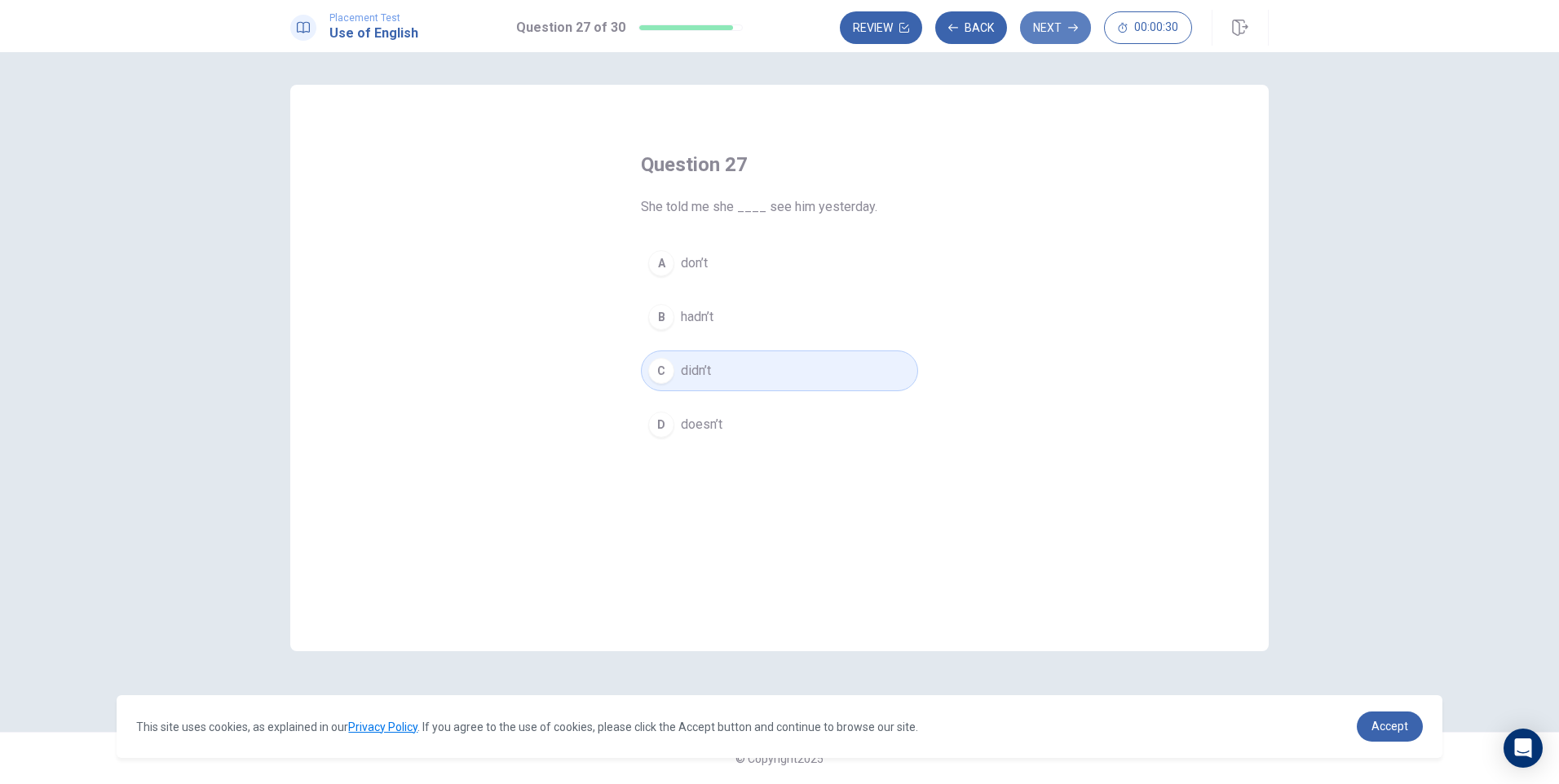 click on "Next" at bounding box center [1055, 28] 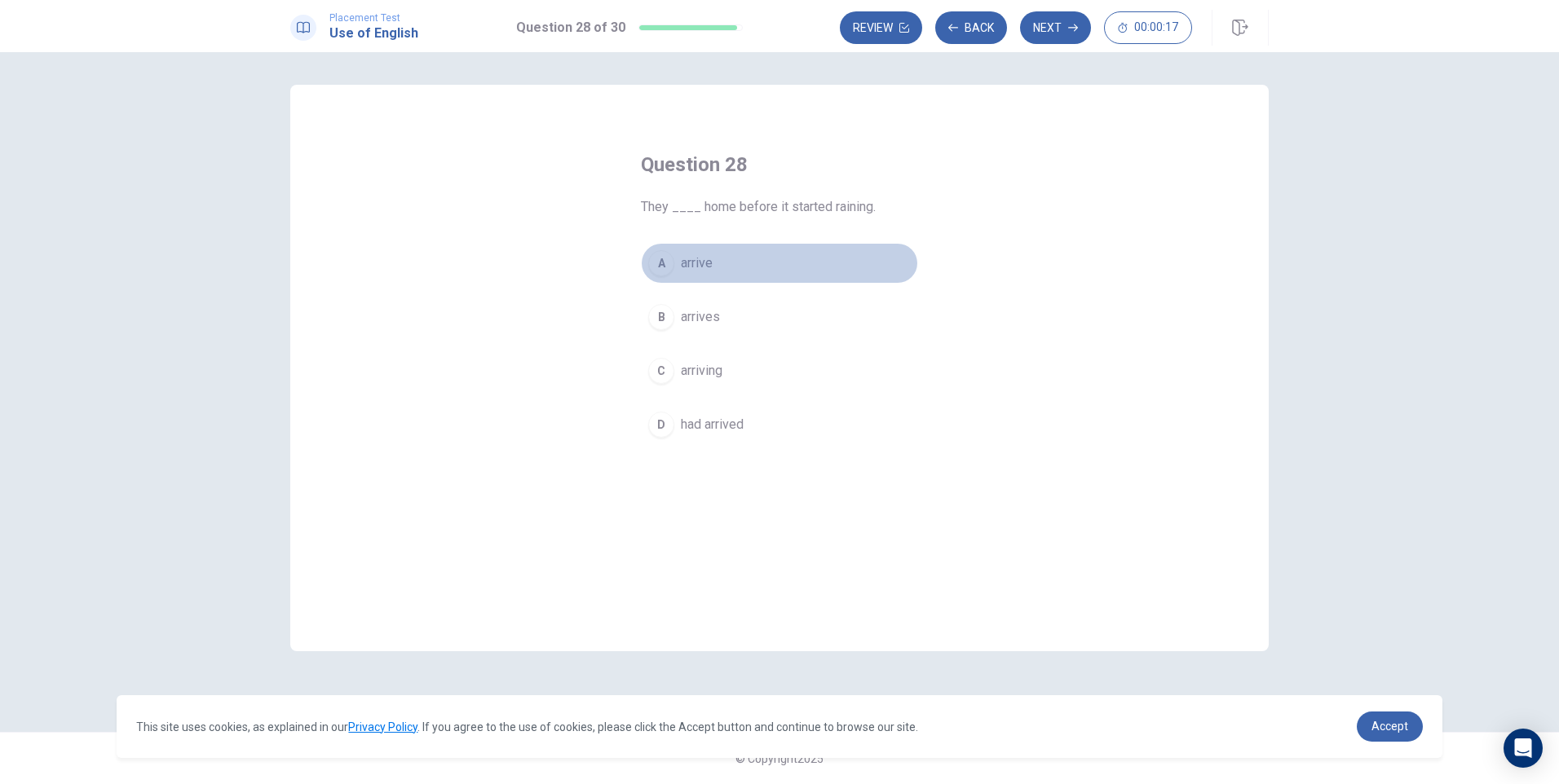 click on "arrive" at bounding box center [696, 263] 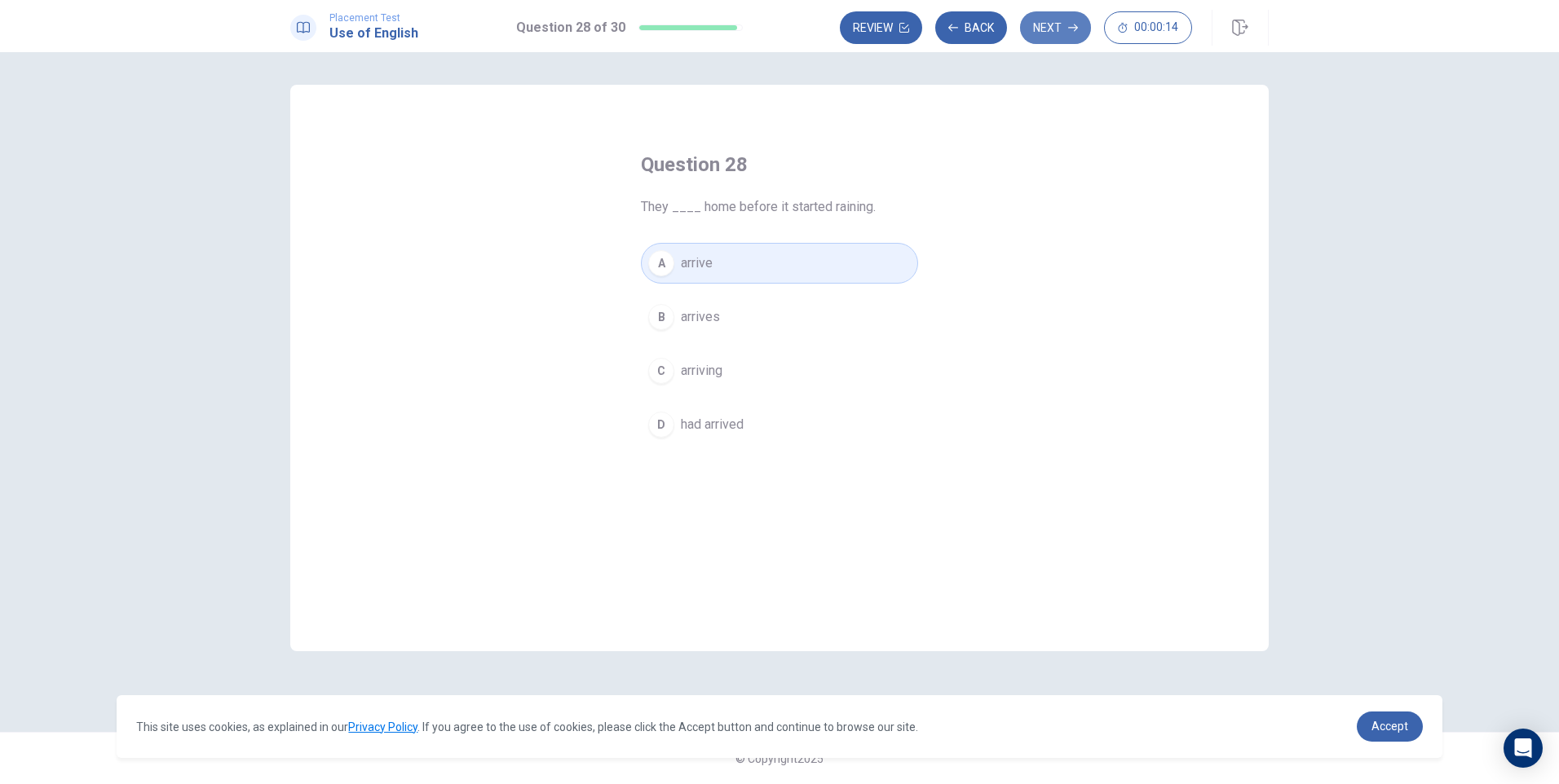 click on "Next" at bounding box center (1055, 28) 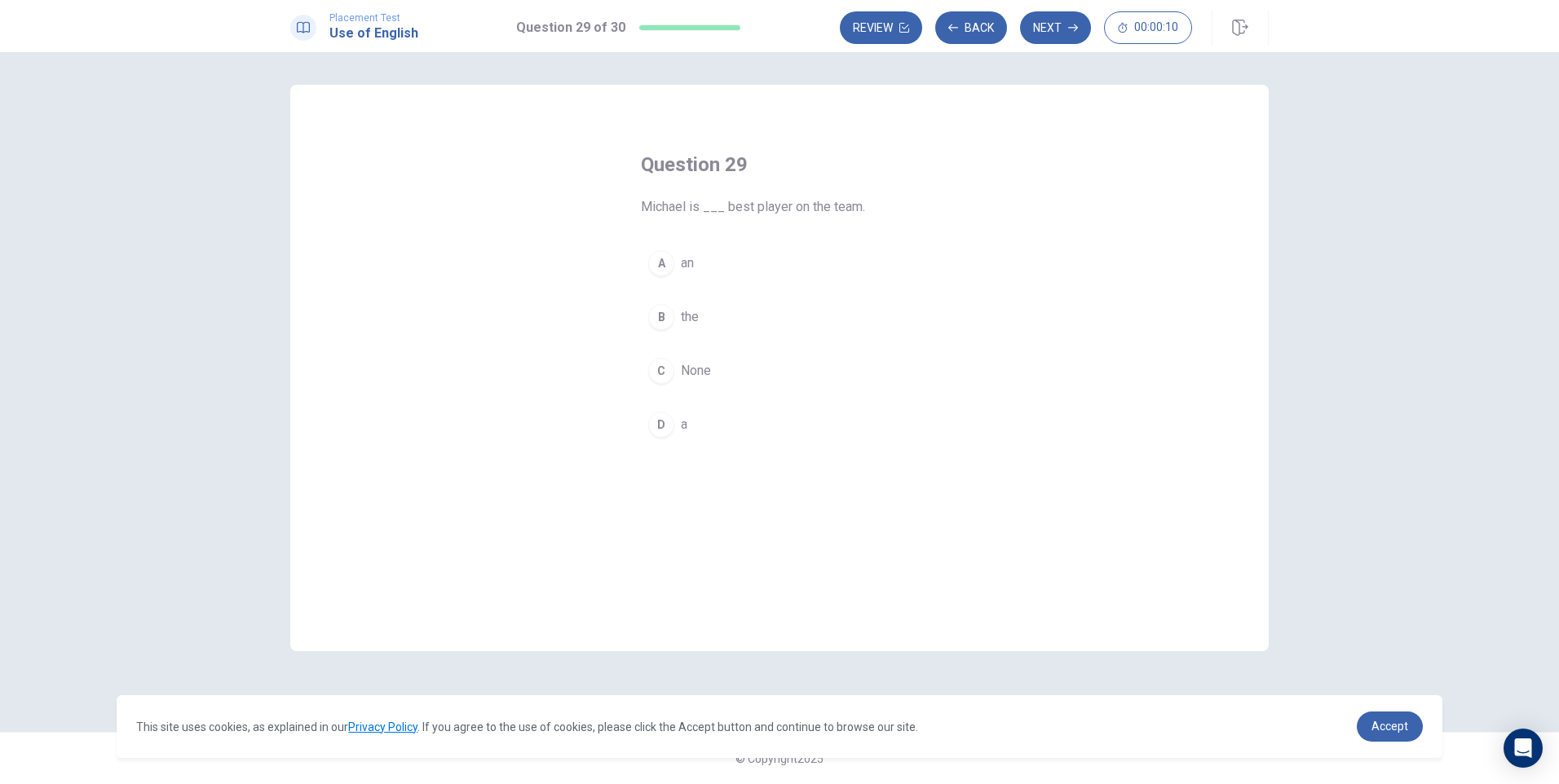 click on "the" at bounding box center (690, 317) 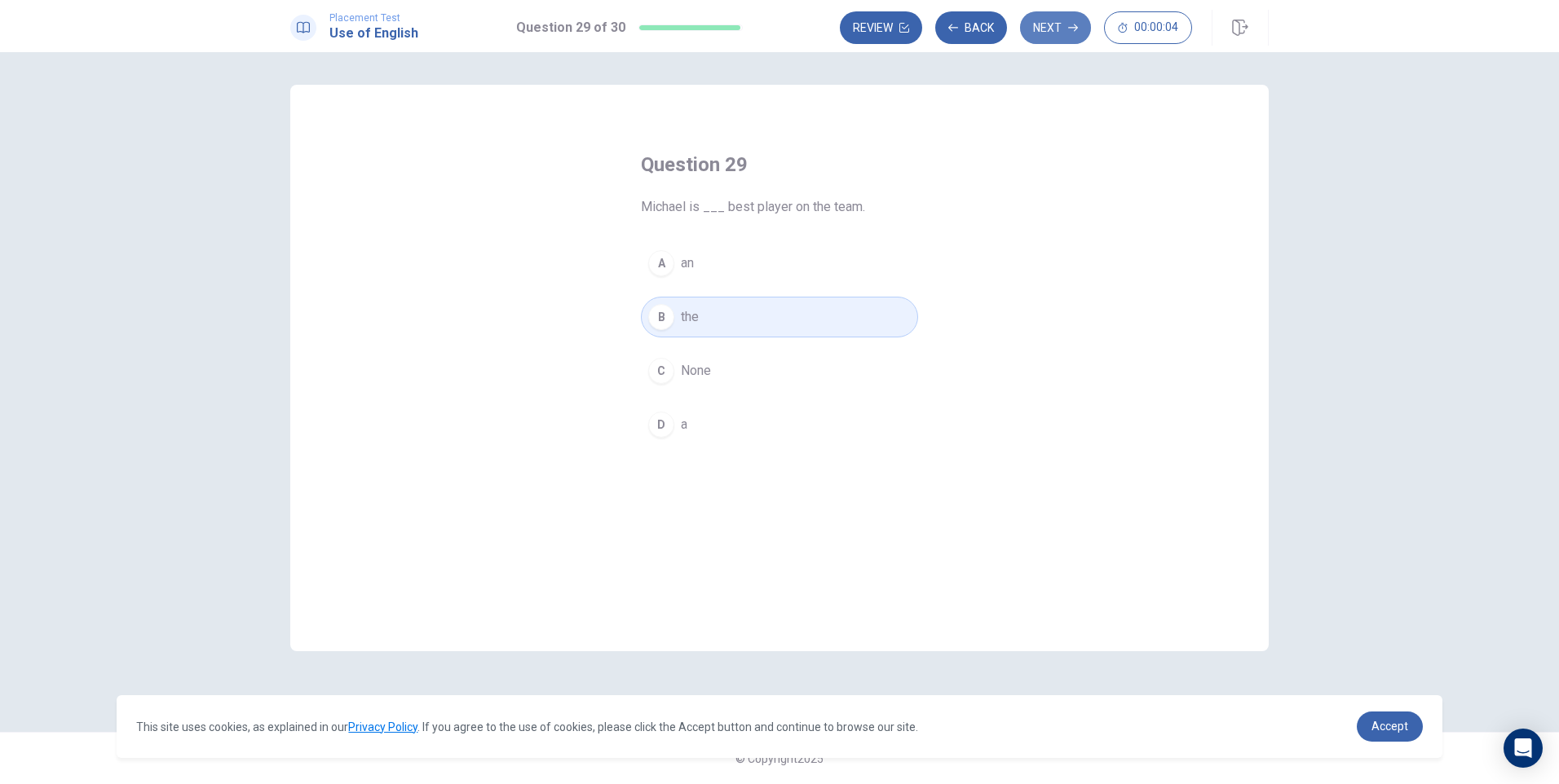 click on "Next" at bounding box center [1055, 28] 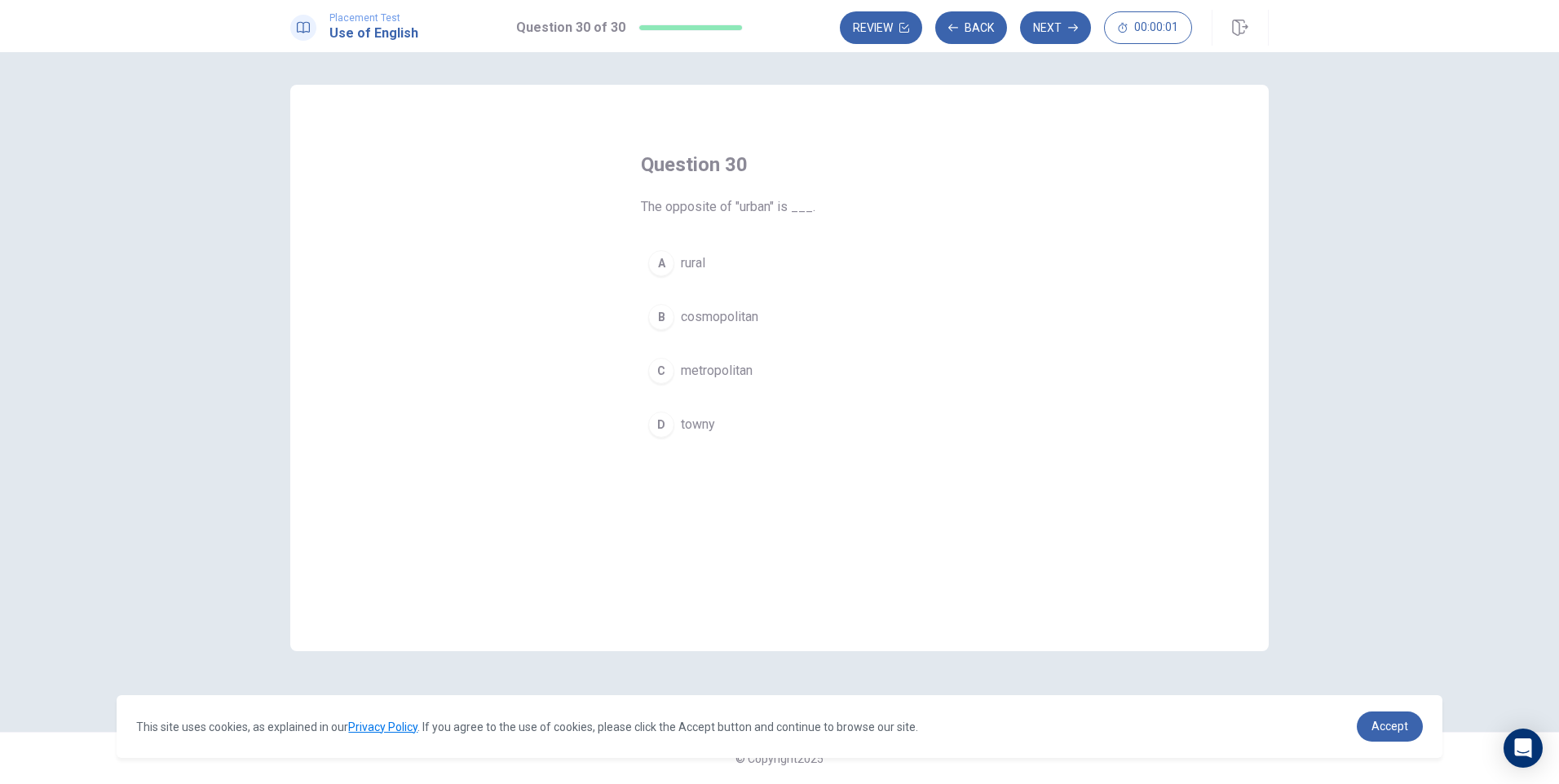 click on "rural" at bounding box center (693, 263) 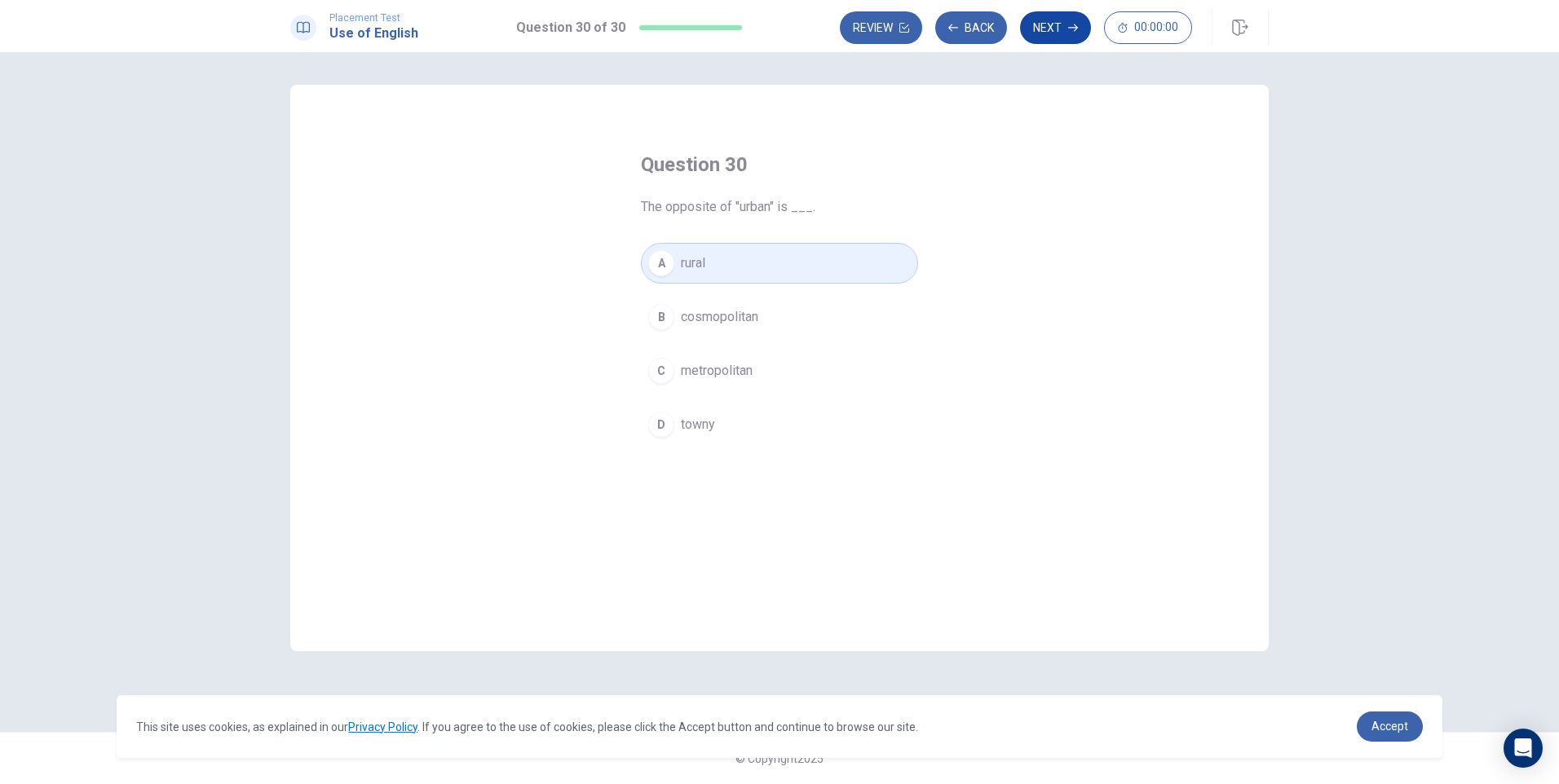click on "Next" at bounding box center [1055, 28] 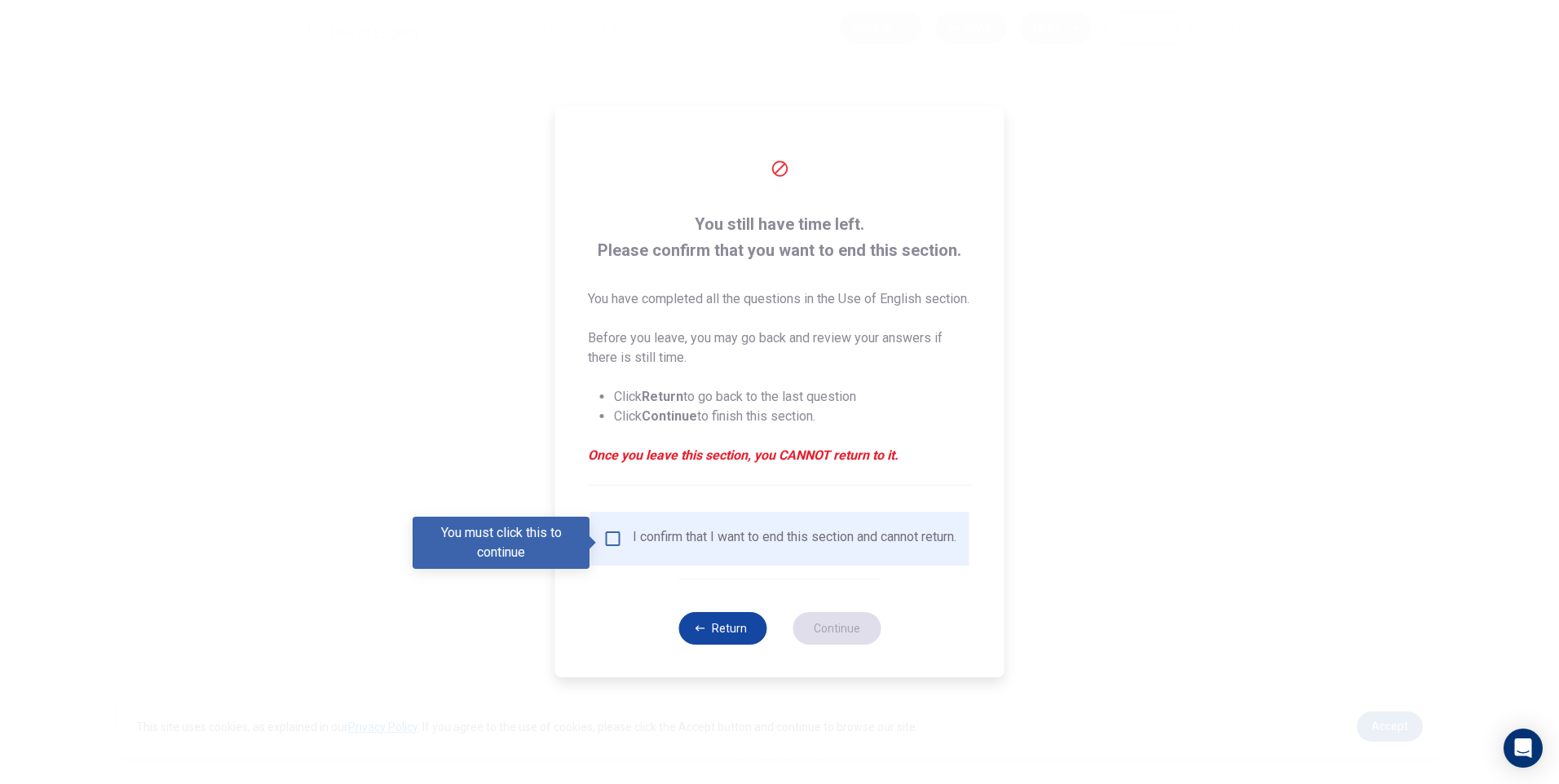 click on "Return" at bounding box center (722, 628) 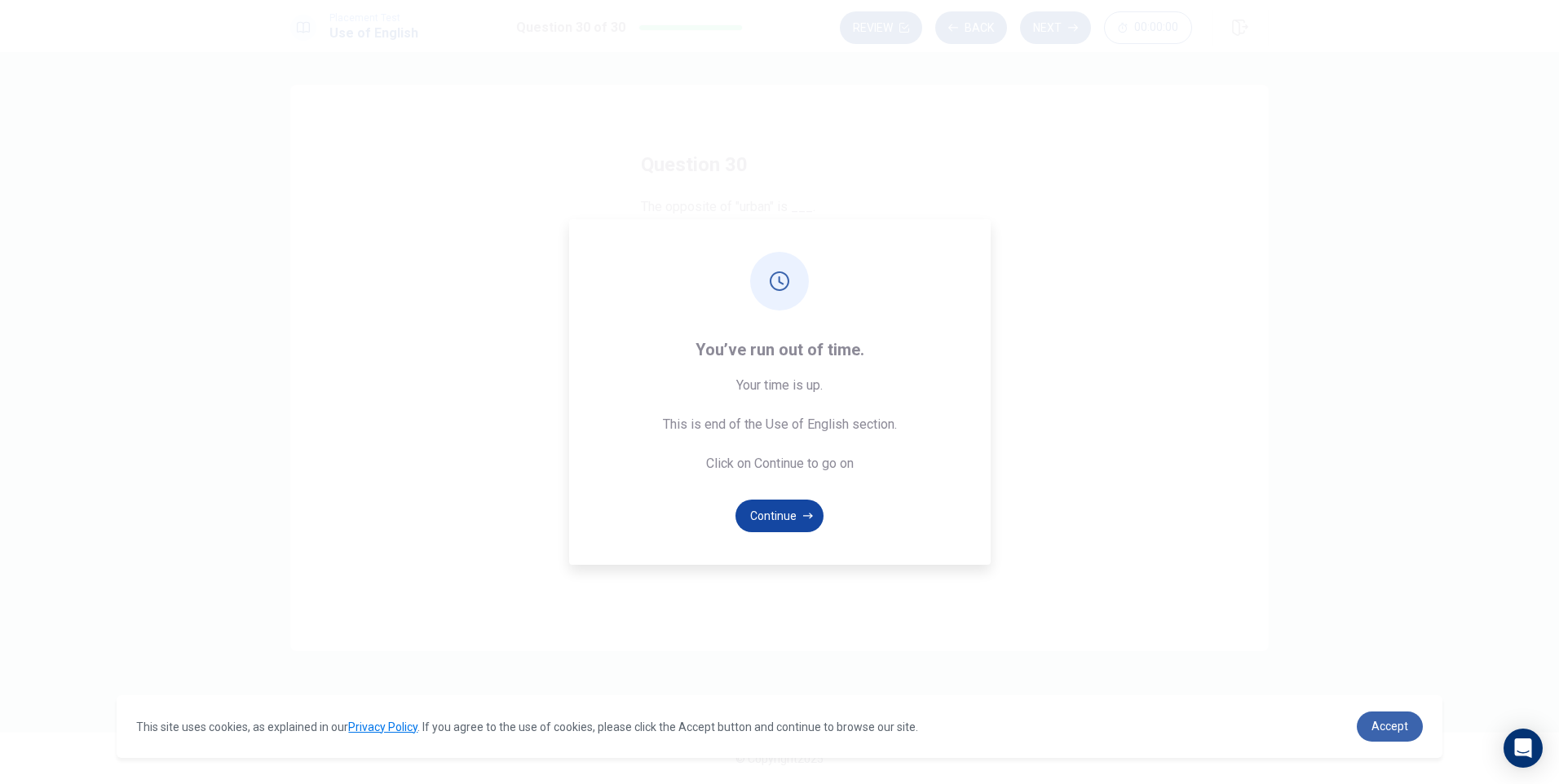 click on "Continue" at bounding box center (780, 516) 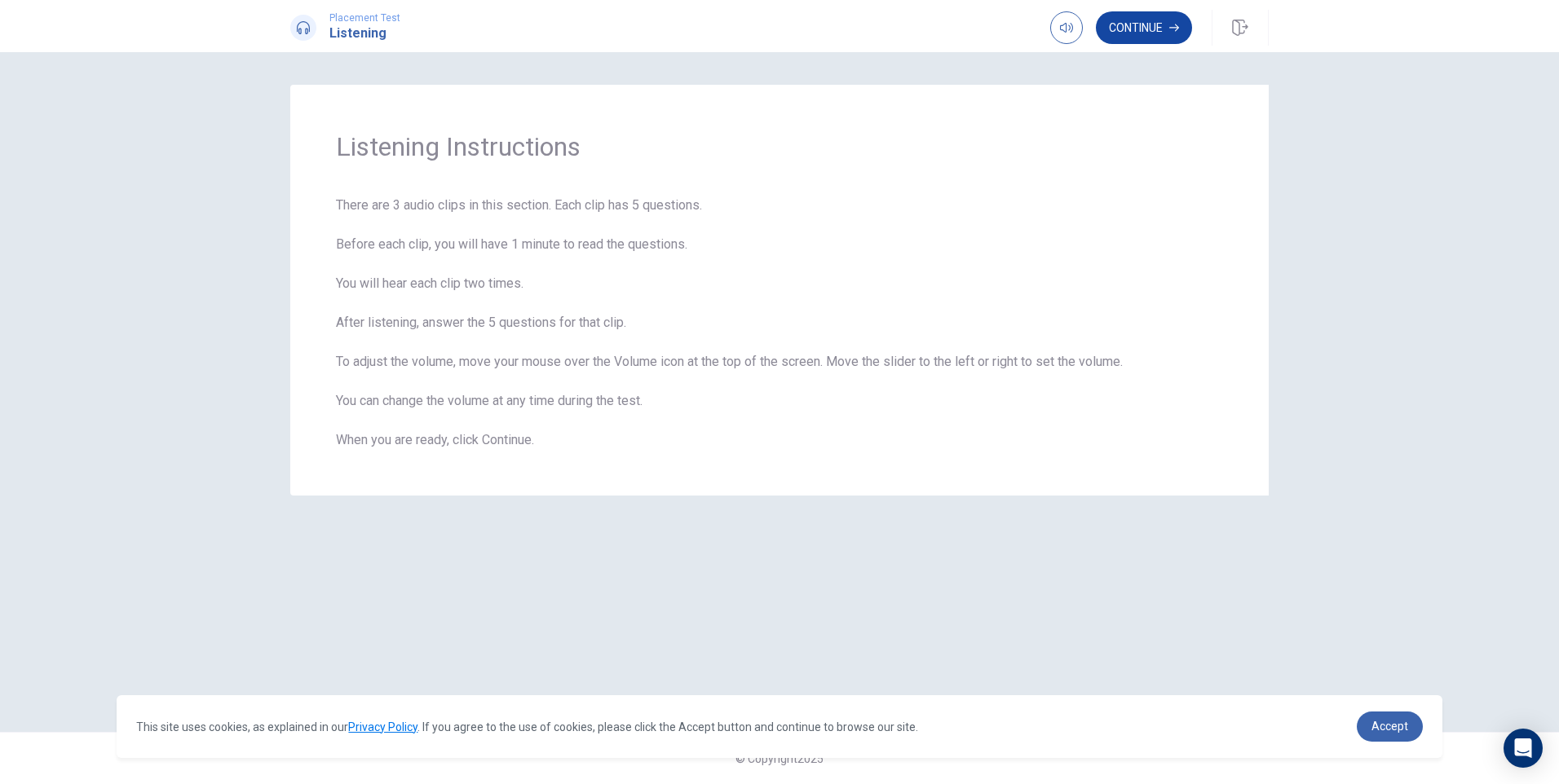 click on "Continue" at bounding box center [1144, 28] 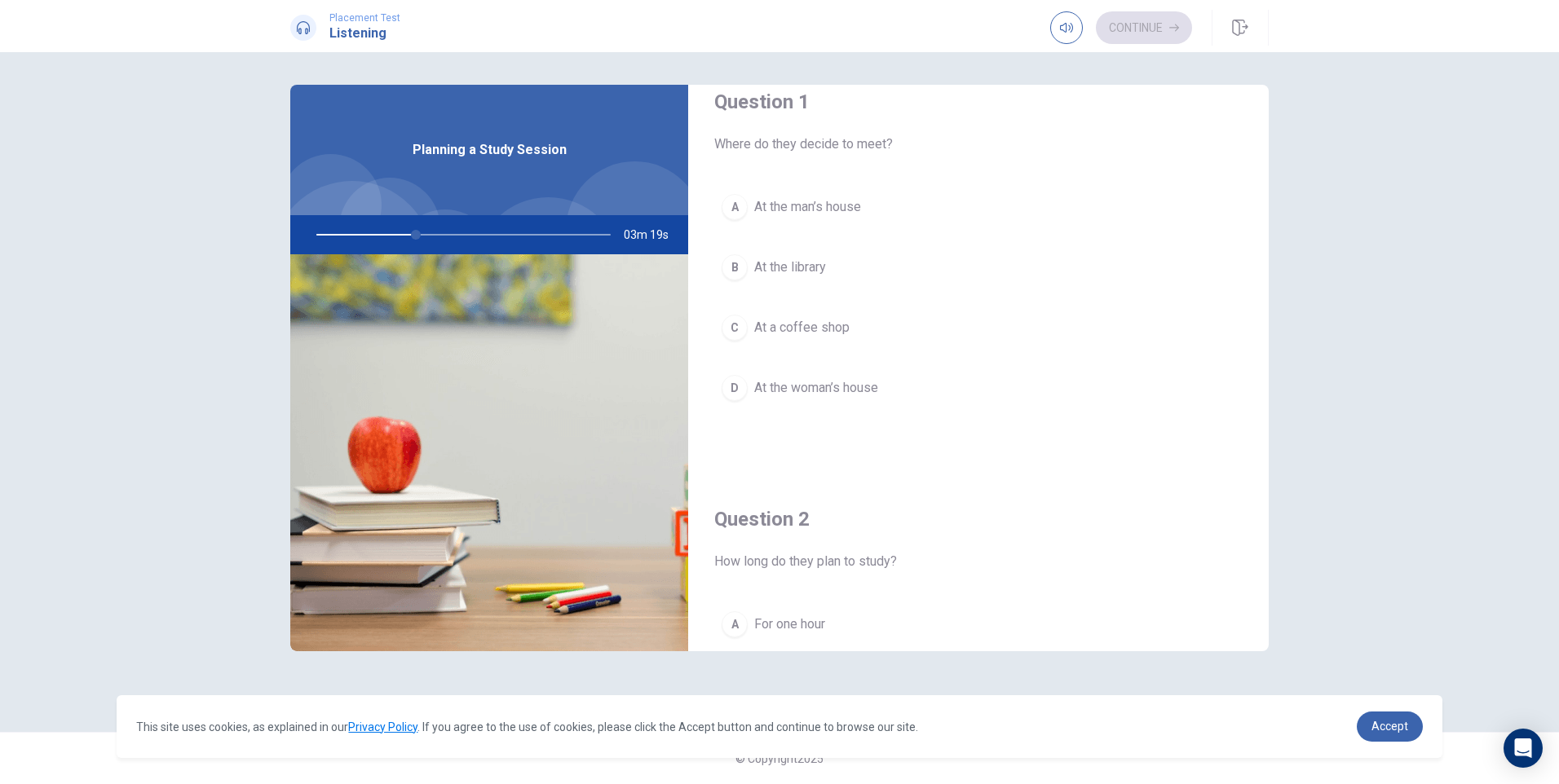 scroll, scrollTop: 0, scrollLeft: 0, axis: both 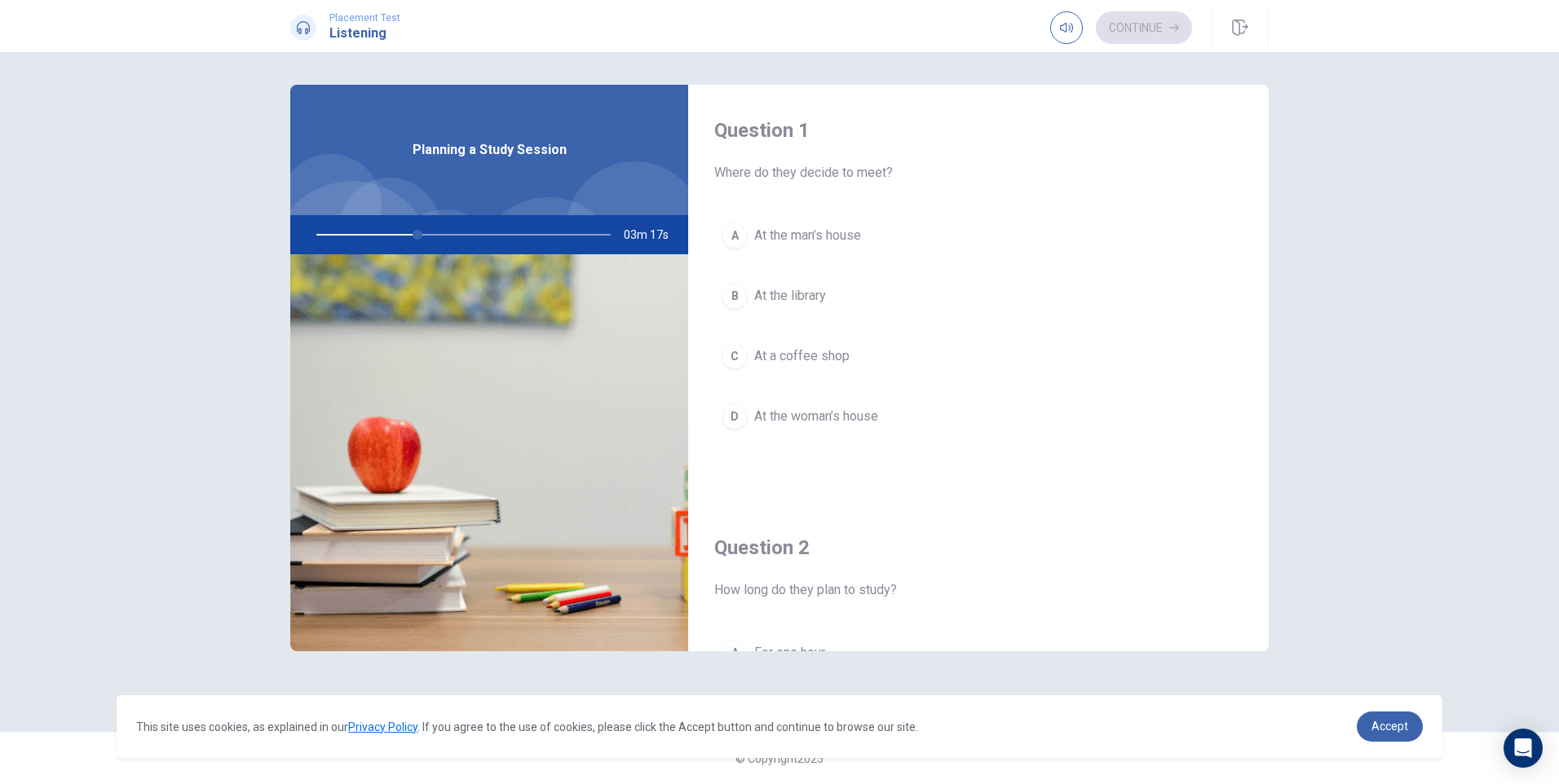 click on "B" at bounding box center [735, 296] 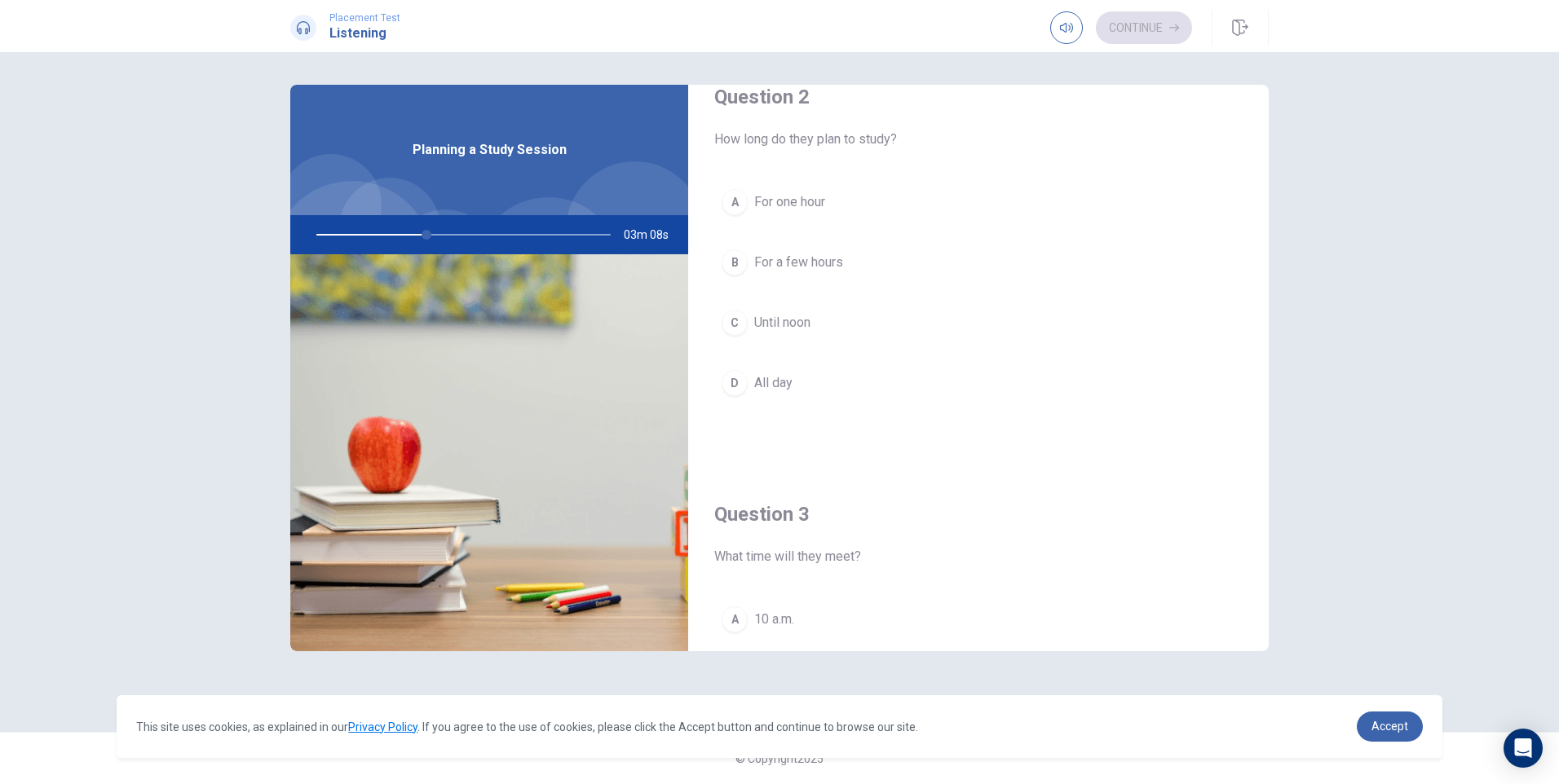 scroll, scrollTop: 489, scrollLeft: 0, axis: vertical 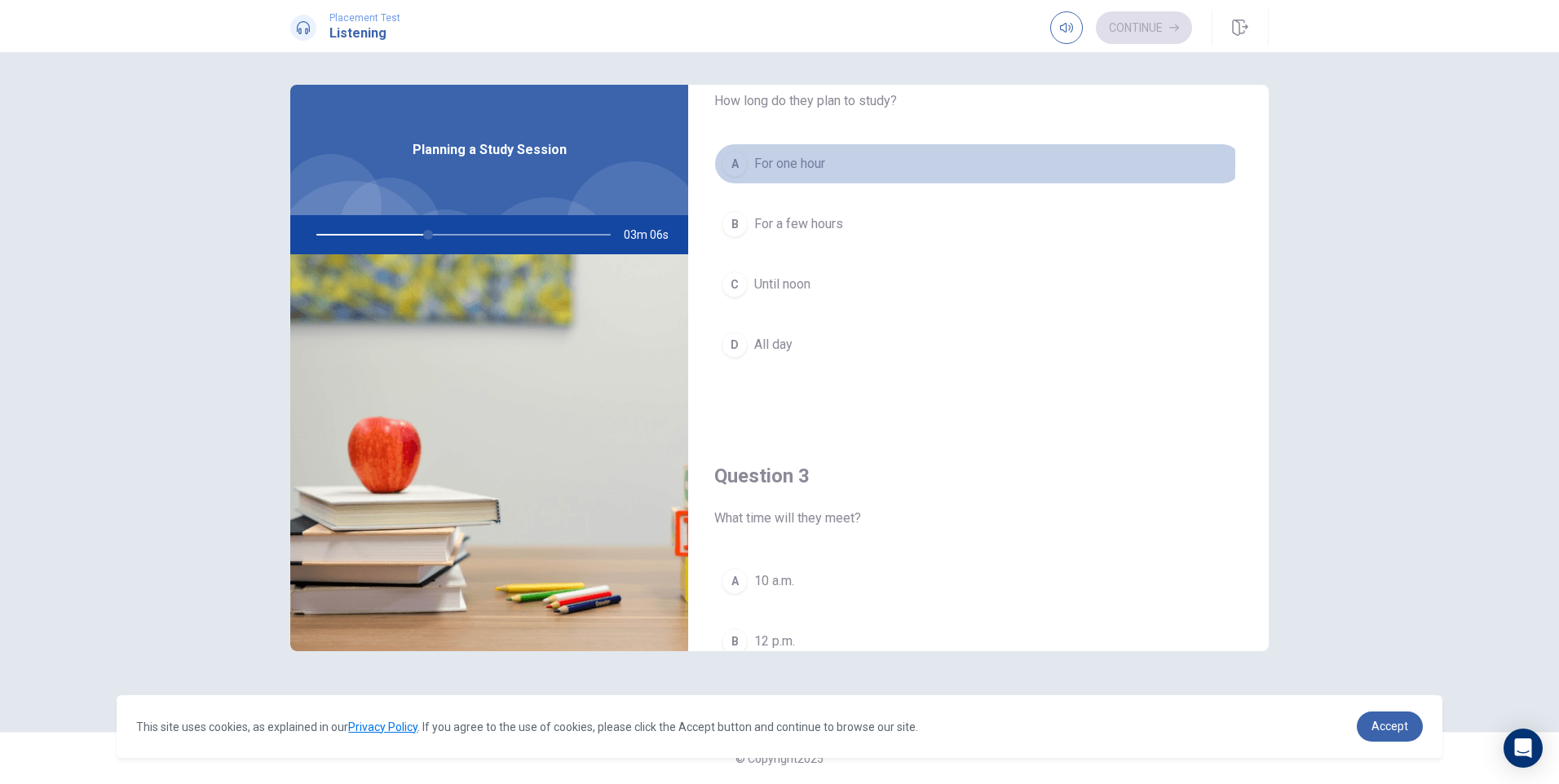 click on "A" at bounding box center [735, 164] 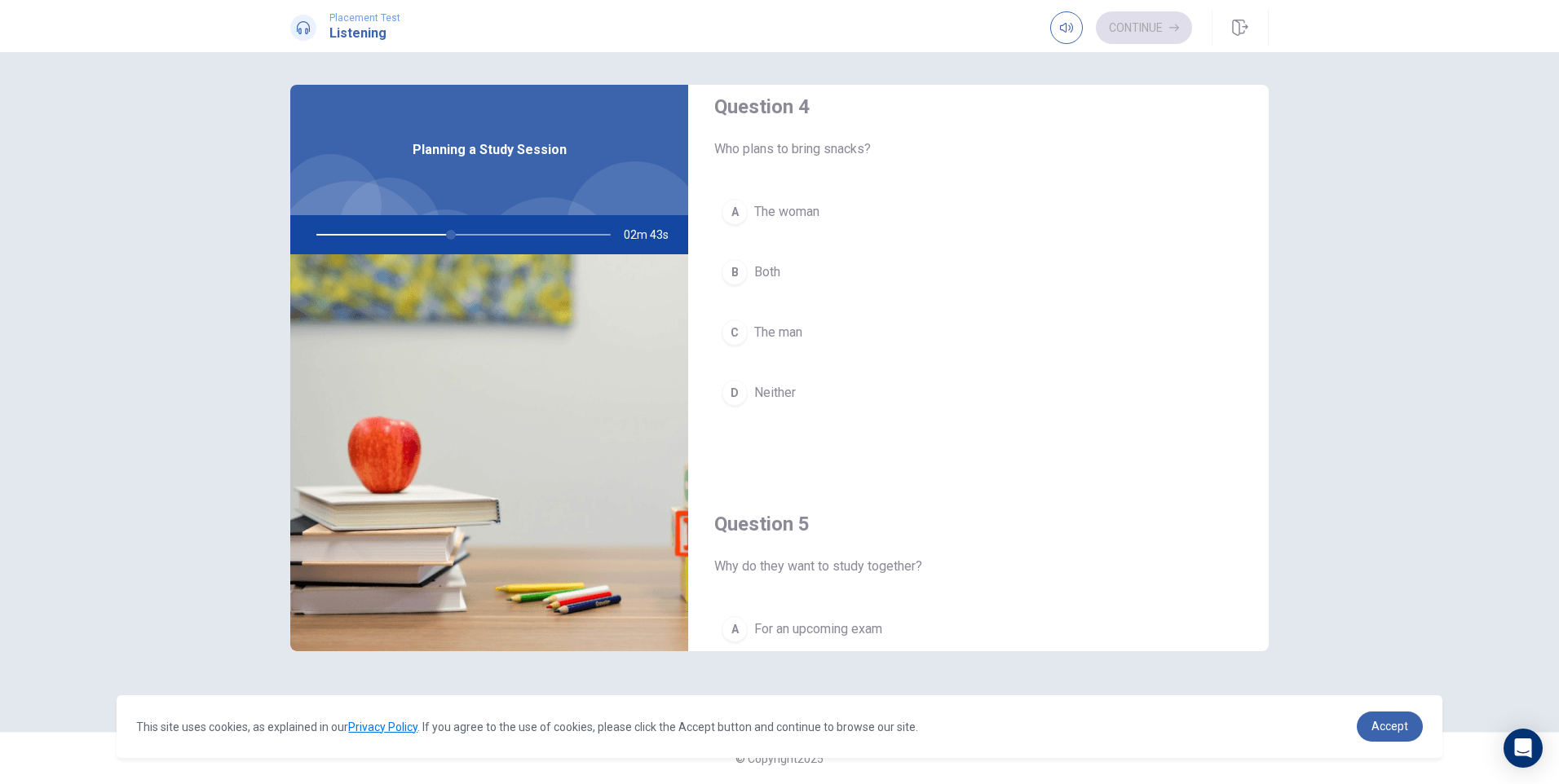 scroll, scrollTop: 1304, scrollLeft: 0, axis: vertical 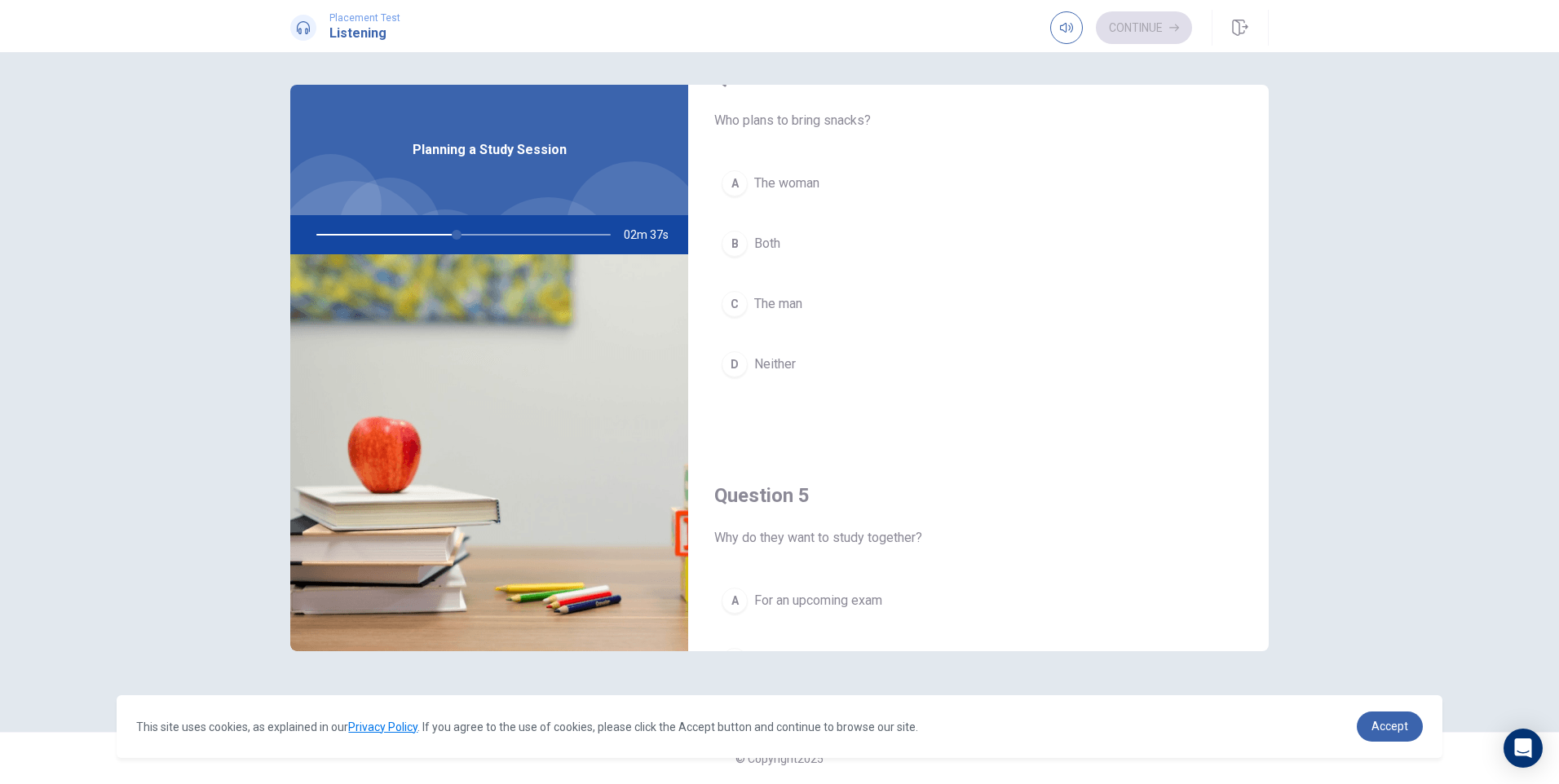 click on "C" at bounding box center [735, 304] 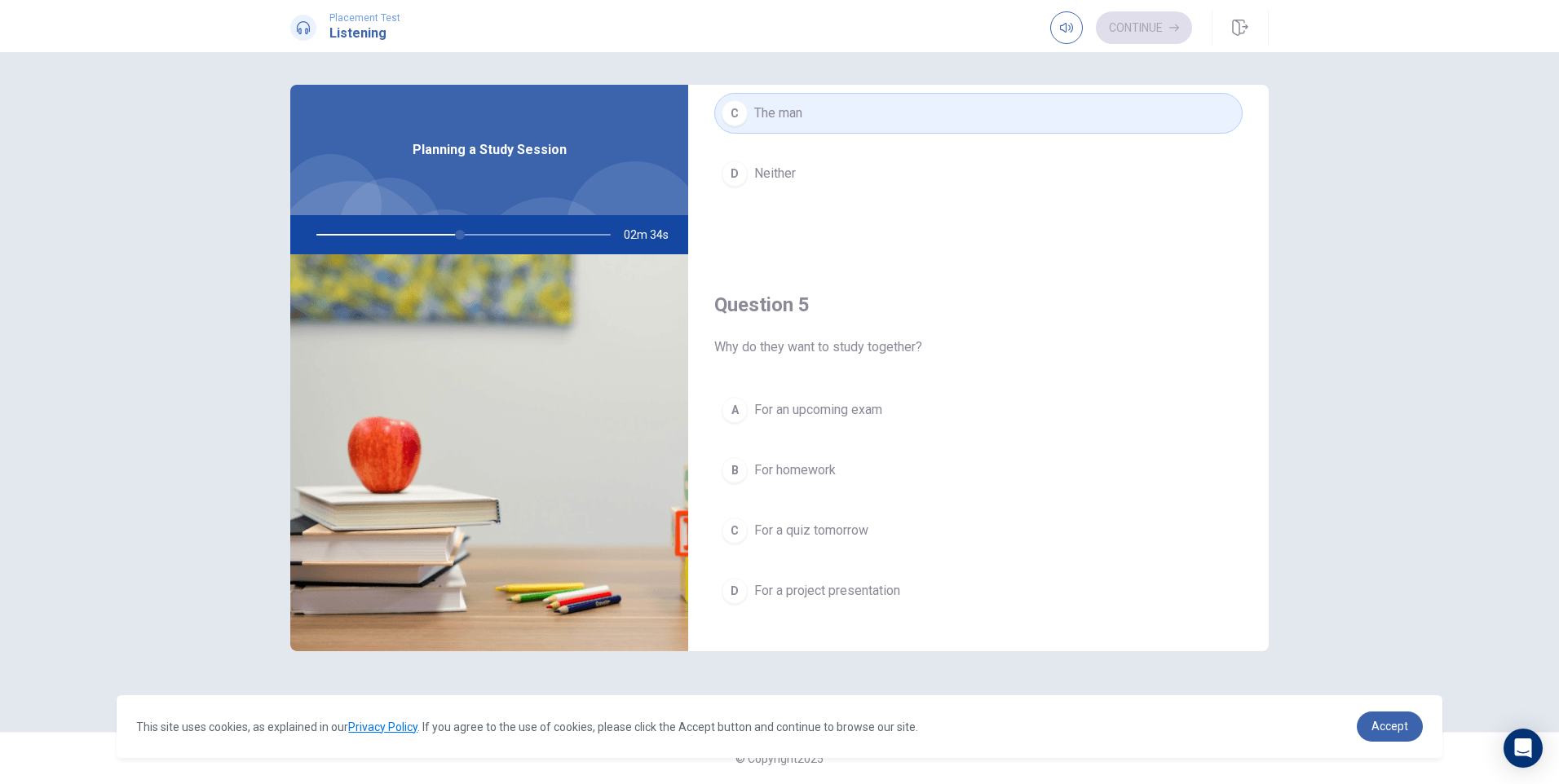 scroll, scrollTop: 1520, scrollLeft: 0, axis: vertical 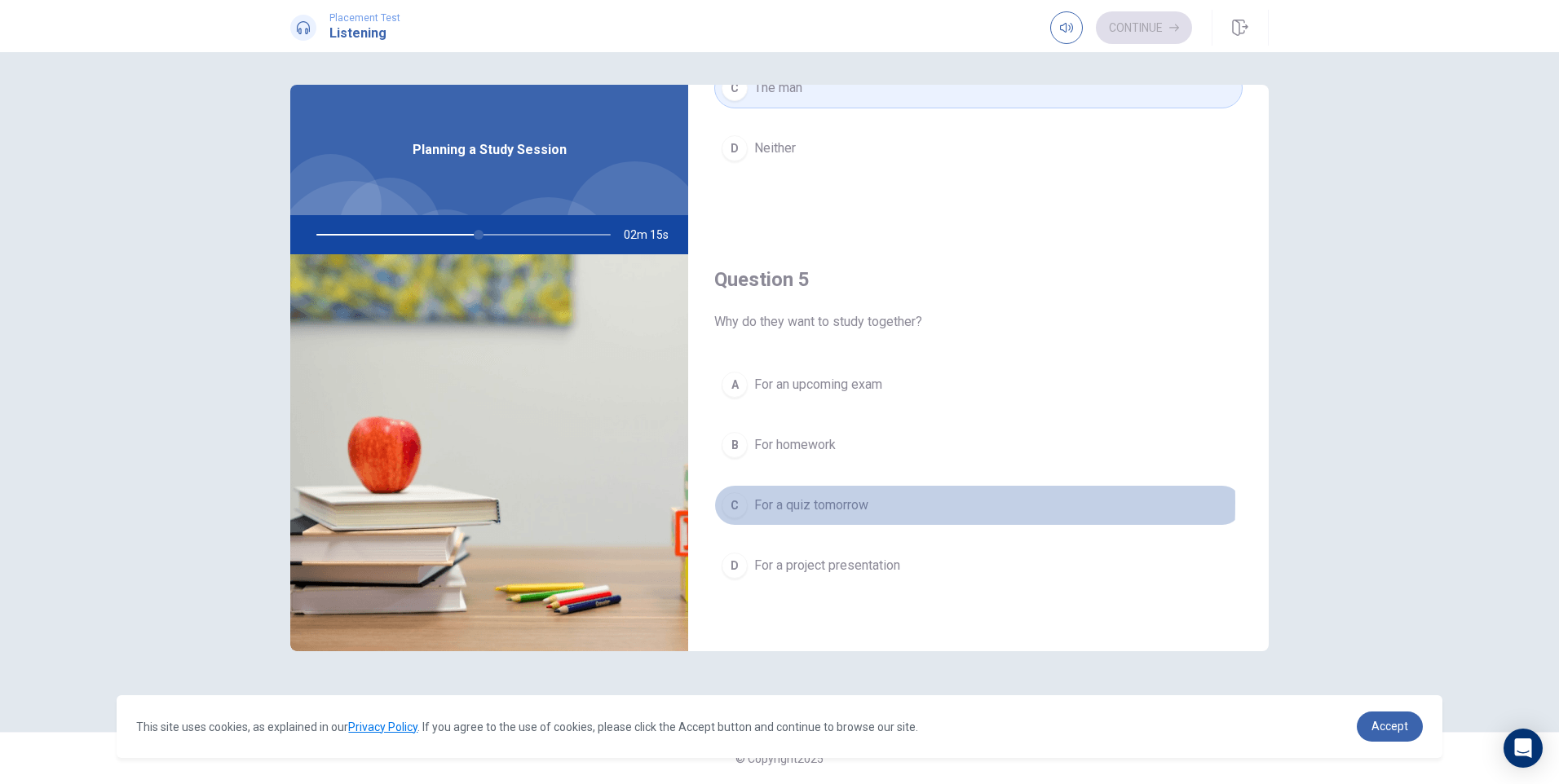 click on "C" at bounding box center (735, 505) 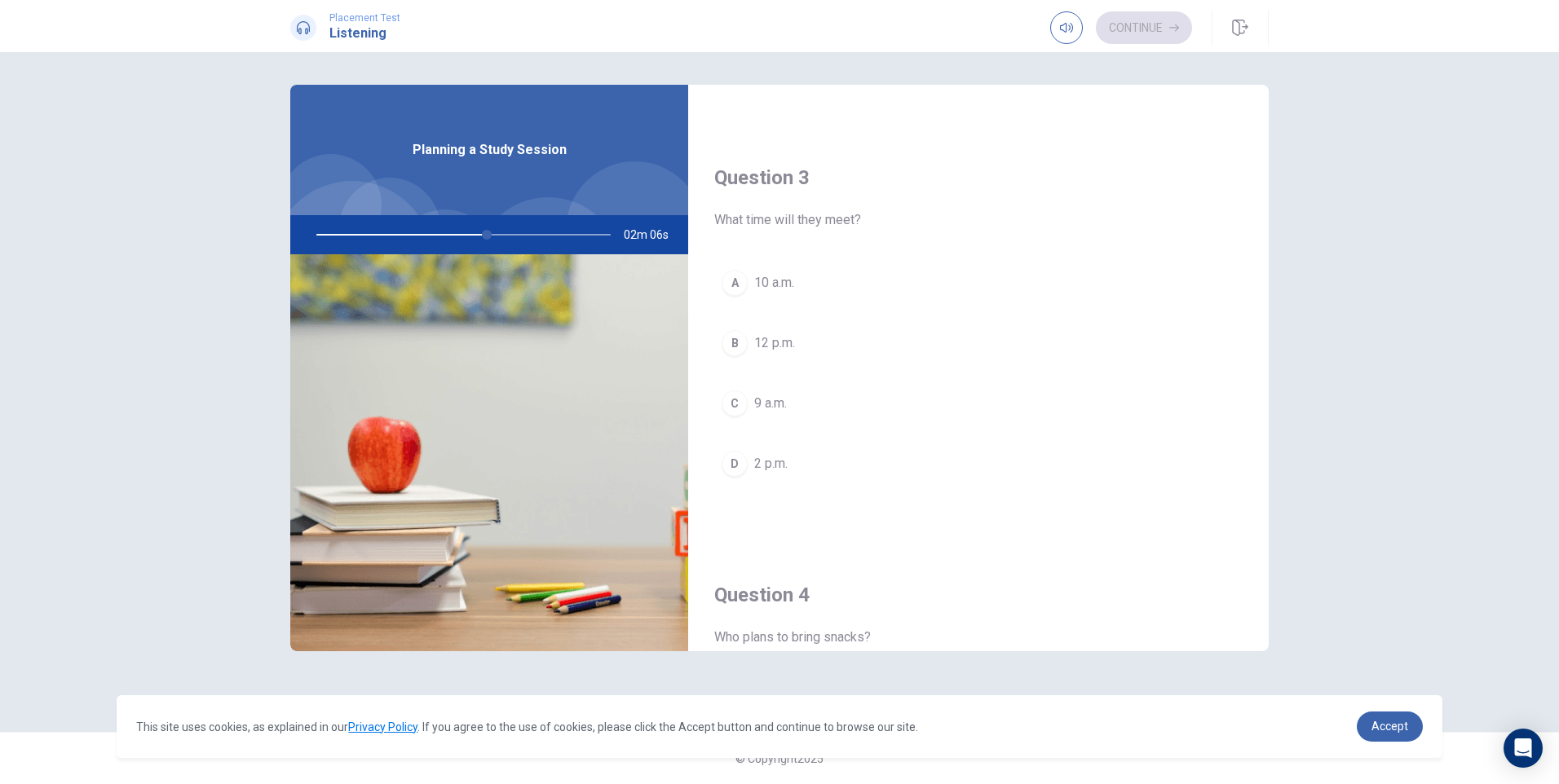 scroll, scrollTop: 786, scrollLeft: 0, axis: vertical 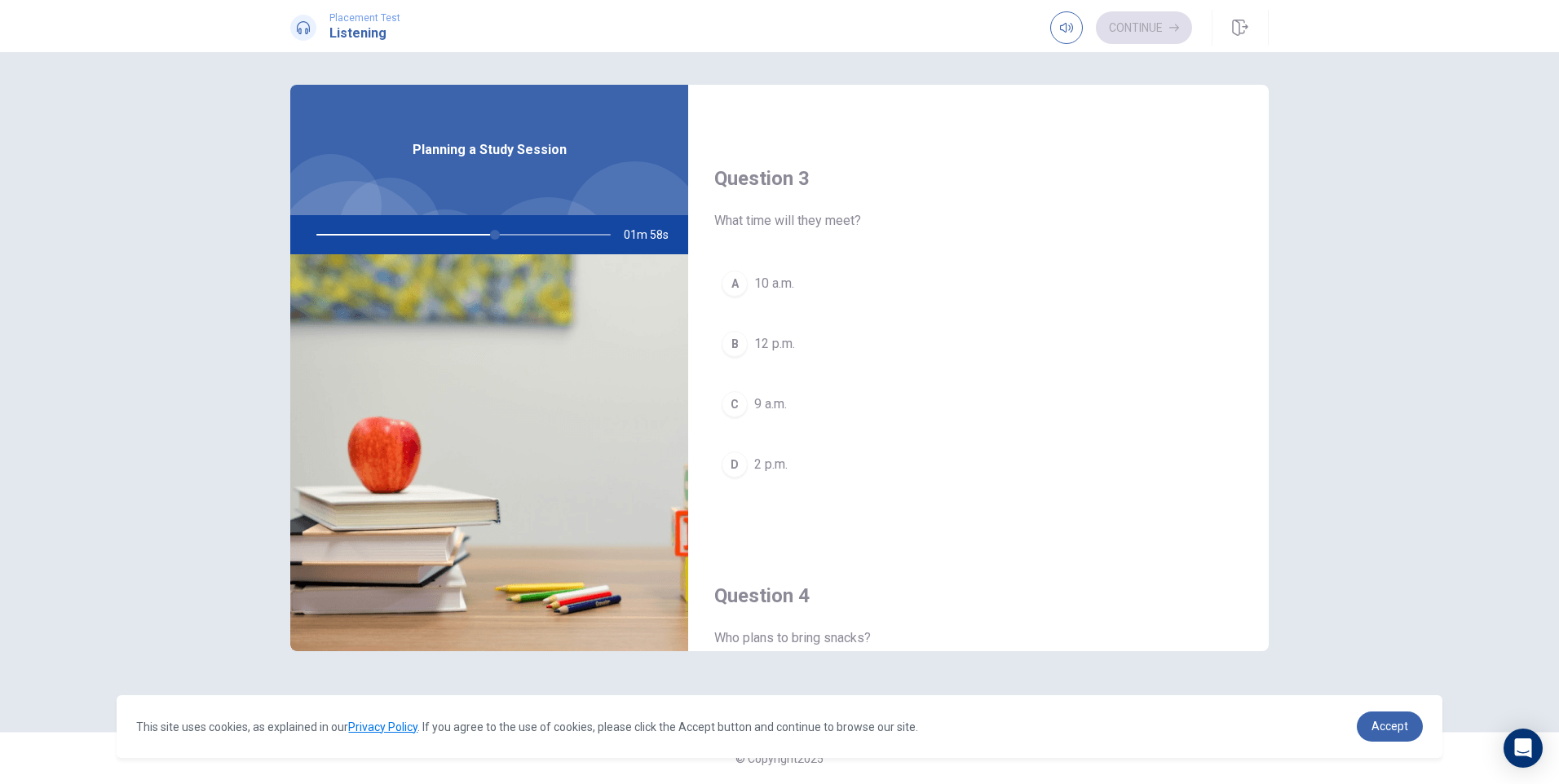 click at bounding box center [460, 235] 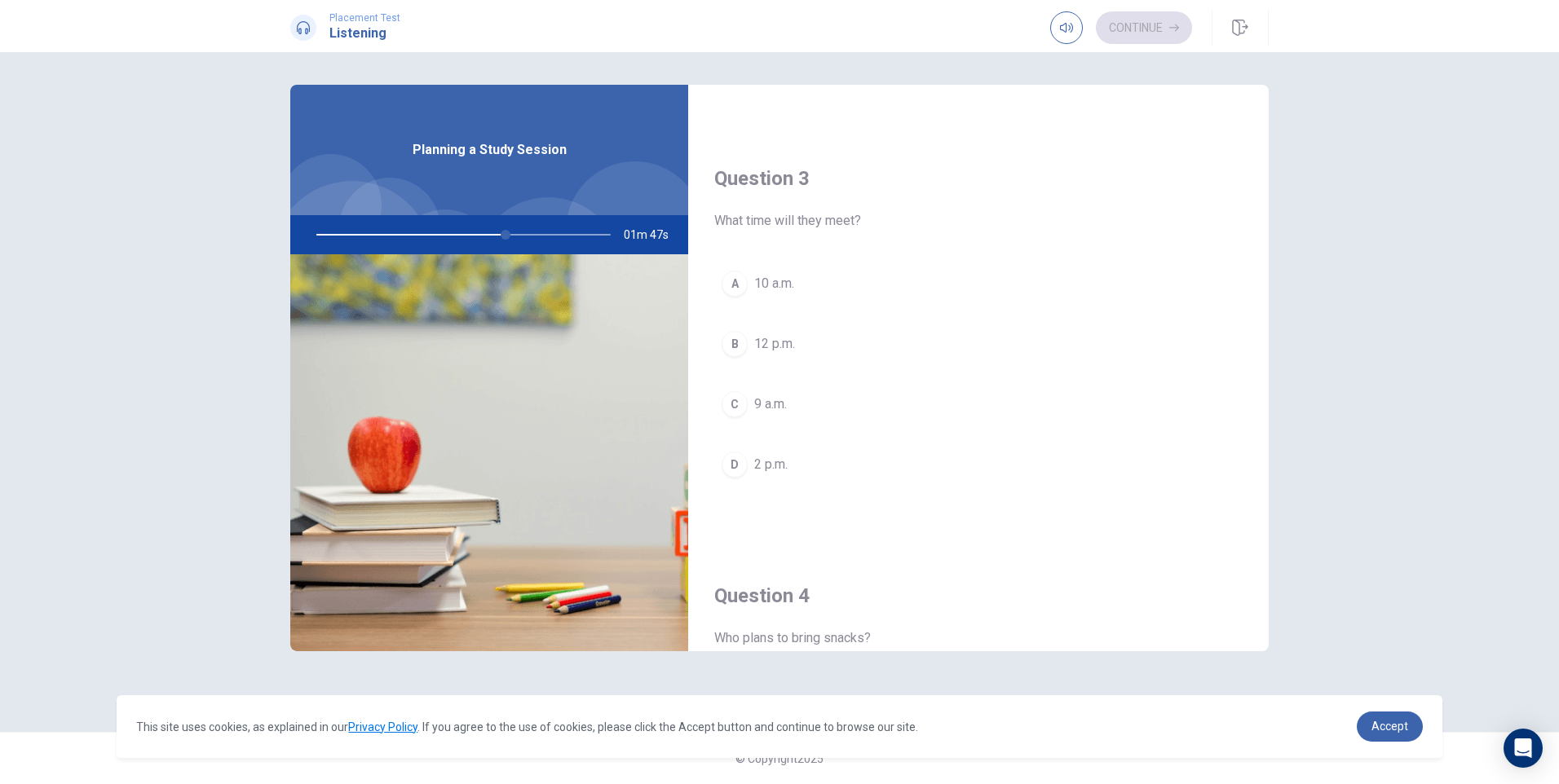 click on "D" at bounding box center (735, 465) 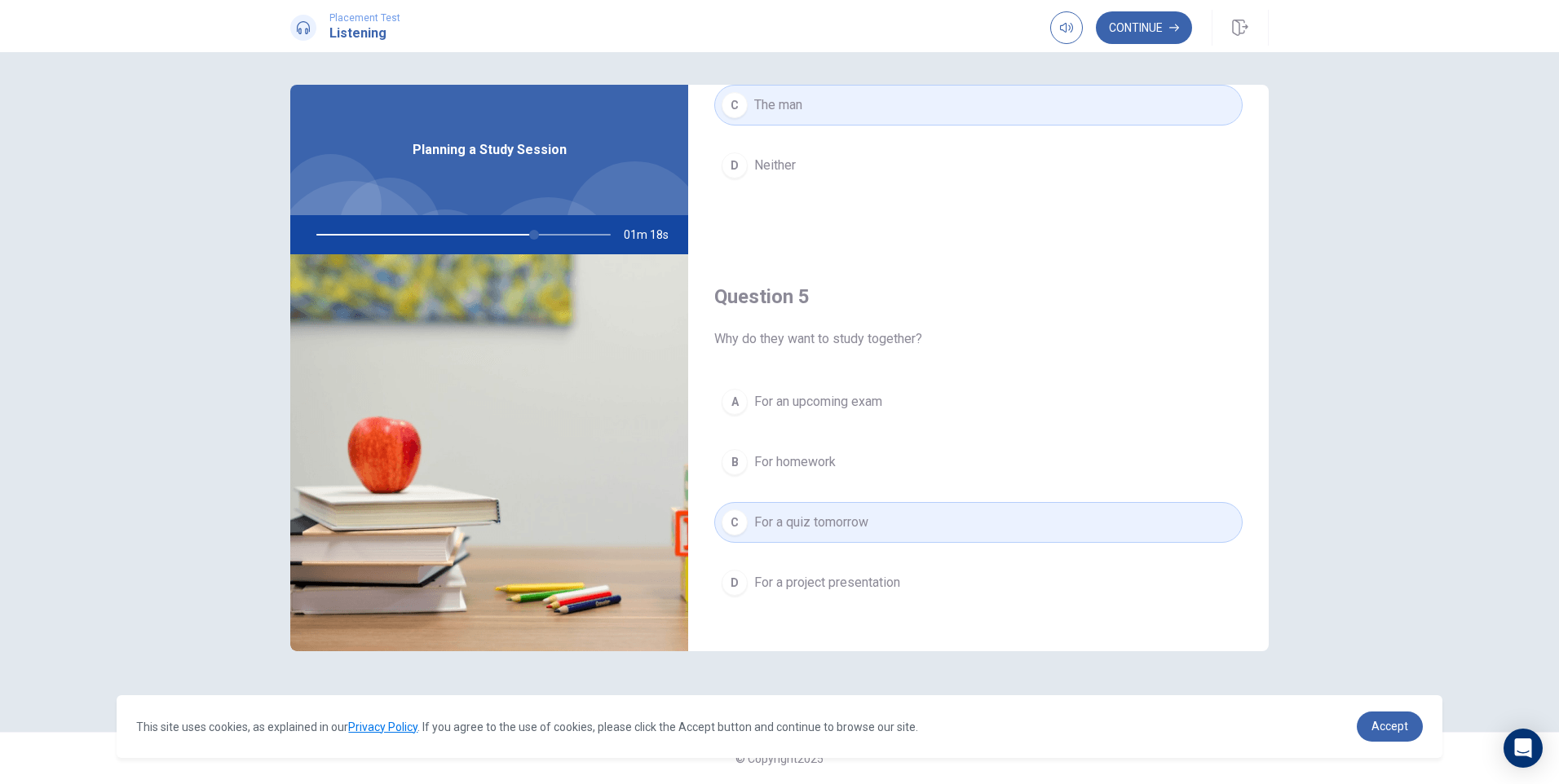 scroll, scrollTop: 1520, scrollLeft: 0, axis: vertical 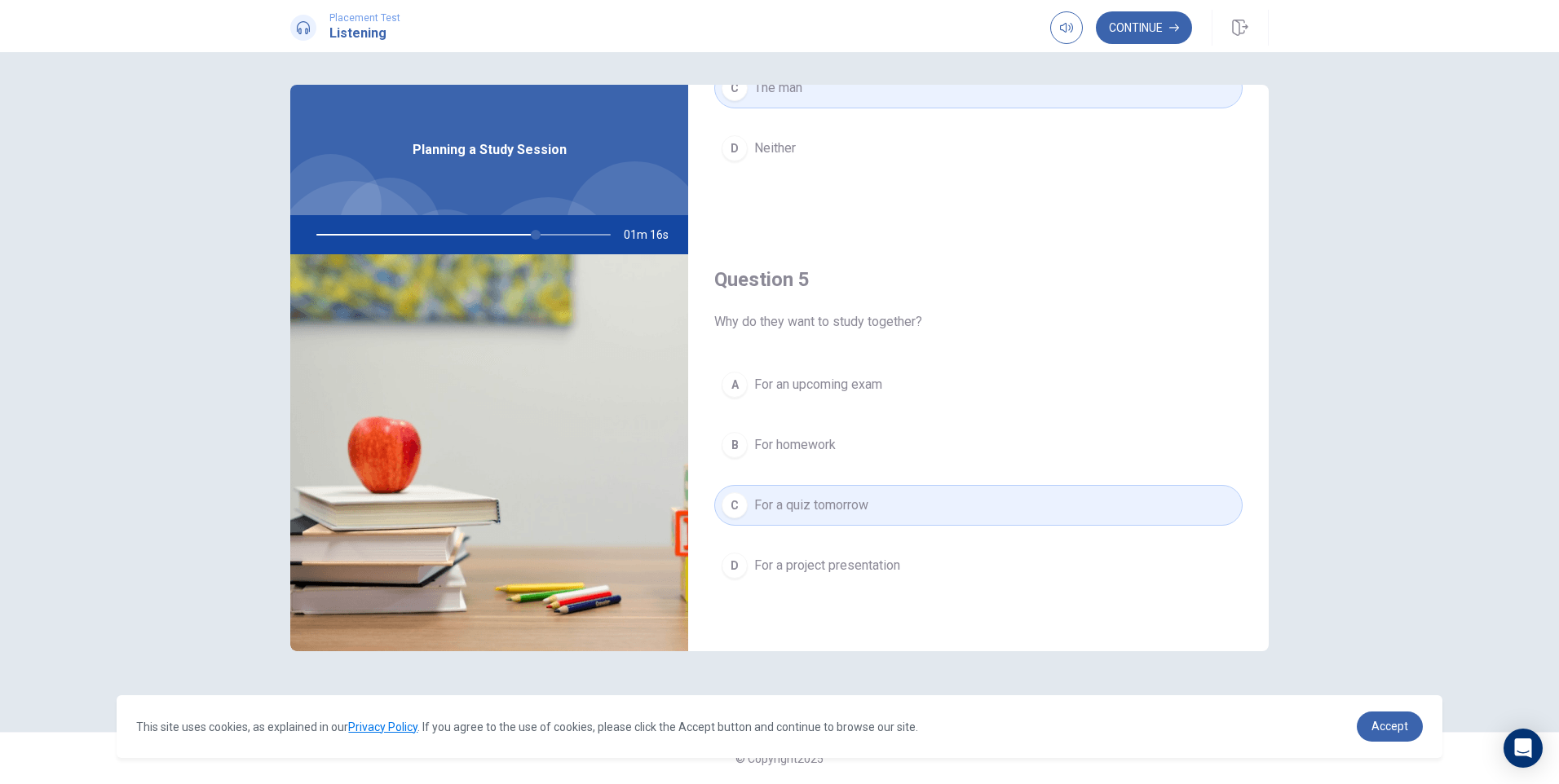 click at bounding box center [460, 235] 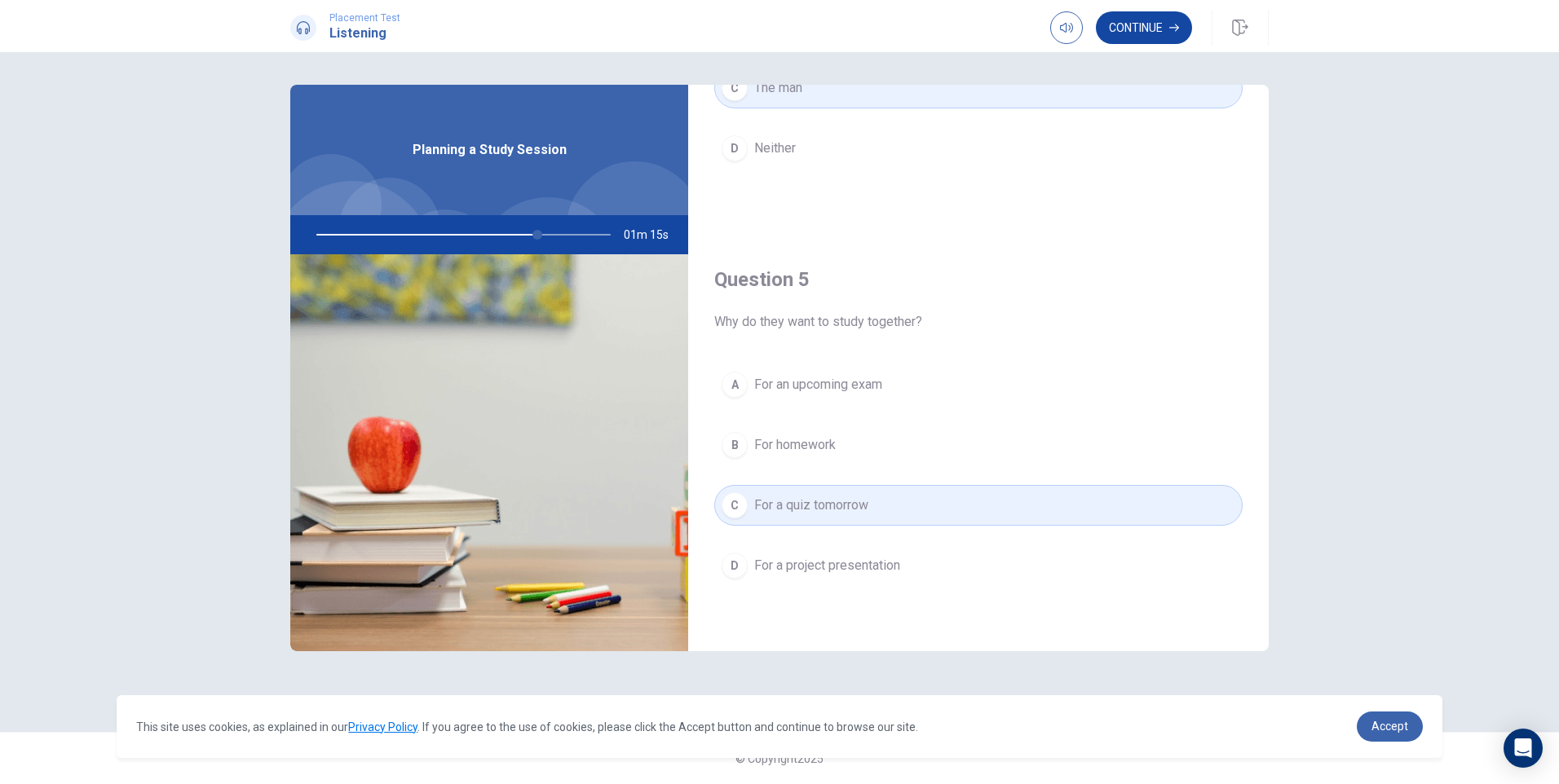 click on "Continue" at bounding box center [1144, 28] 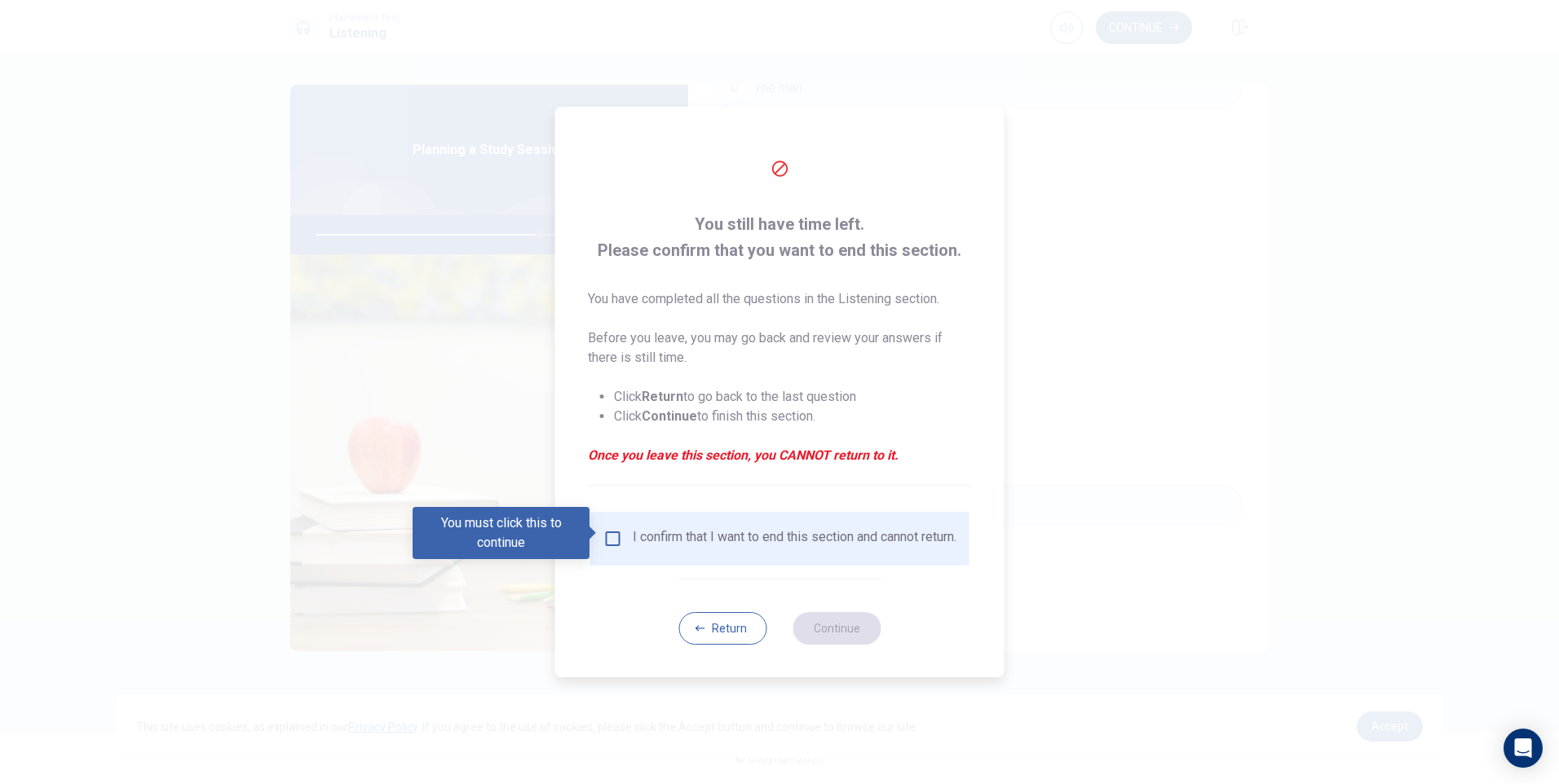 click at bounding box center (613, 539) 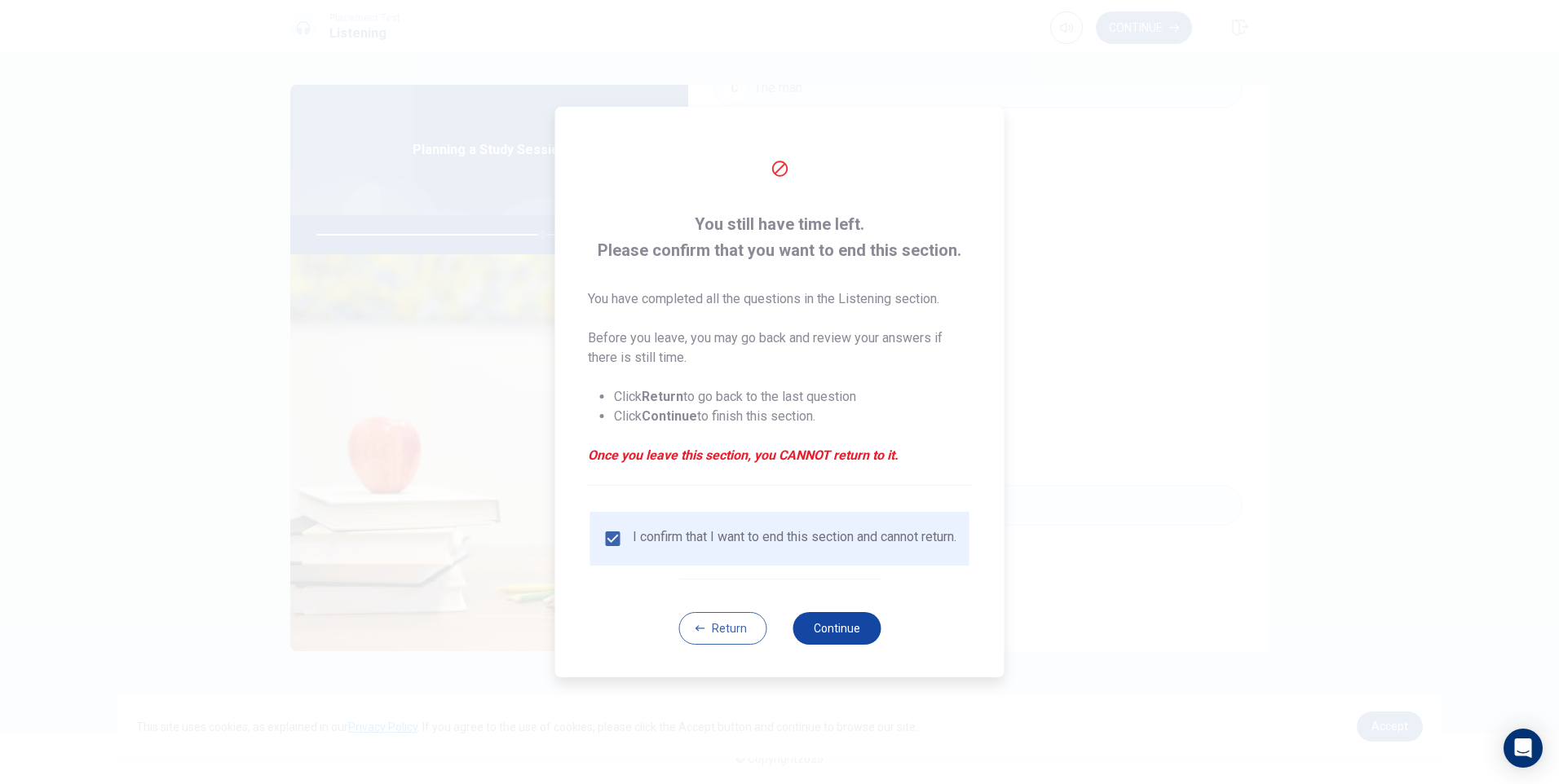 click on "Continue" at bounding box center (837, 628) 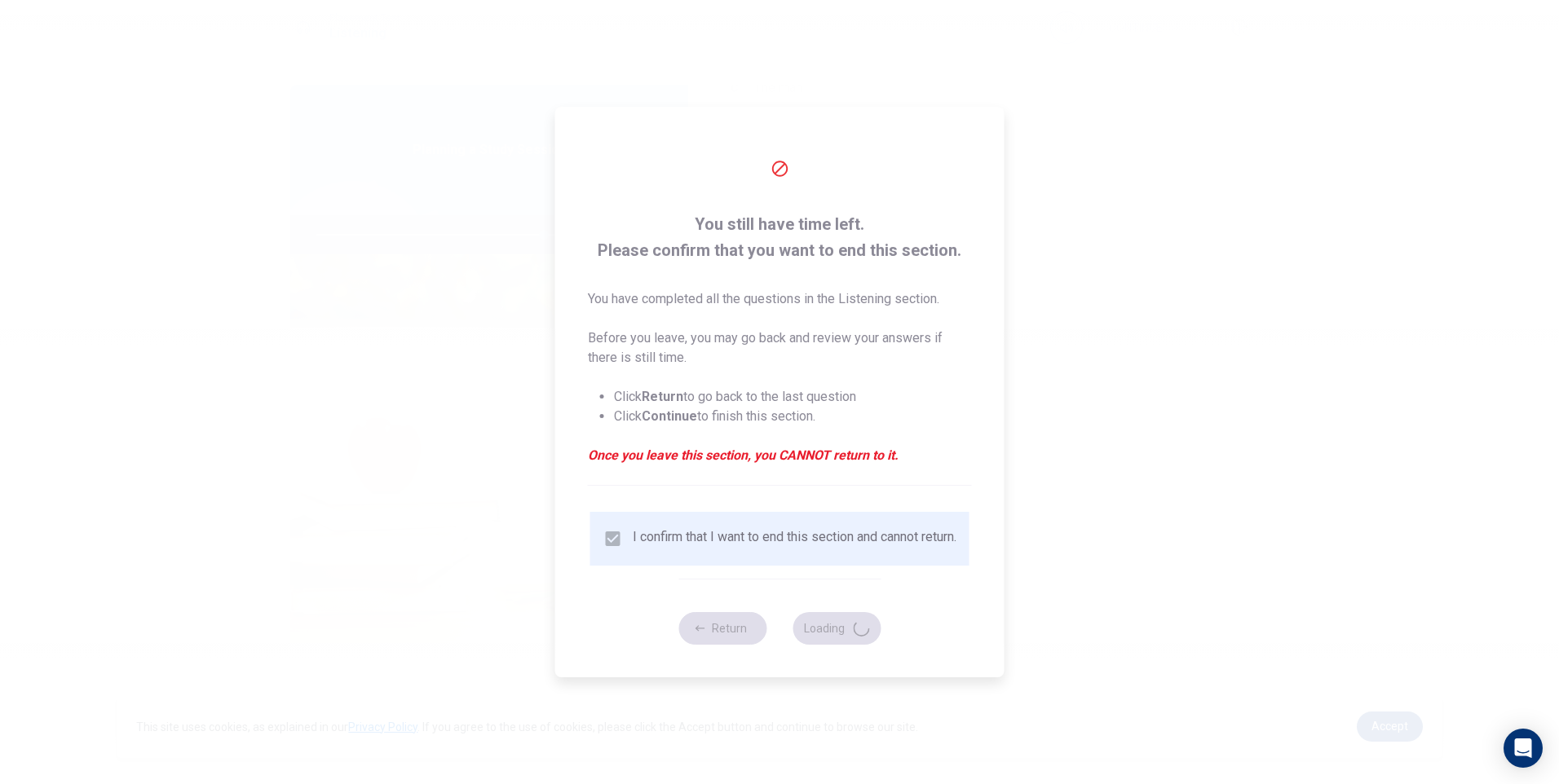 type on "78" 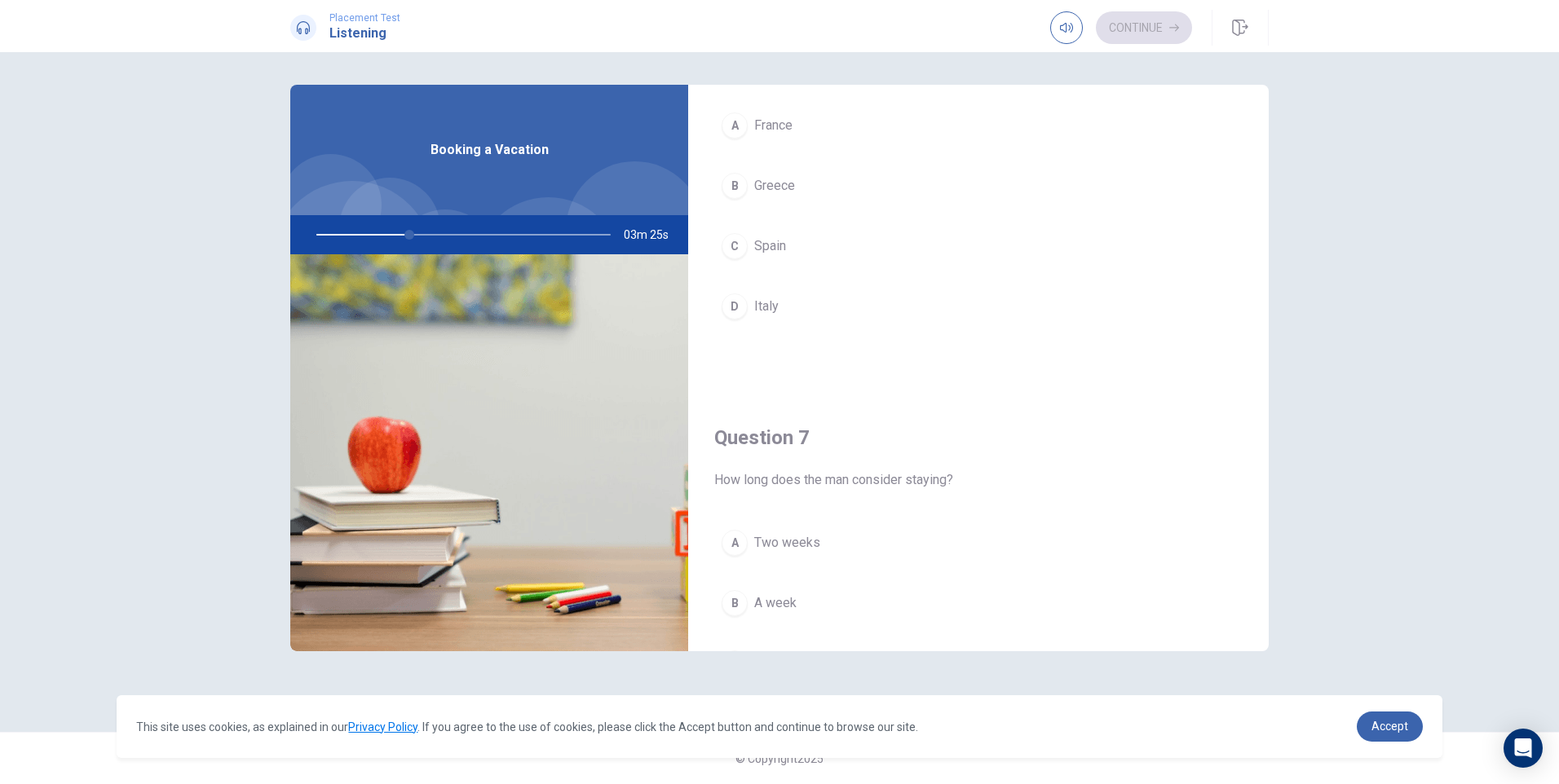scroll, scrollTop: 81, scrollLeft: 0, axis: vertical 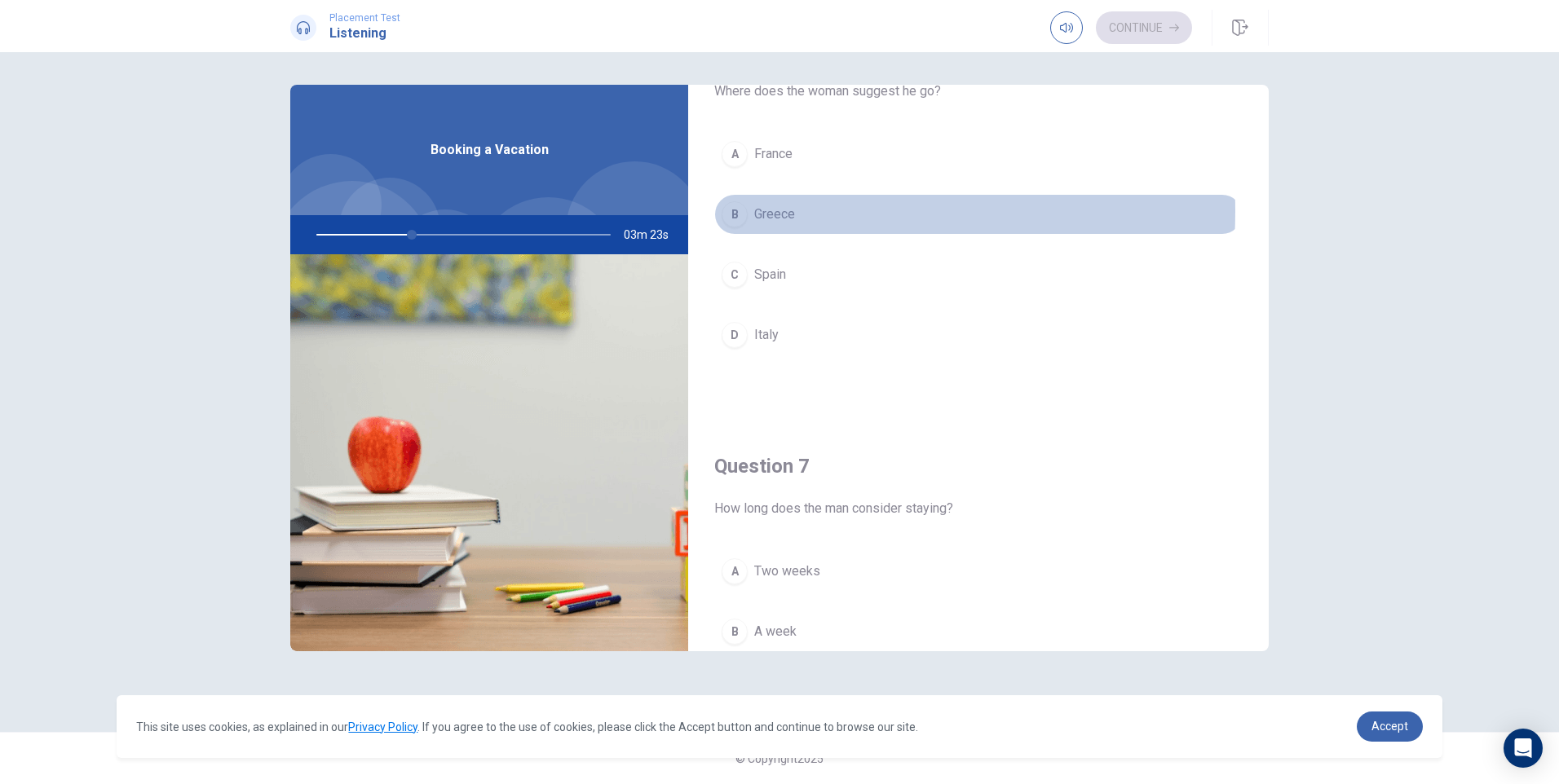 click on "B" at bounding box center (735, 214) 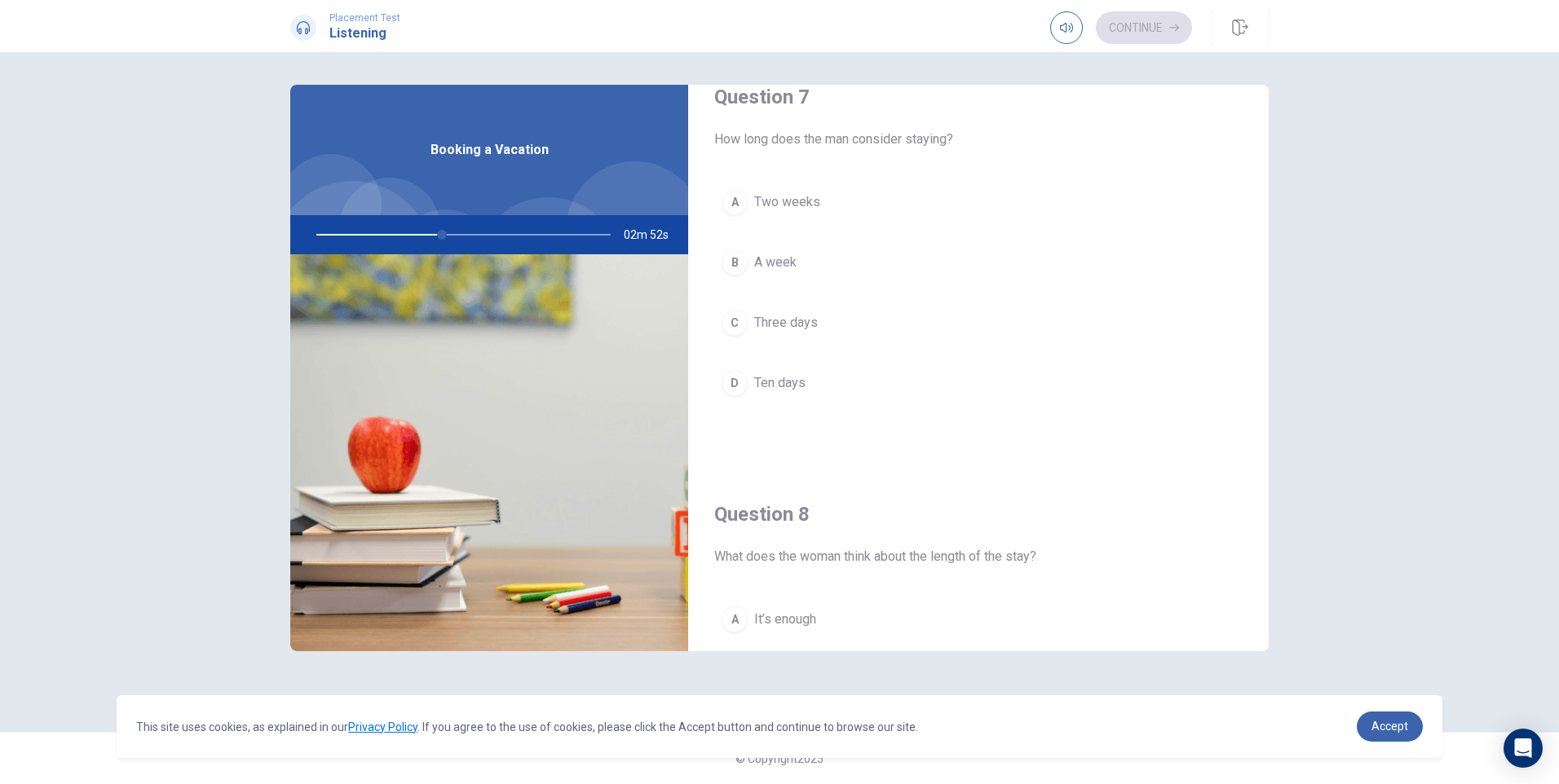 scroll, scrollTop: 489, scrollLeft: 0, axis: vertical 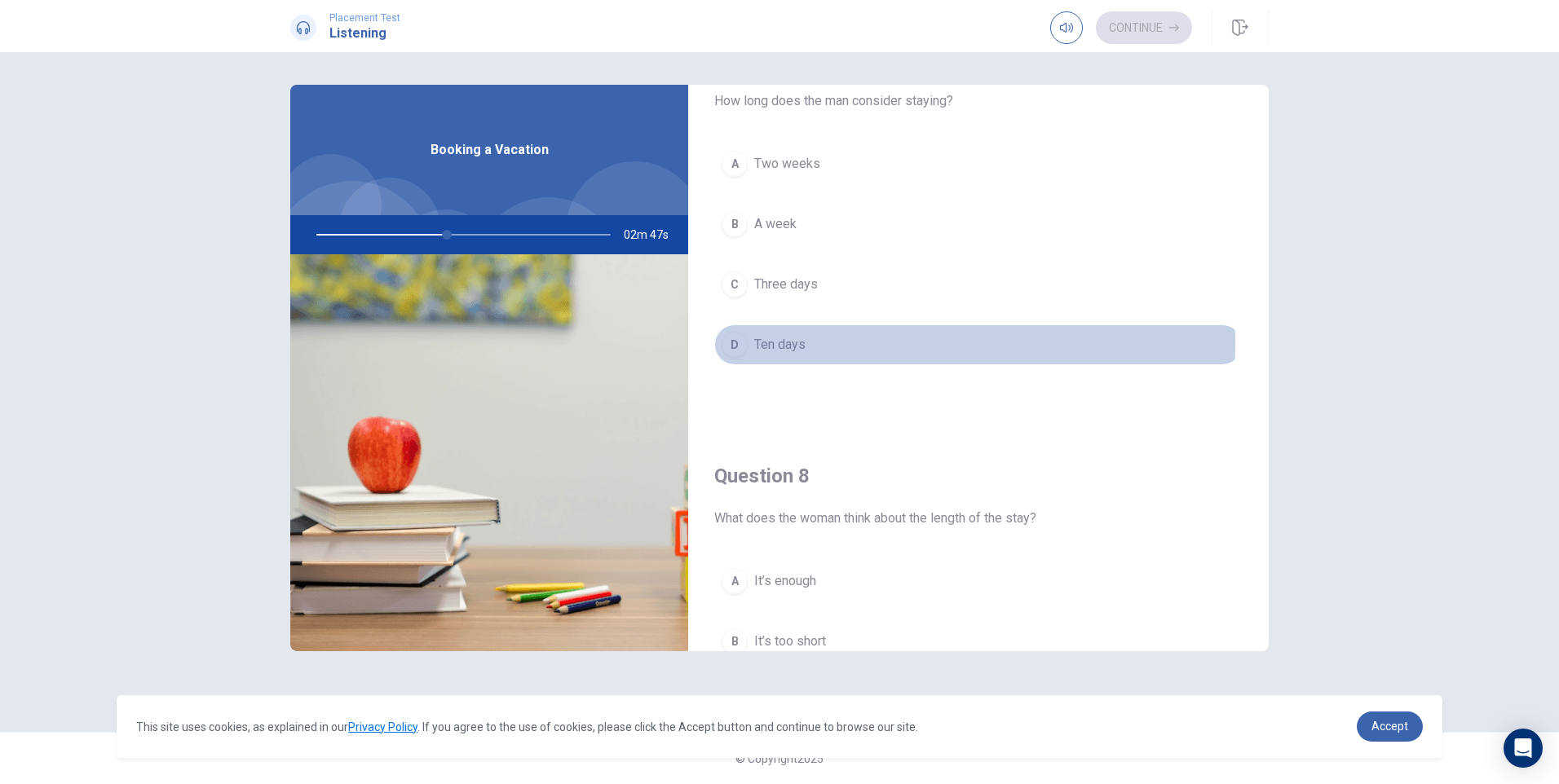 click on "Ten days" at bounding box center [780, 345] 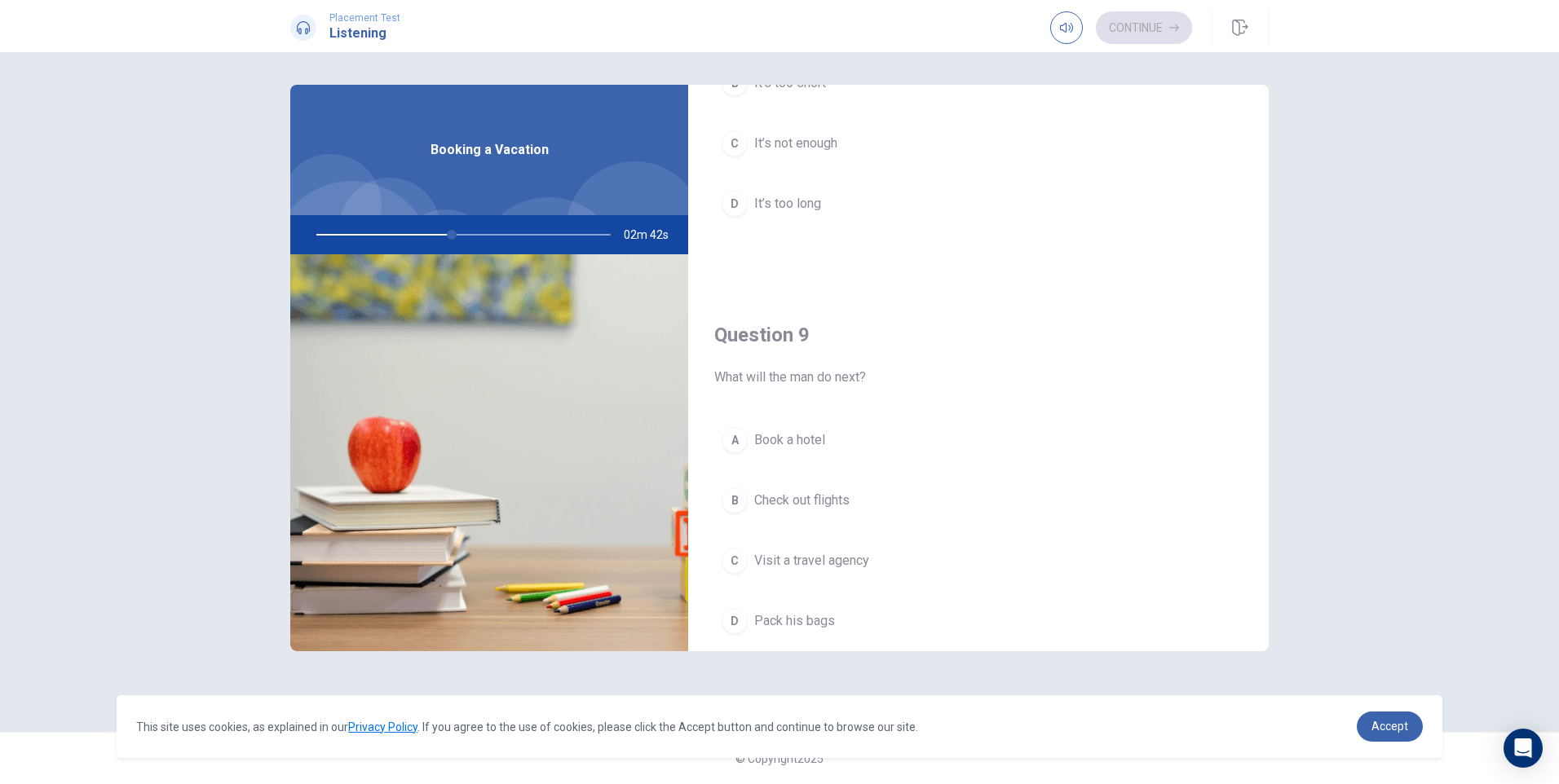 scroll, scrollTop: 1141, scrollLeft: 0, axis: vertical 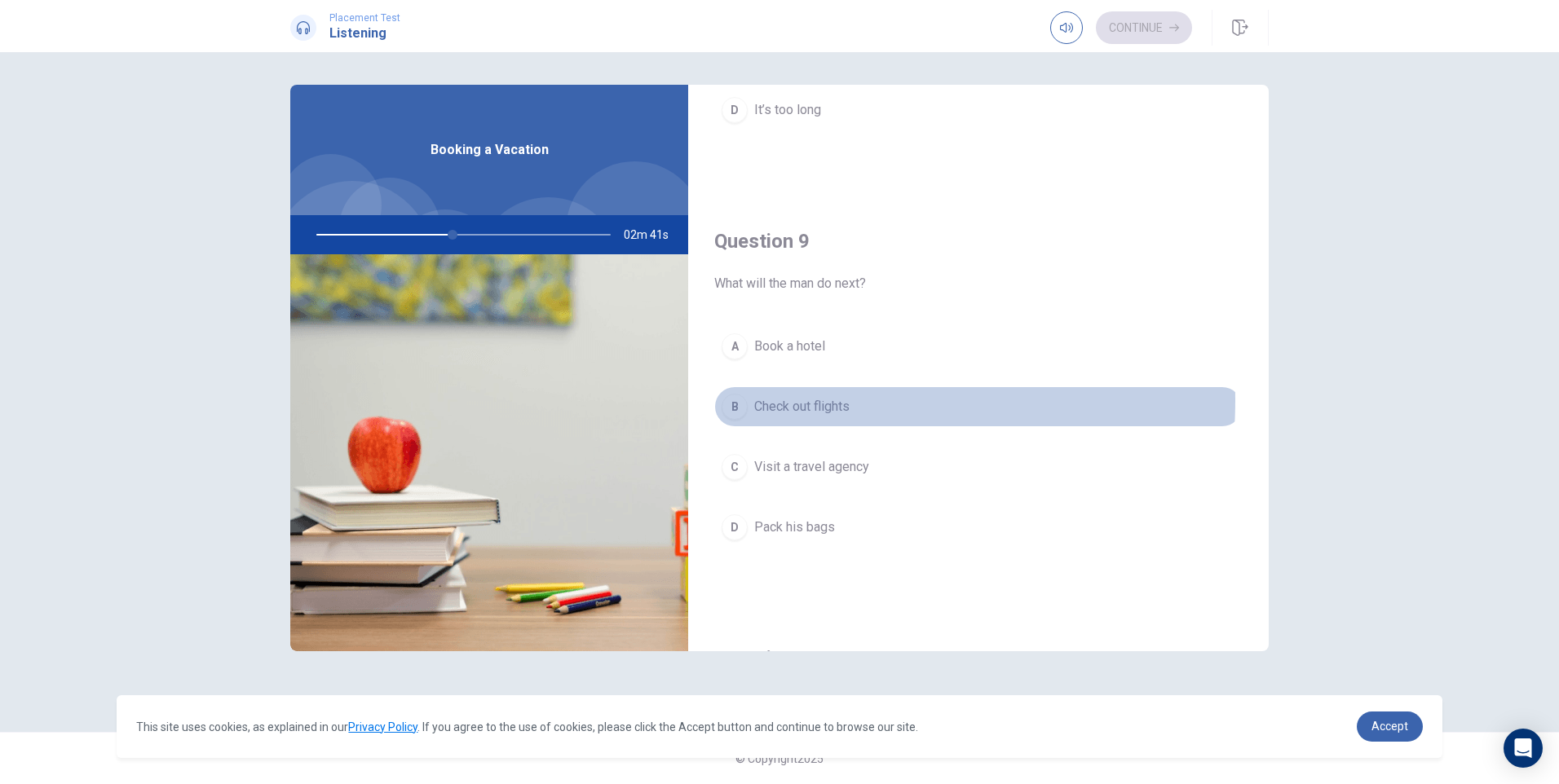 click on "Check out flights" at bounding box center (802, 407) 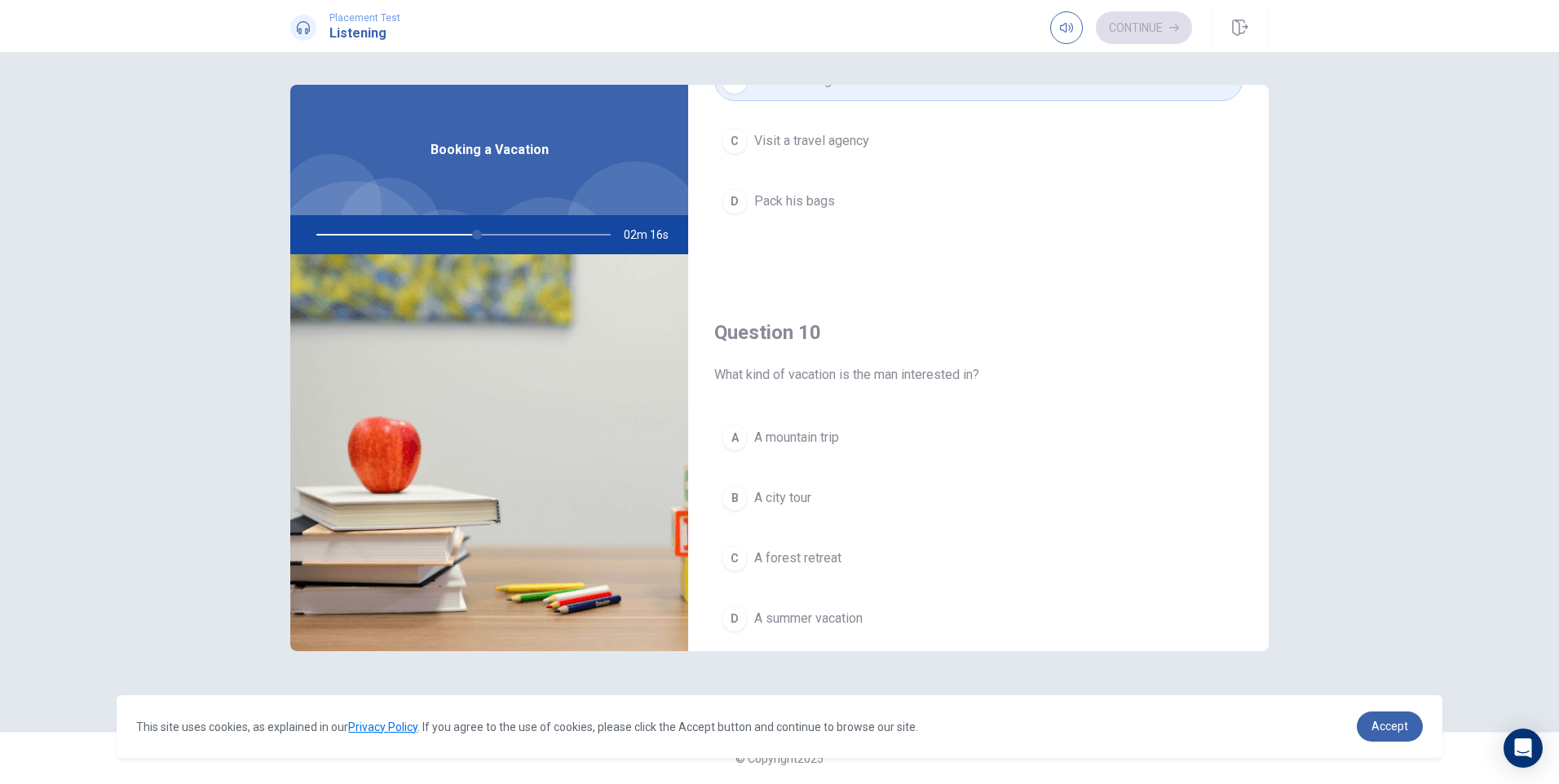 scroll, scrollTop: 1520, scrollLeft: 0, axis: vertical 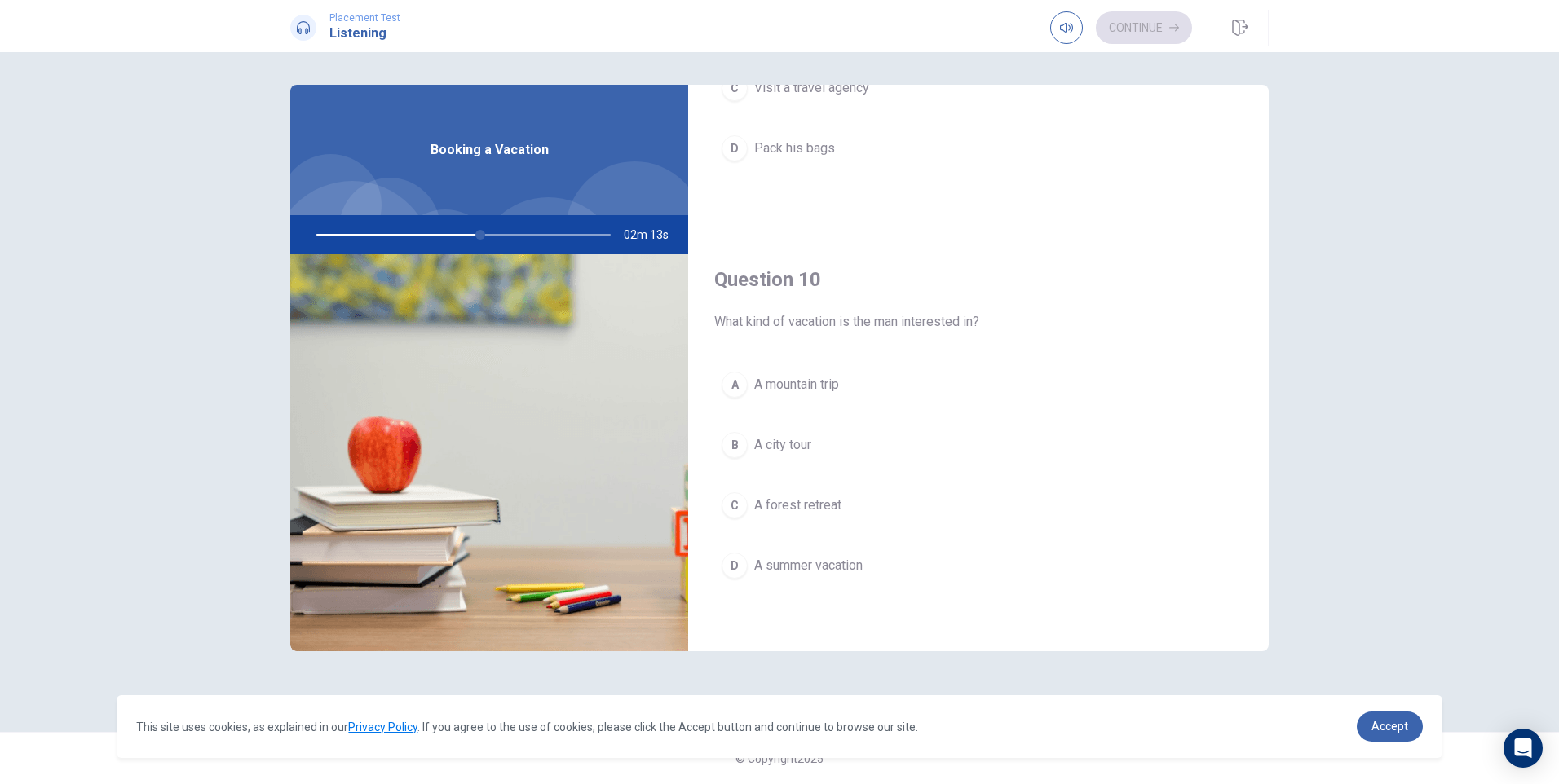 click on "A summer vacation" at bounding box center (808, 566) 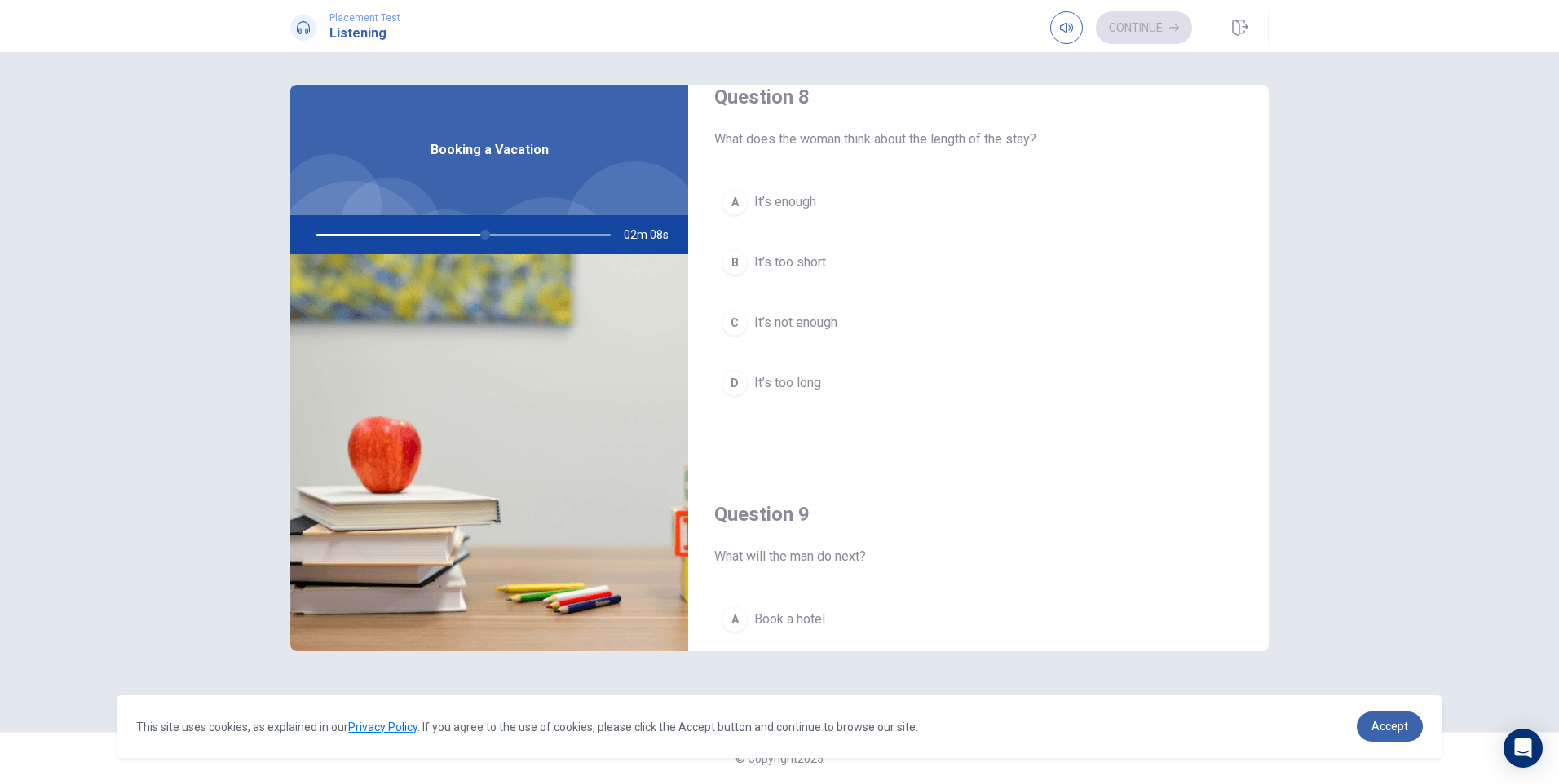 scroll, scrollTop: 705, scrollLeft: 0, axis: vertical 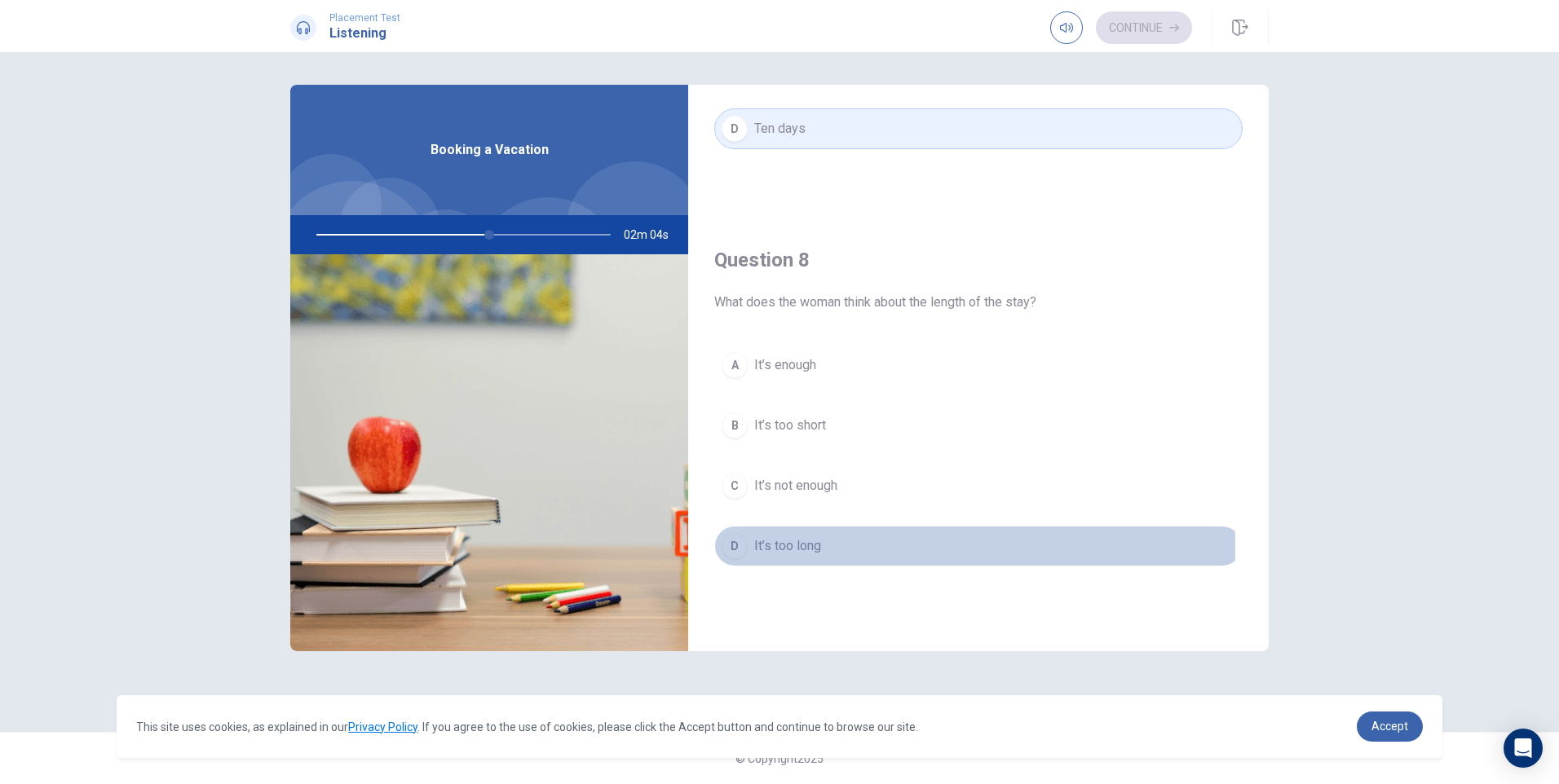 click on "It’s too long" at bounding box center [788, 546] 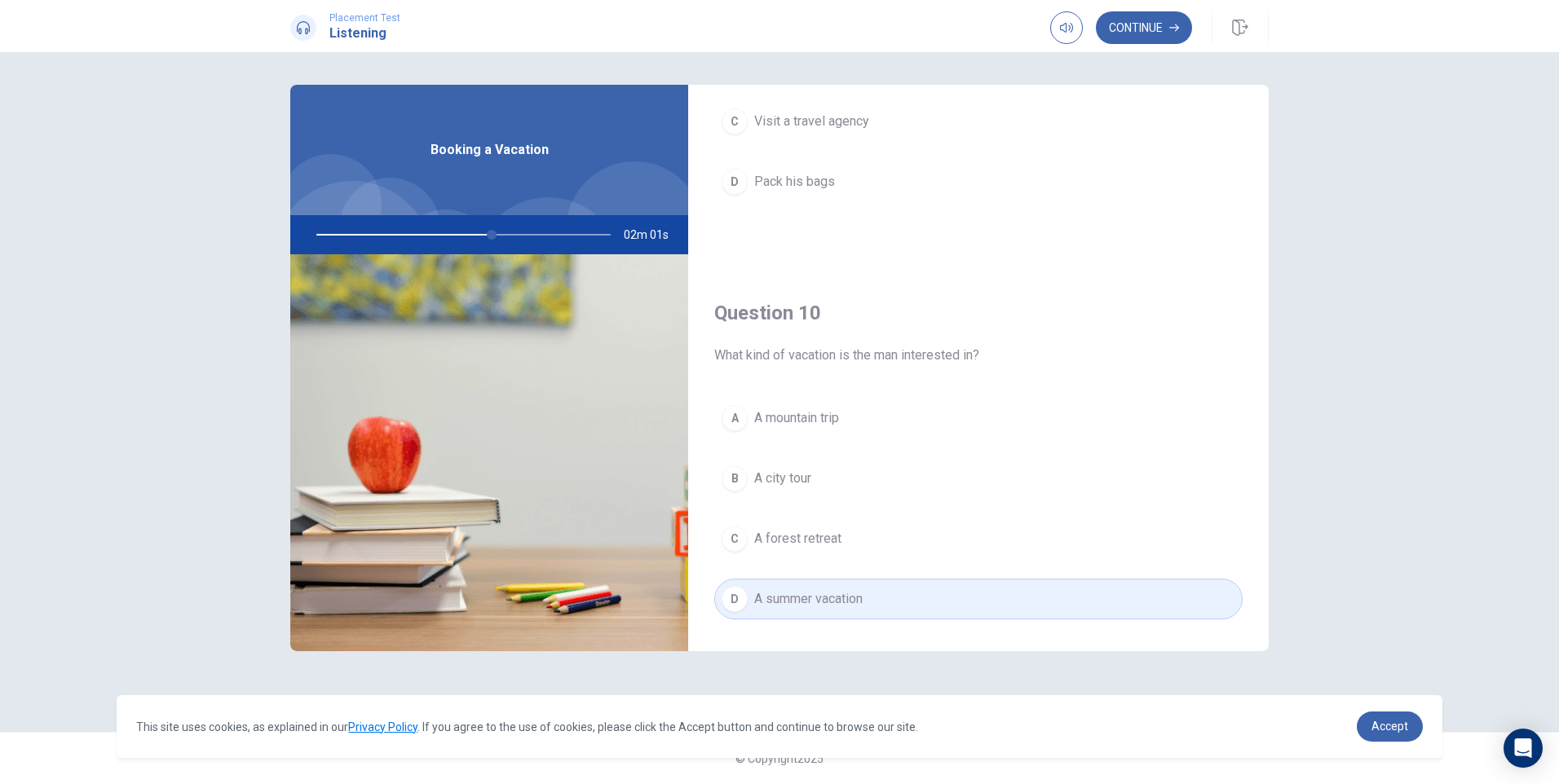 scroll, scrollTop: 1520, scrollLeft: 0, axis: vertical 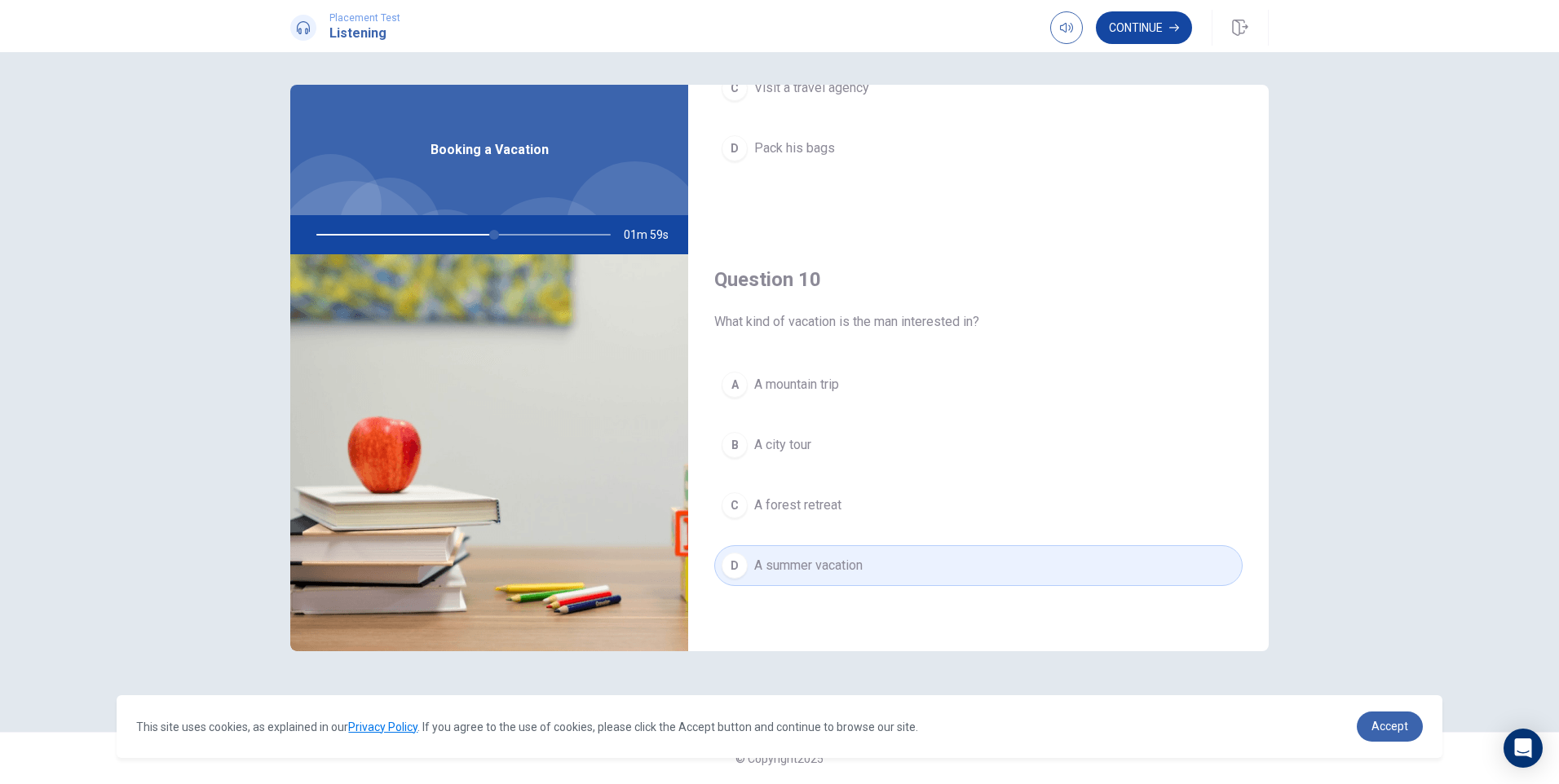 click on "Continue" at bounding box center [1144, 28] 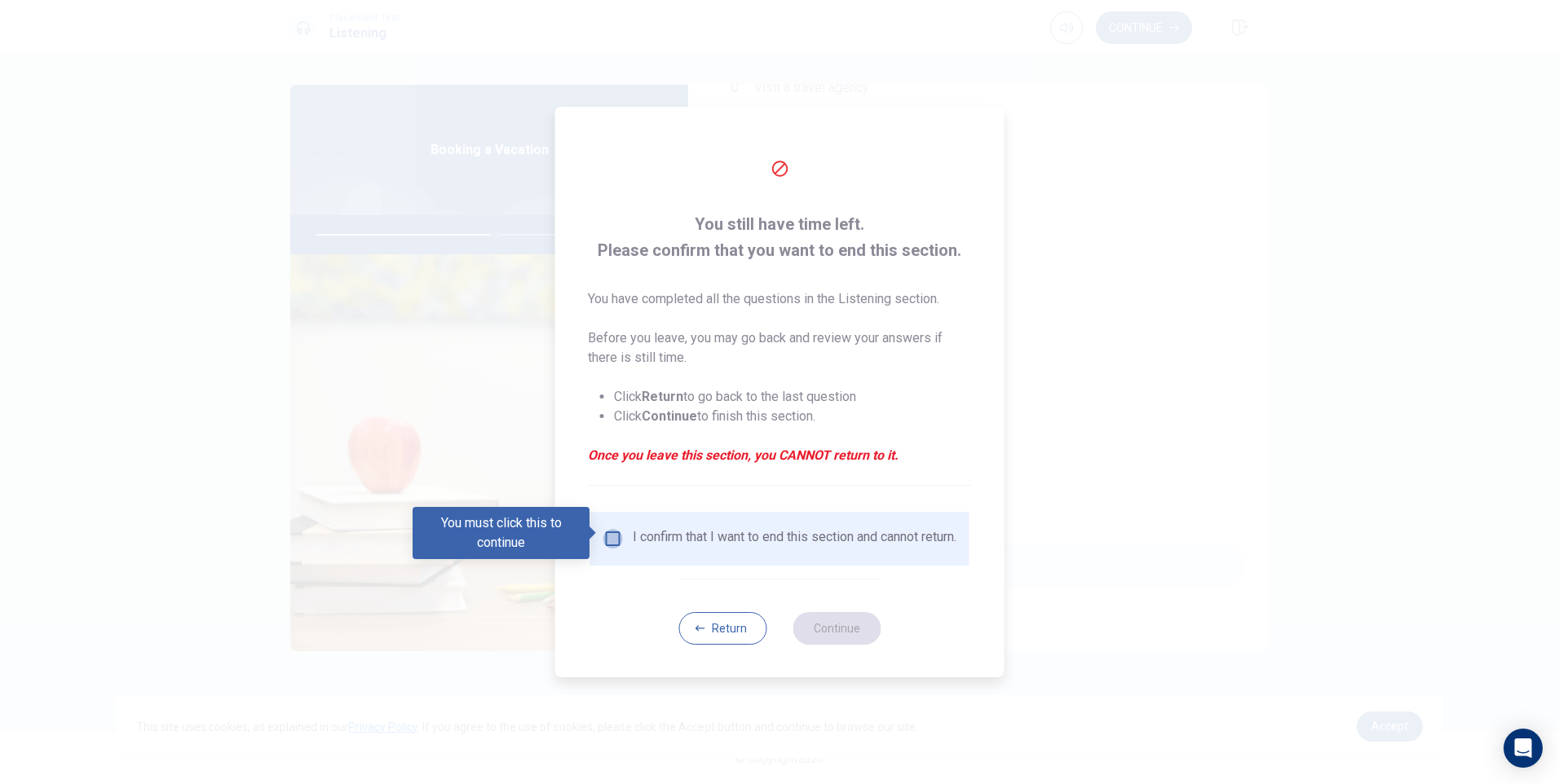 click at bounding box center (613, 539) 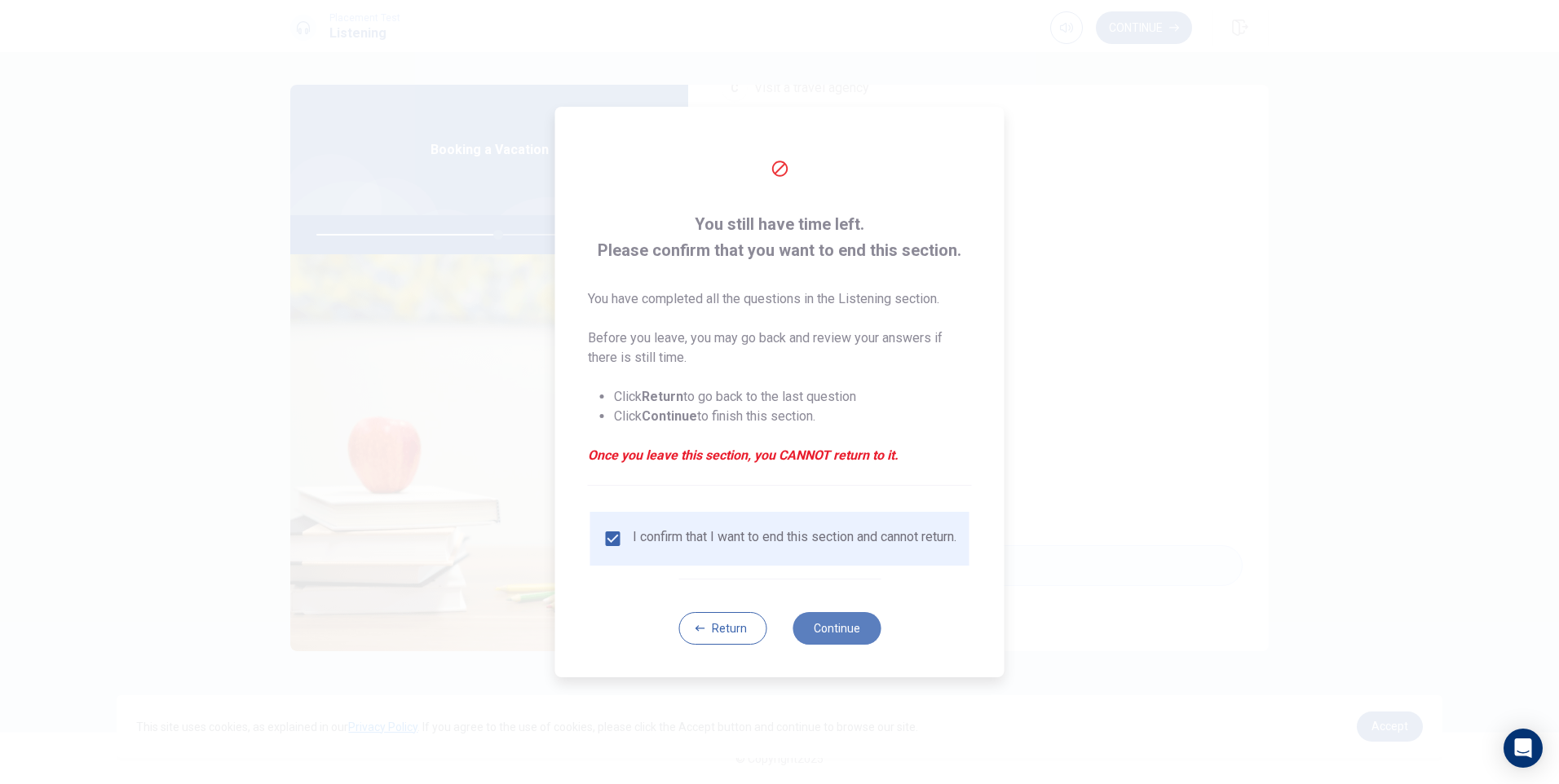 click on "Continue" at bounding box center (837, 628) 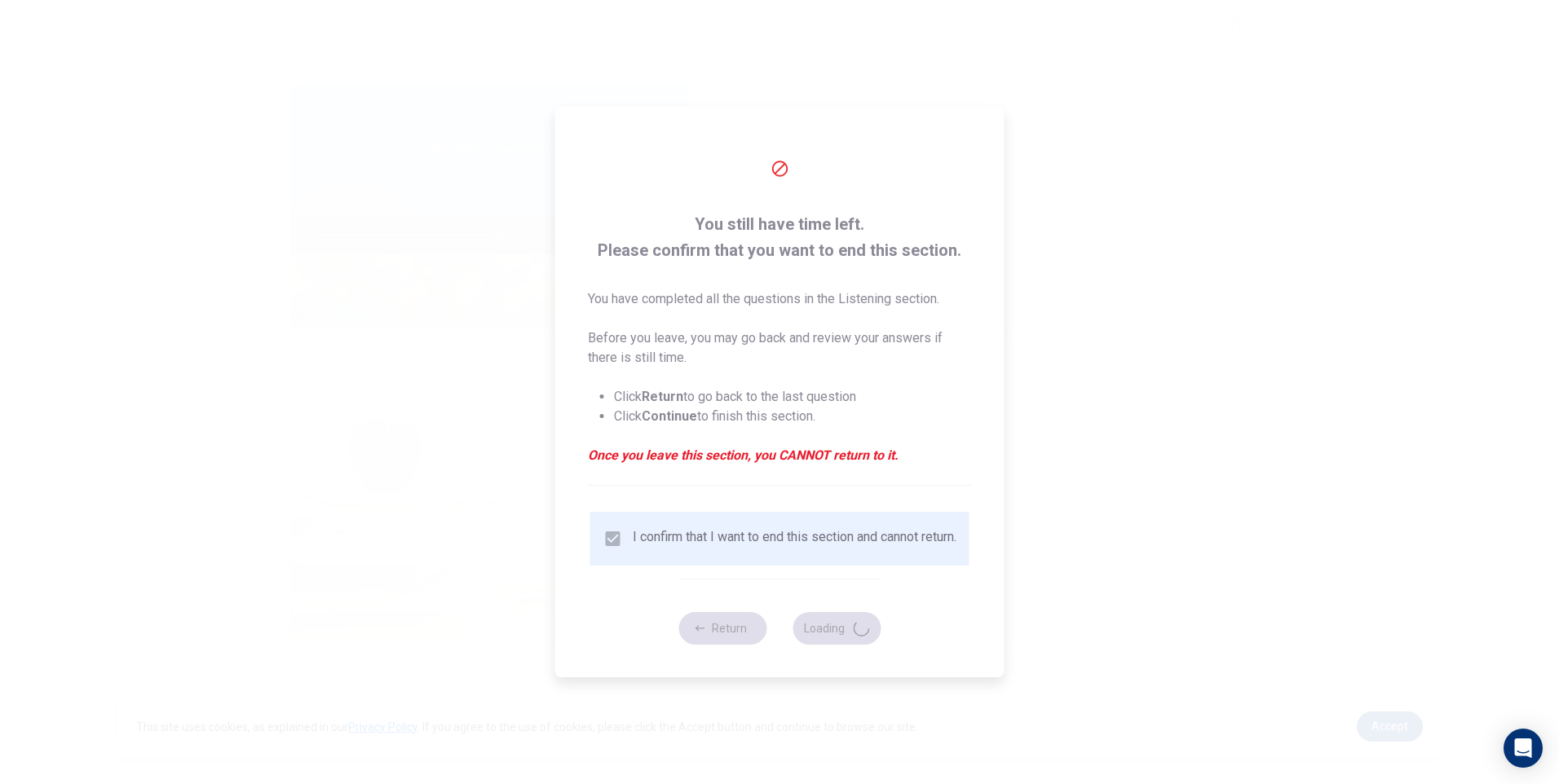 type on "62" 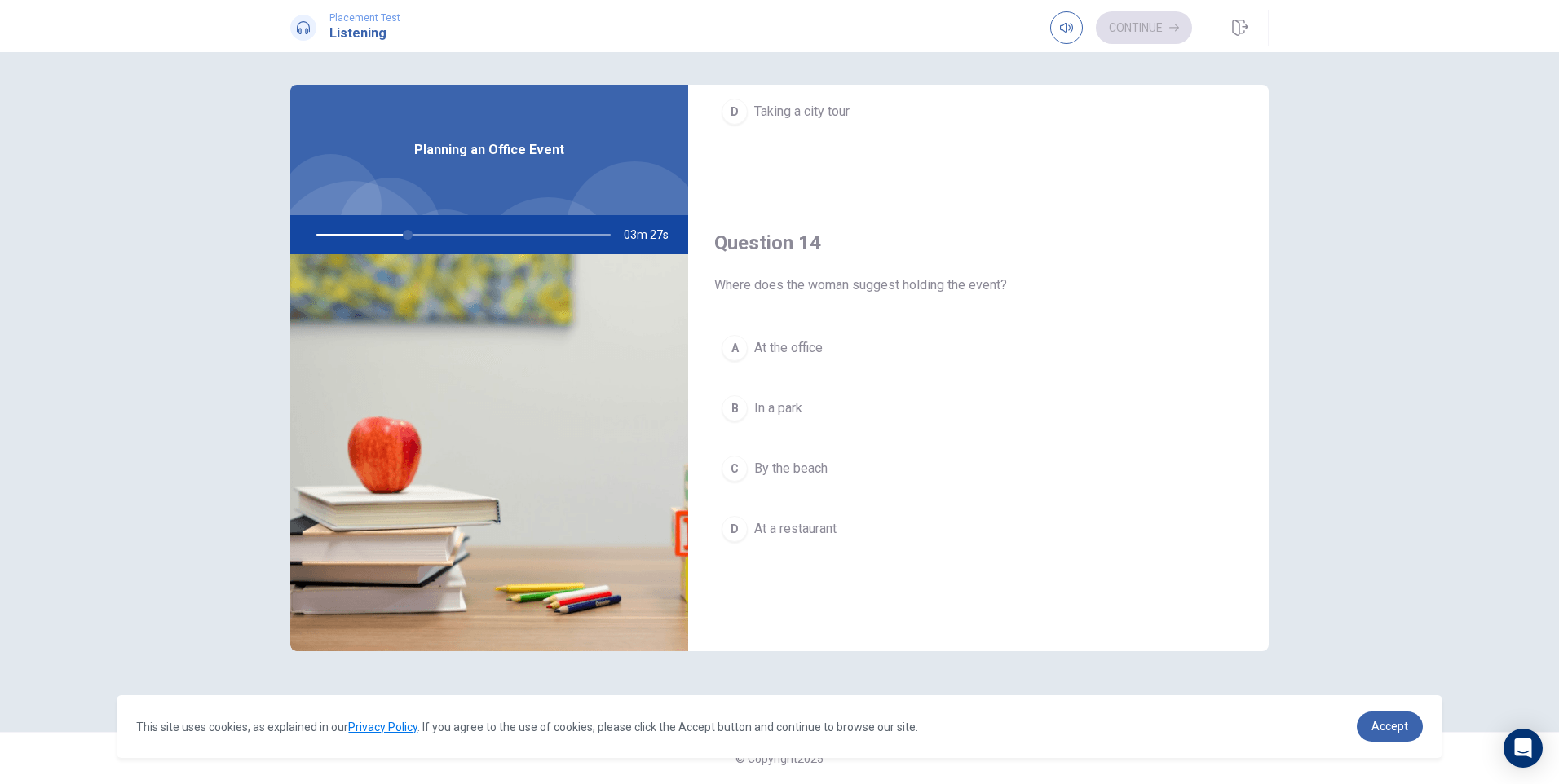 scroll, scrollTop: 1141, scrollLeft: 0, axis: vertical 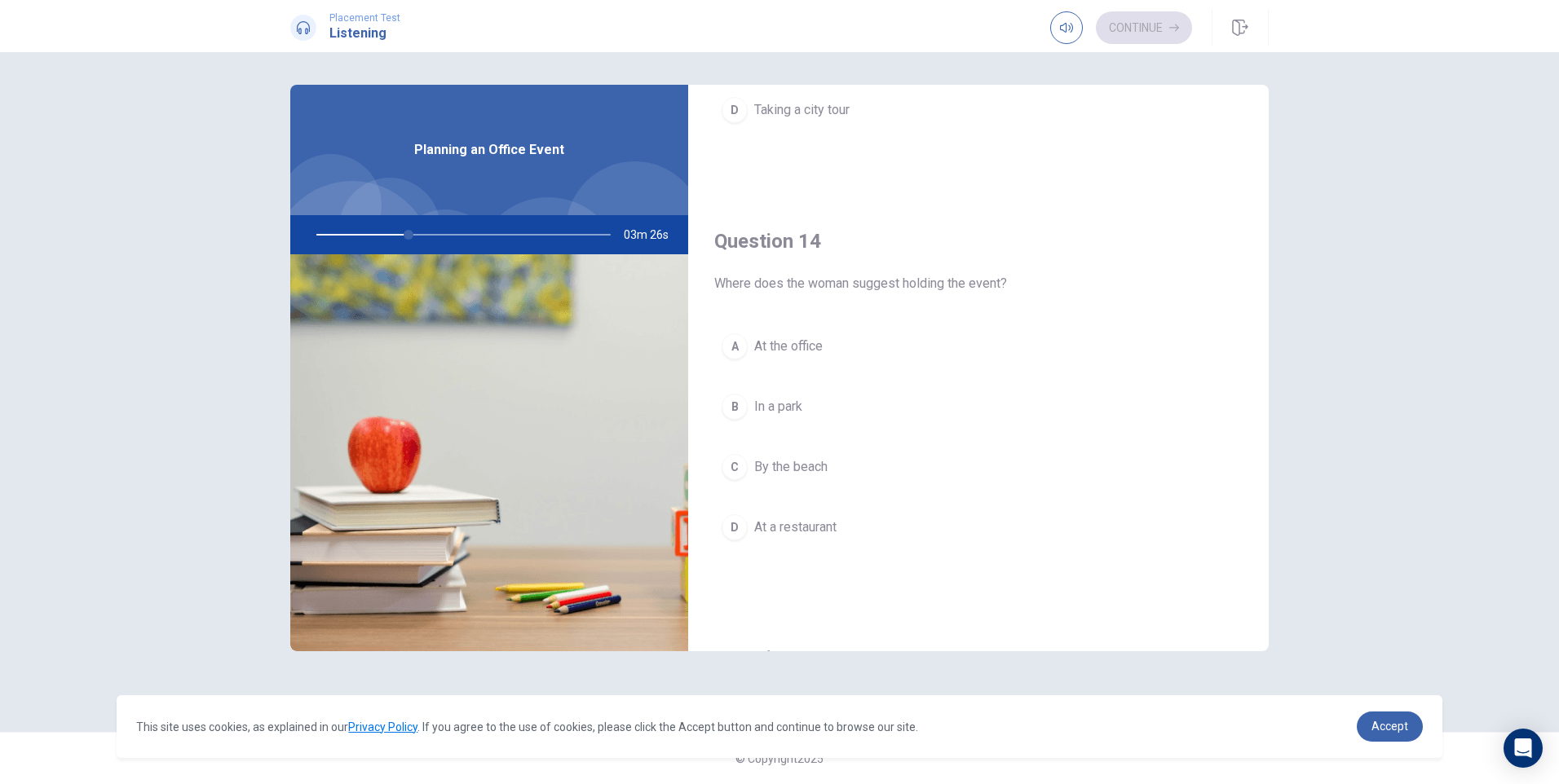 click on "At the office" at bounding box center (788, 346) 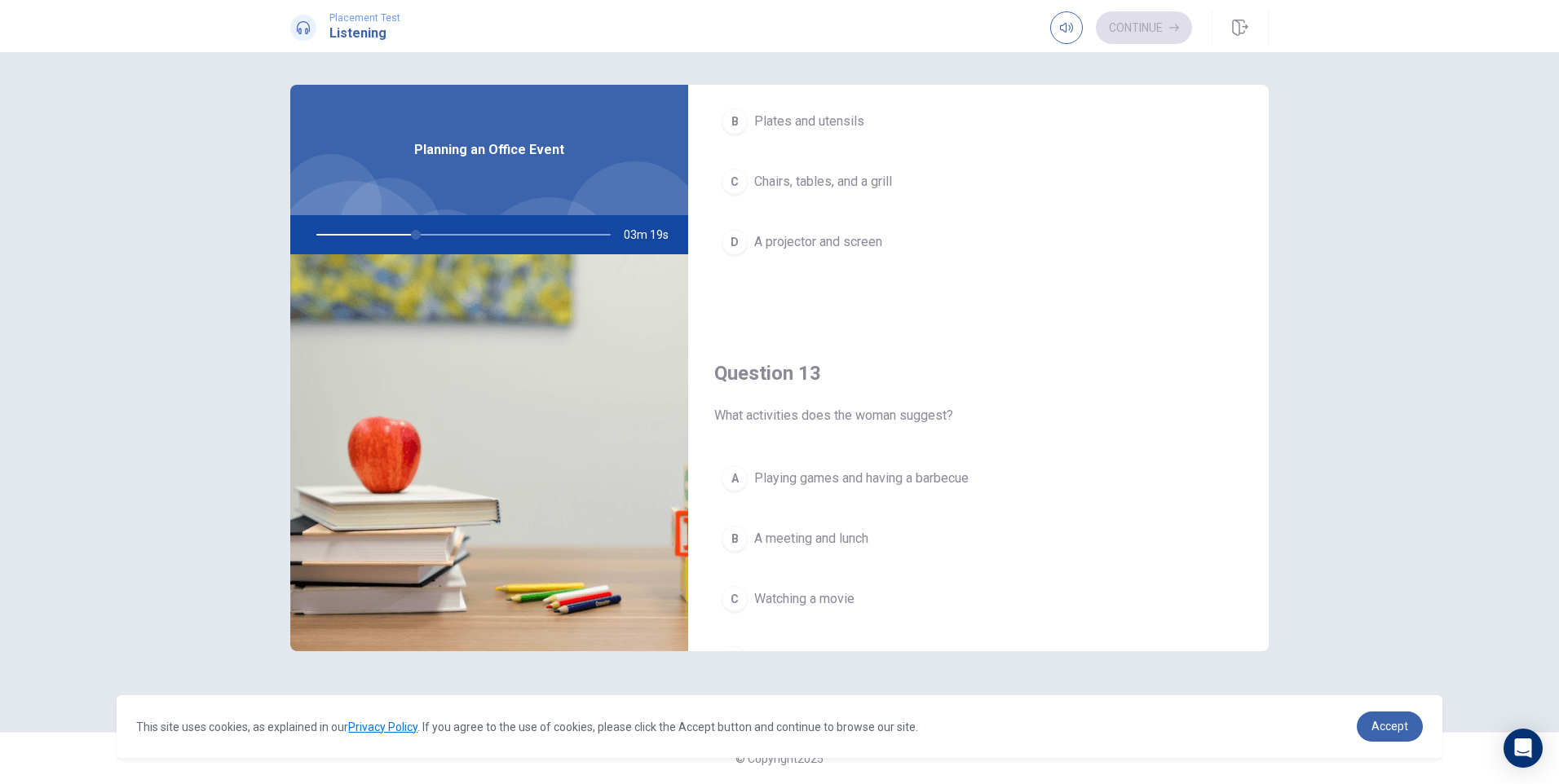 scroll, scrollTop: 460, scrollLeft: 0, axis: vertical 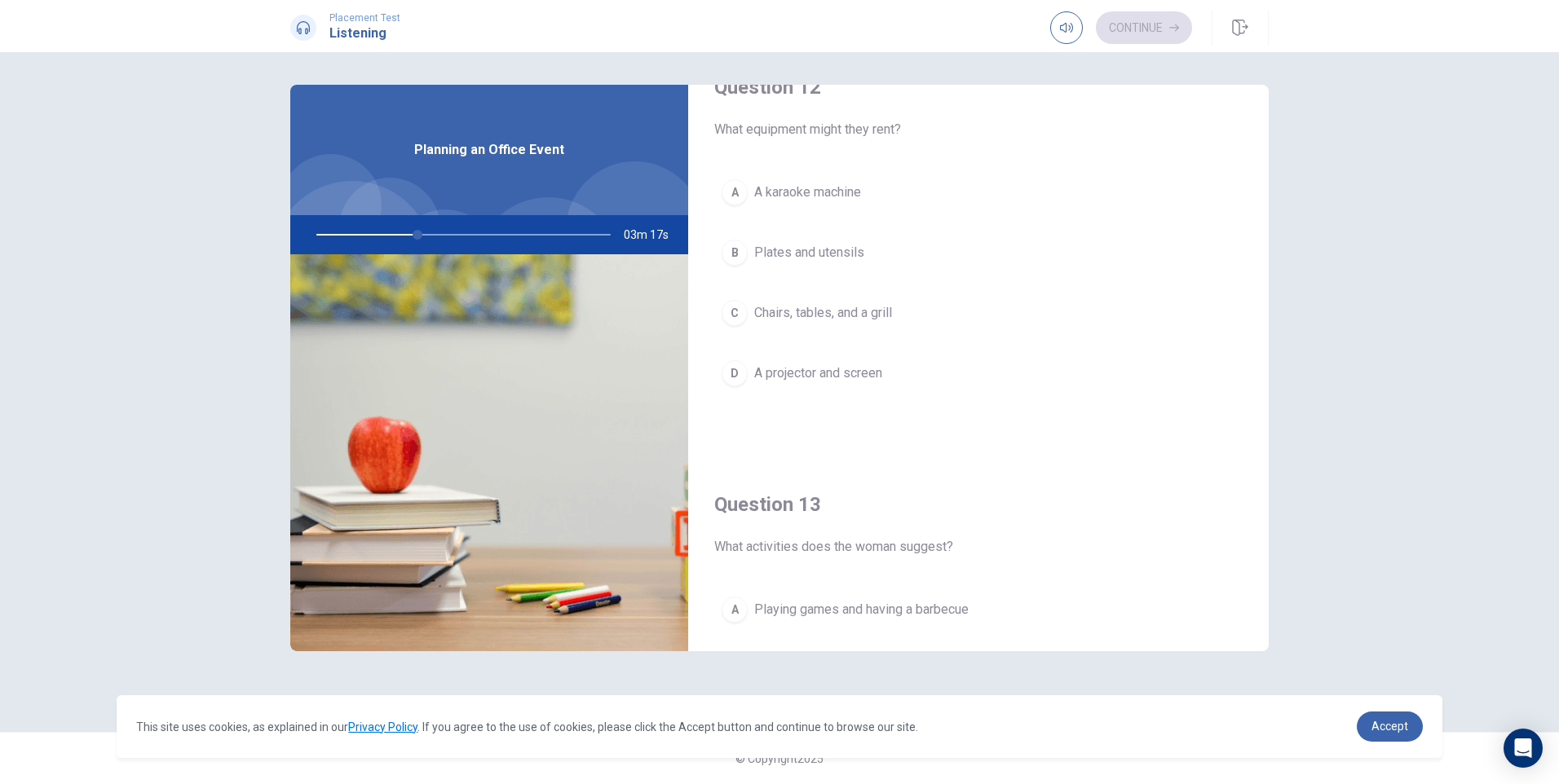 click on "Chairs, tables, and a grill" at bounding box center [823, 313] 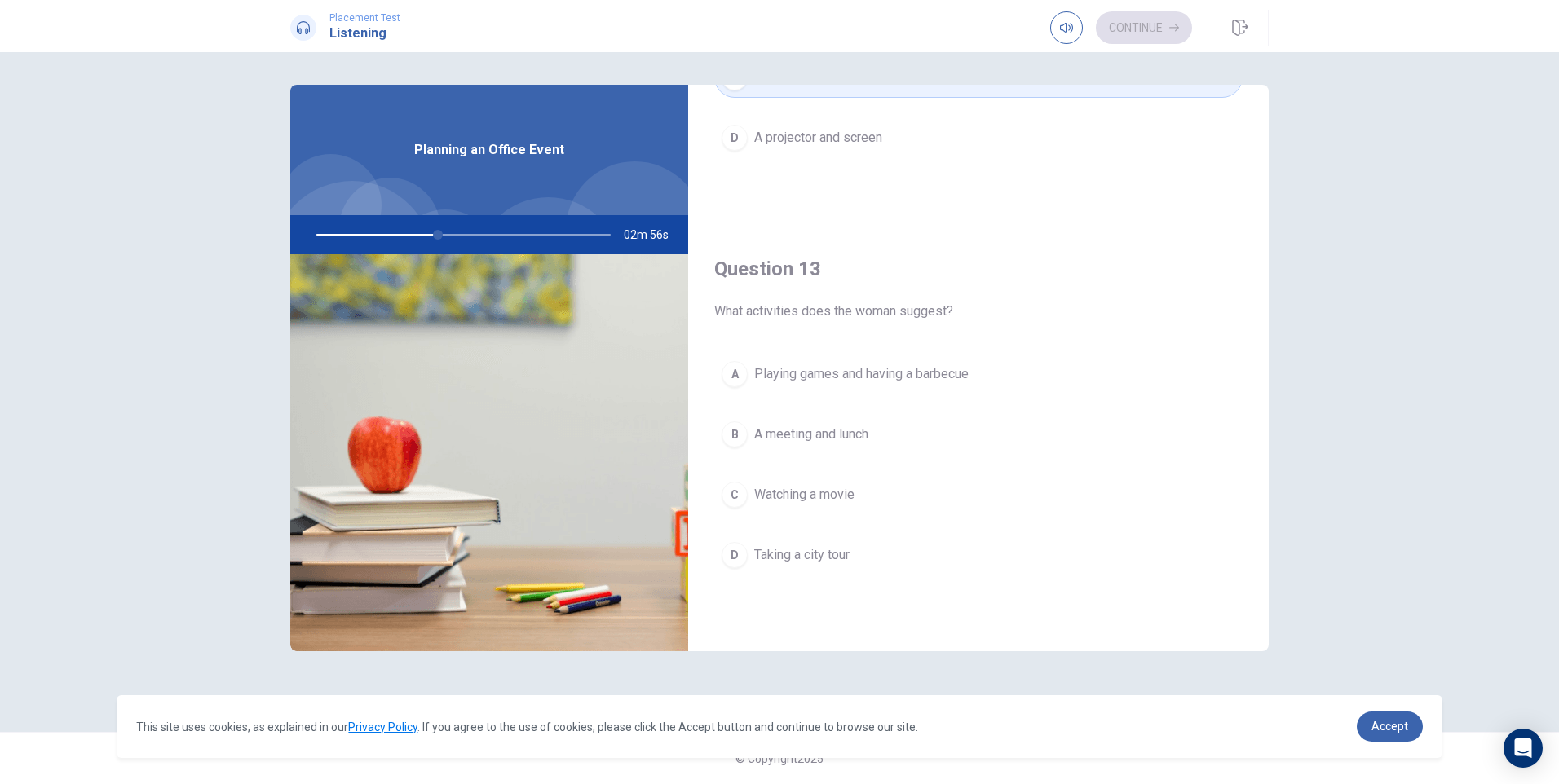 scroll, scrollTop: 733, scrollLeft: 0, axis: vertical 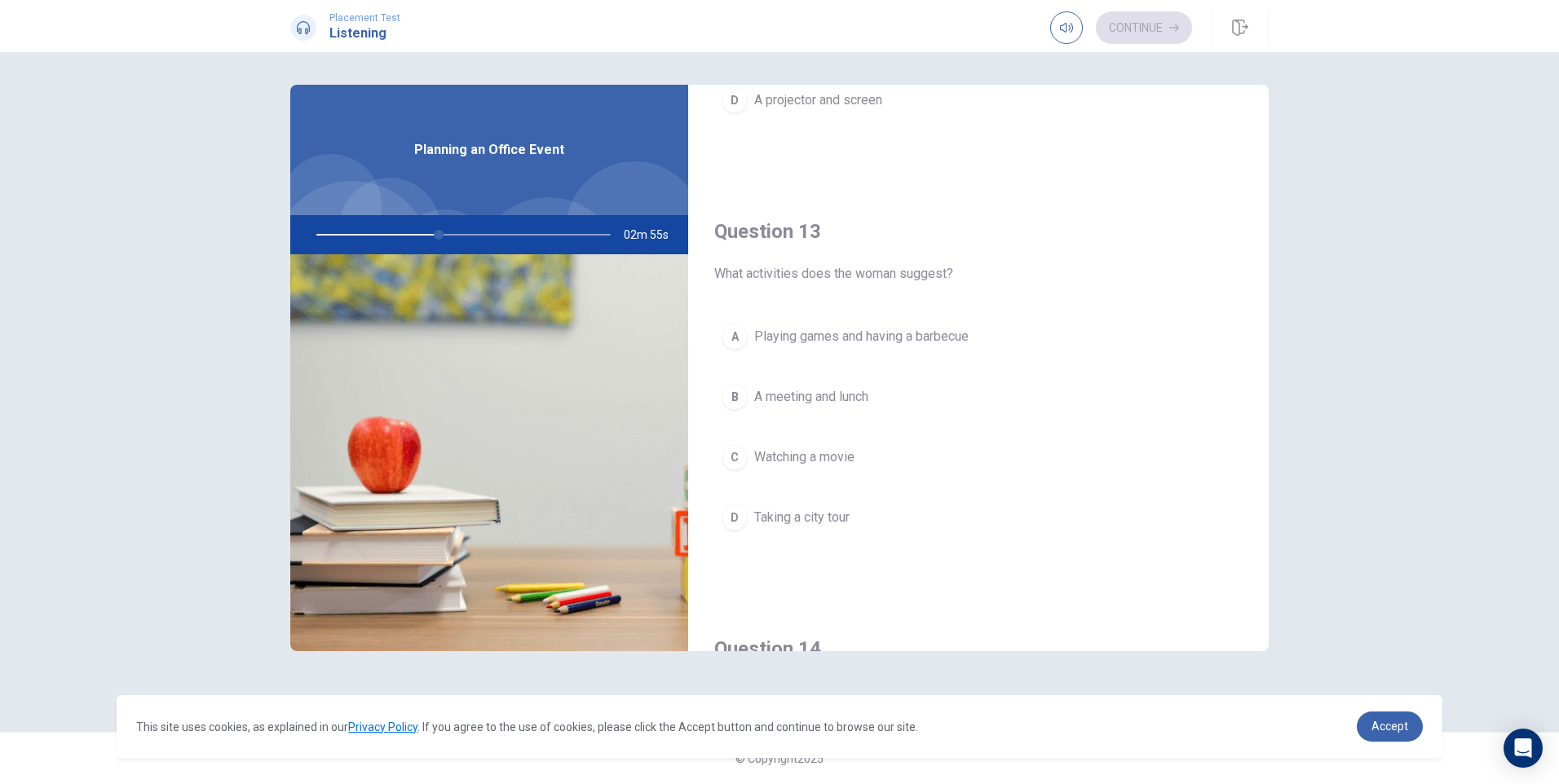click on "Playing games and having a barbecue" at bounding box center [861, 337] 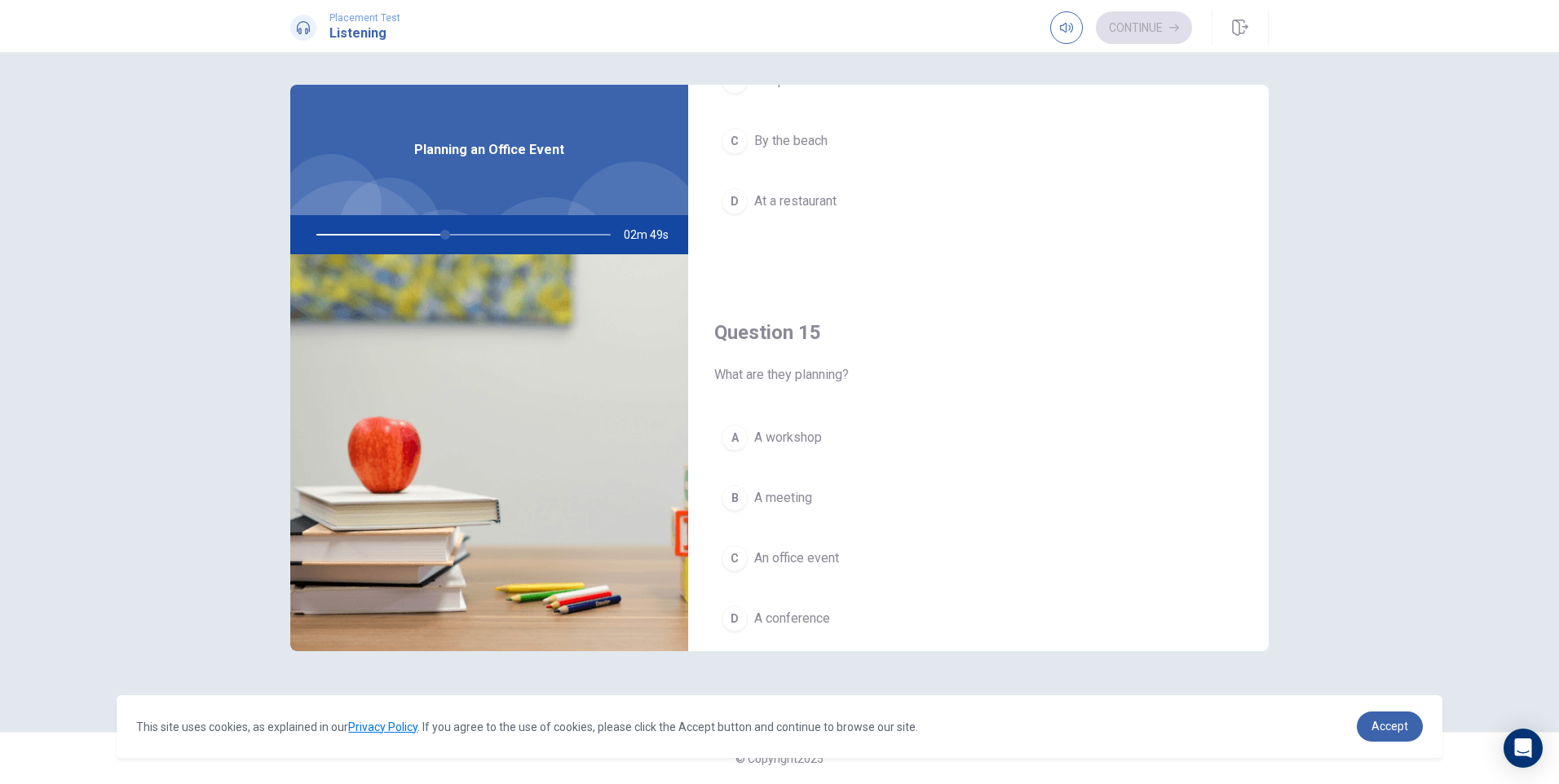 scroll, scrollTop: 1520, scrollLeft: 0, axis: vertical 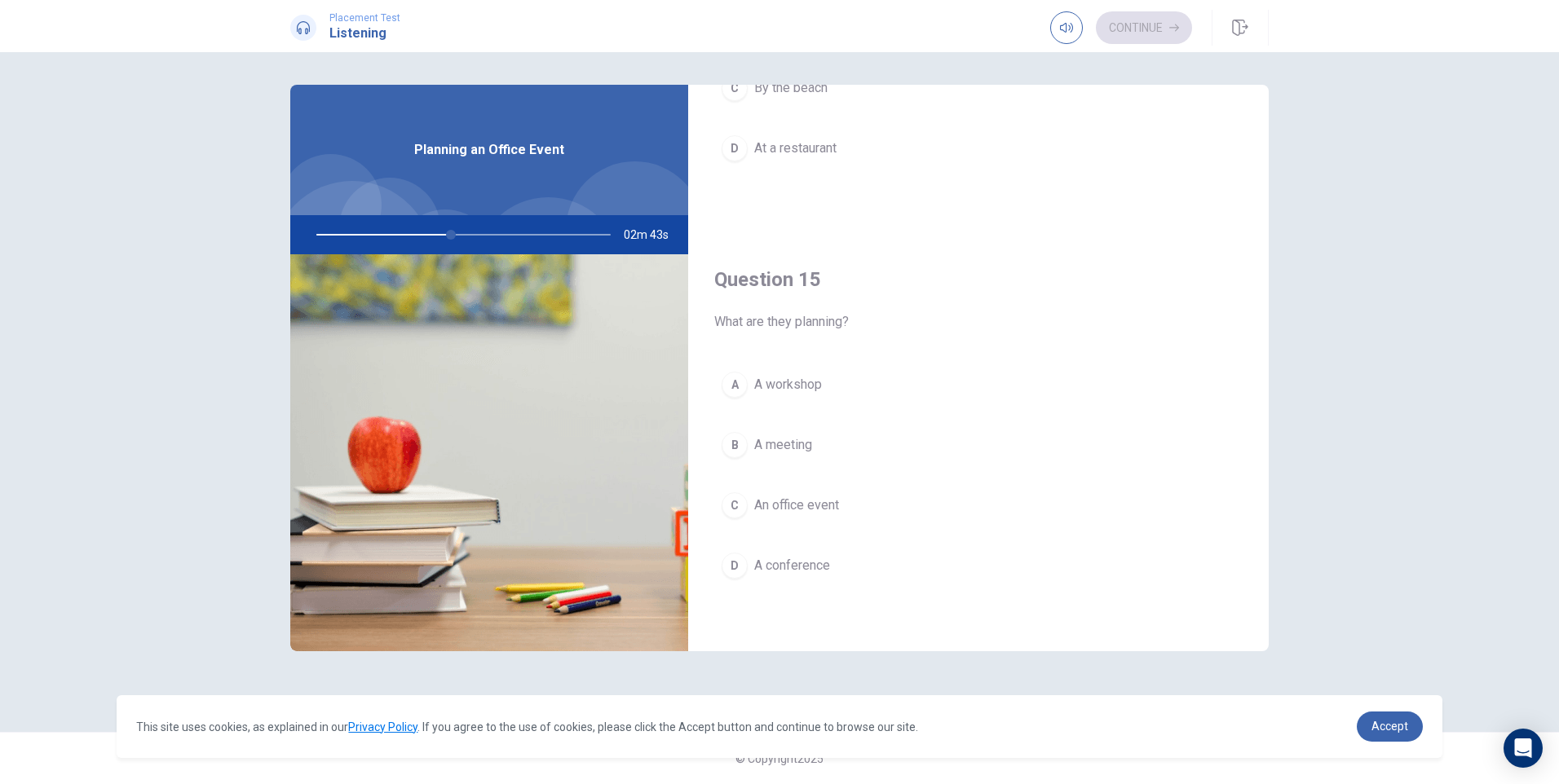 click on "An office event" at bounding box center [797, 505] 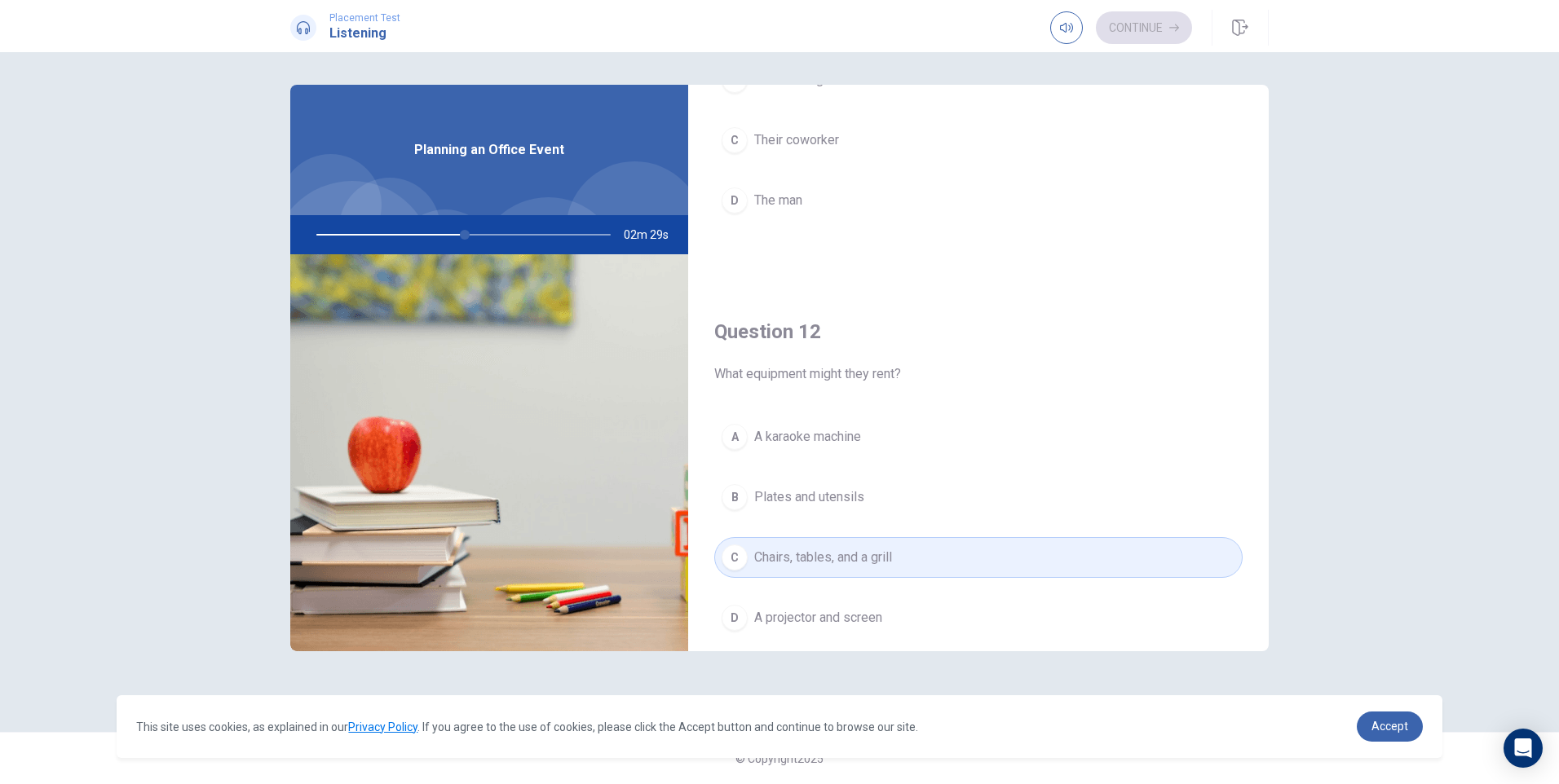 scroll, scrollTop: 0, scrollLeft: 0, axis: both 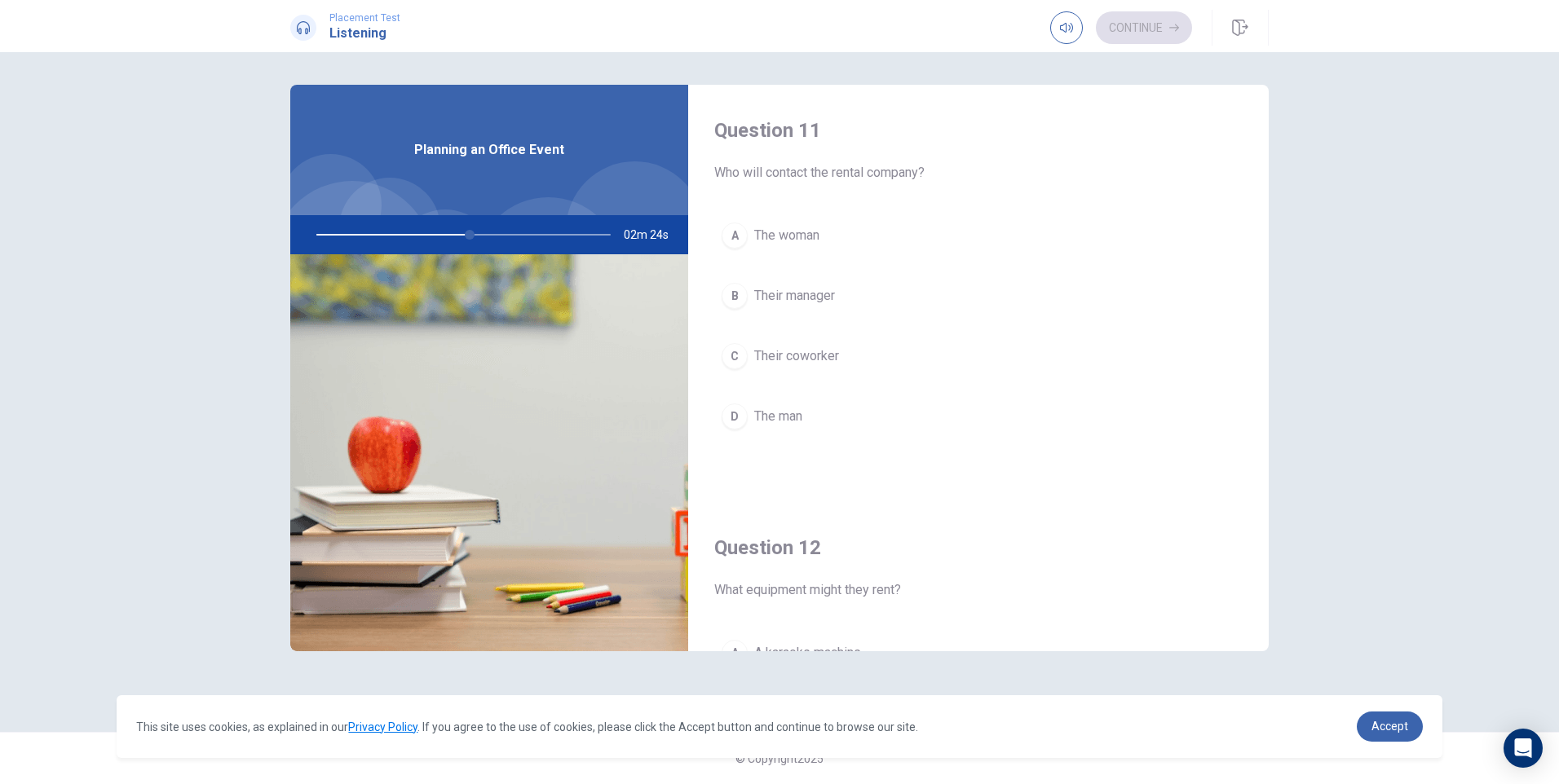 click on "The man" at bounding box center (778, 416) 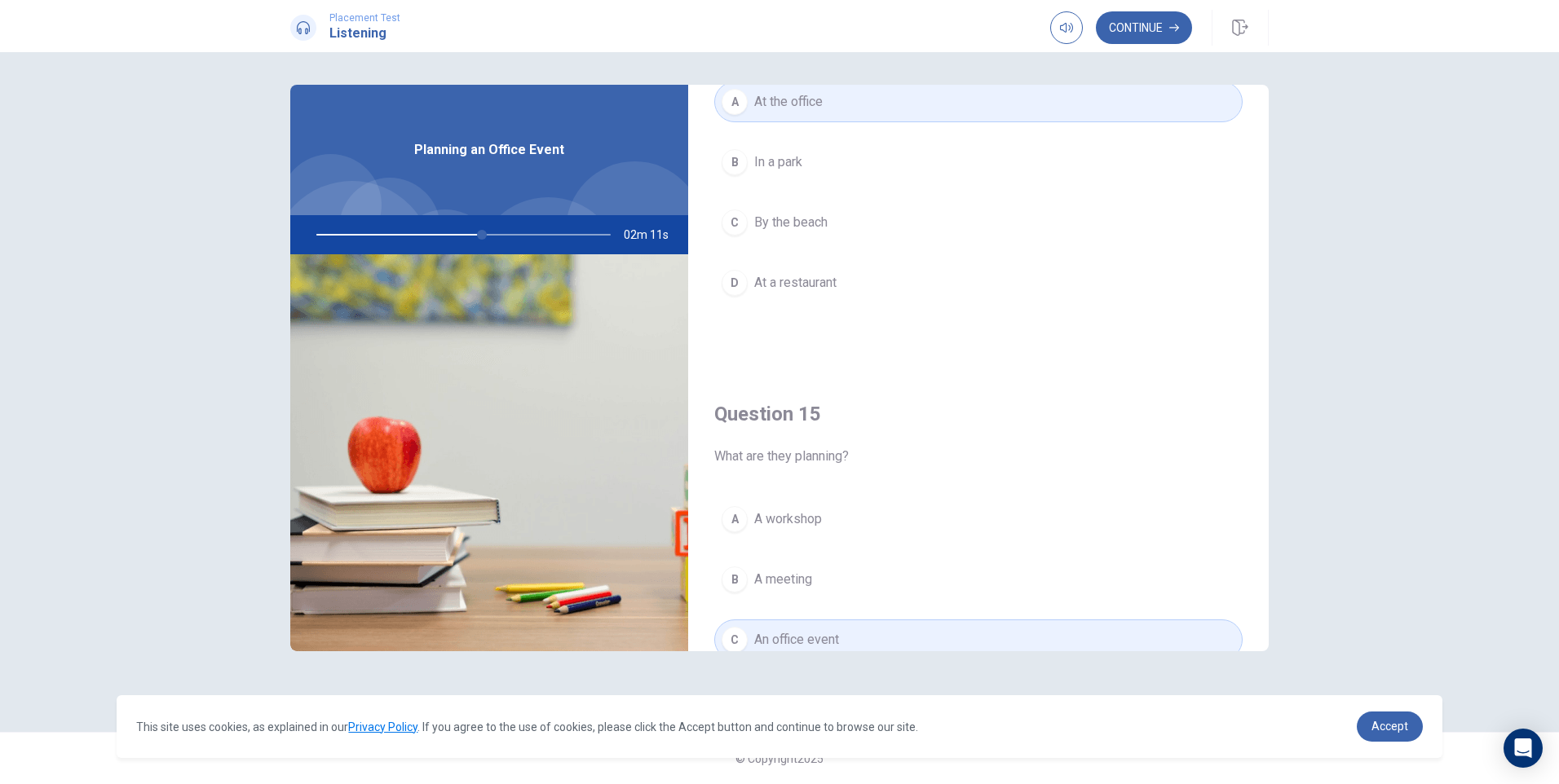 scroll, scrollTop: 1520, scrollLeft: 0, axis: vertical 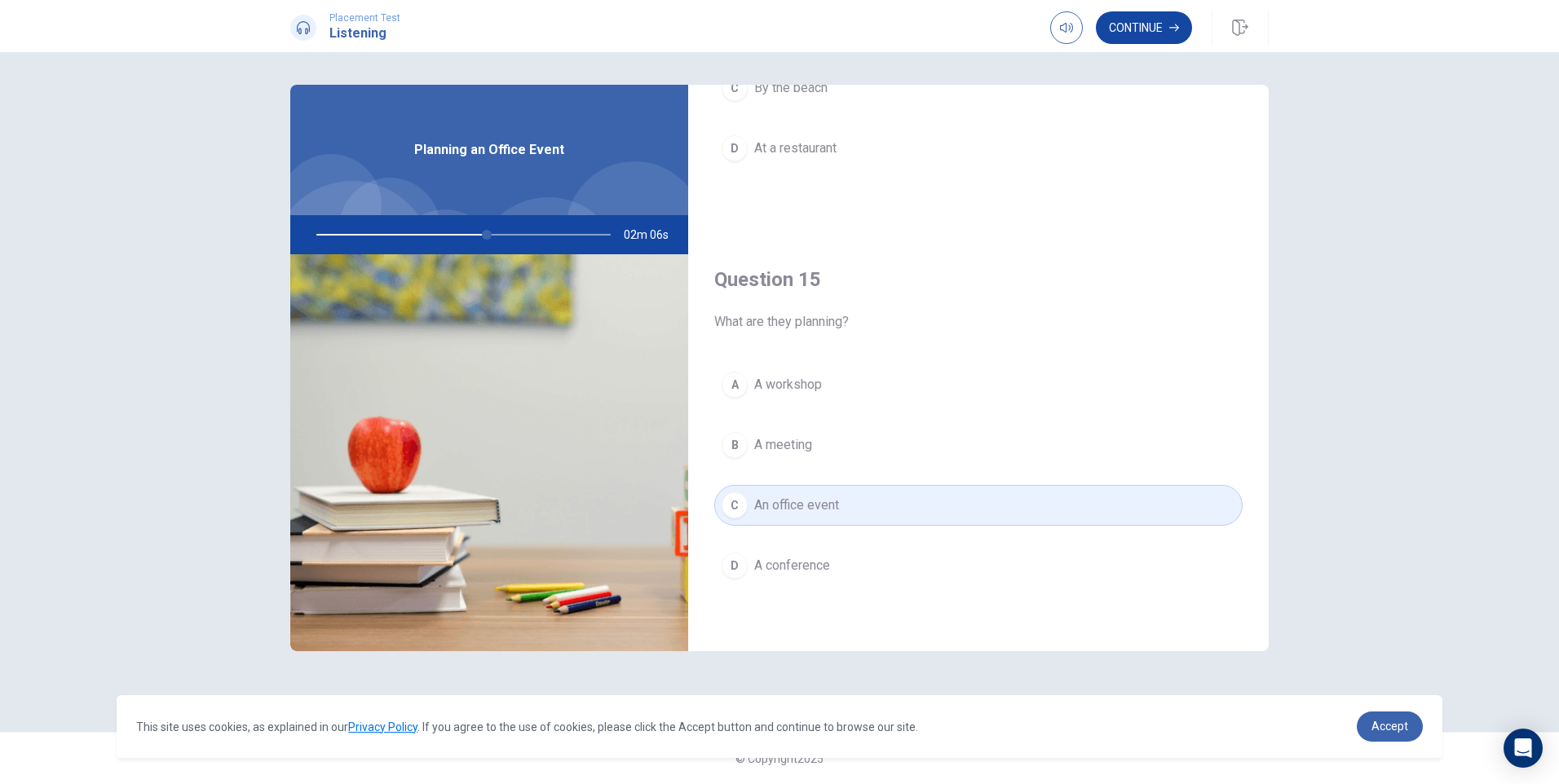 click on "Continue" at bounding box center (1144, 28) 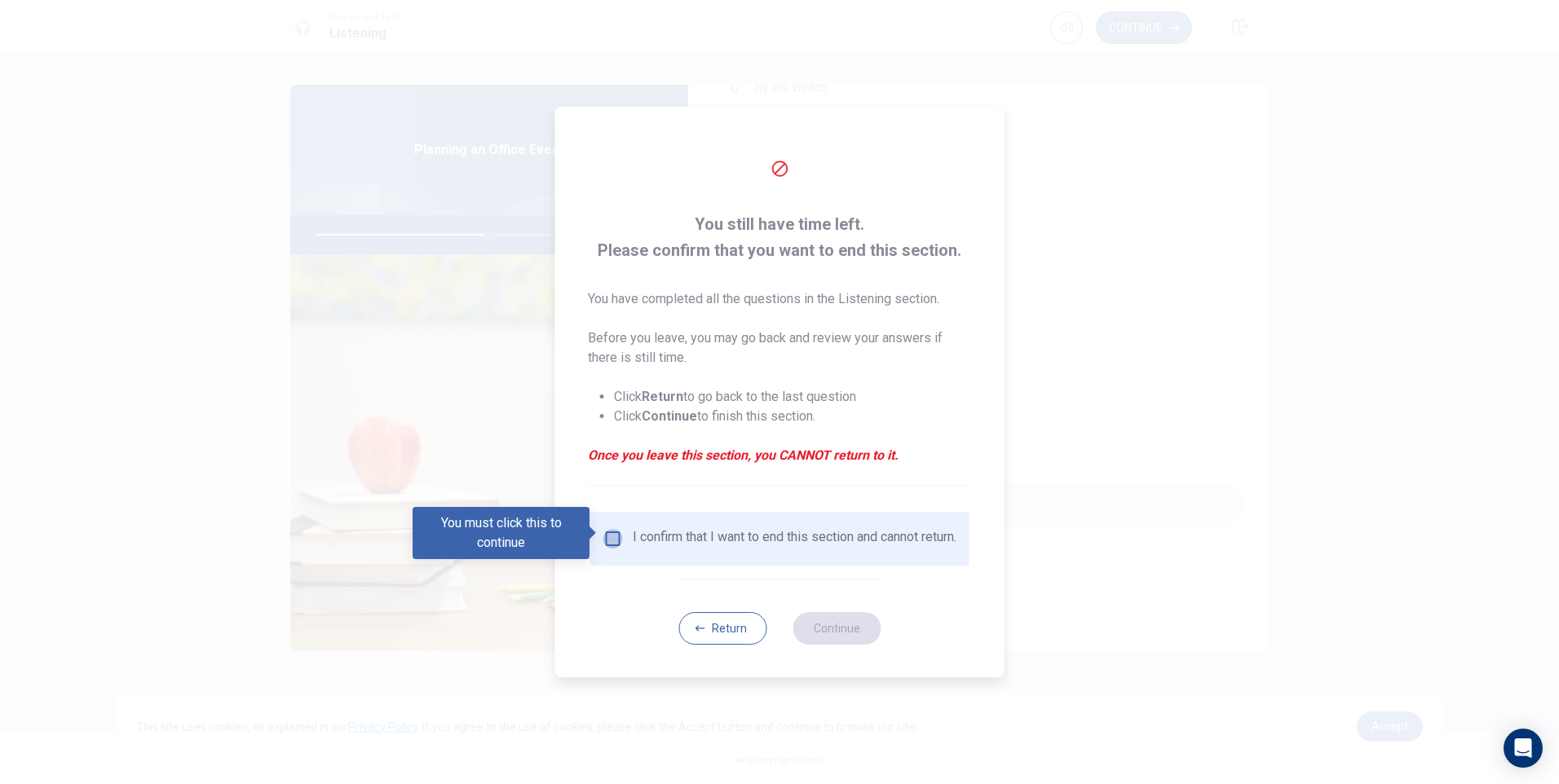 click at bounding box center (613, 539) 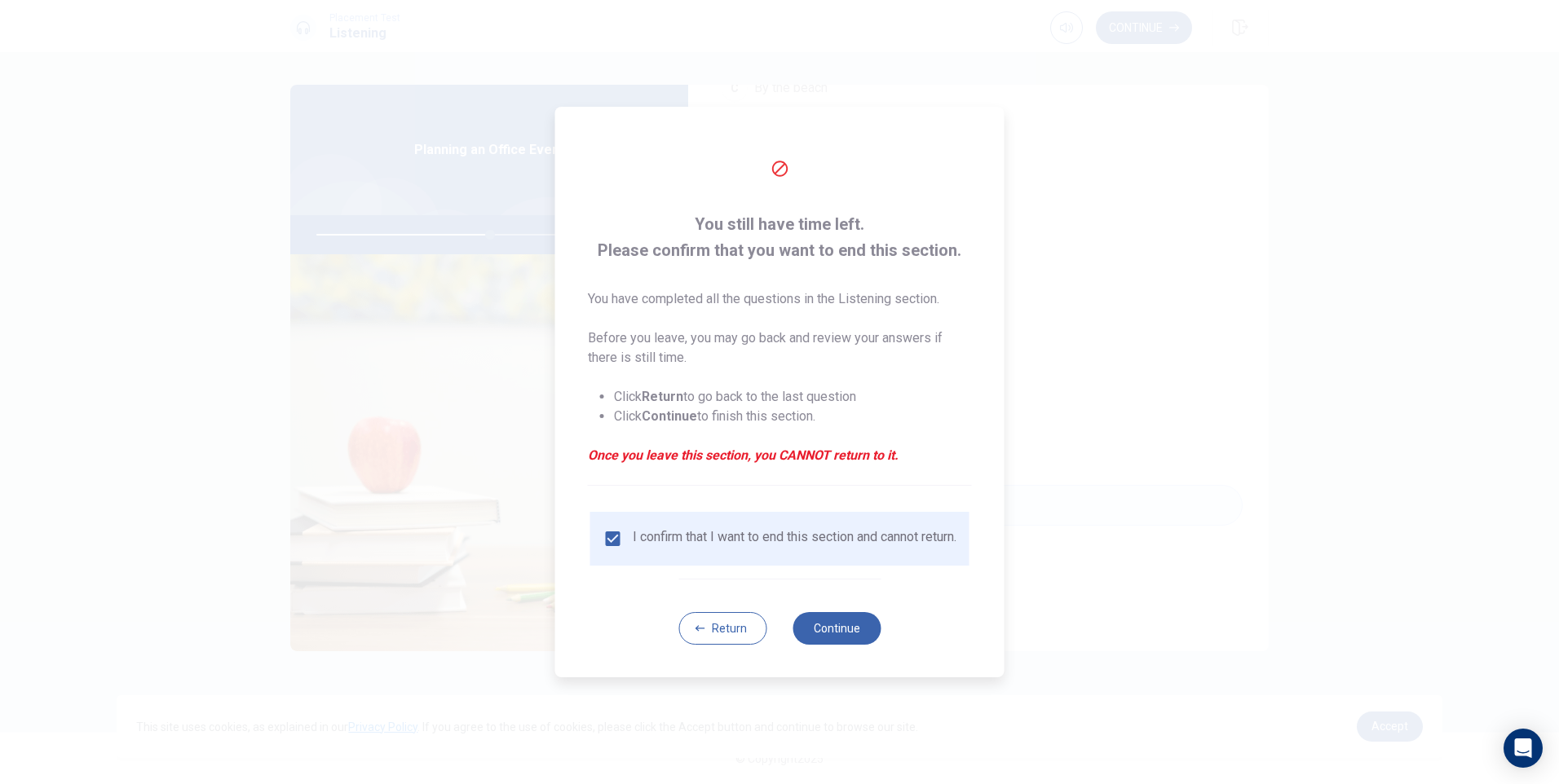 click on "Continue" at bounding box center [837, 628] 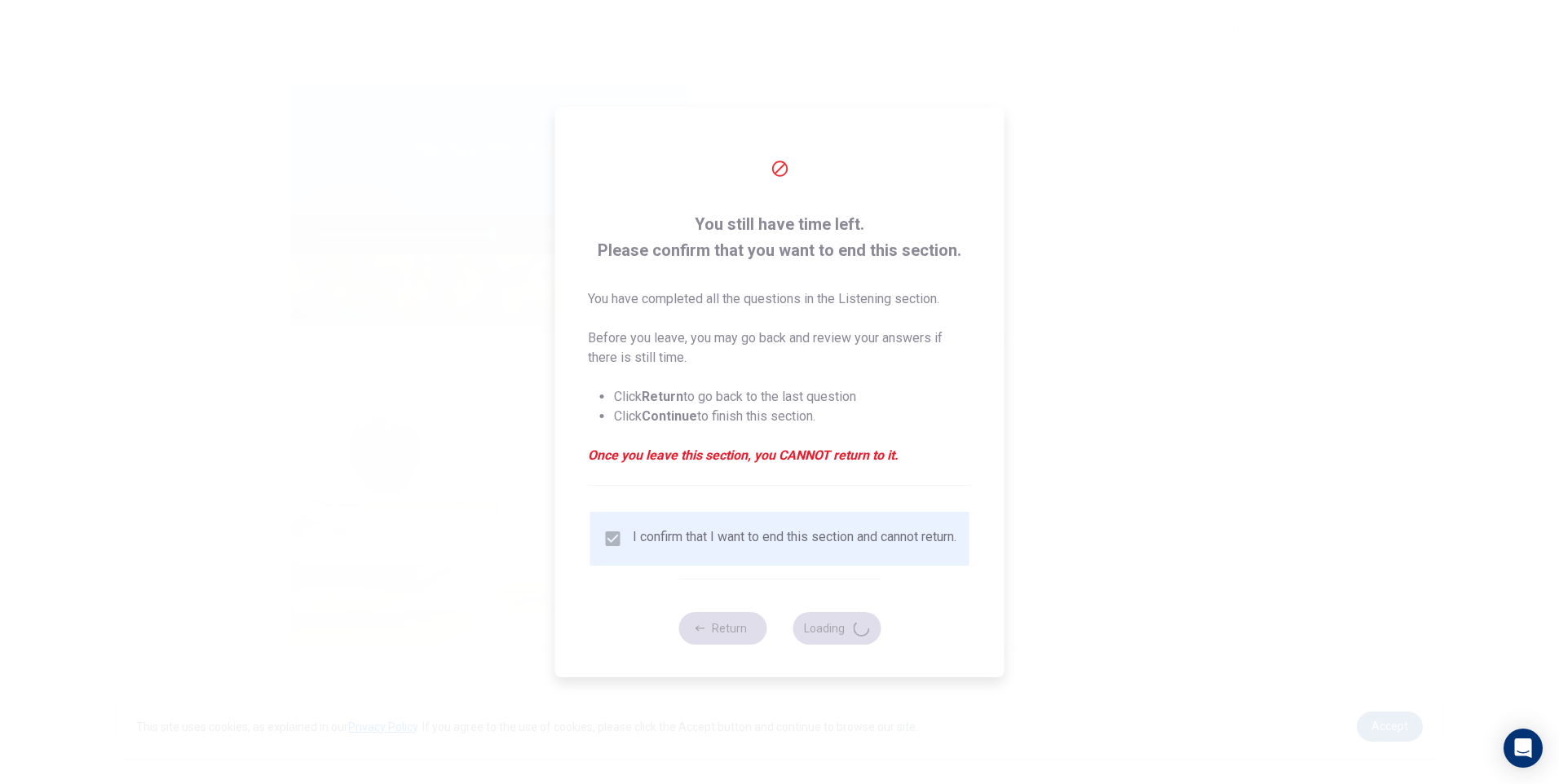 type on "60" 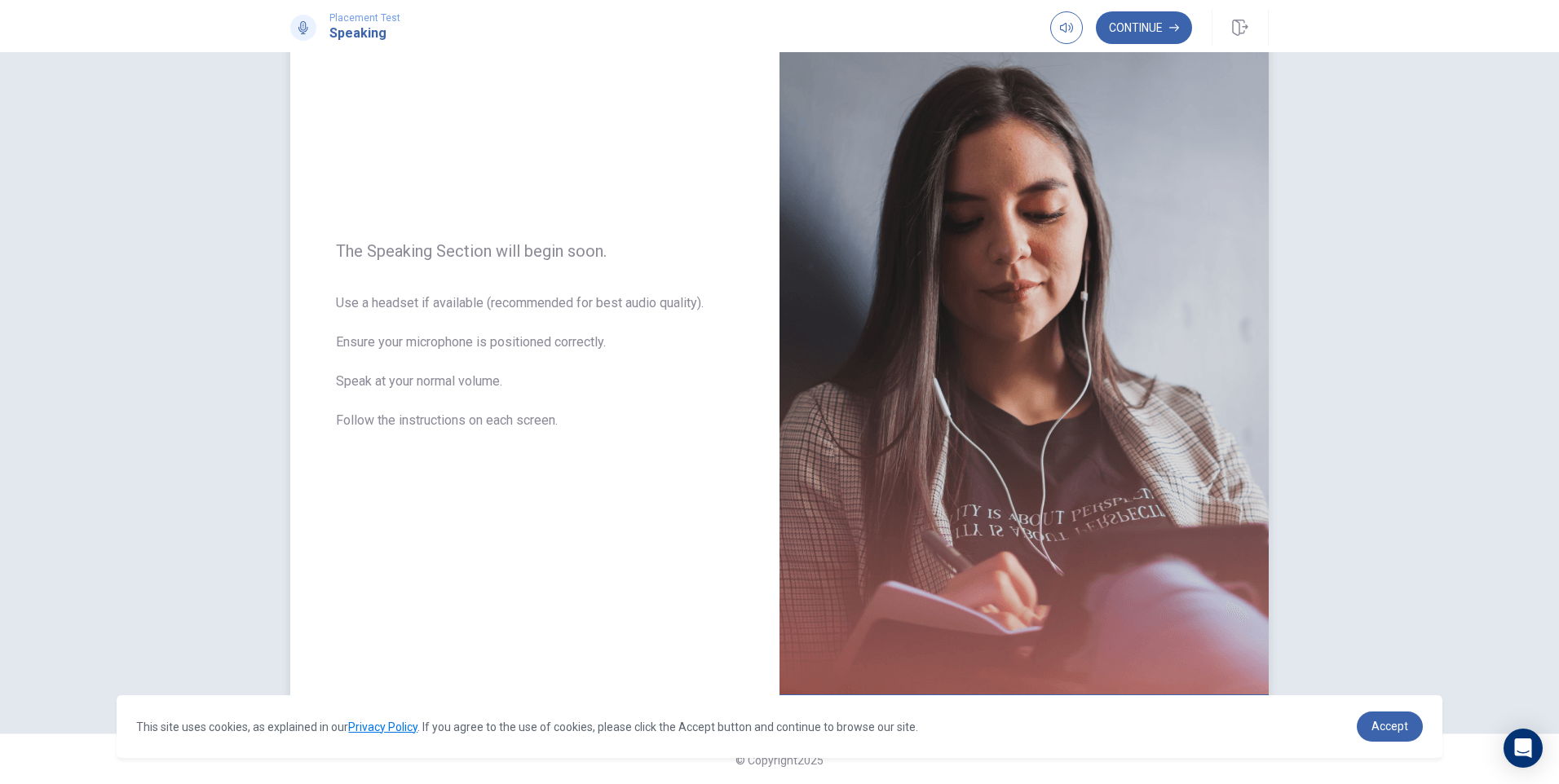 scroll, scrollTop: 96, scrollLeft: 0, axis: vertical 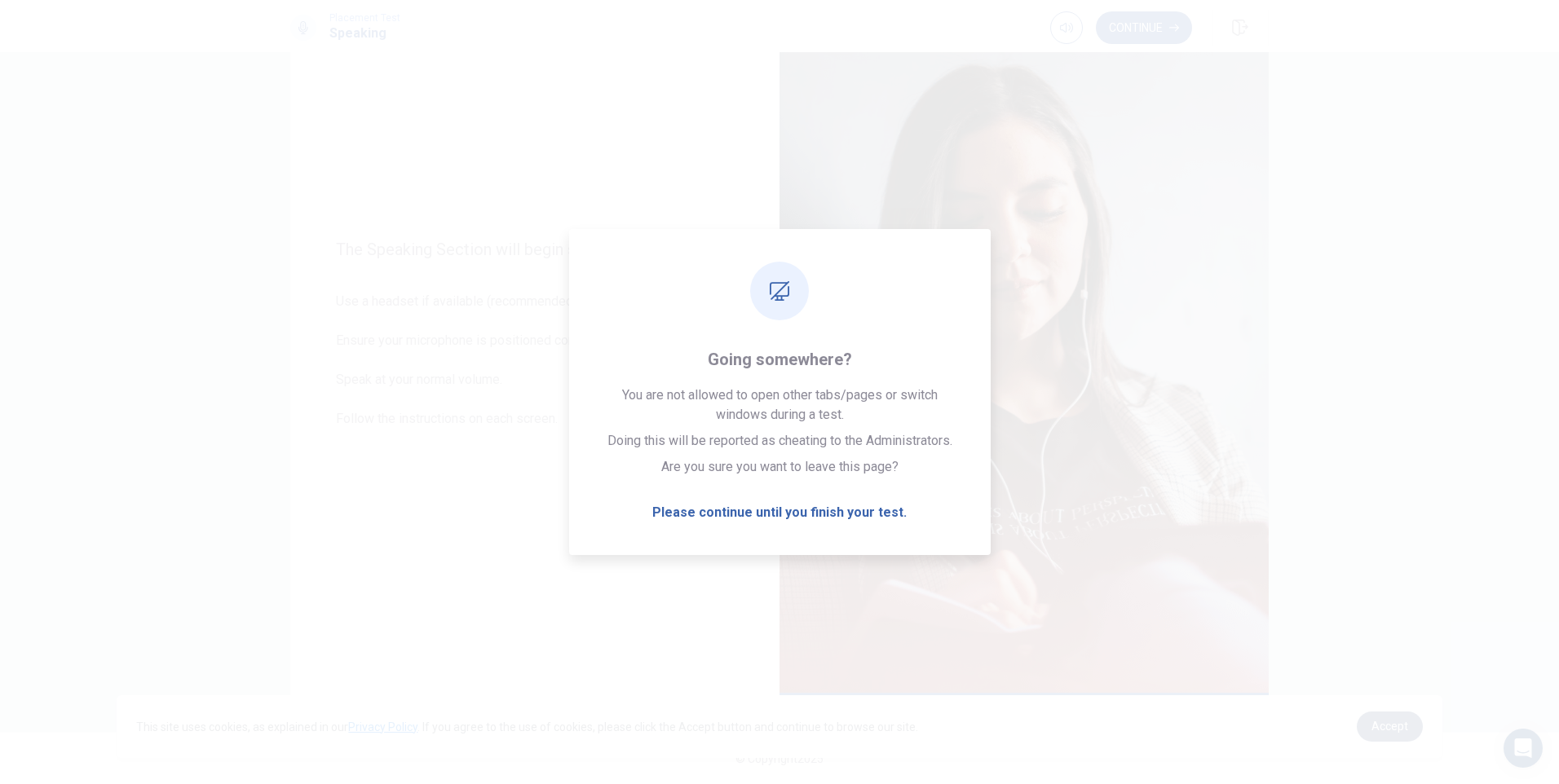 click on "Accept" at bounding box center [1389, 726] 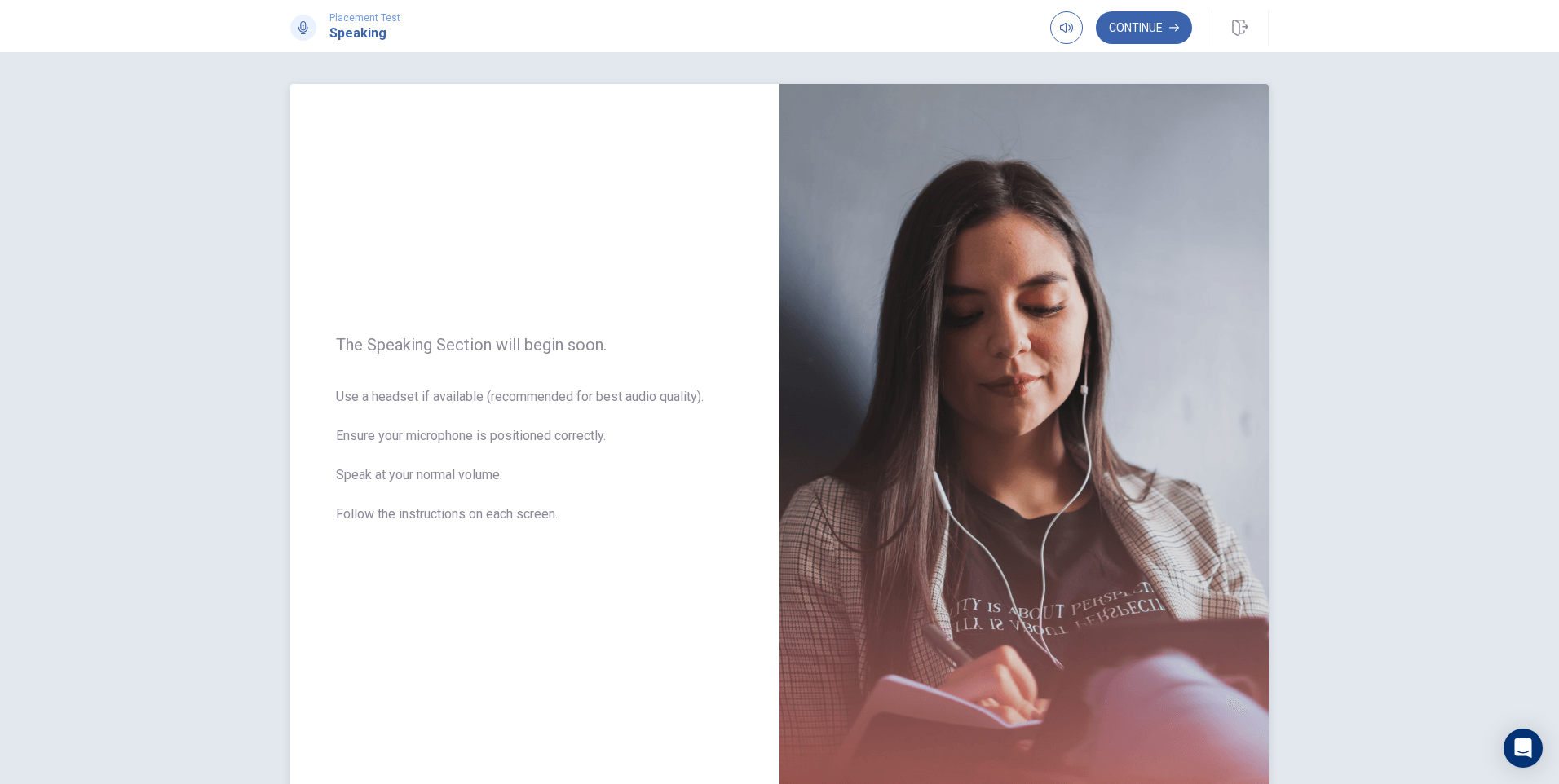 scroll, scrollTop: 0, scrollLeft: 0, axis: both 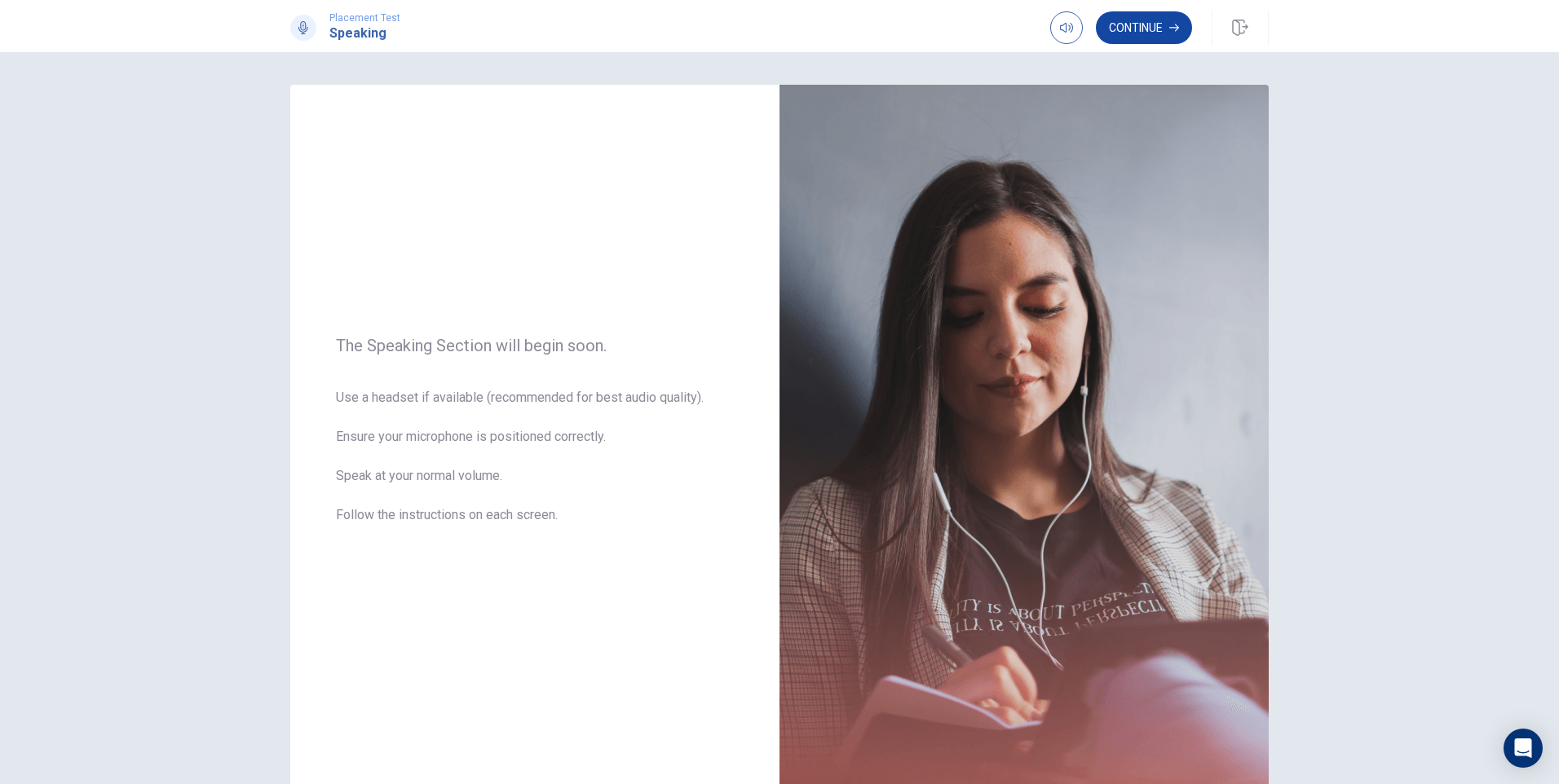 click on "Continue" at bounding box center (1144, 28) 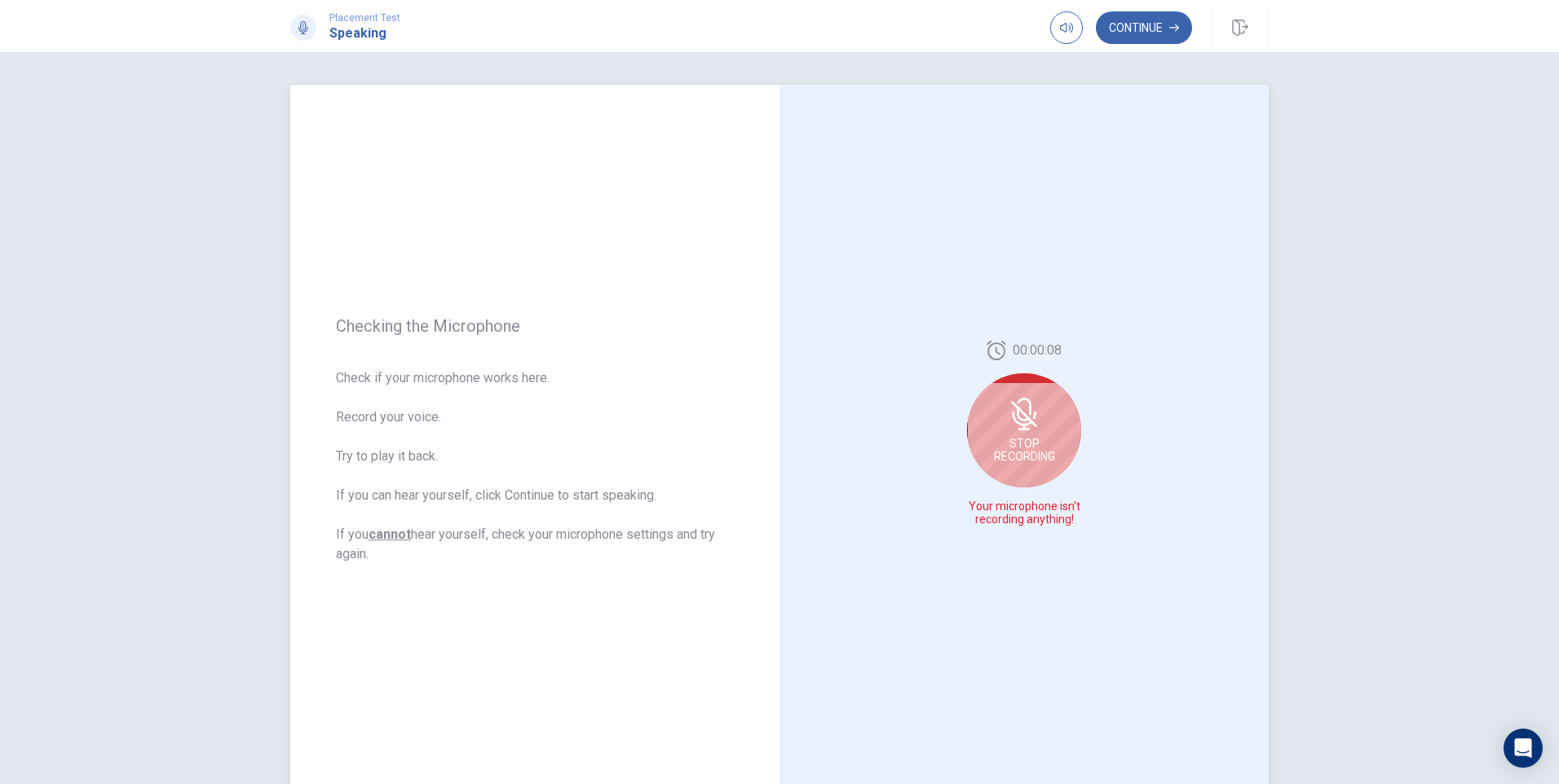 click 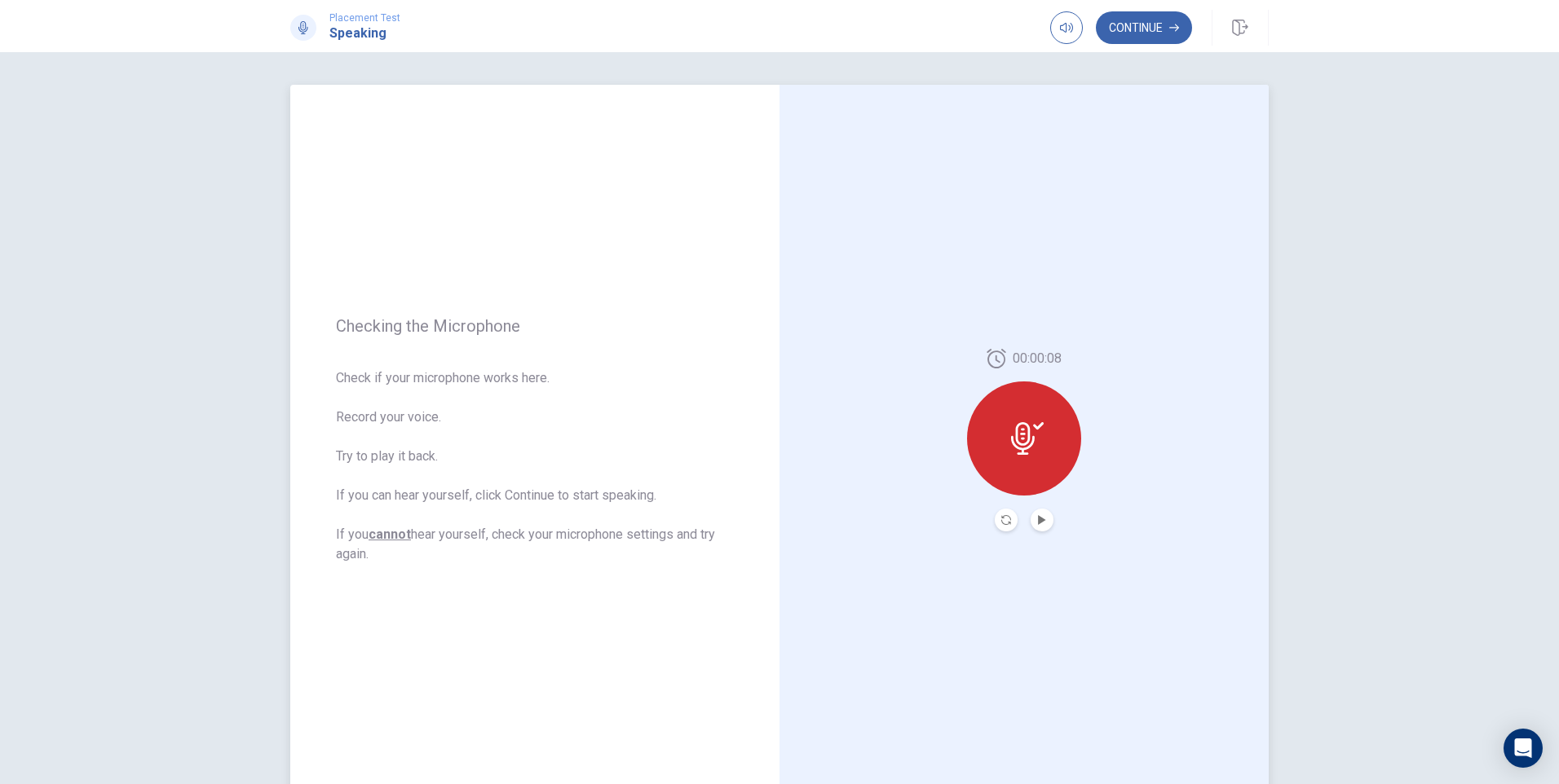 click at bounding box center (1042, 520) 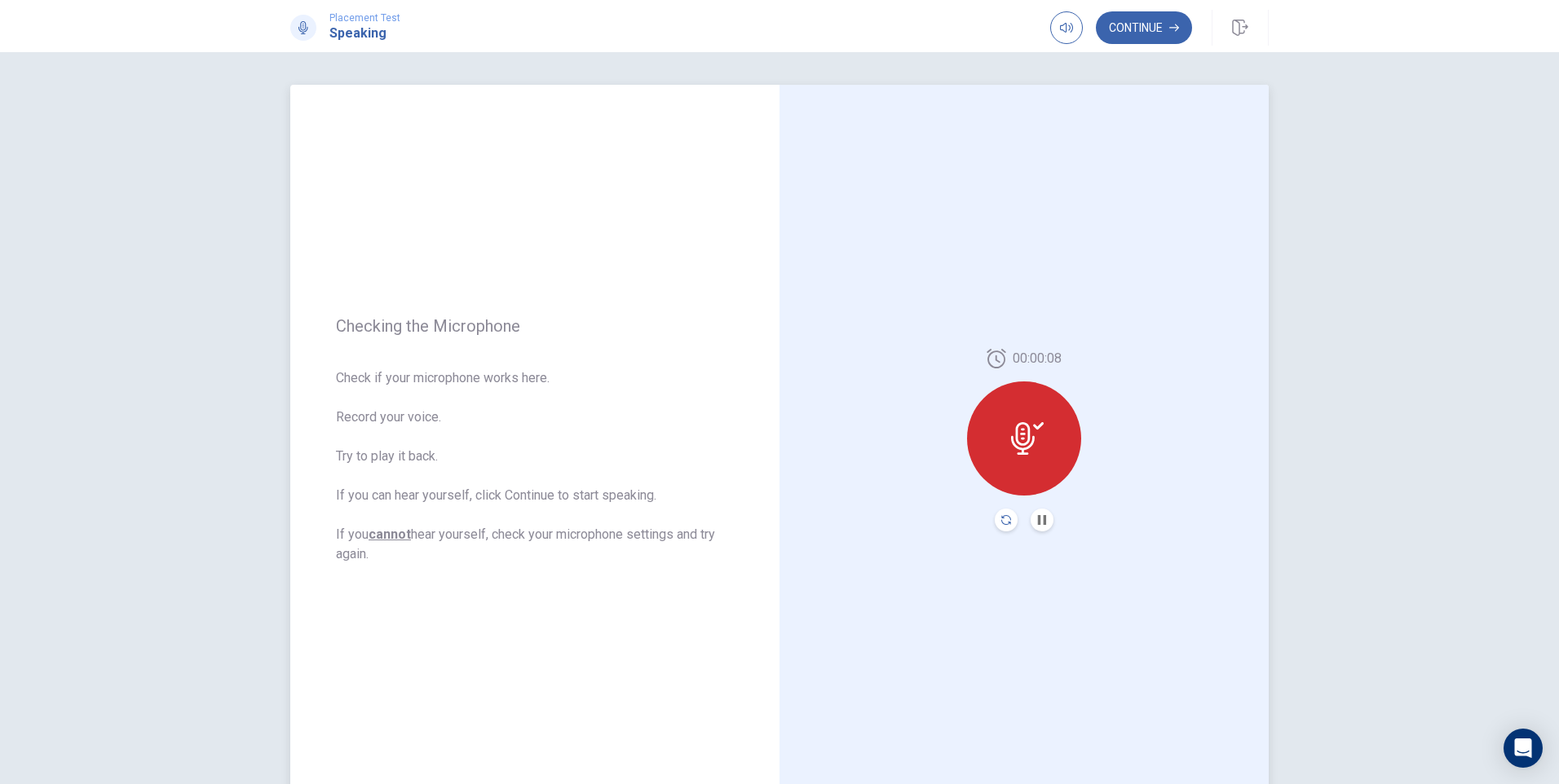 click 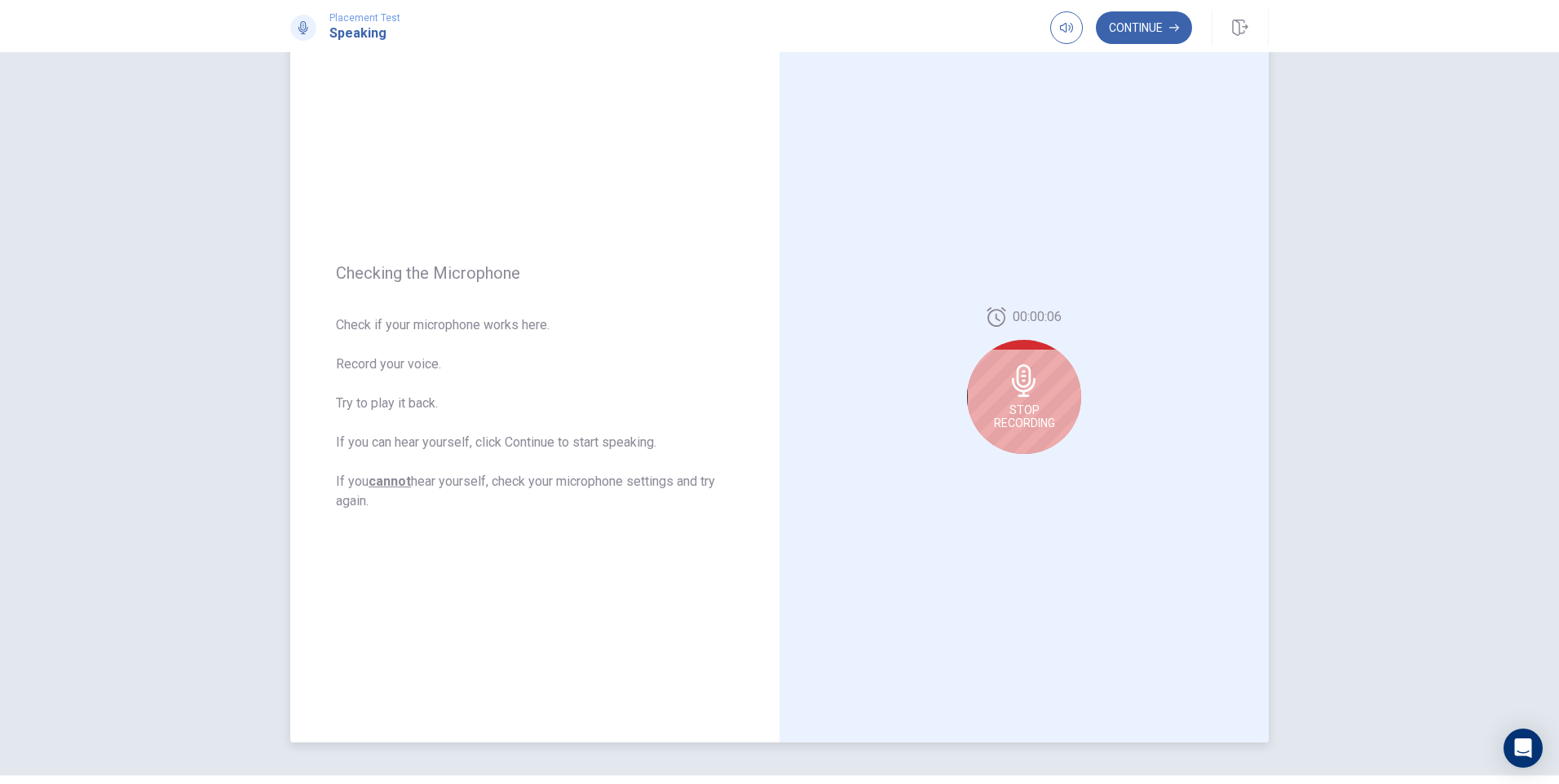 scroll, scrollTop: 81, scrollLeft: 0, axis: vertical 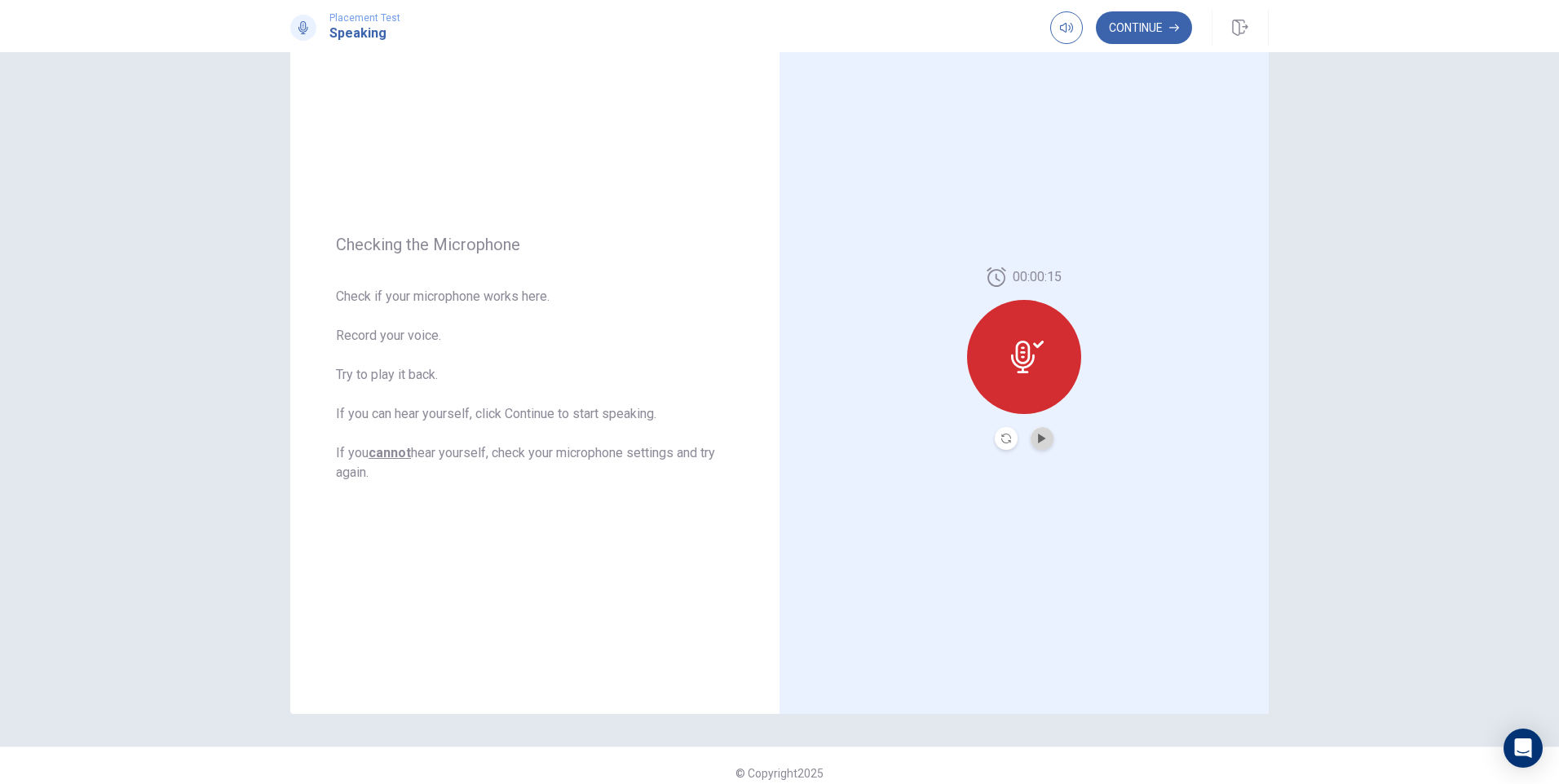 click at bounding box center [1042, 438] 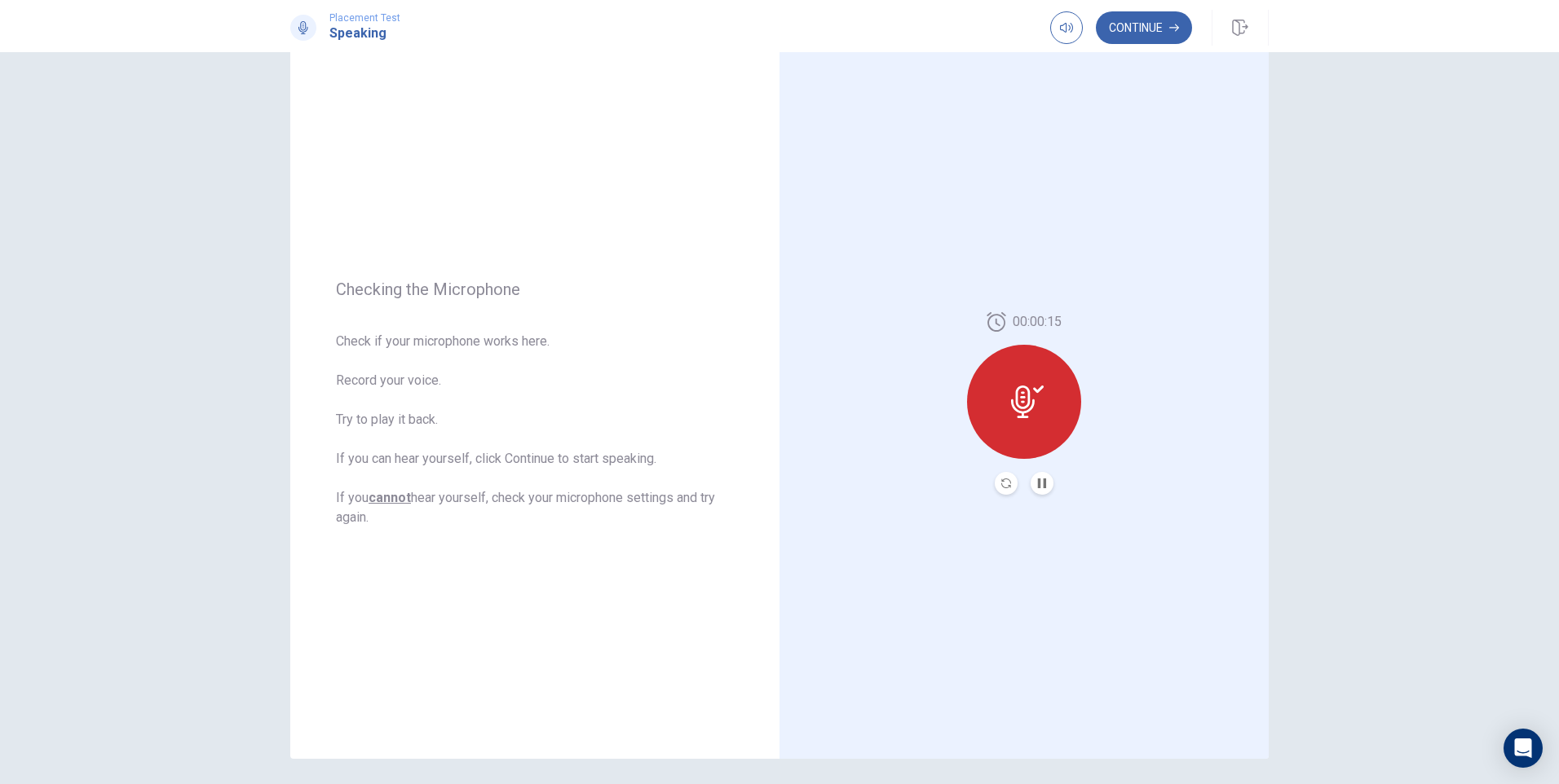 scroll, scrollTop: 0, scrollLeft: 0, axis: both 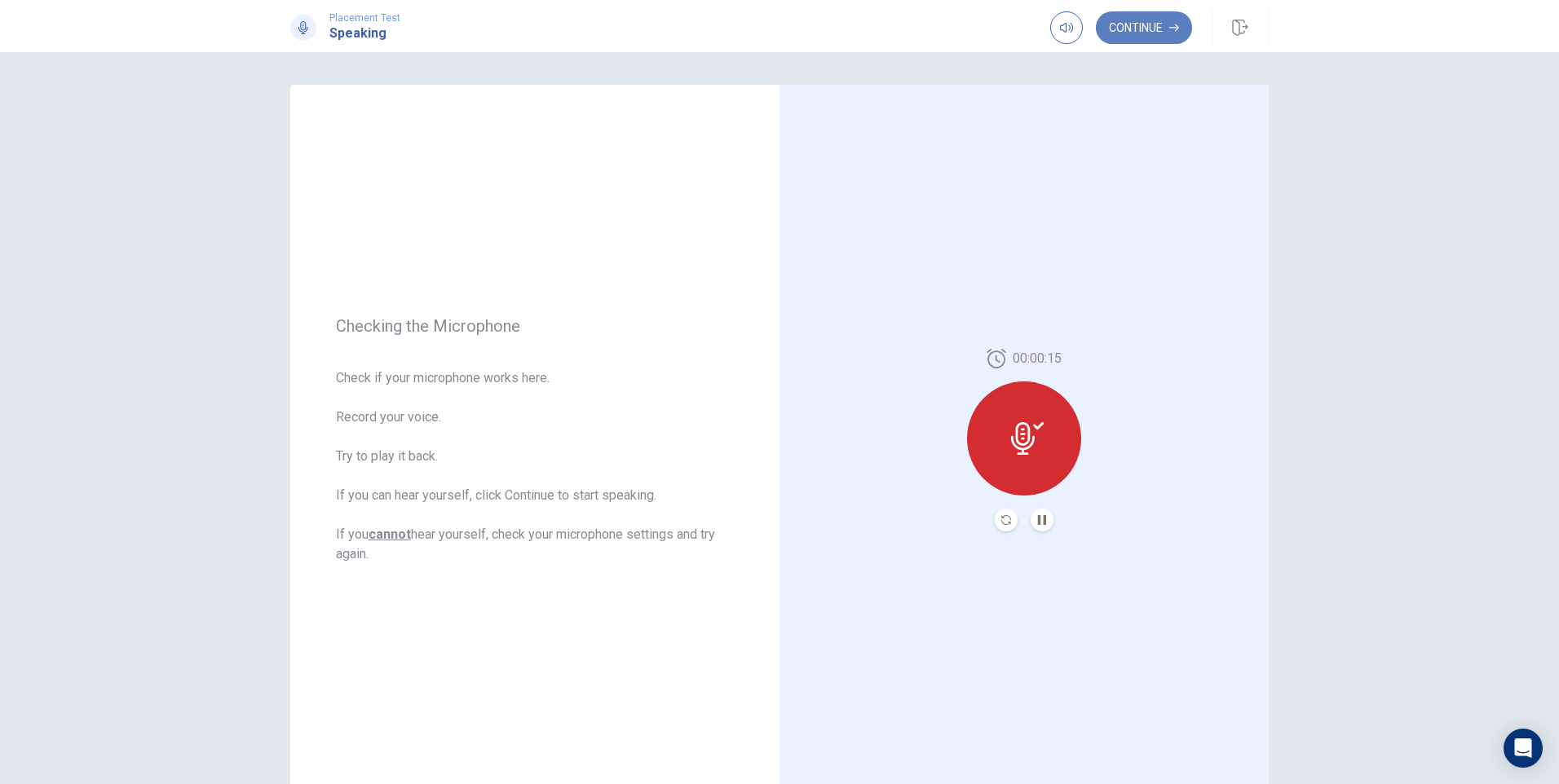 click on "Continue" at bounding box center [1144, 28] 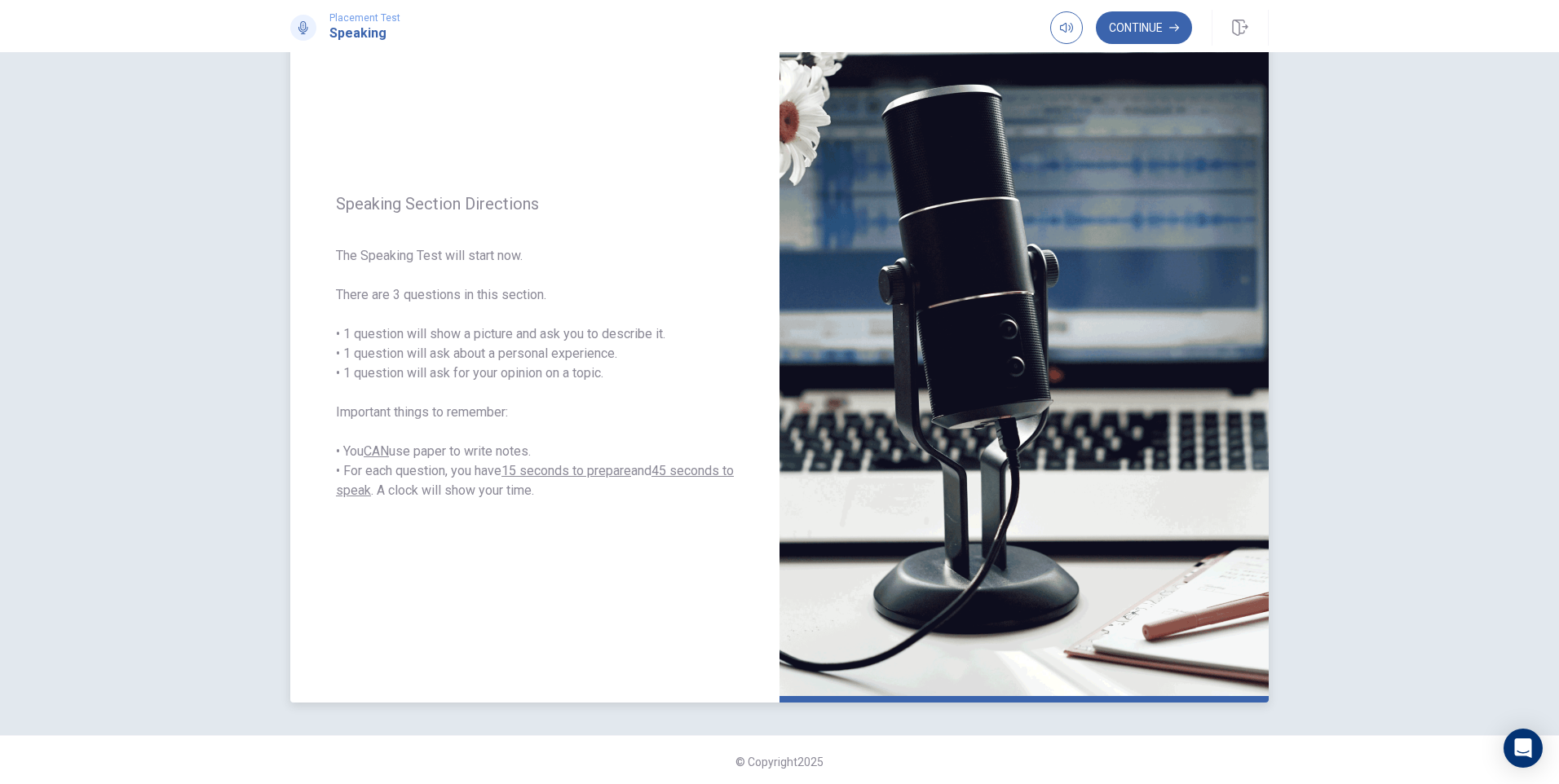 scroll, scrollTop: 96, scrollLeft: 0, axis: vertical 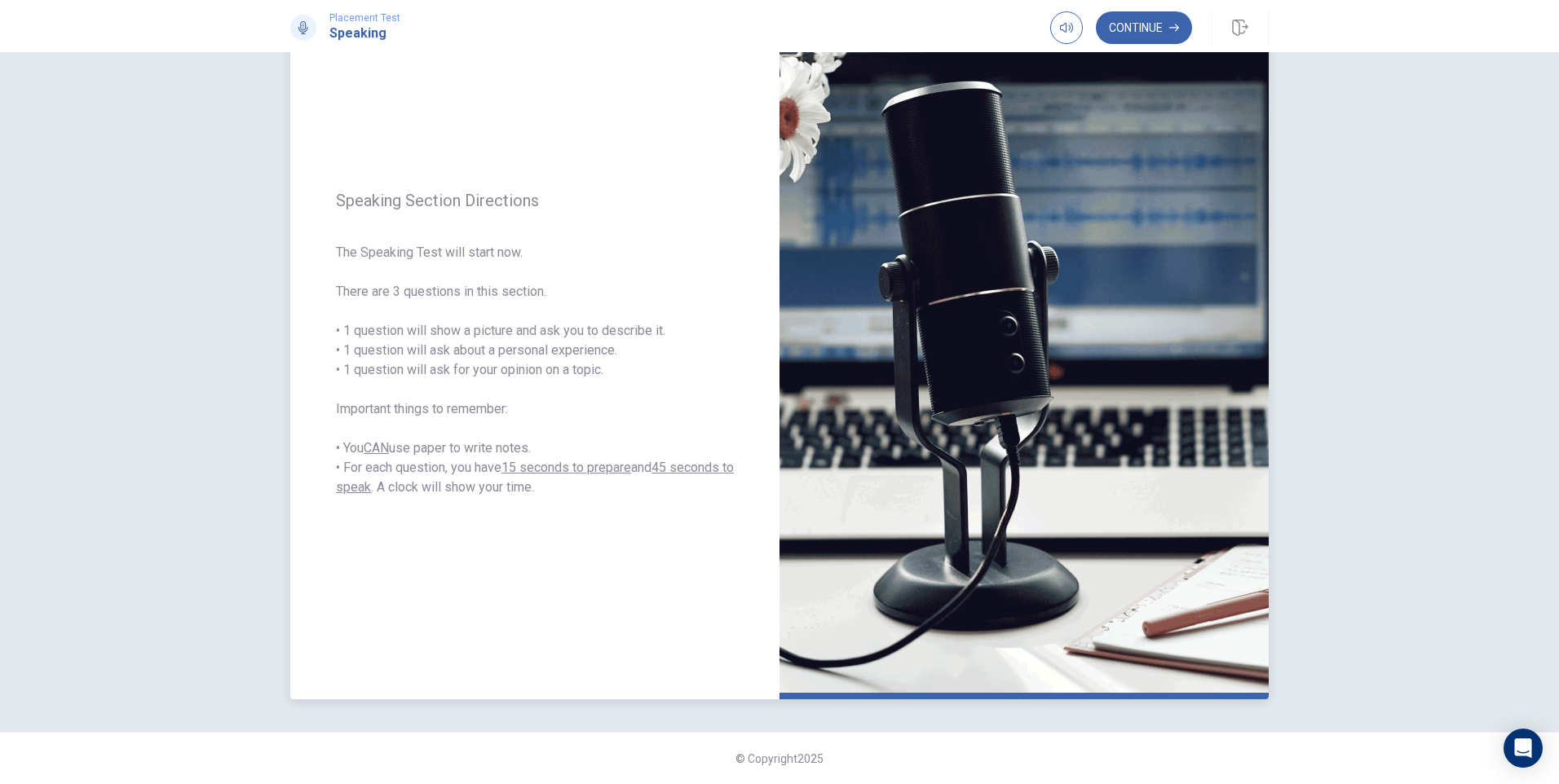 click on "CAN" at bounding box center [376, 447] 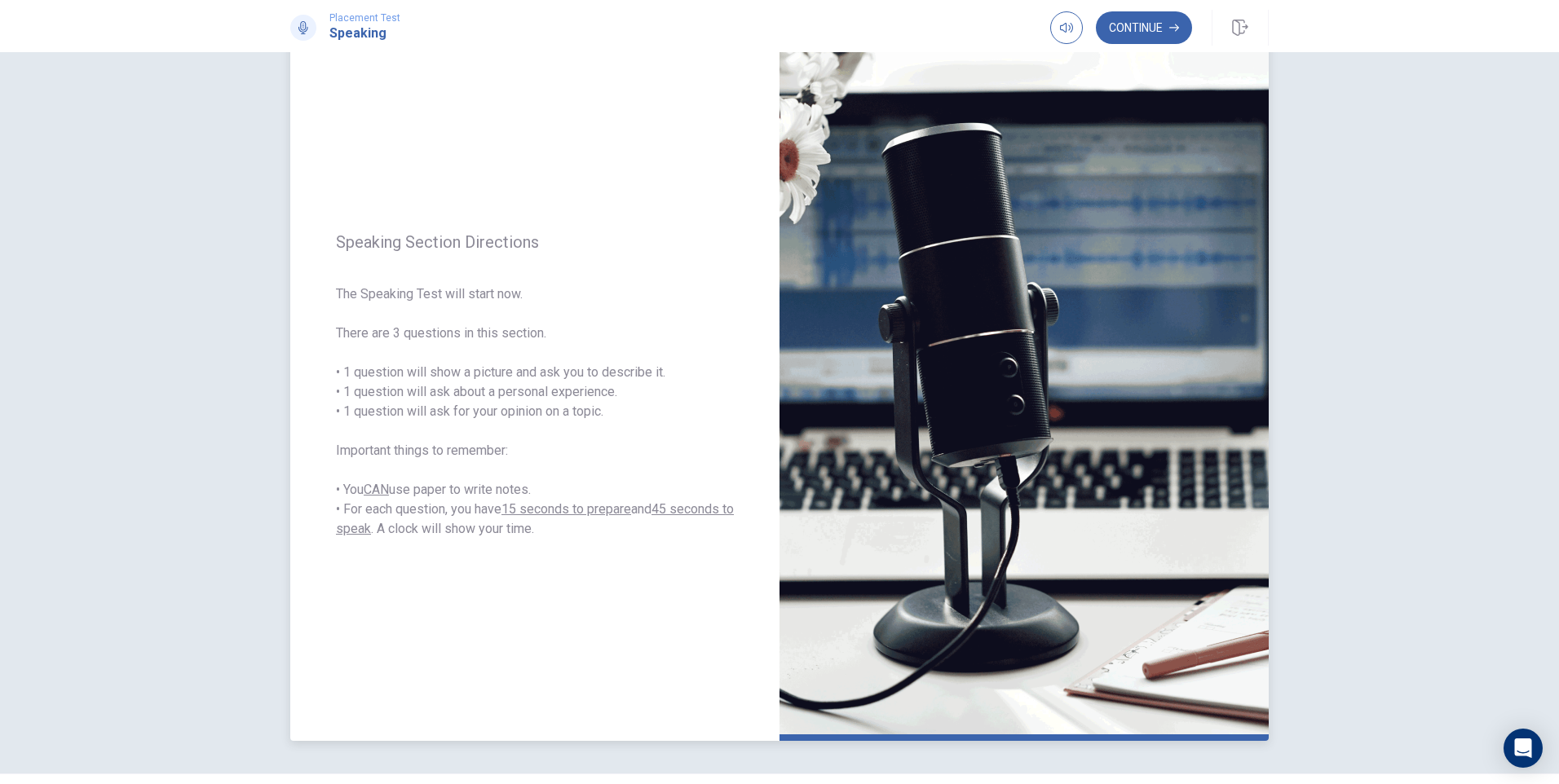 scroll, scrollTop: 15, scrollLeft: 0, axis: vertical 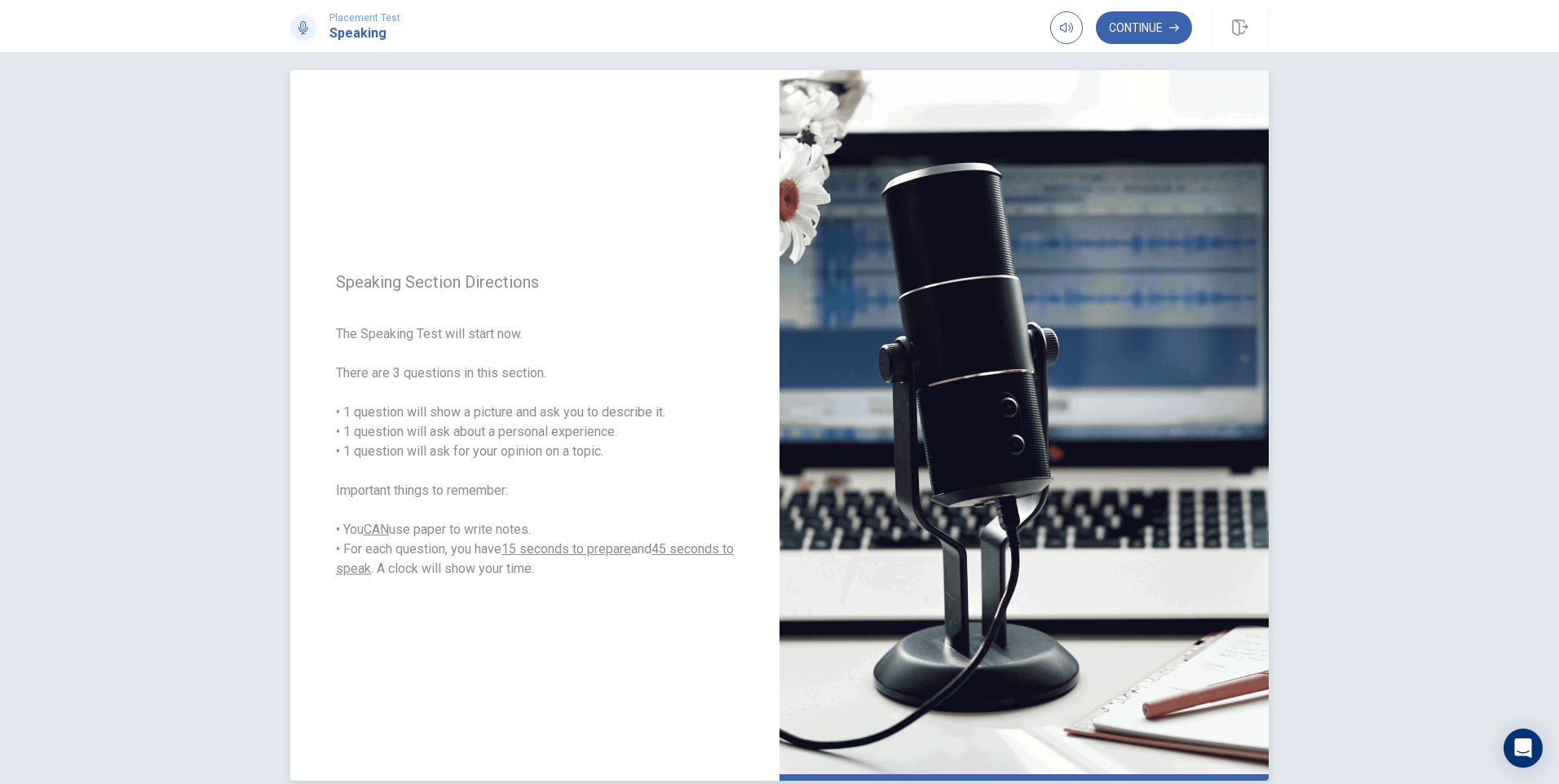drag, startPoint x: 325, startPoint y: 87, endPoint x: 674, endPoint y: 271, distance: 394.534 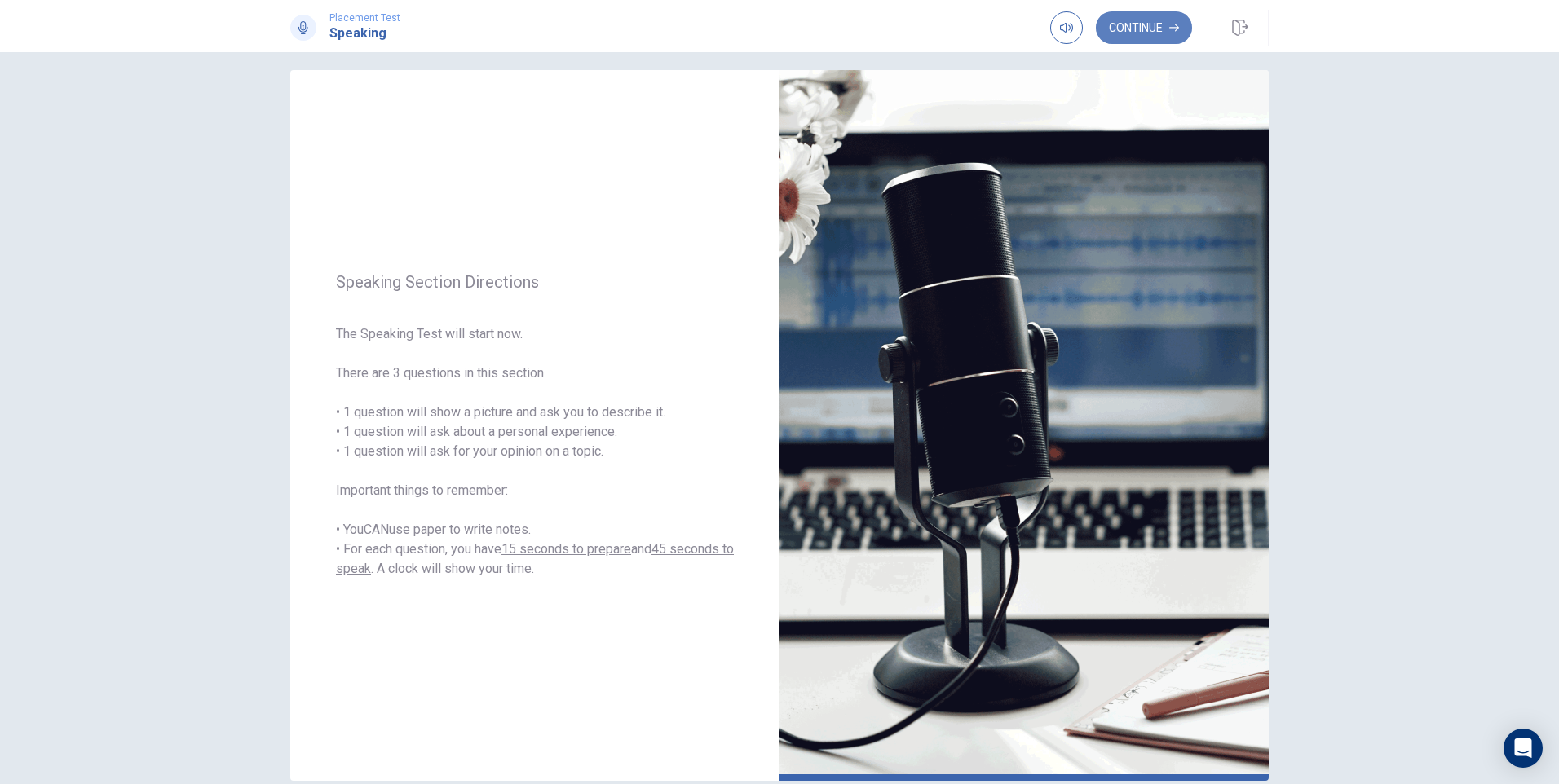 click on "Continue" at bounding box center [1144, 28] 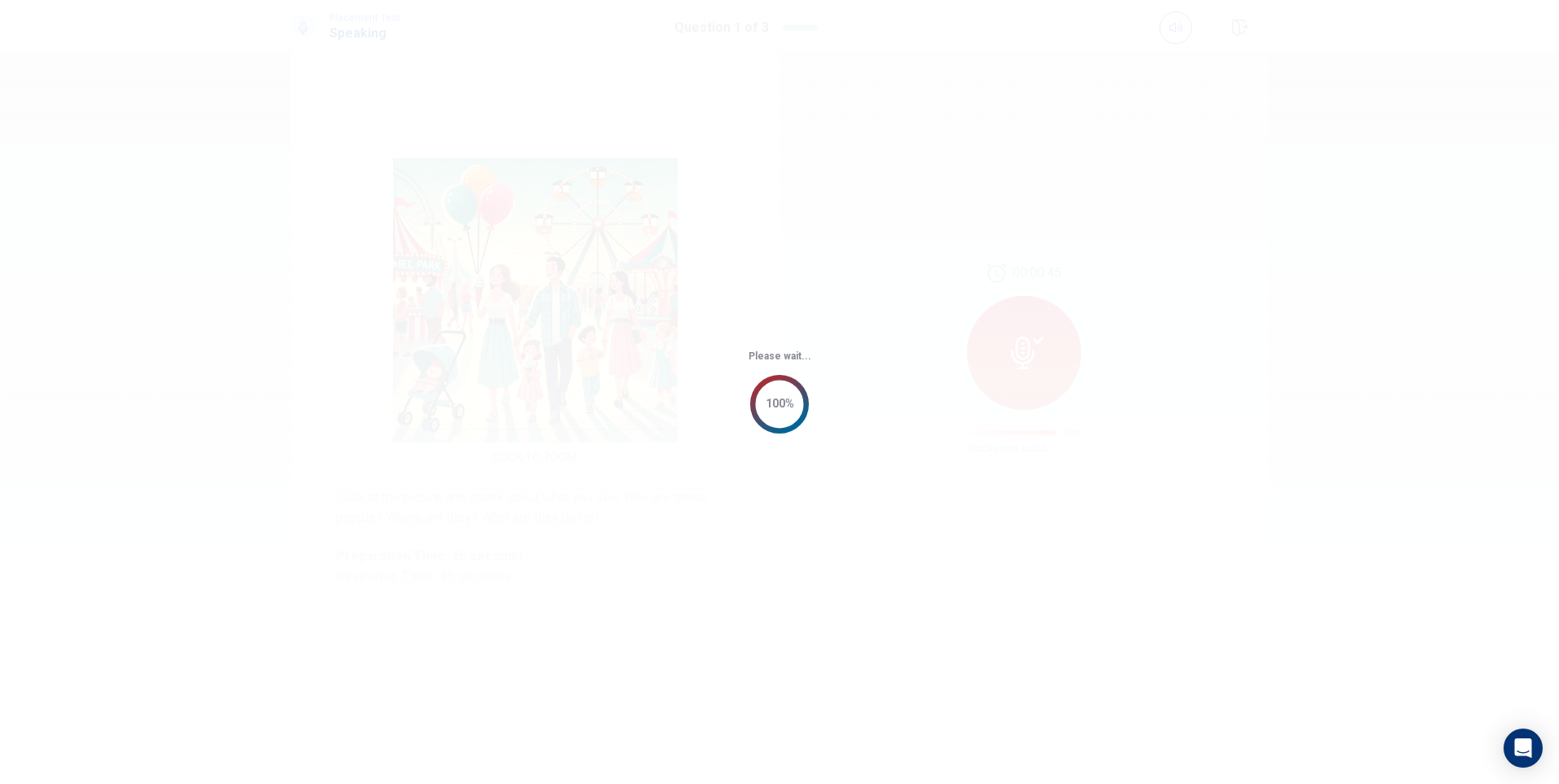 scroll, scrollTop: 0, scrollLeft: 0, axis: both 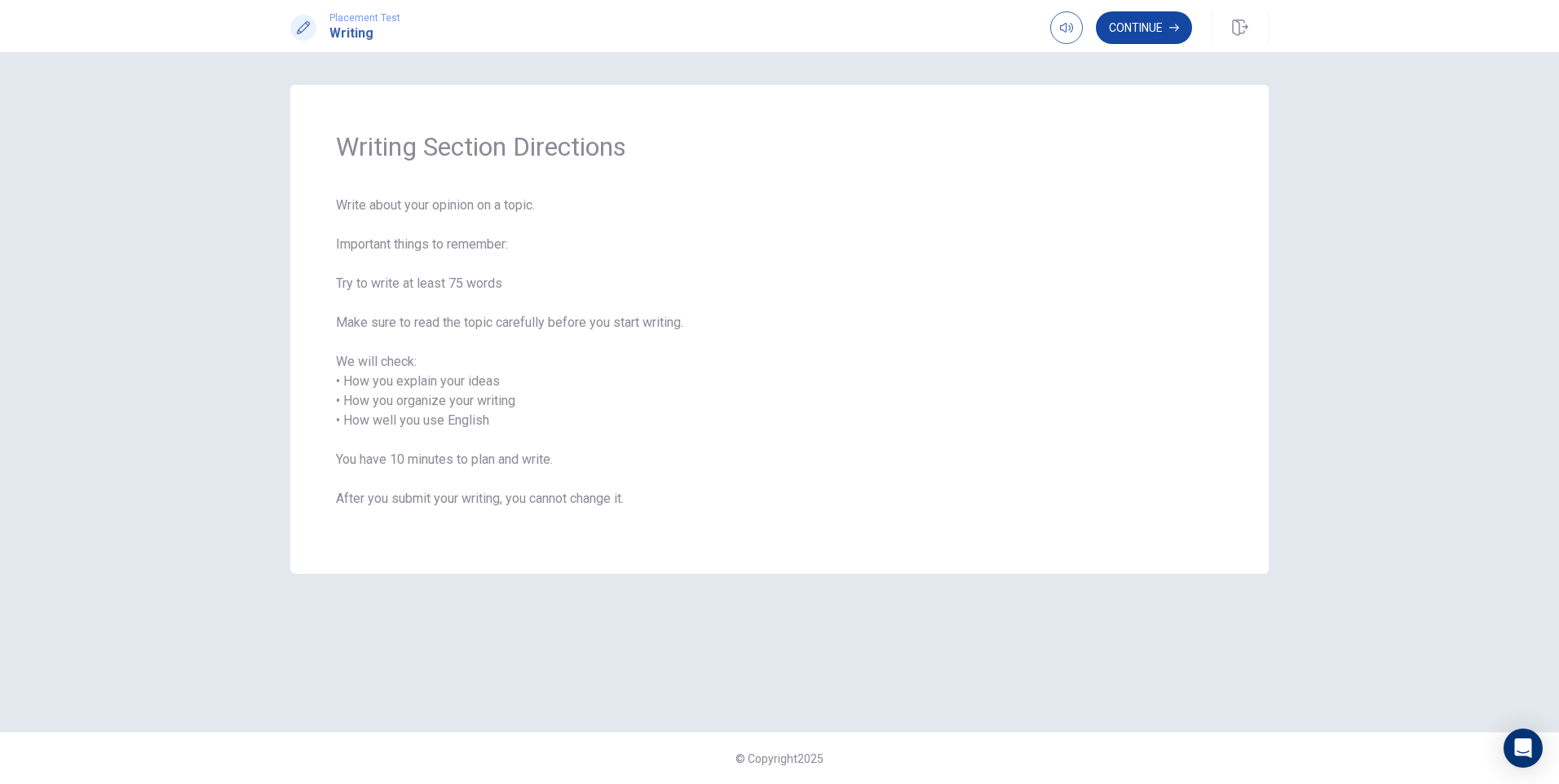click on "Continue" at bounding box center (1144, 28) 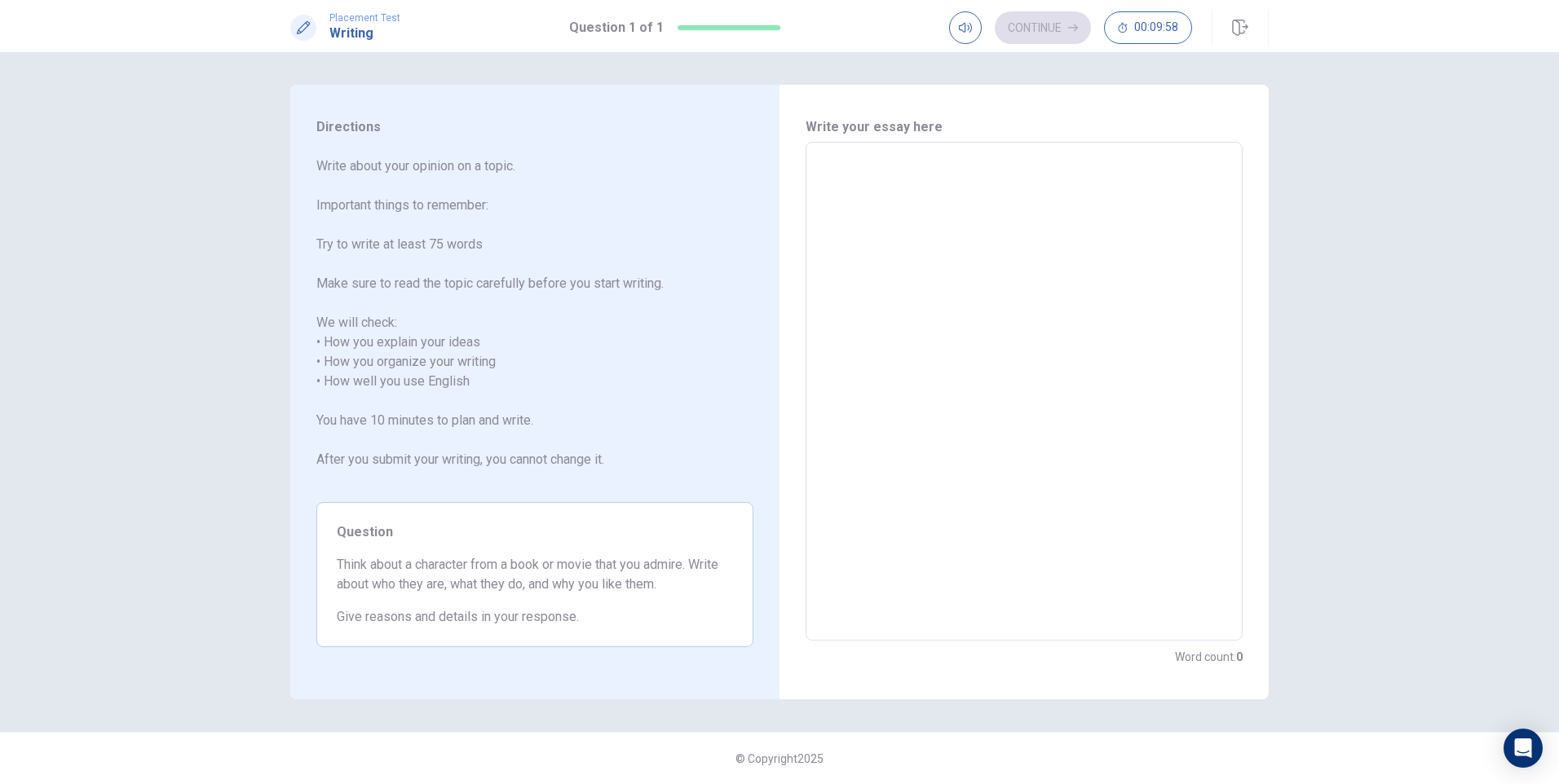 click at bounding box center [1024, 391] 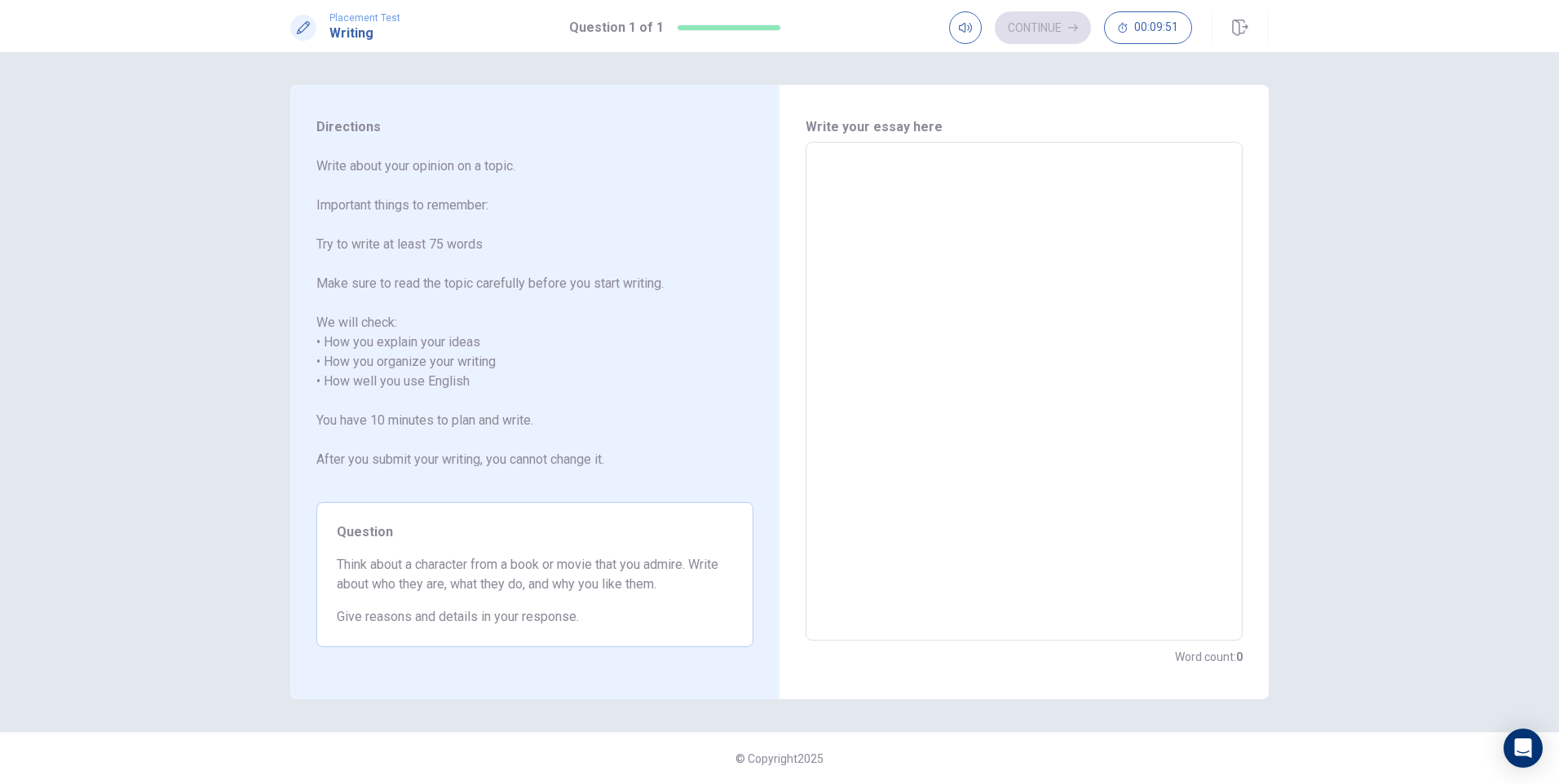 type on "I" 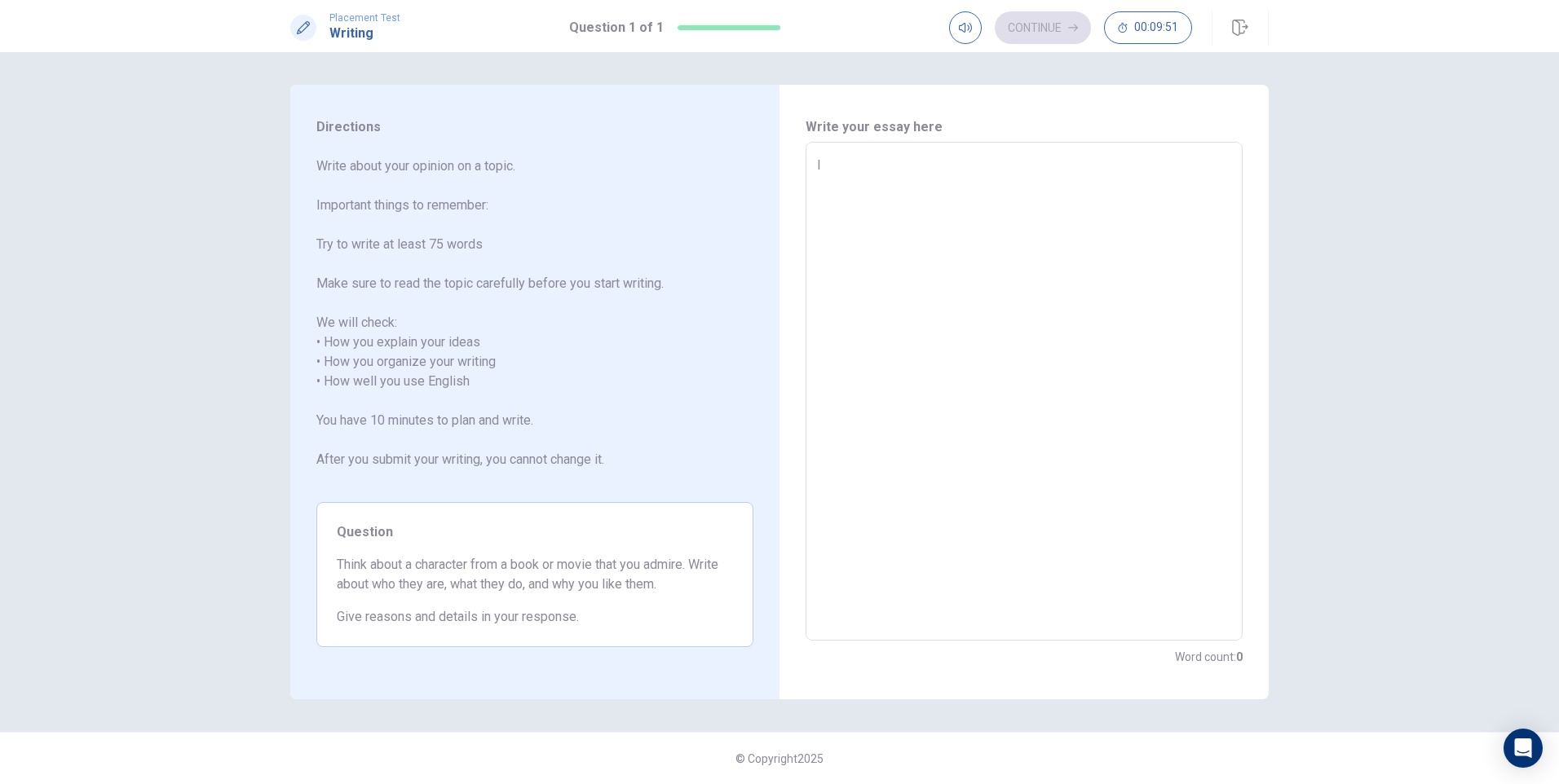 type on "x" 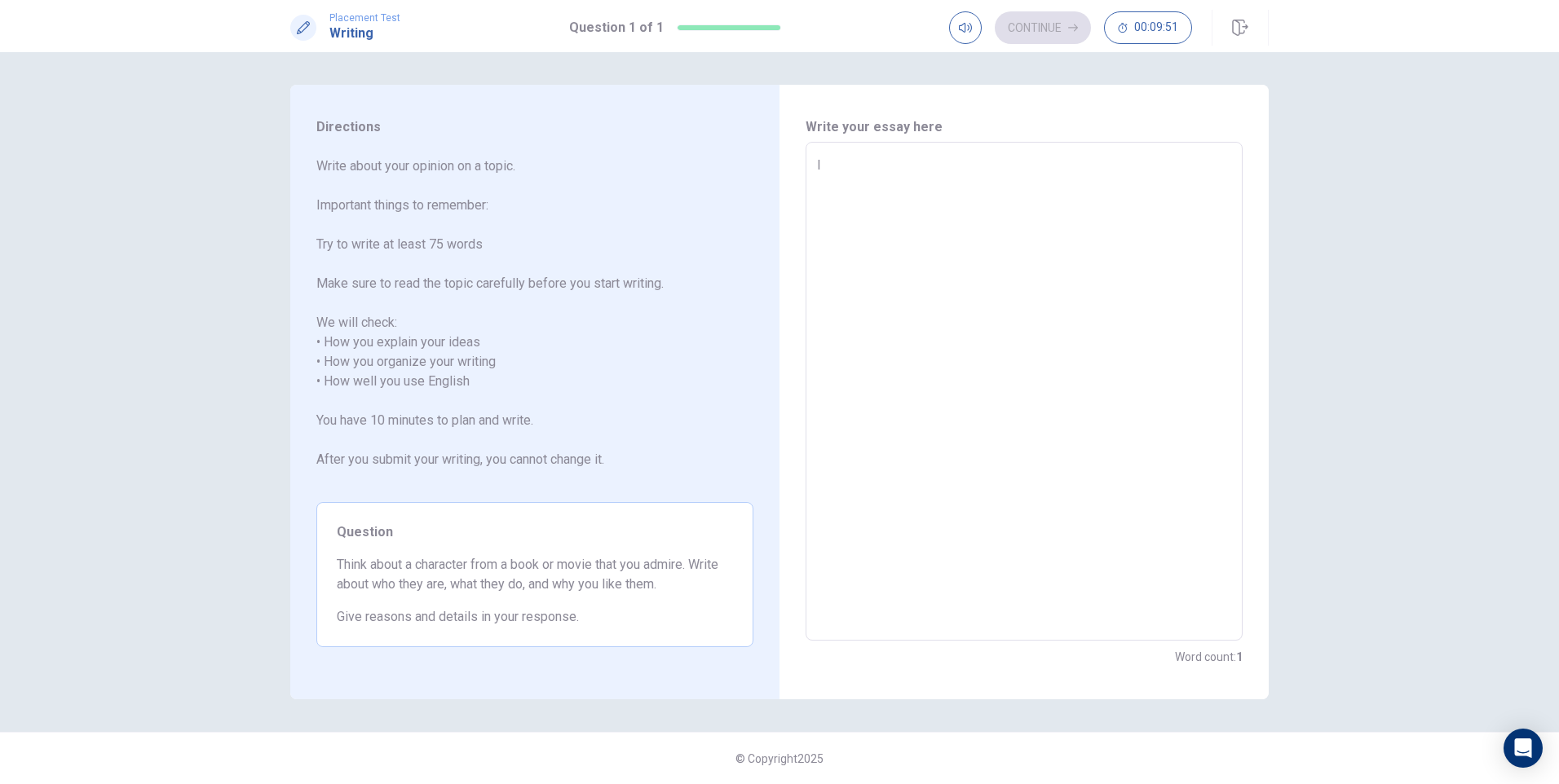 type on "I" 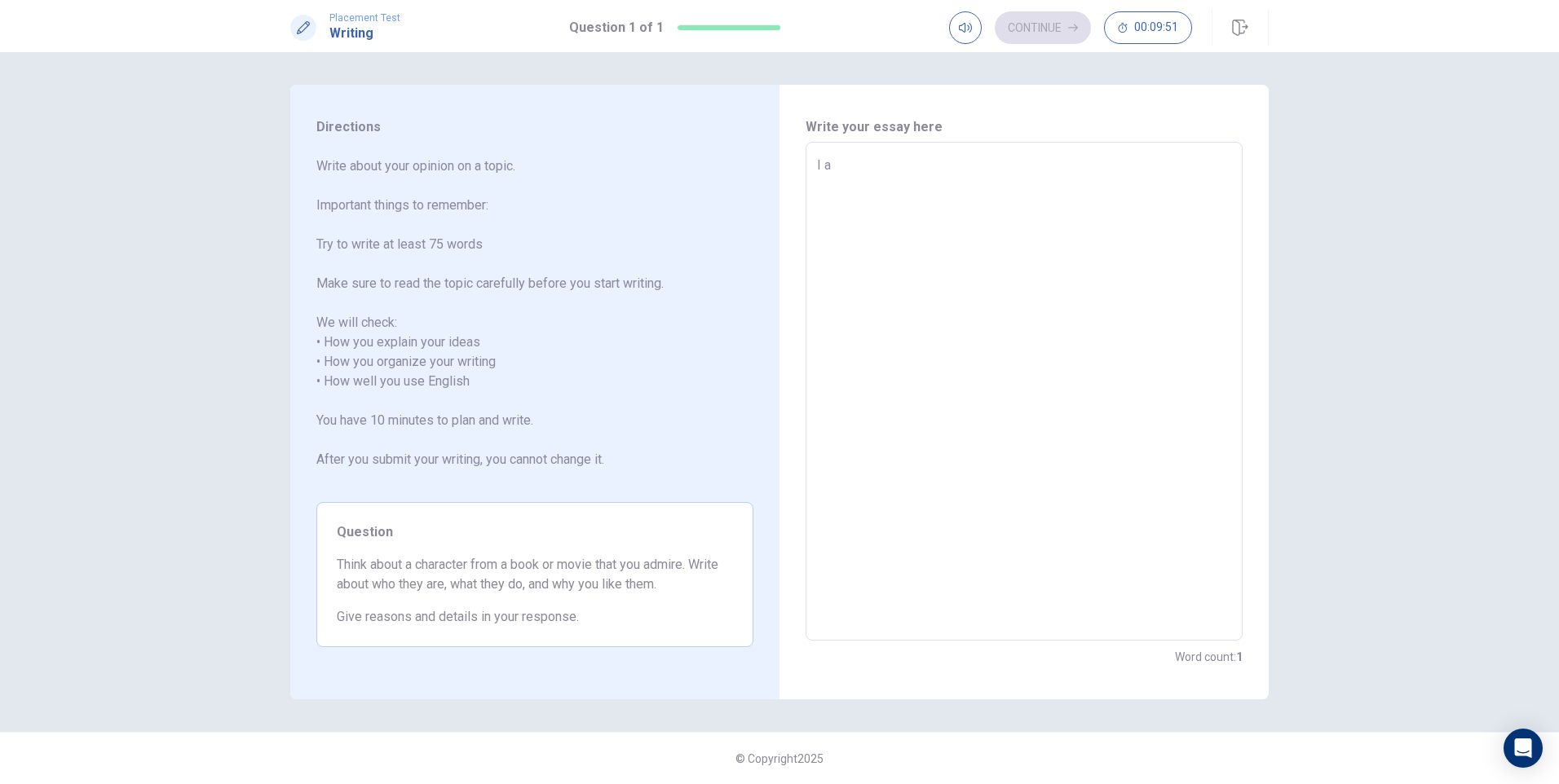 type on "x" 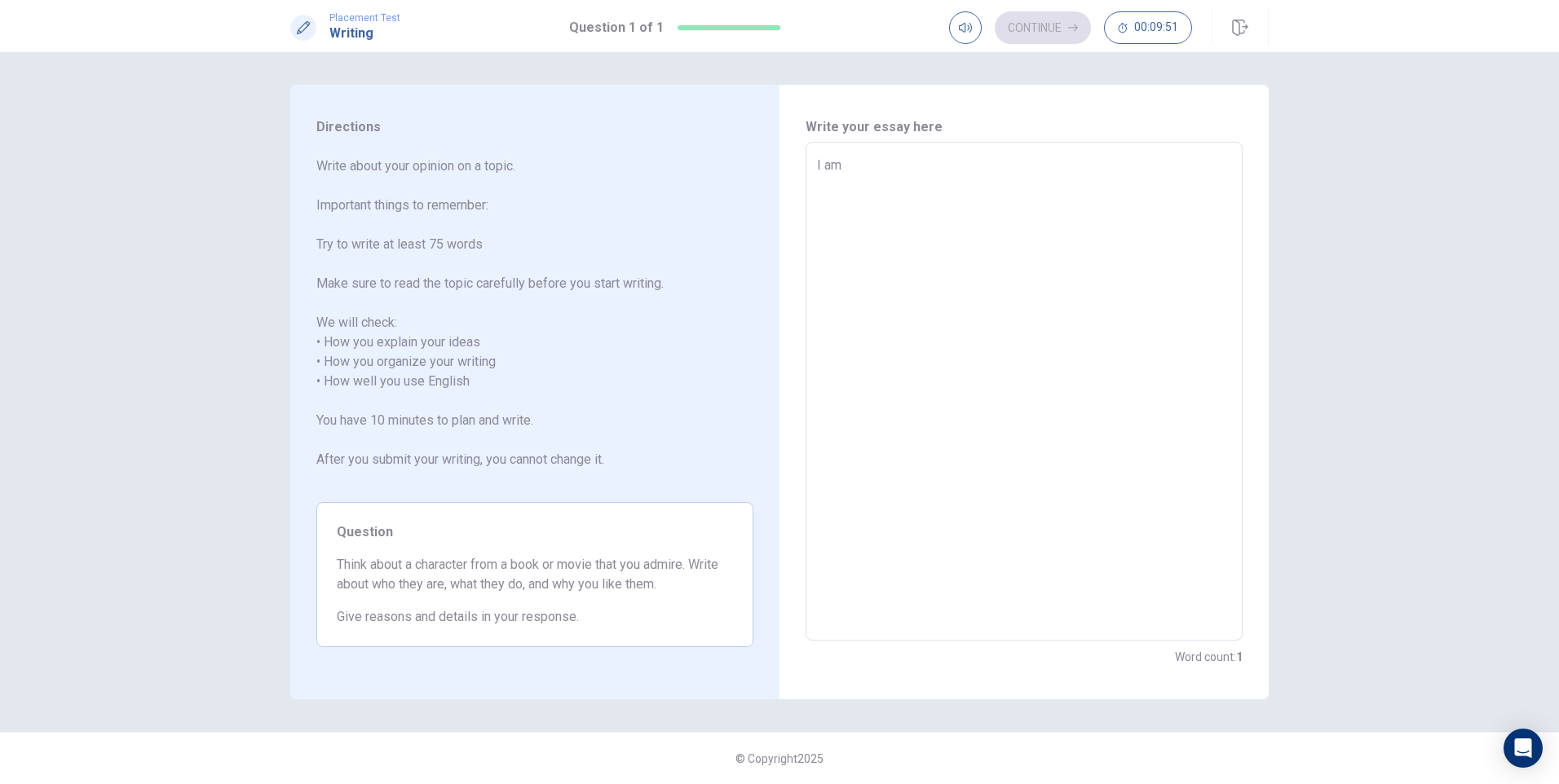 type on "x" 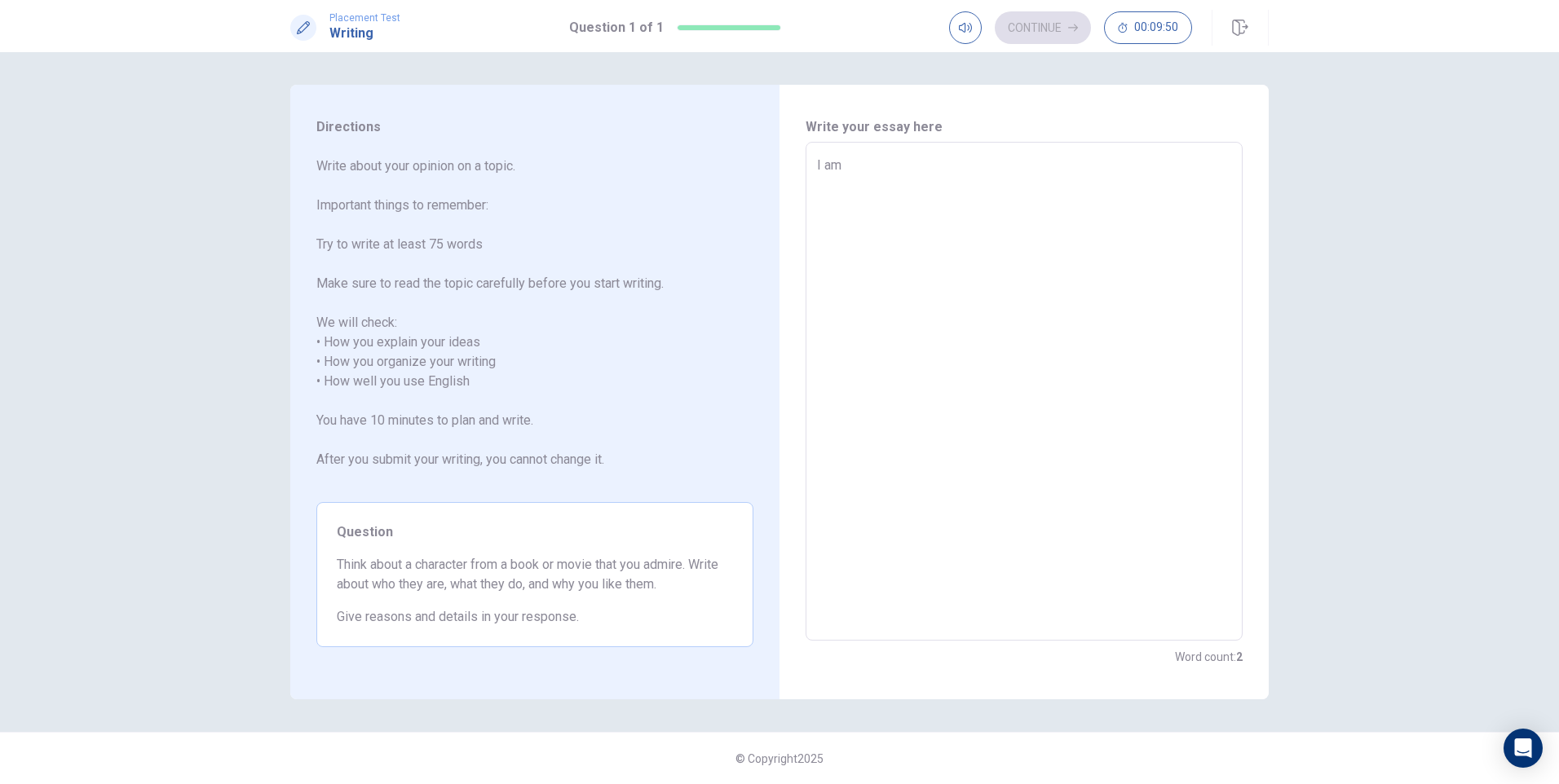 type on "I am" 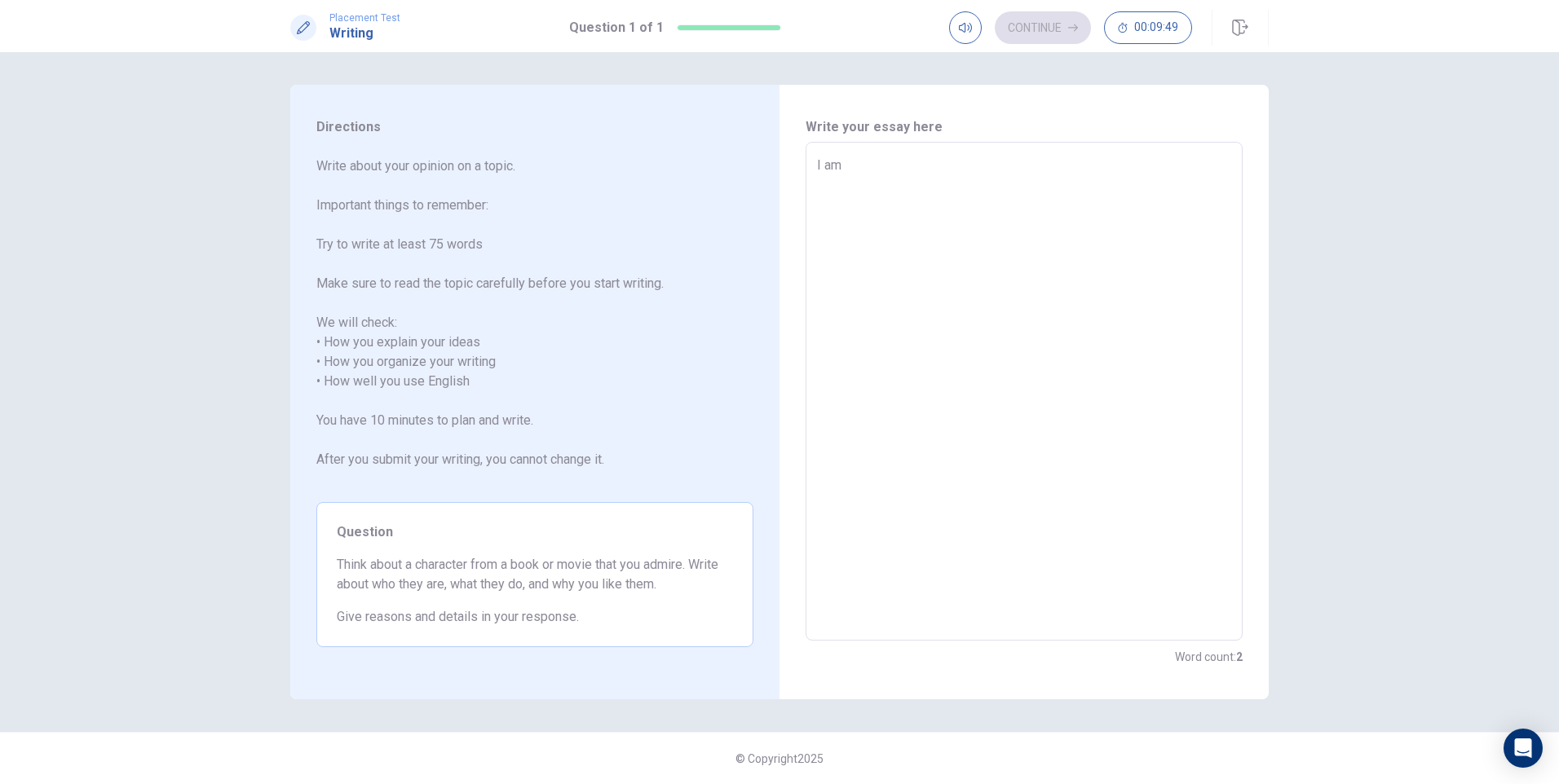 type on "x" 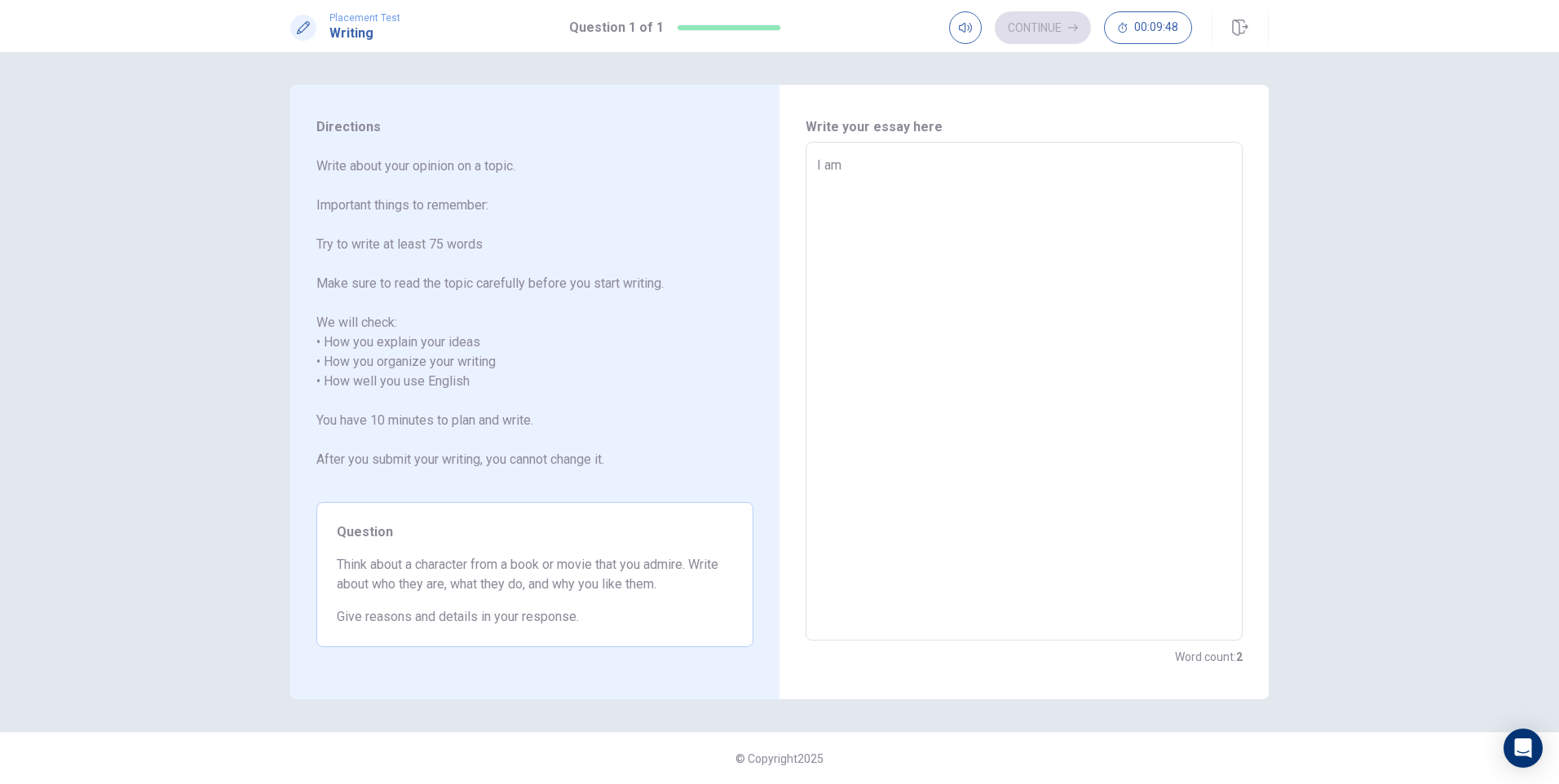 type on "I am e" 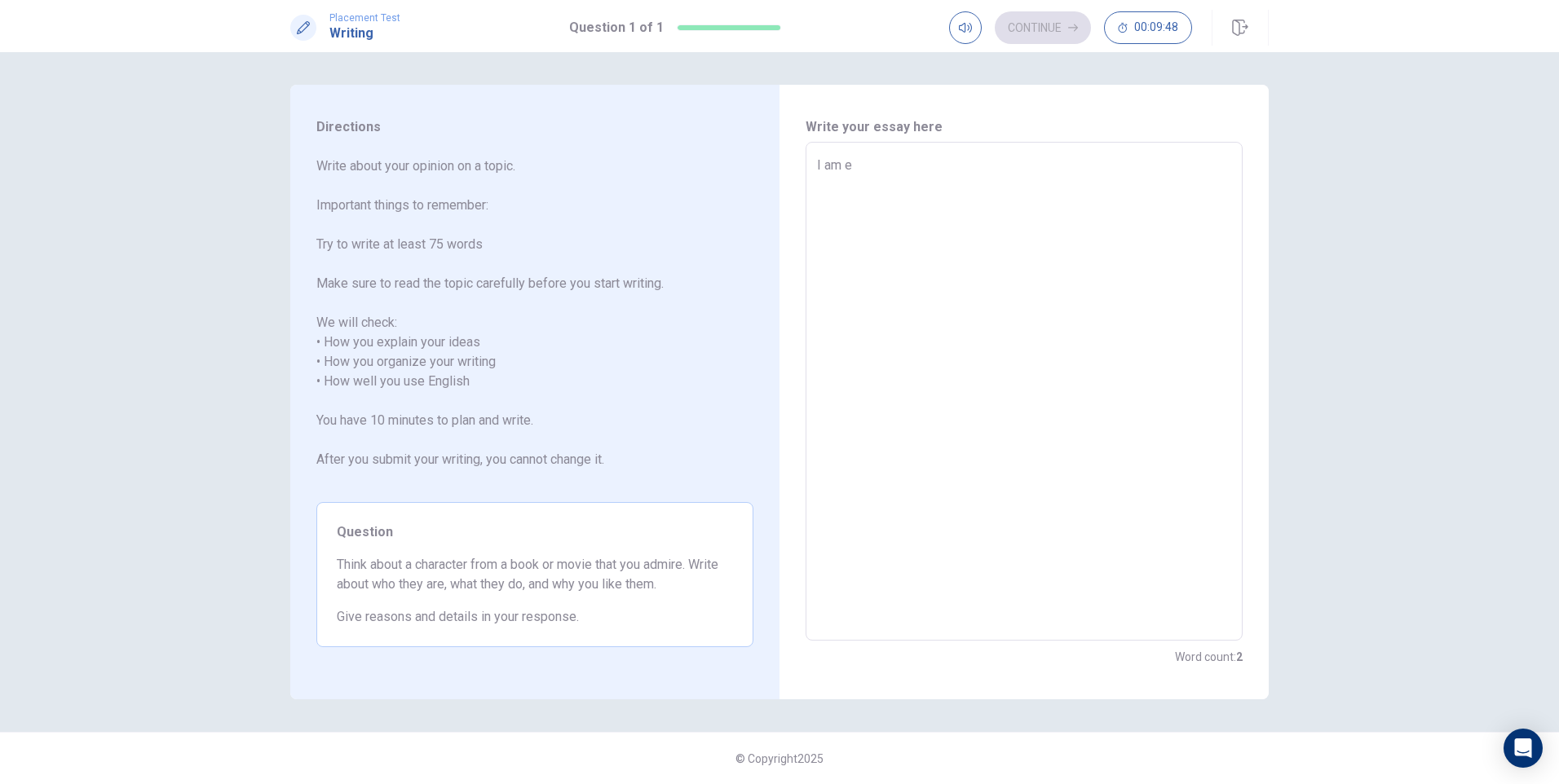 type on "x" 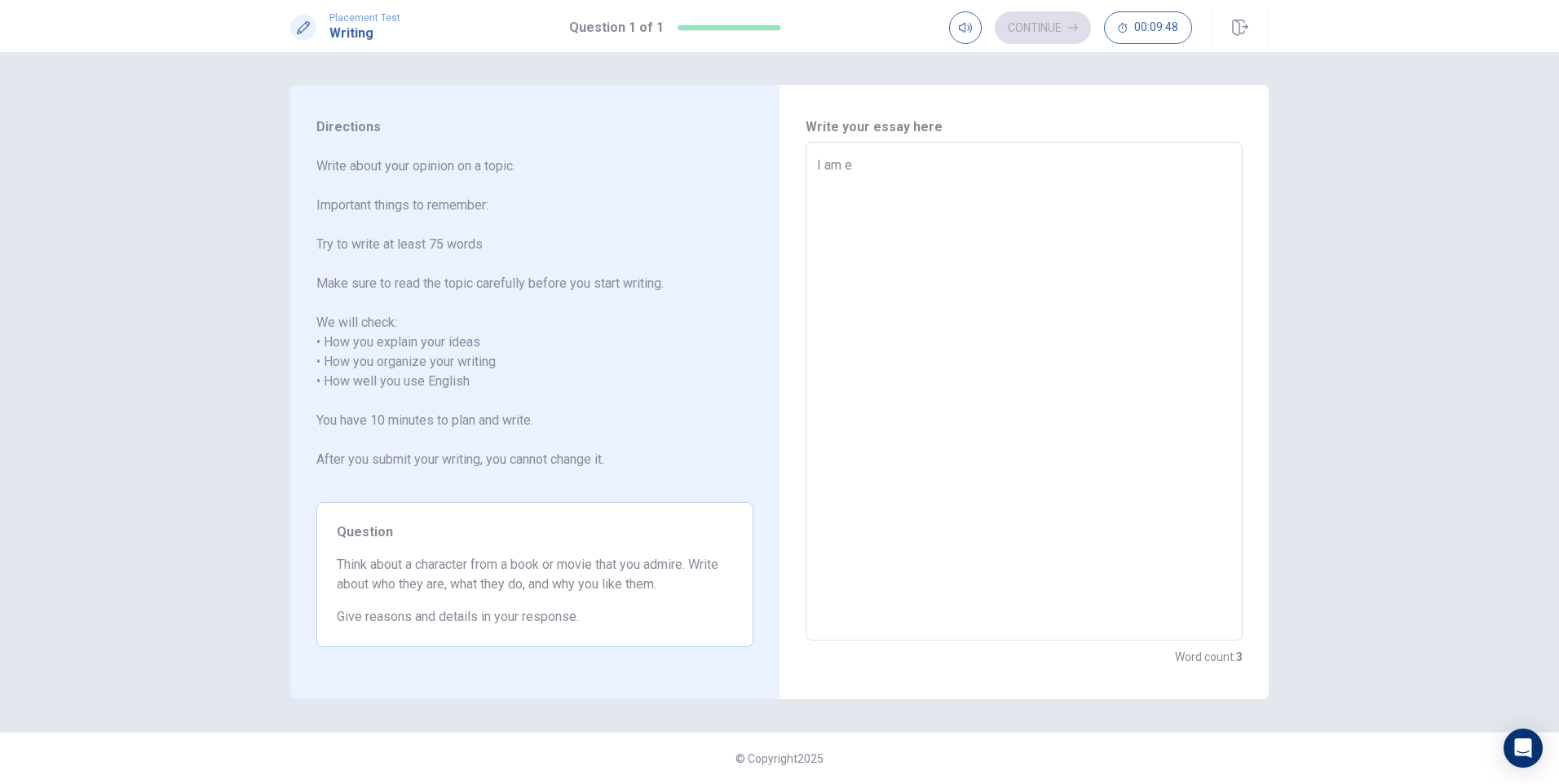type on "I am el" 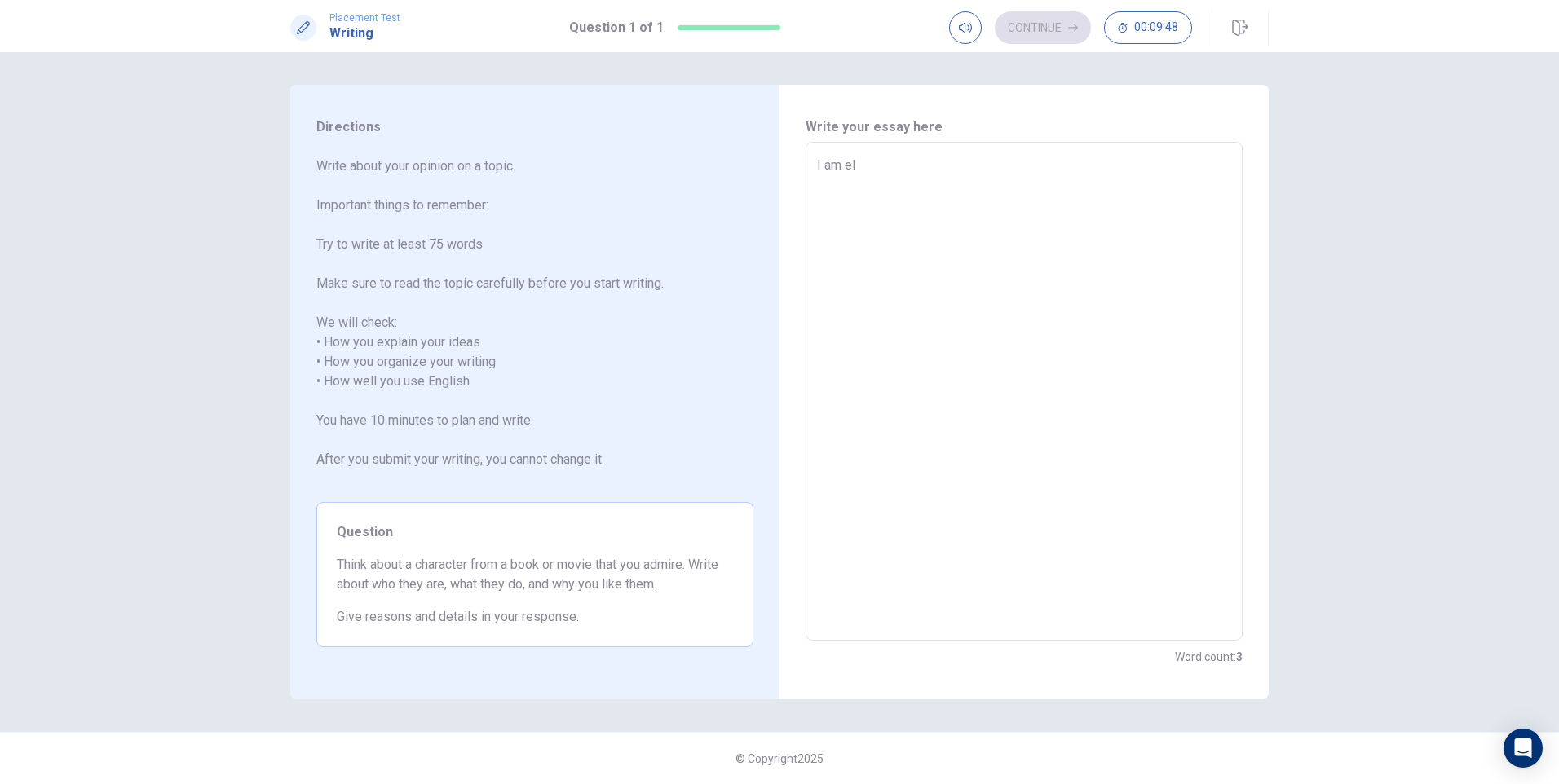 type on "x" 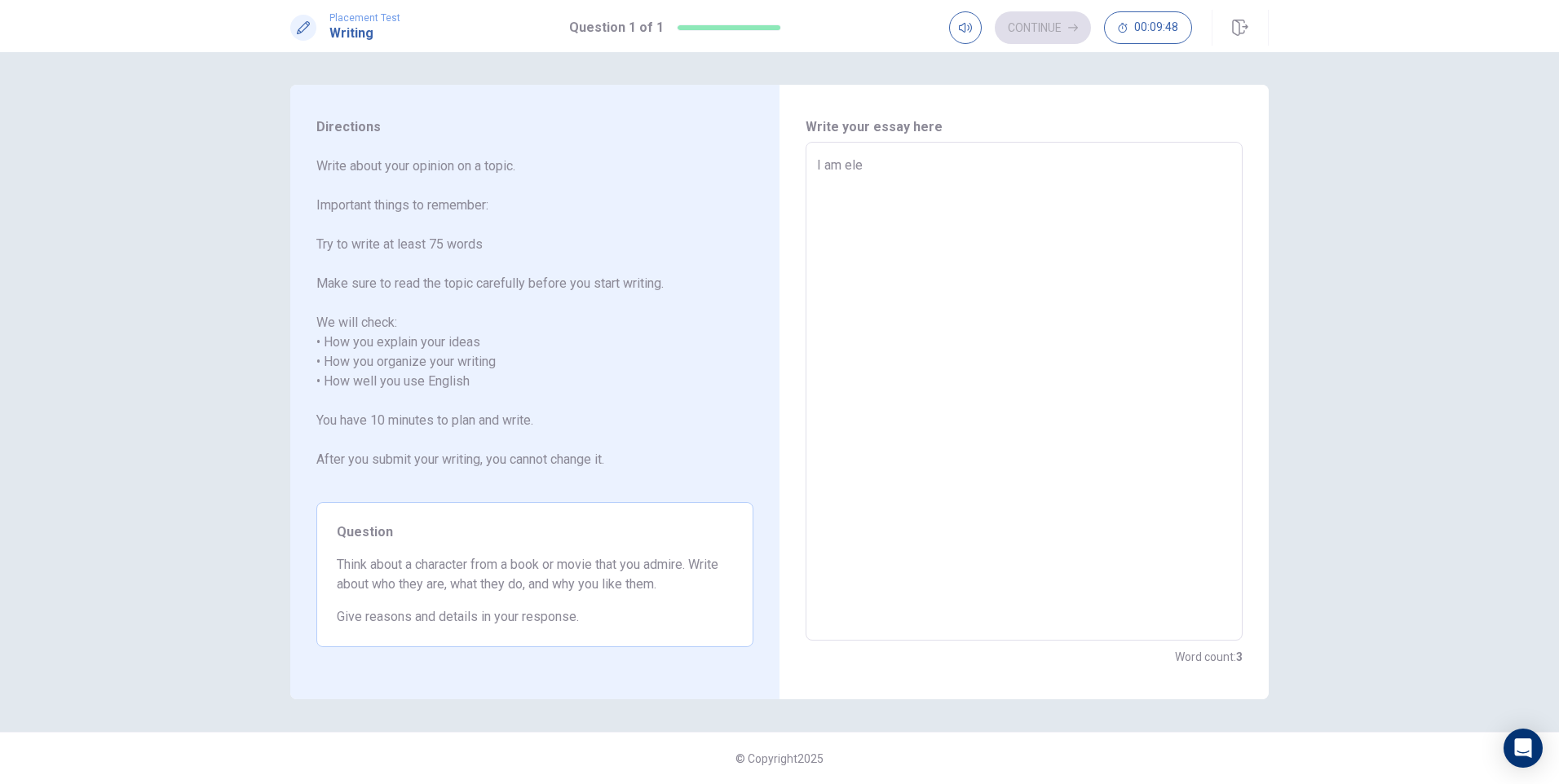 type on "I am elec" 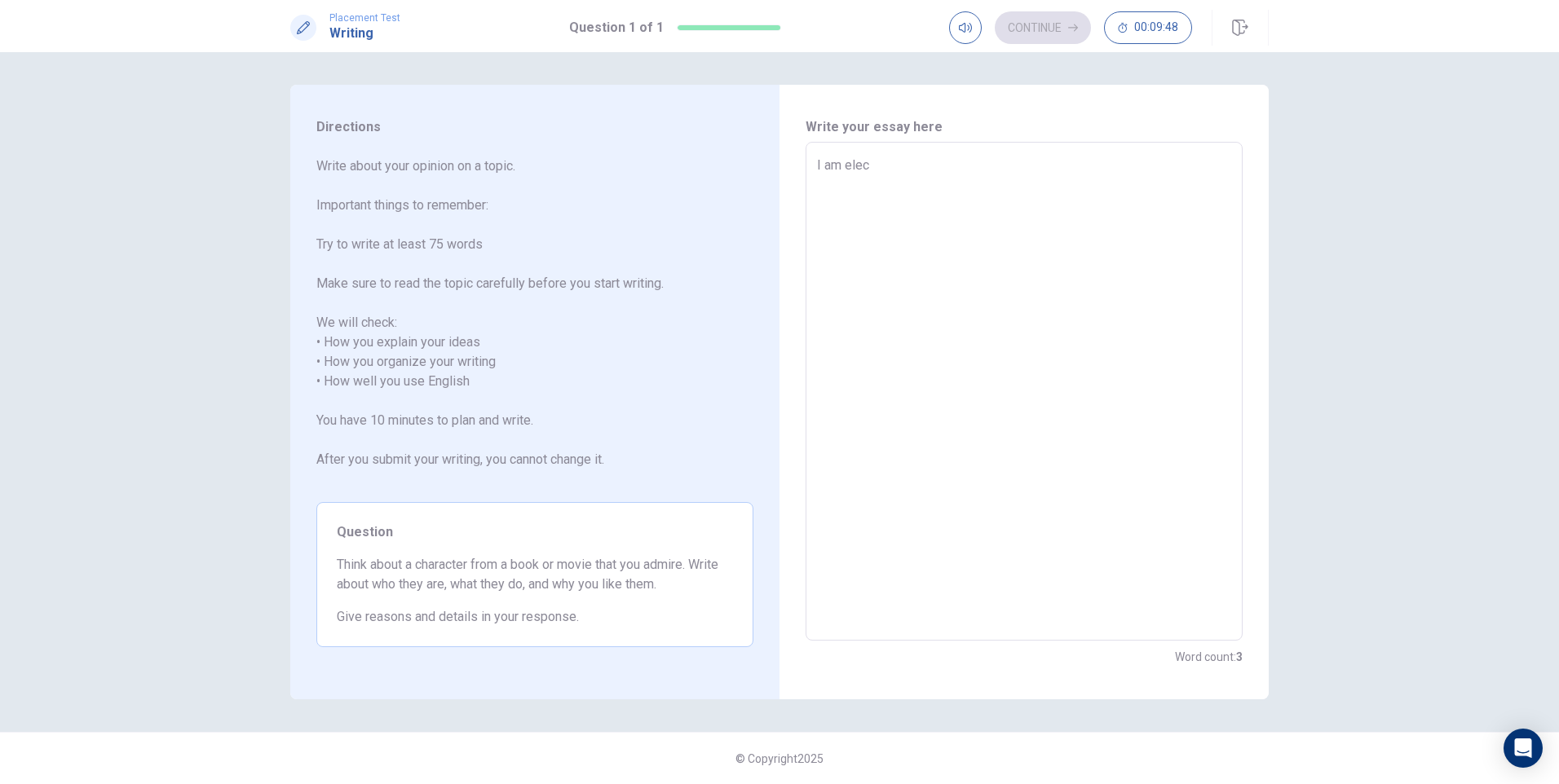 type on "x" 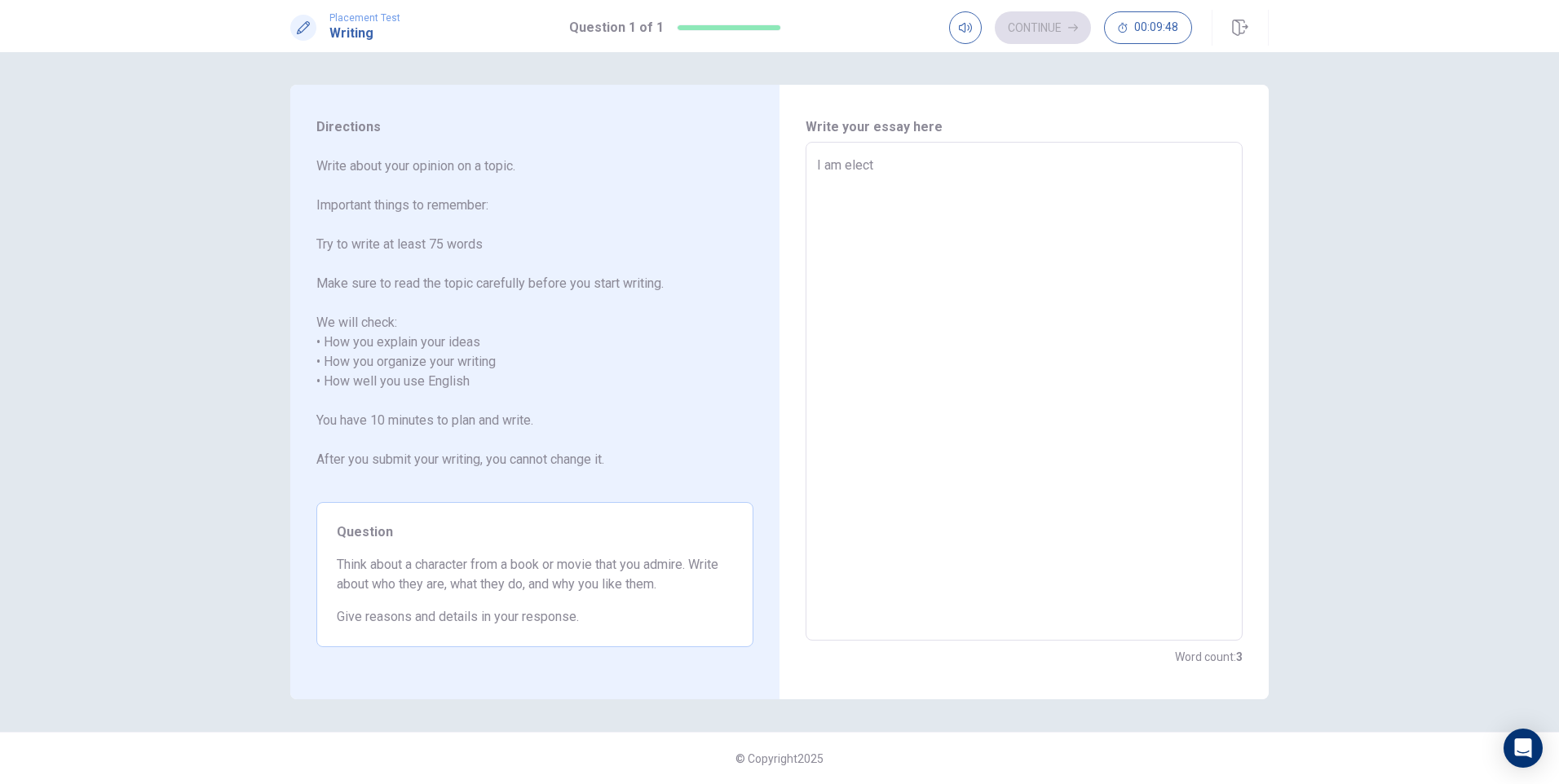type on "x" 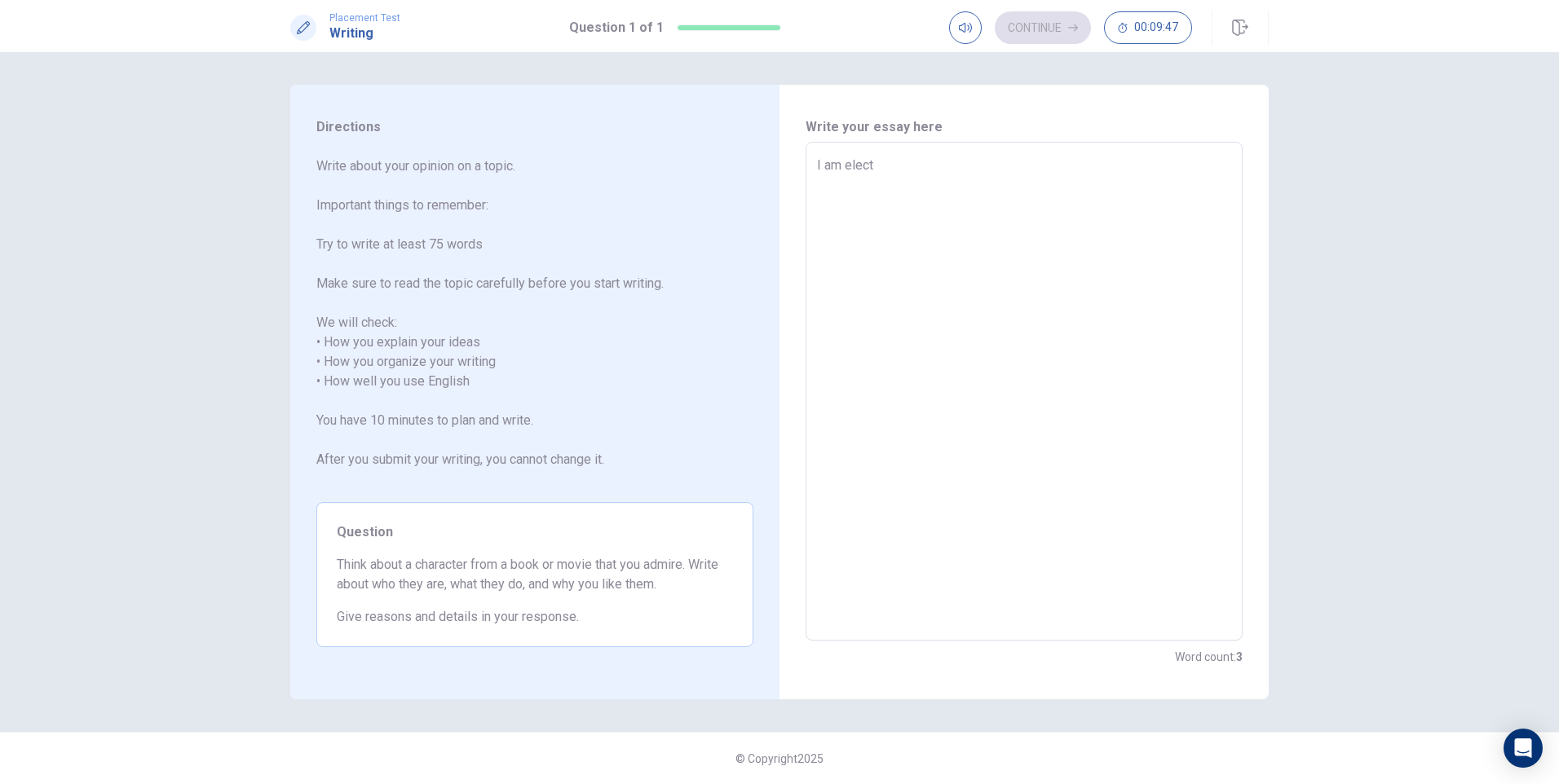 type on "I am electr" 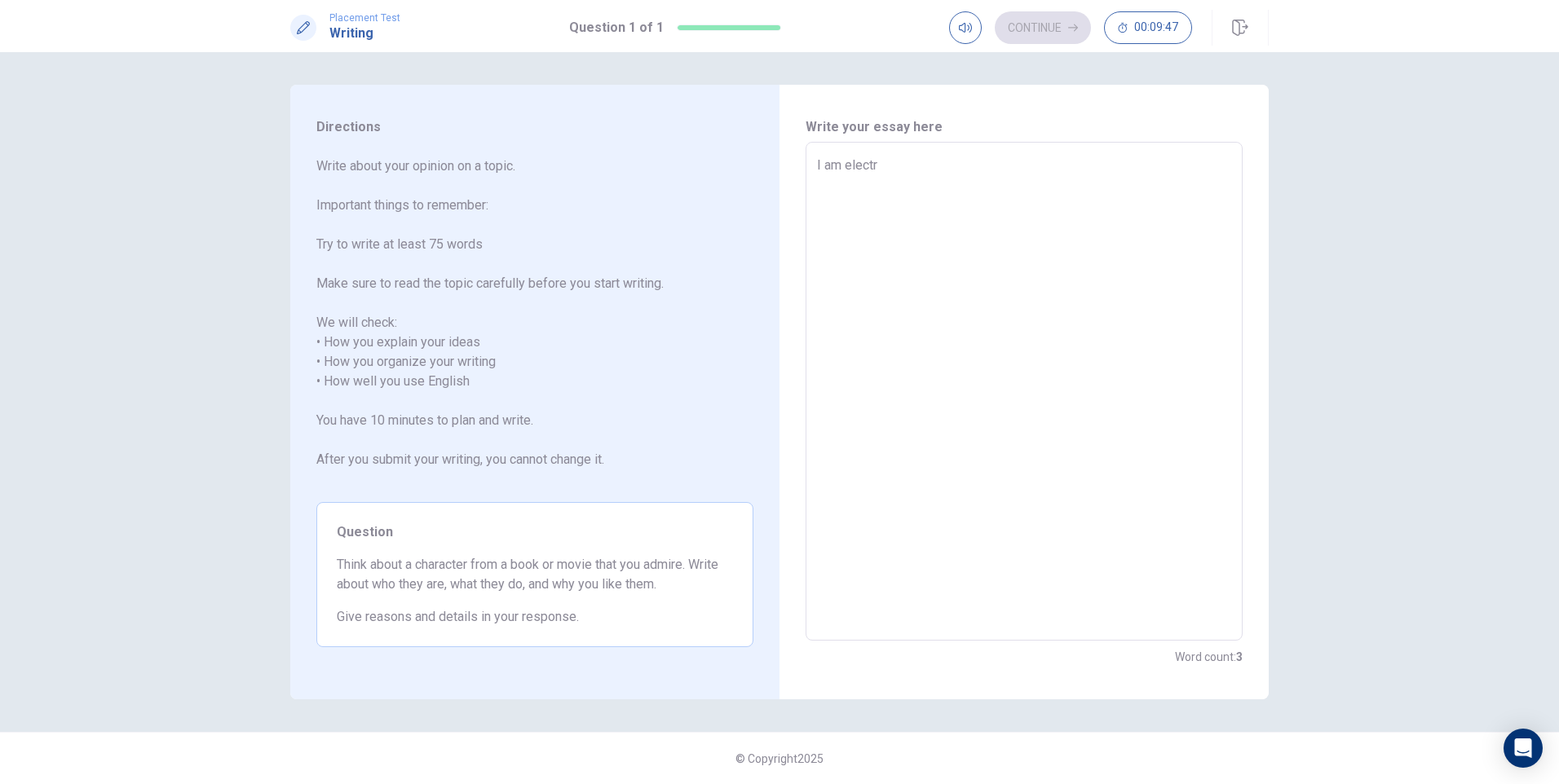 type on "x" 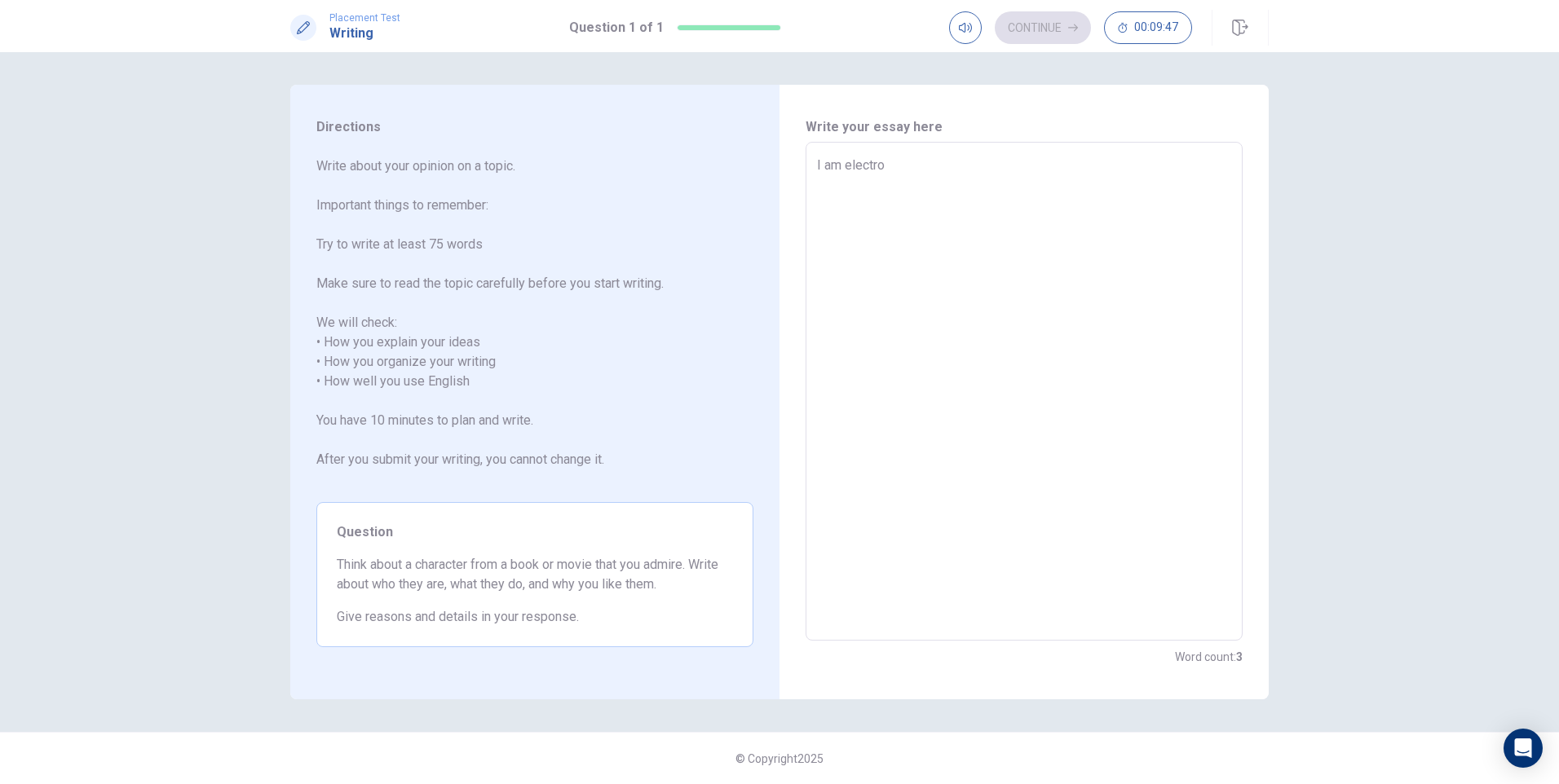 type on "x" 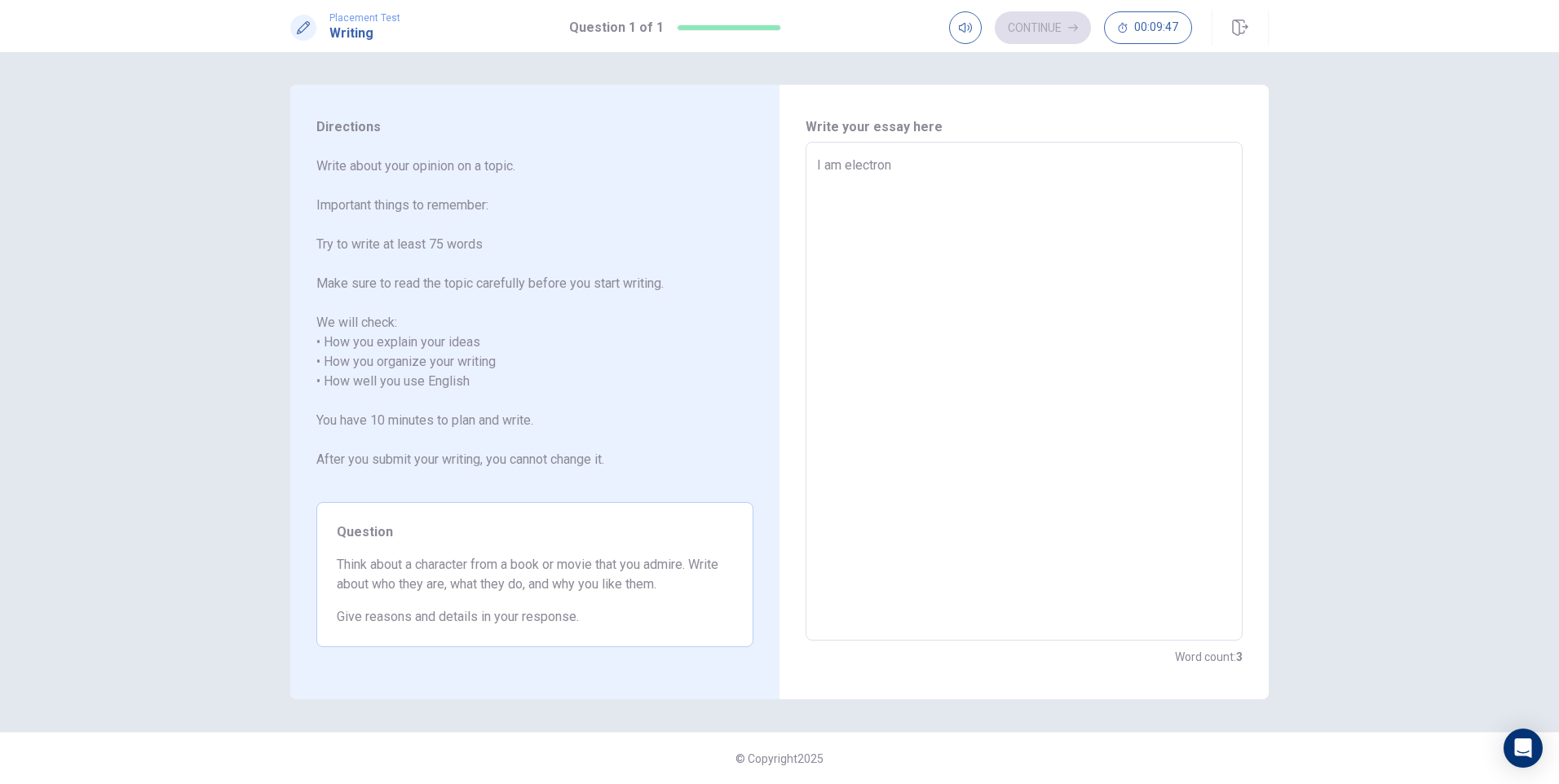 type on "x" 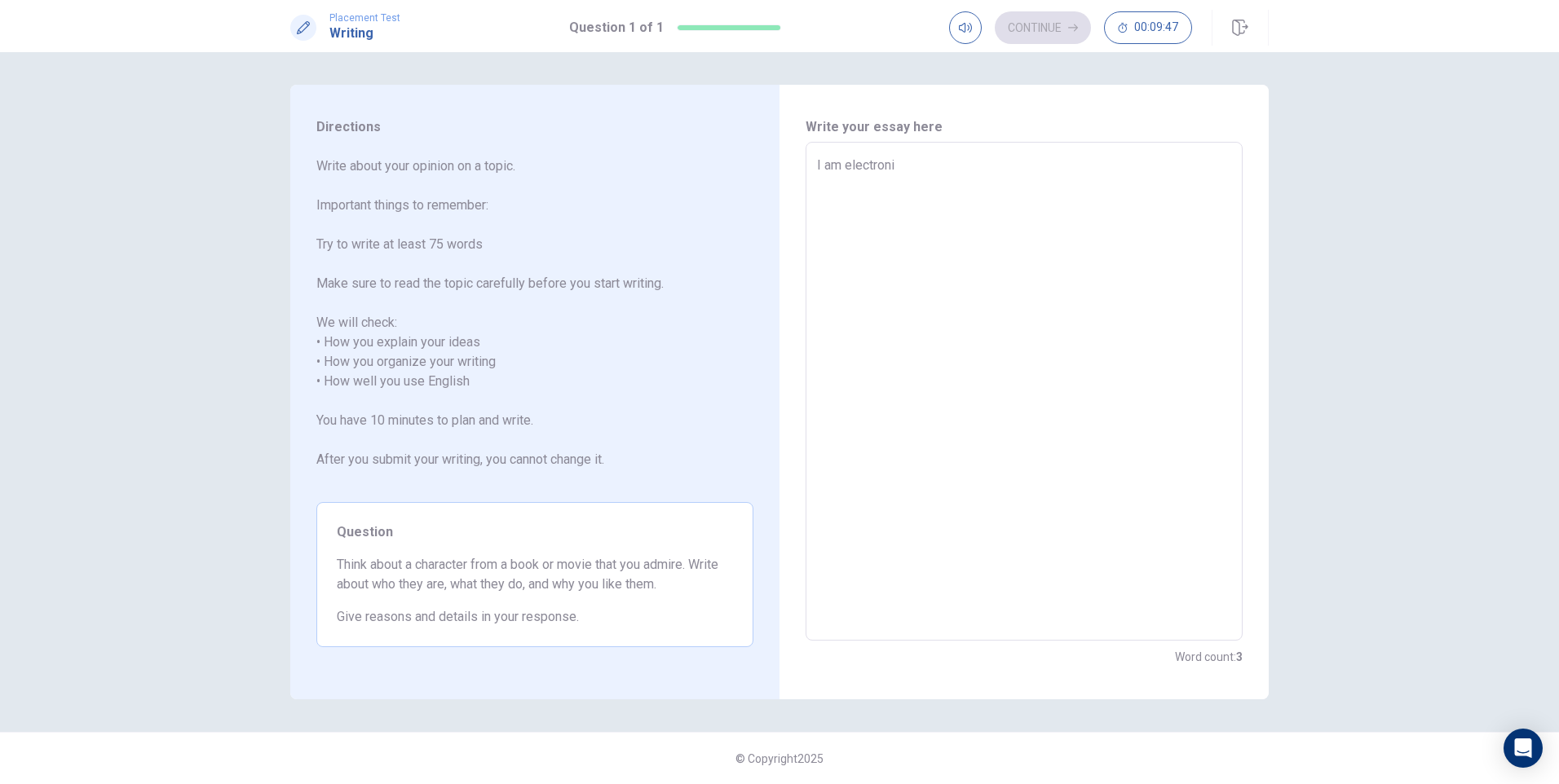 type on "x" 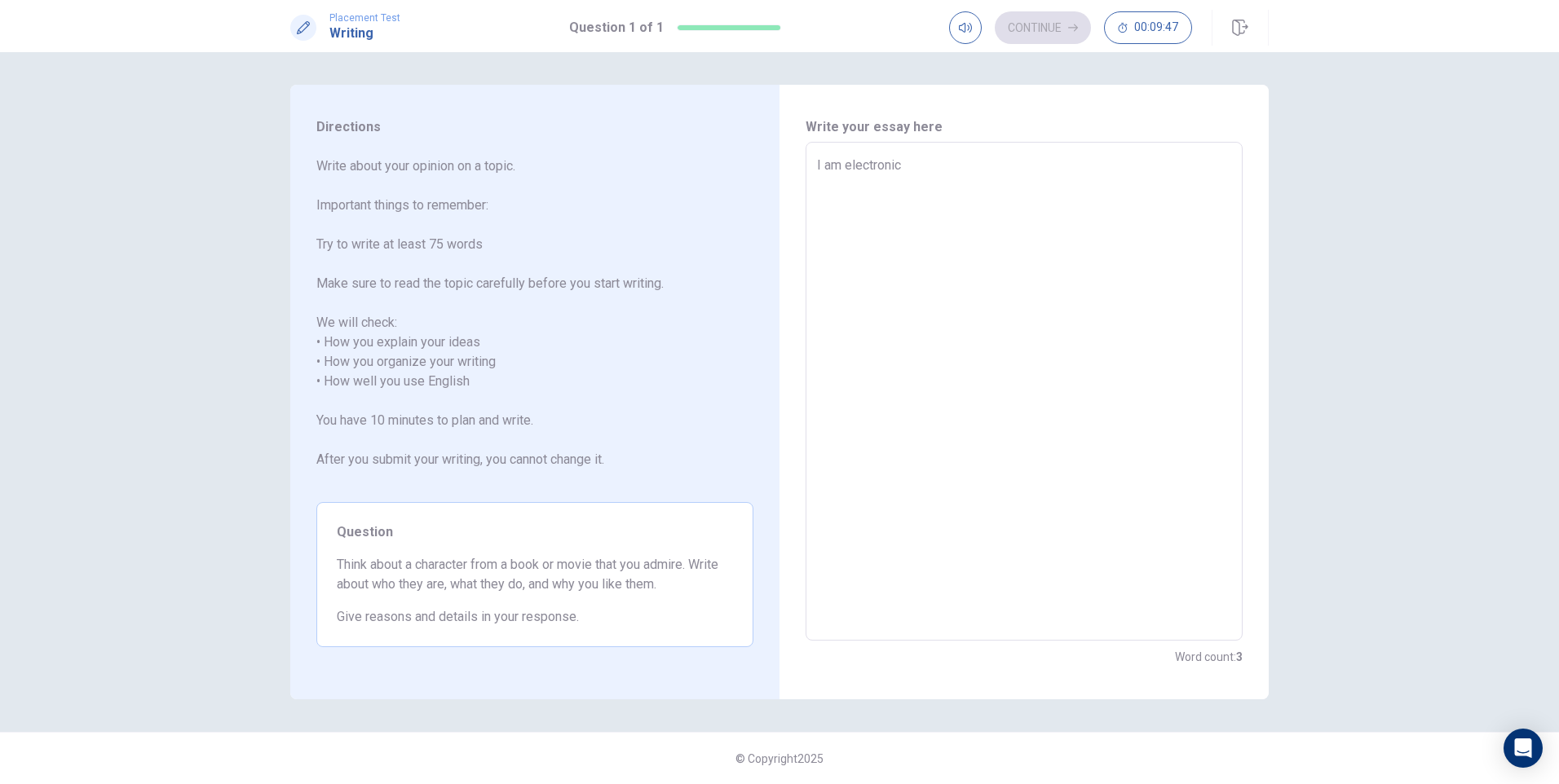 type on "x" 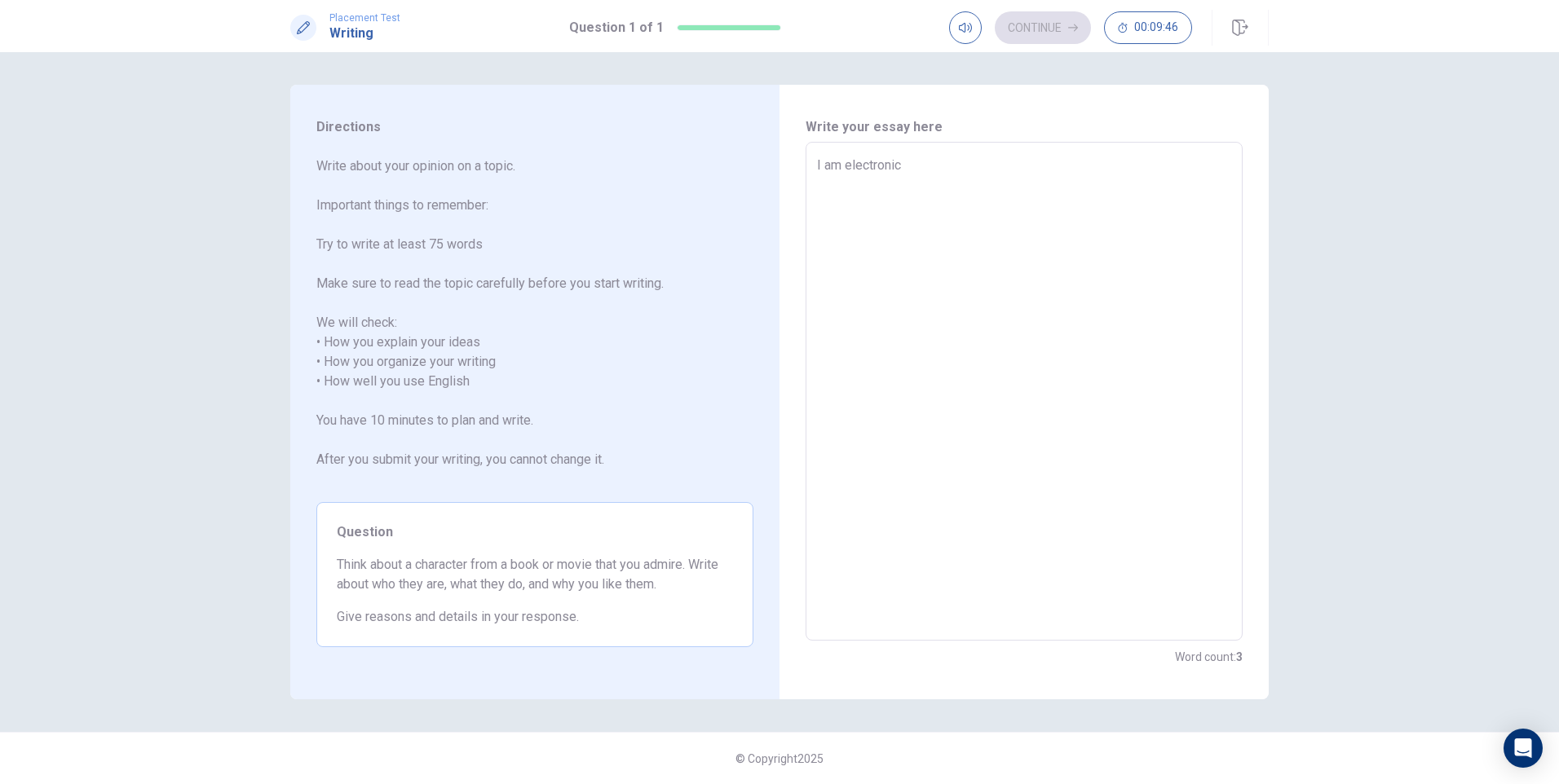 type on "I am electronic e" 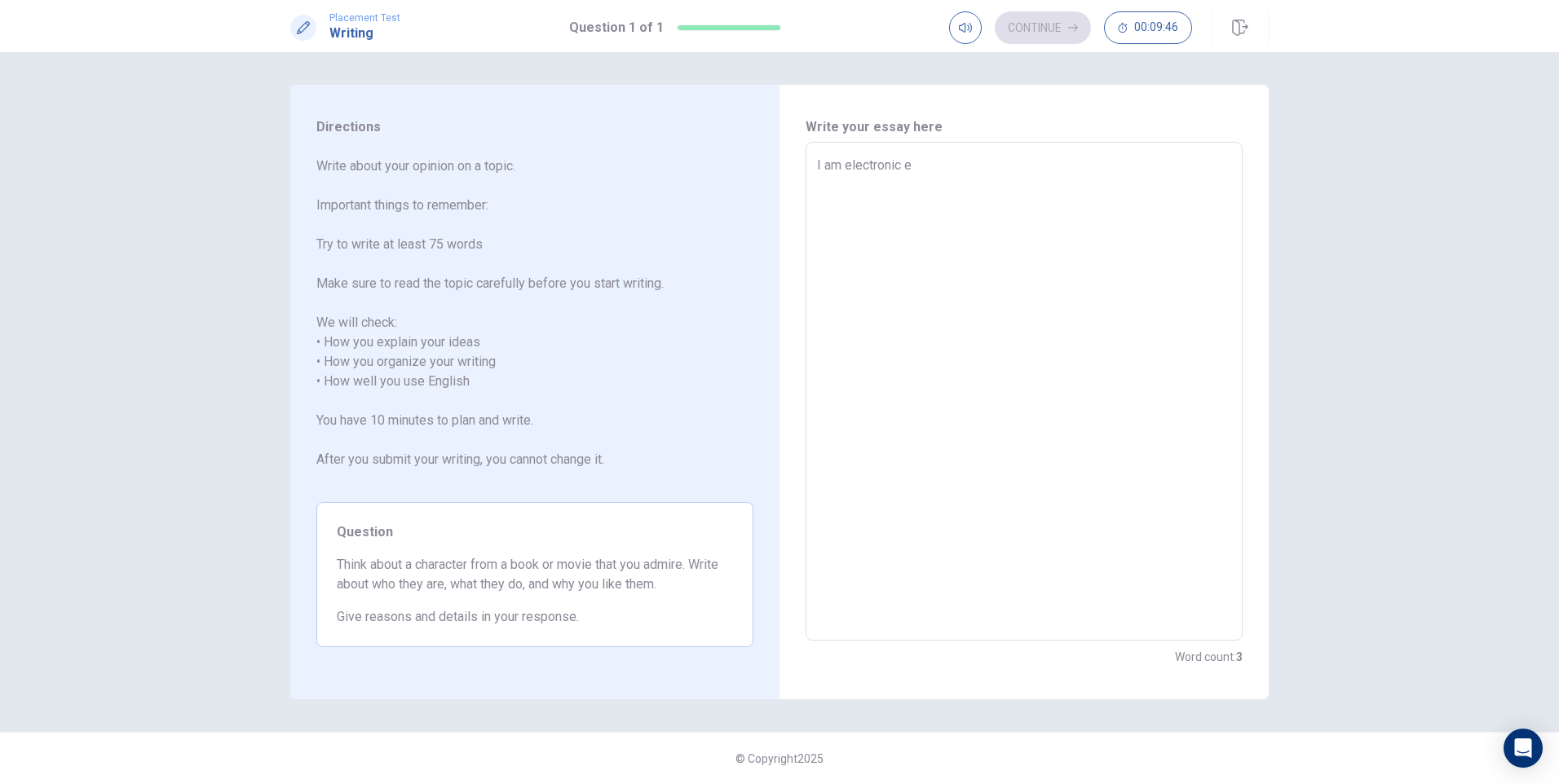 type on "x" 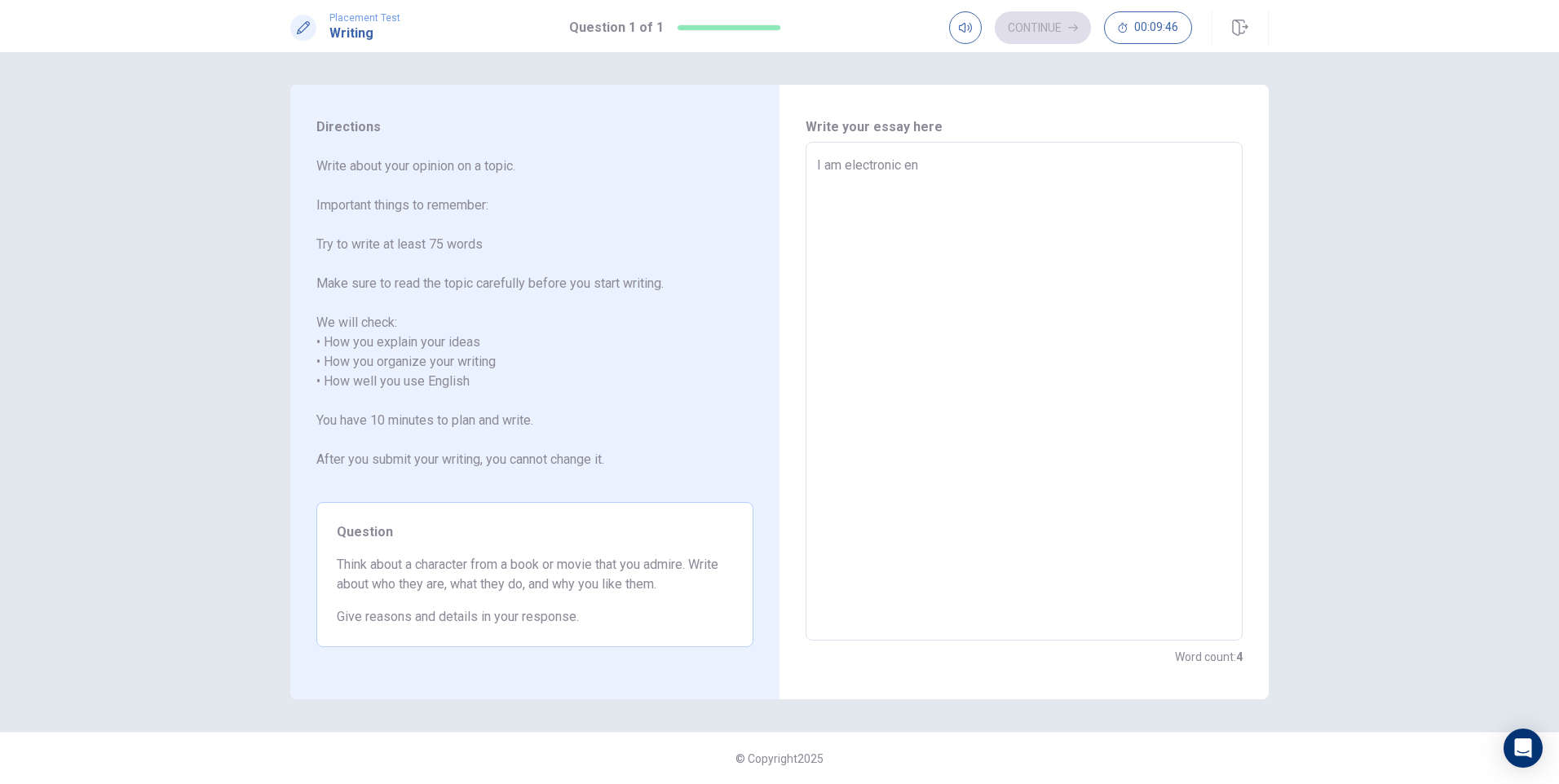 type on "x" 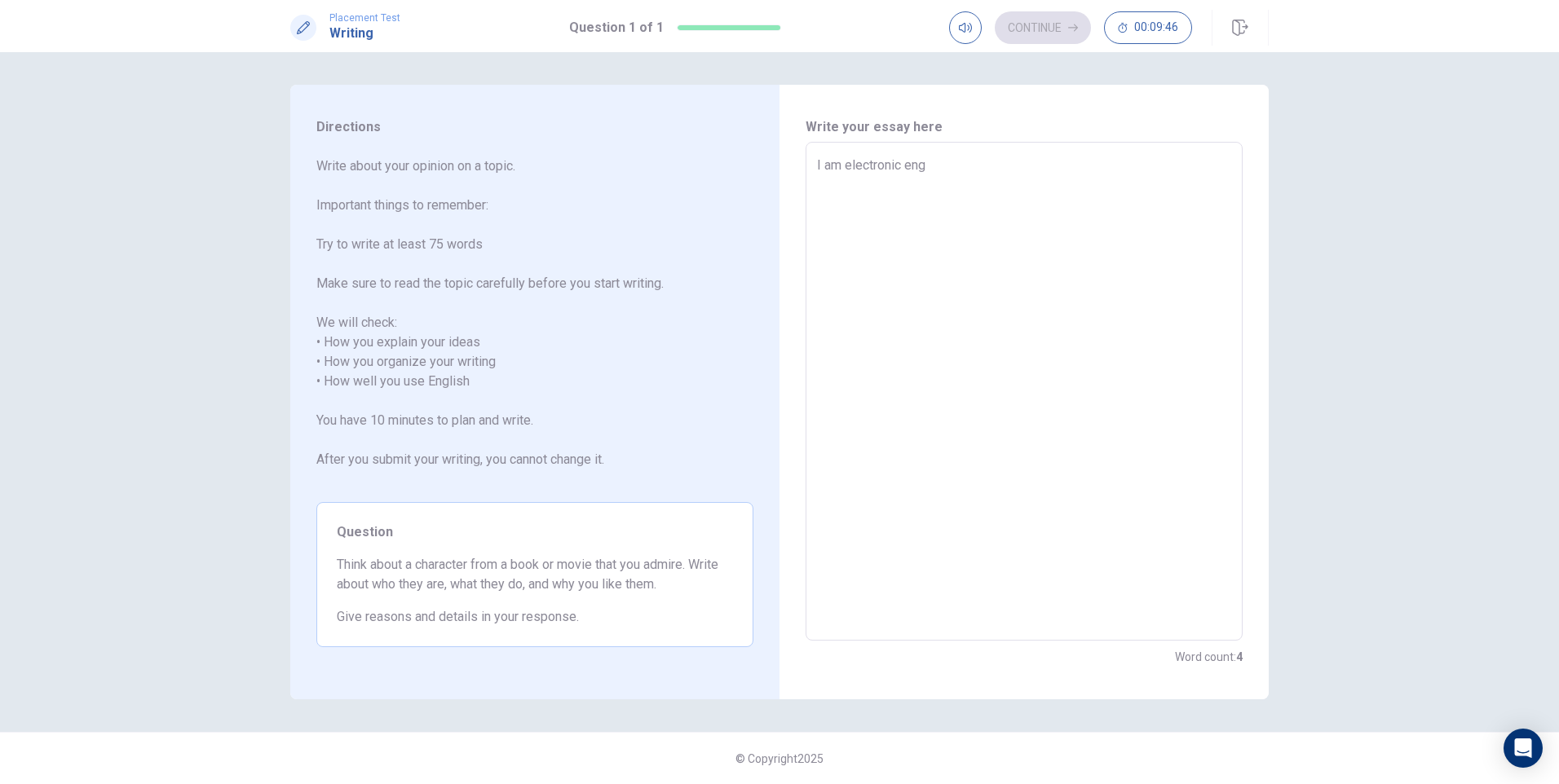 type on "x" 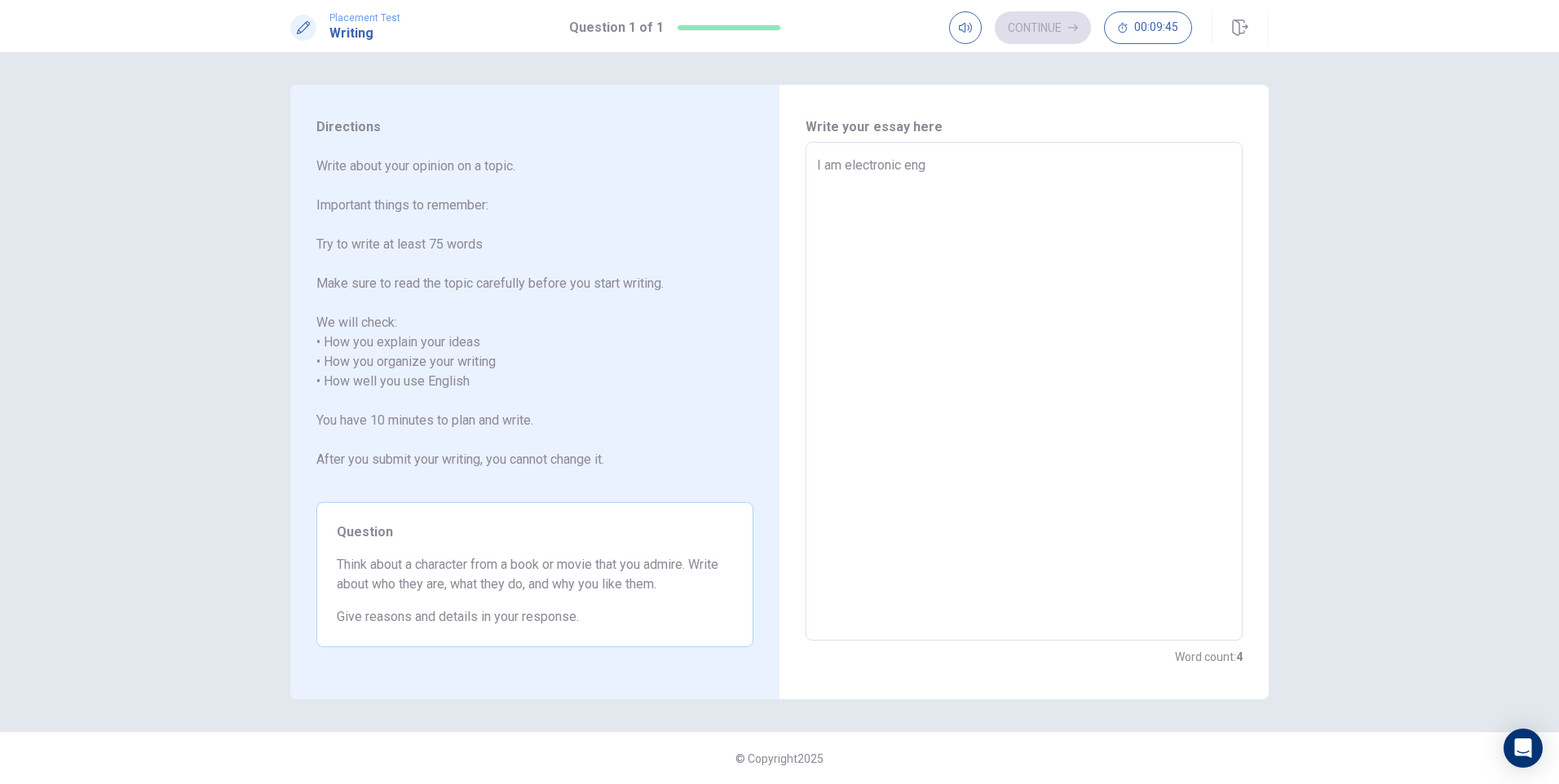 type on "I am electronic engi" 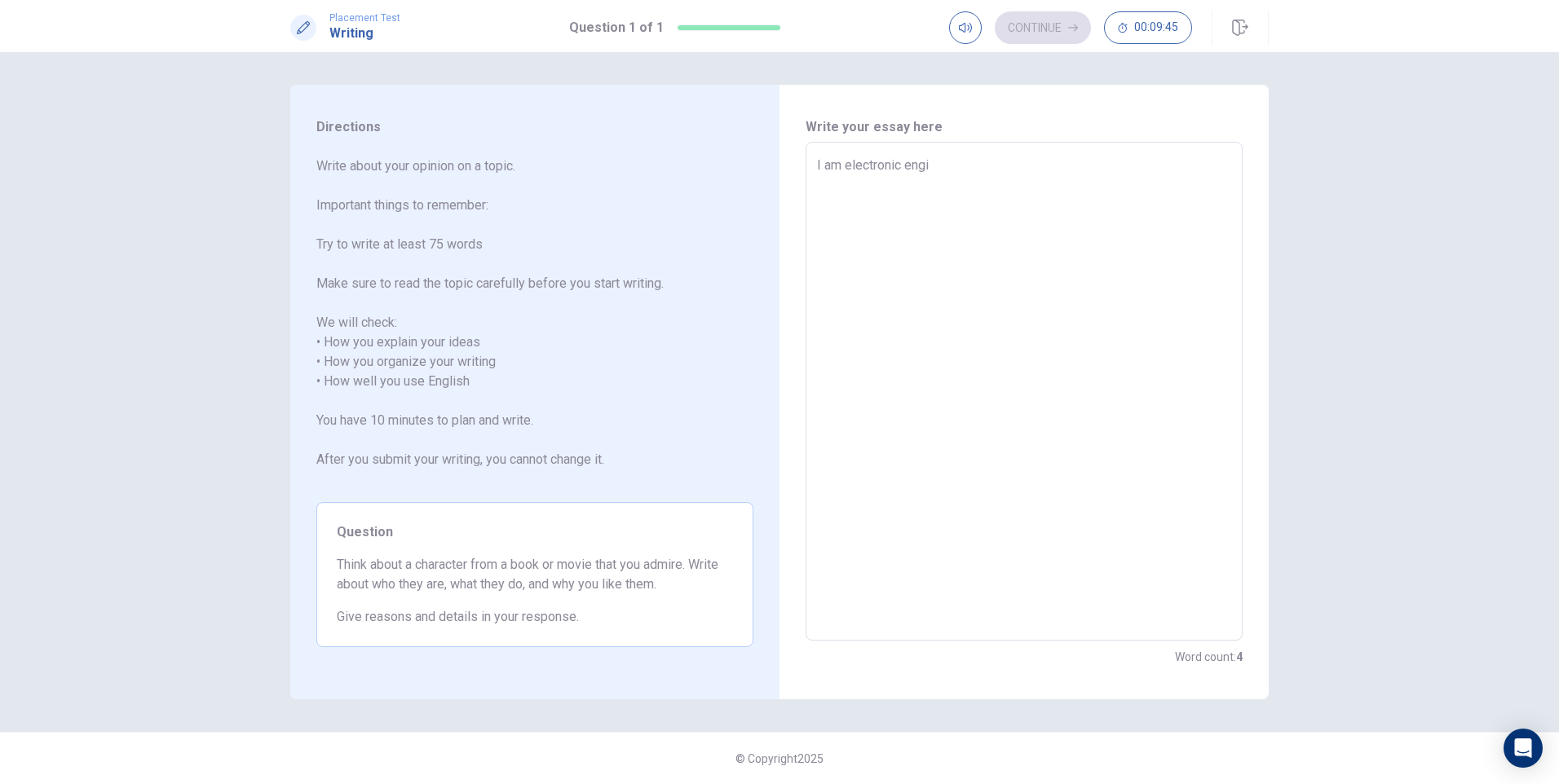 type on "x" 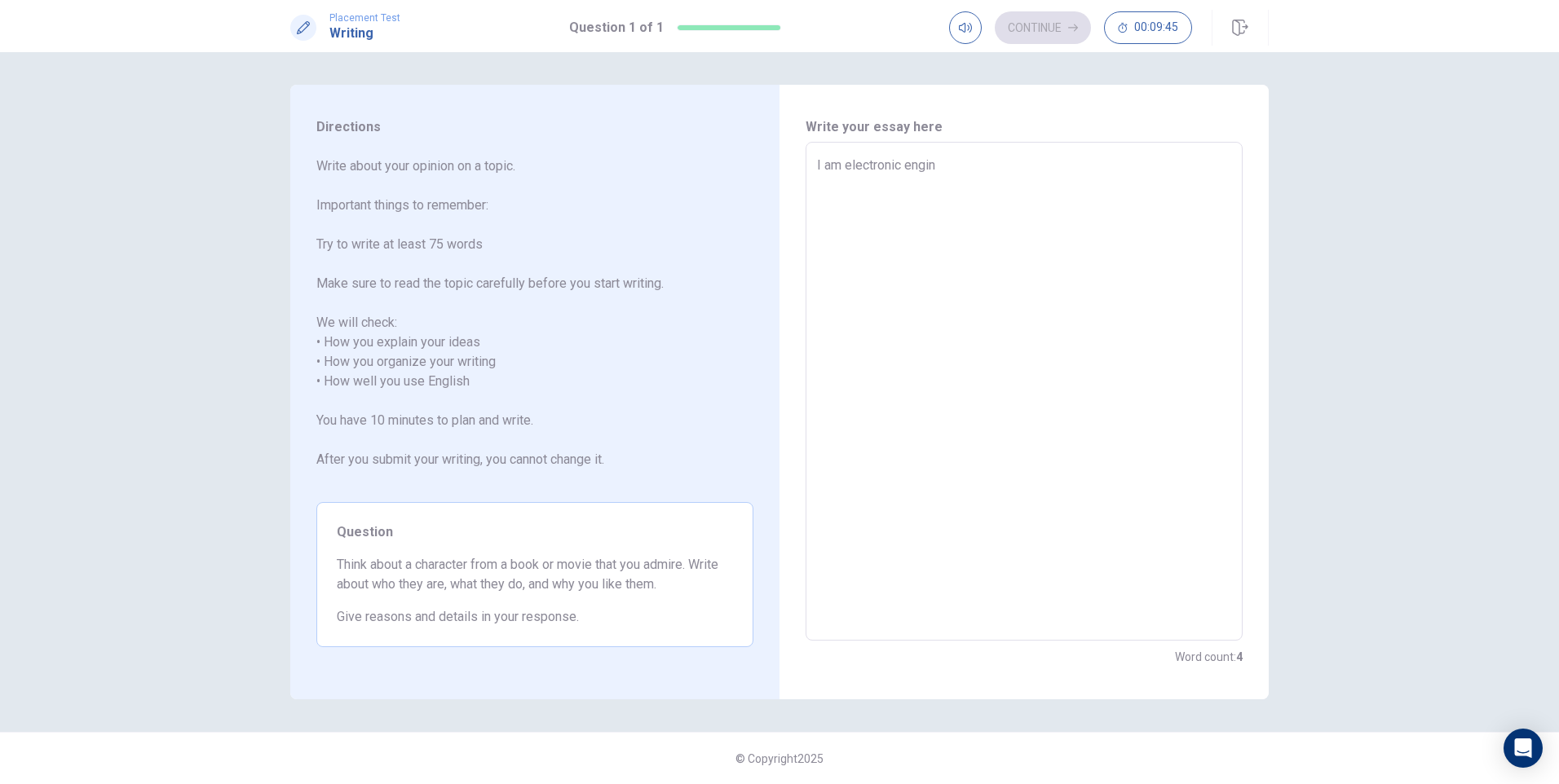 type on "x" 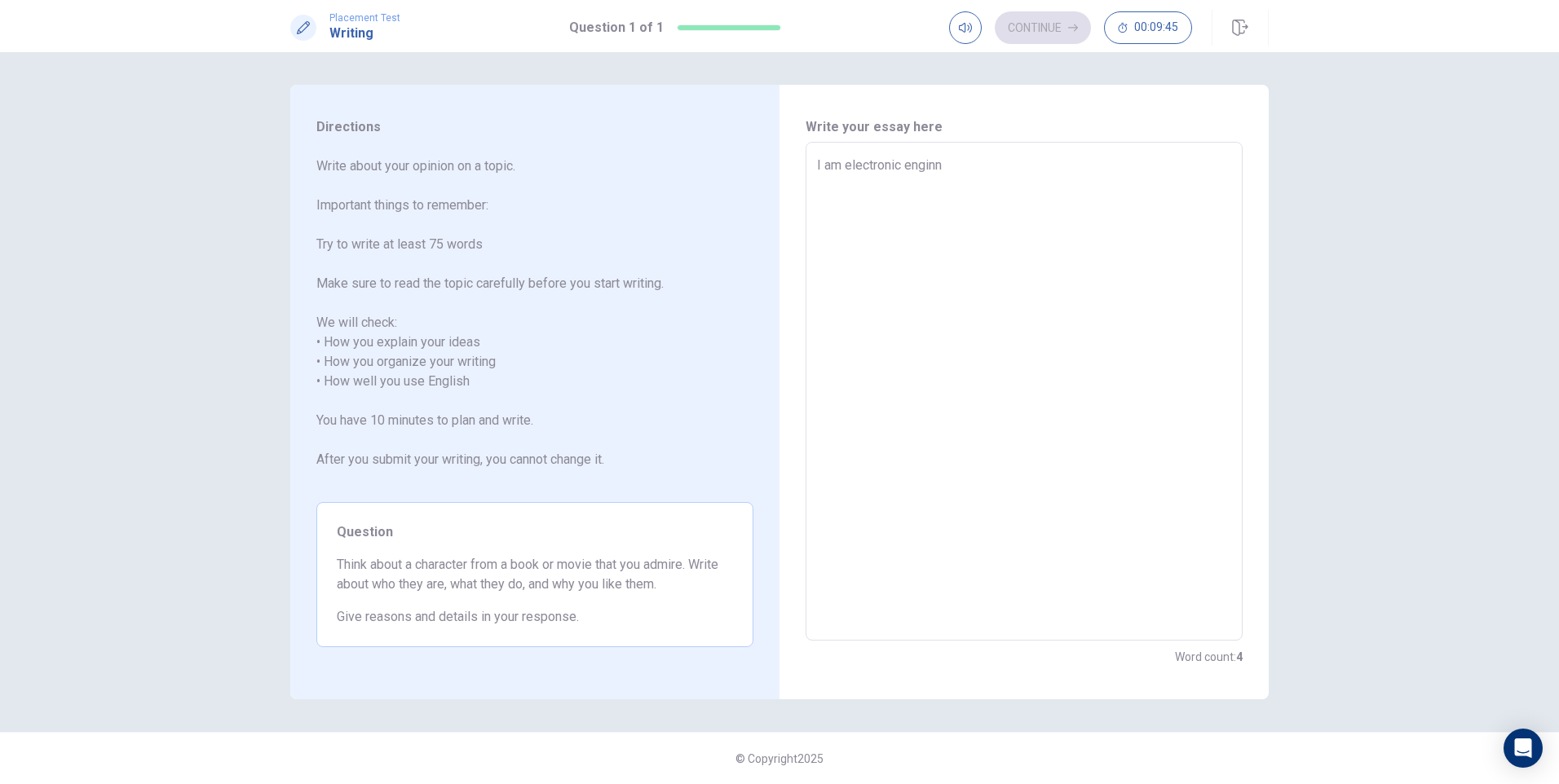 type on "x" 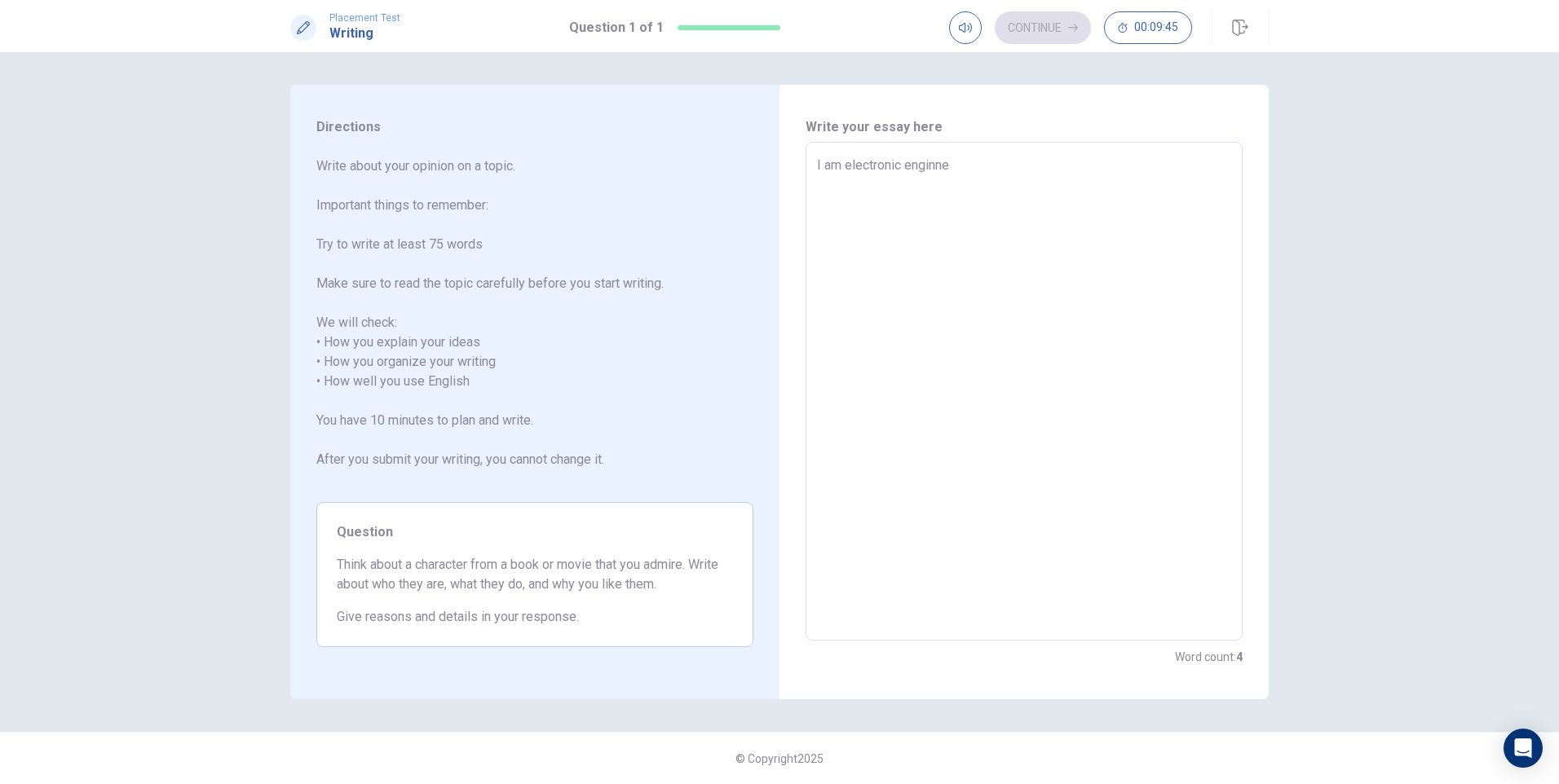 type on "I am electronic enginner" 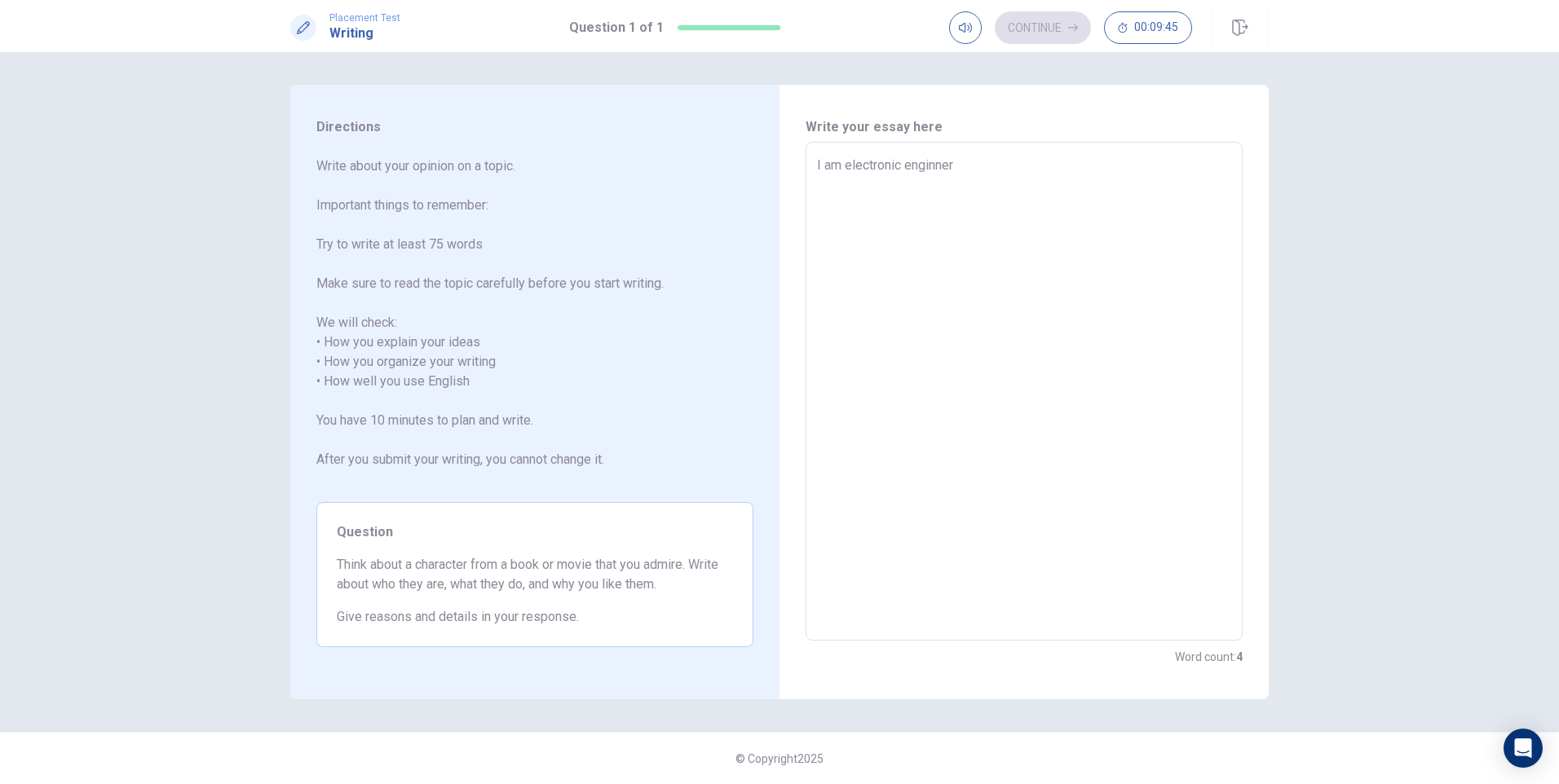type on "x" 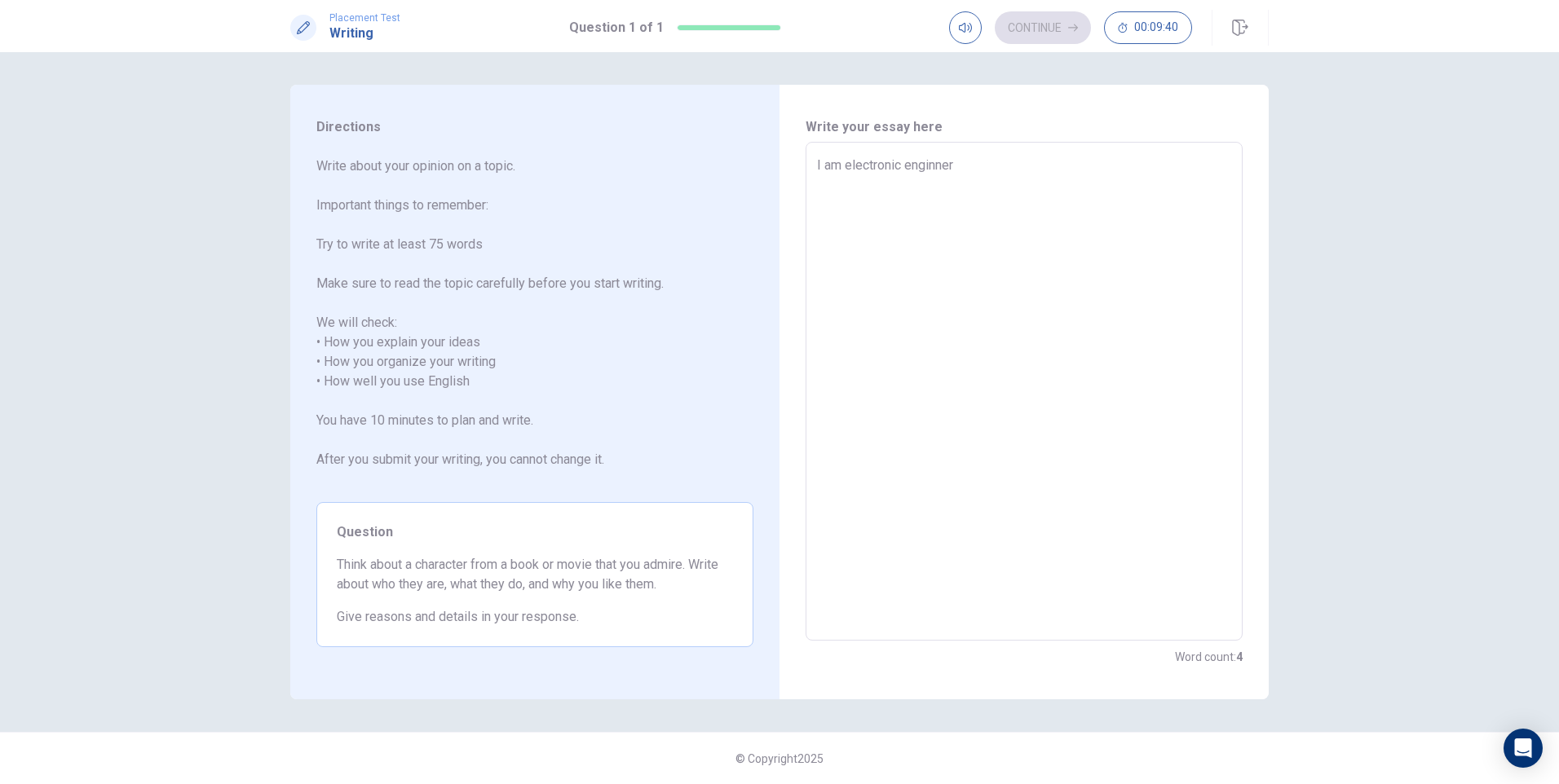 type on "x" 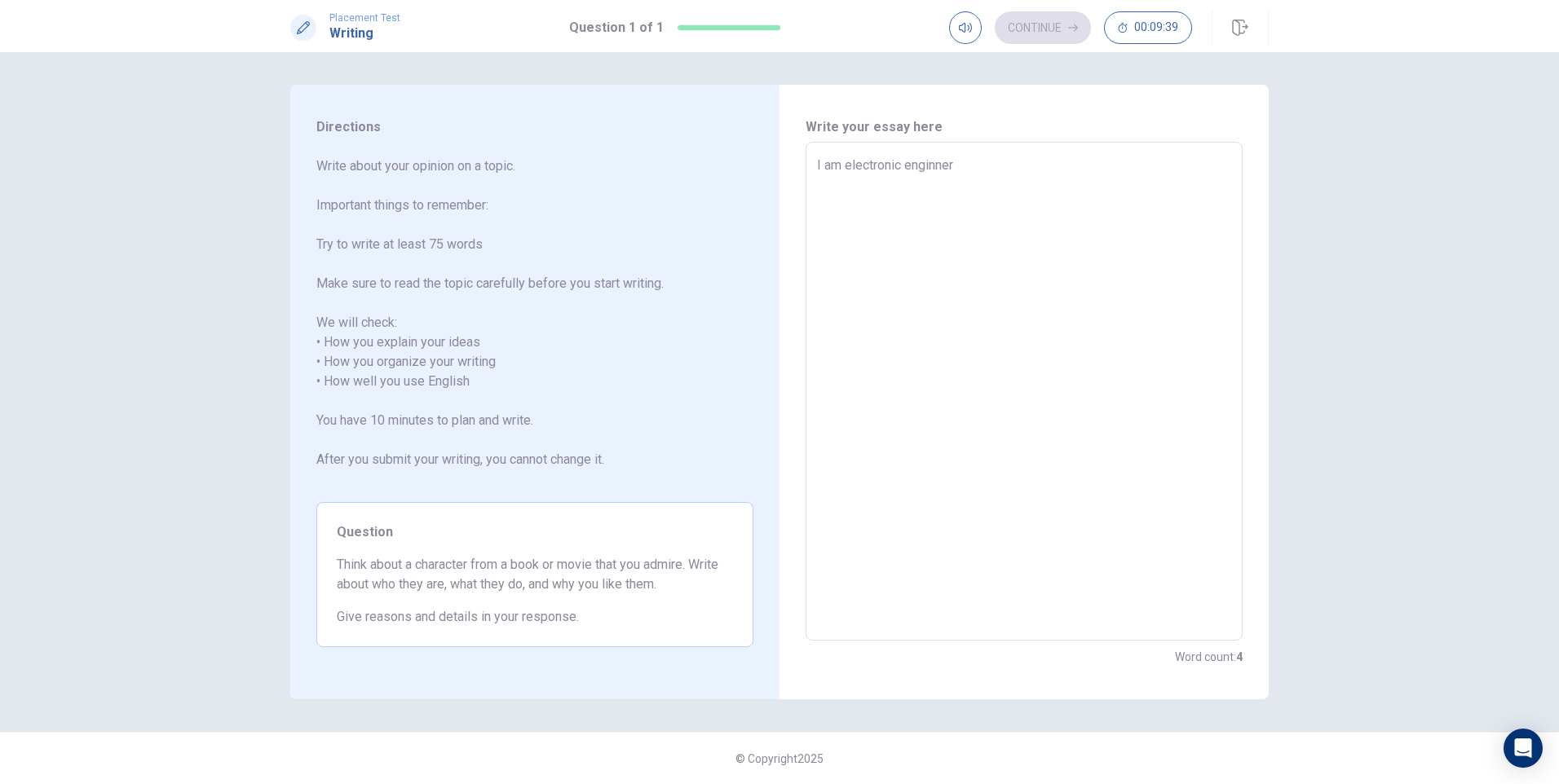 type on "I am electronic enginner" 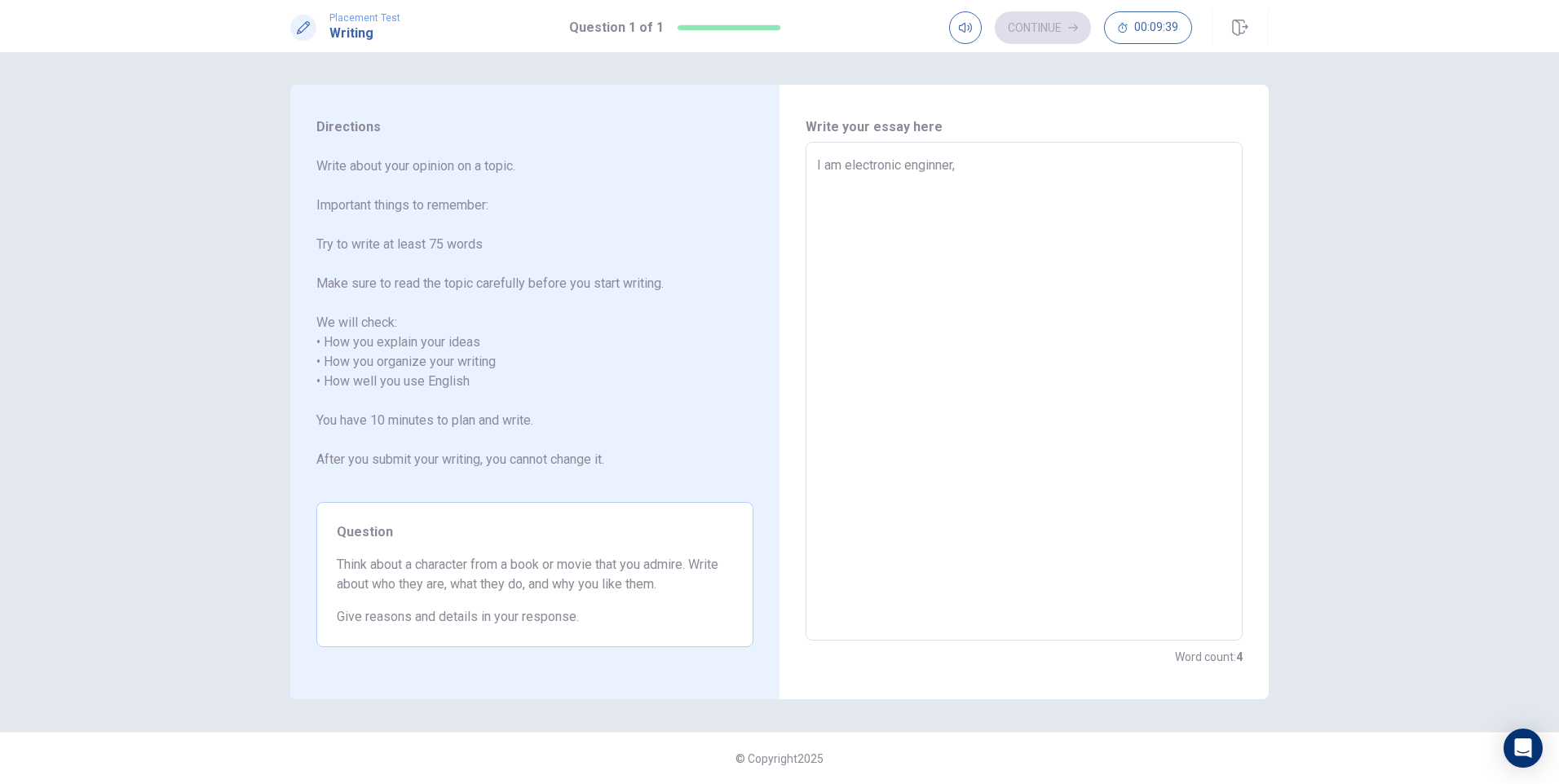 type on "x" 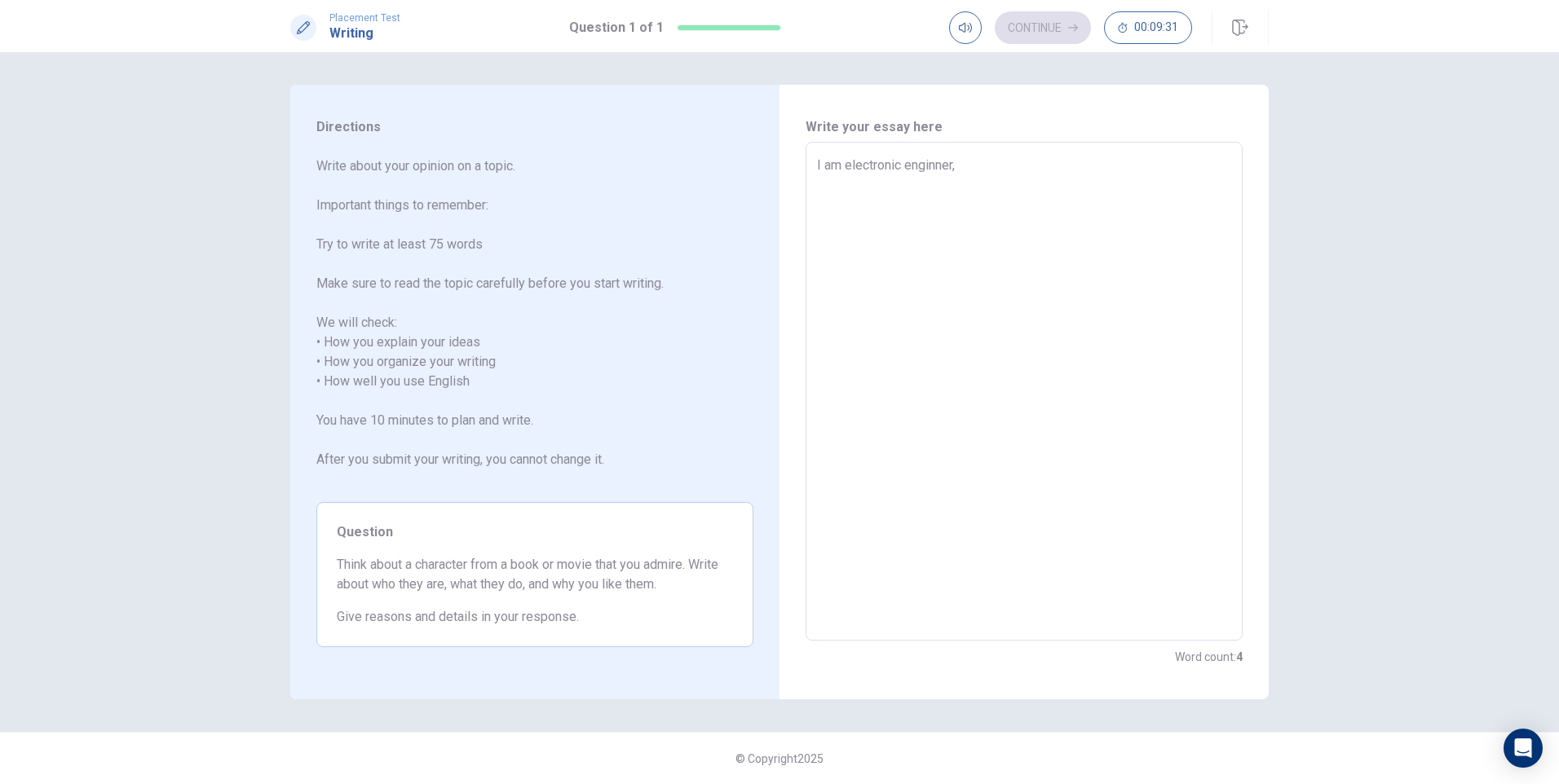 type on "x" 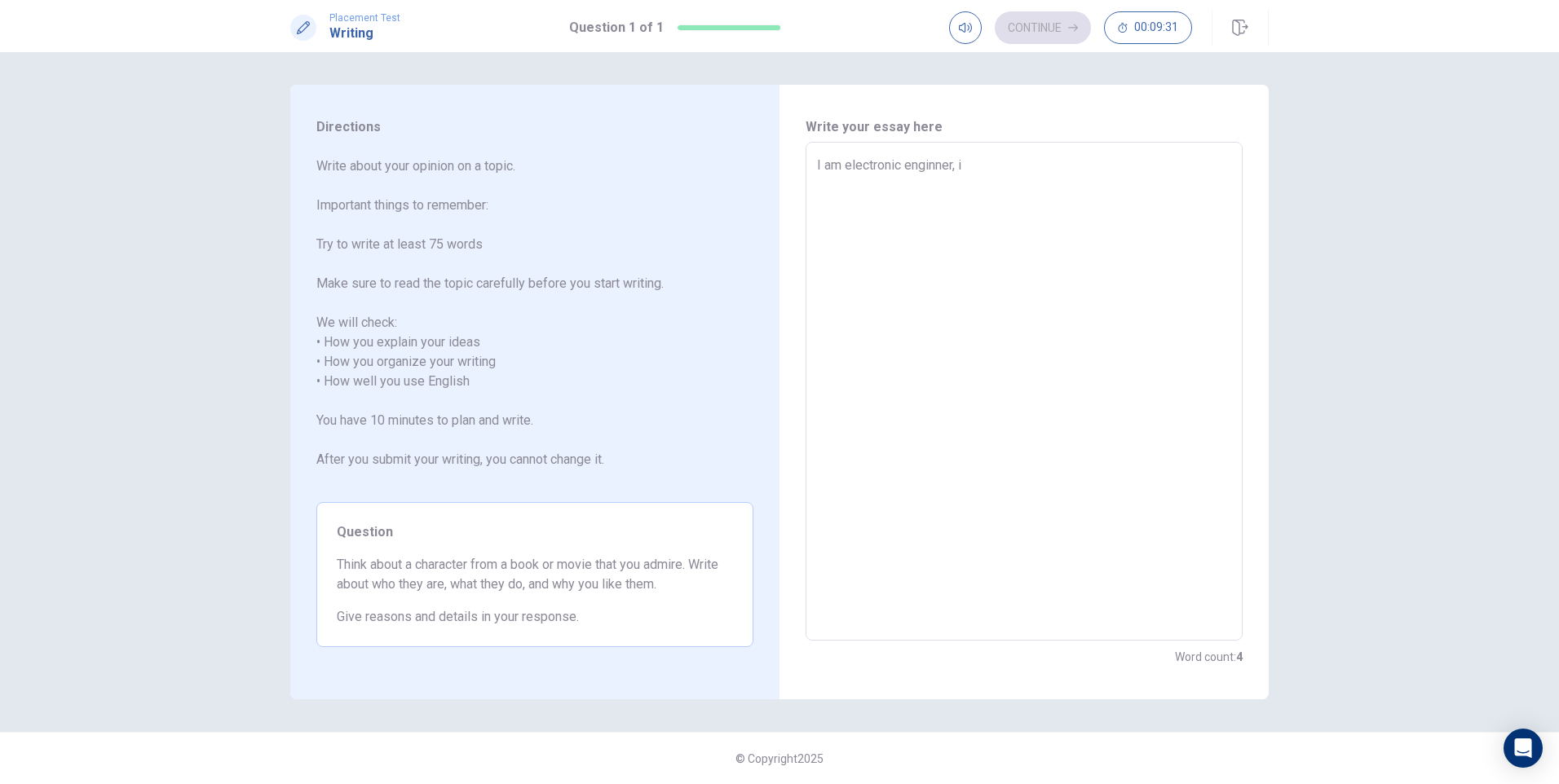 type on "x" 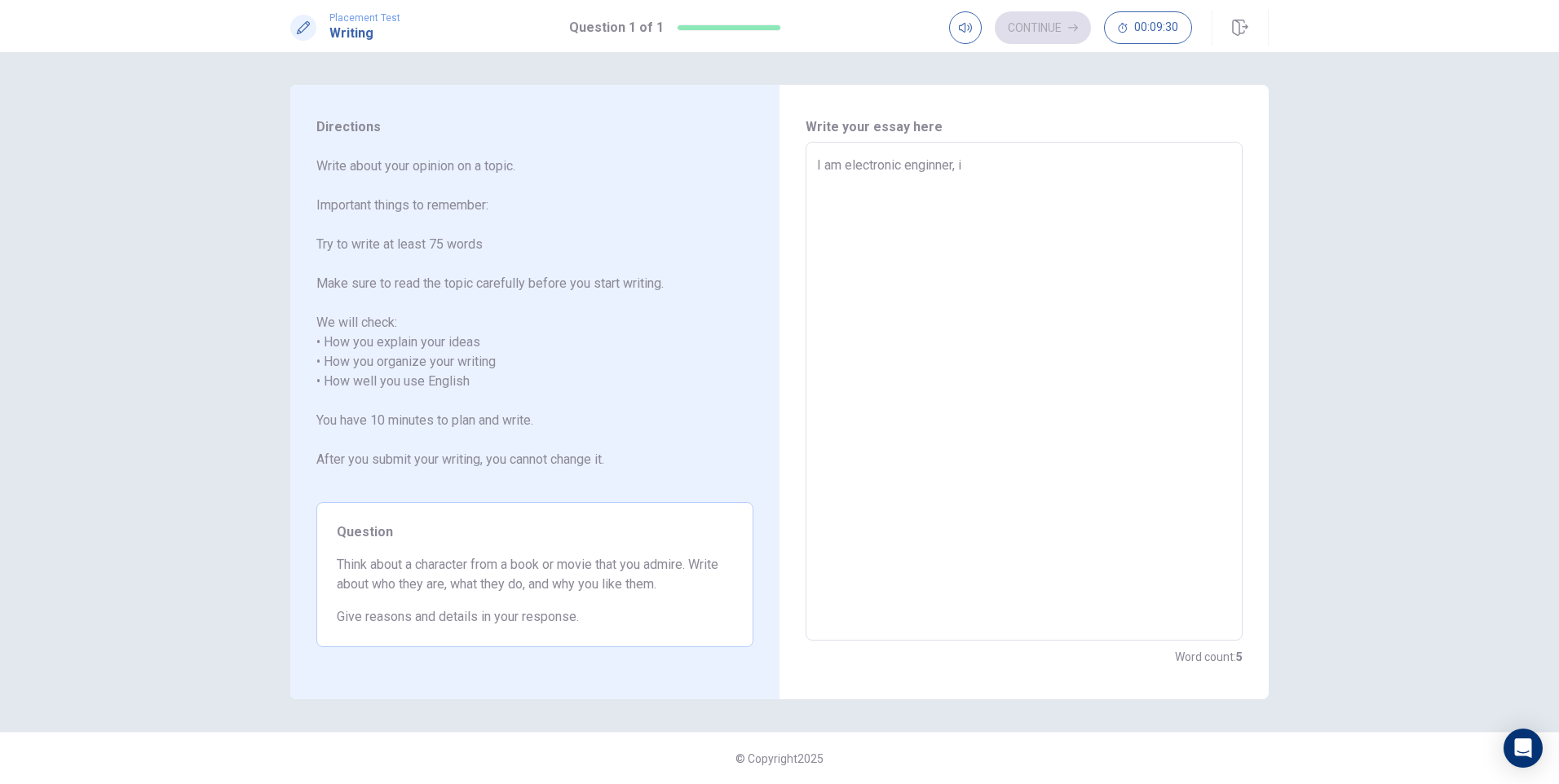 type on "I am electronic enginner, in" 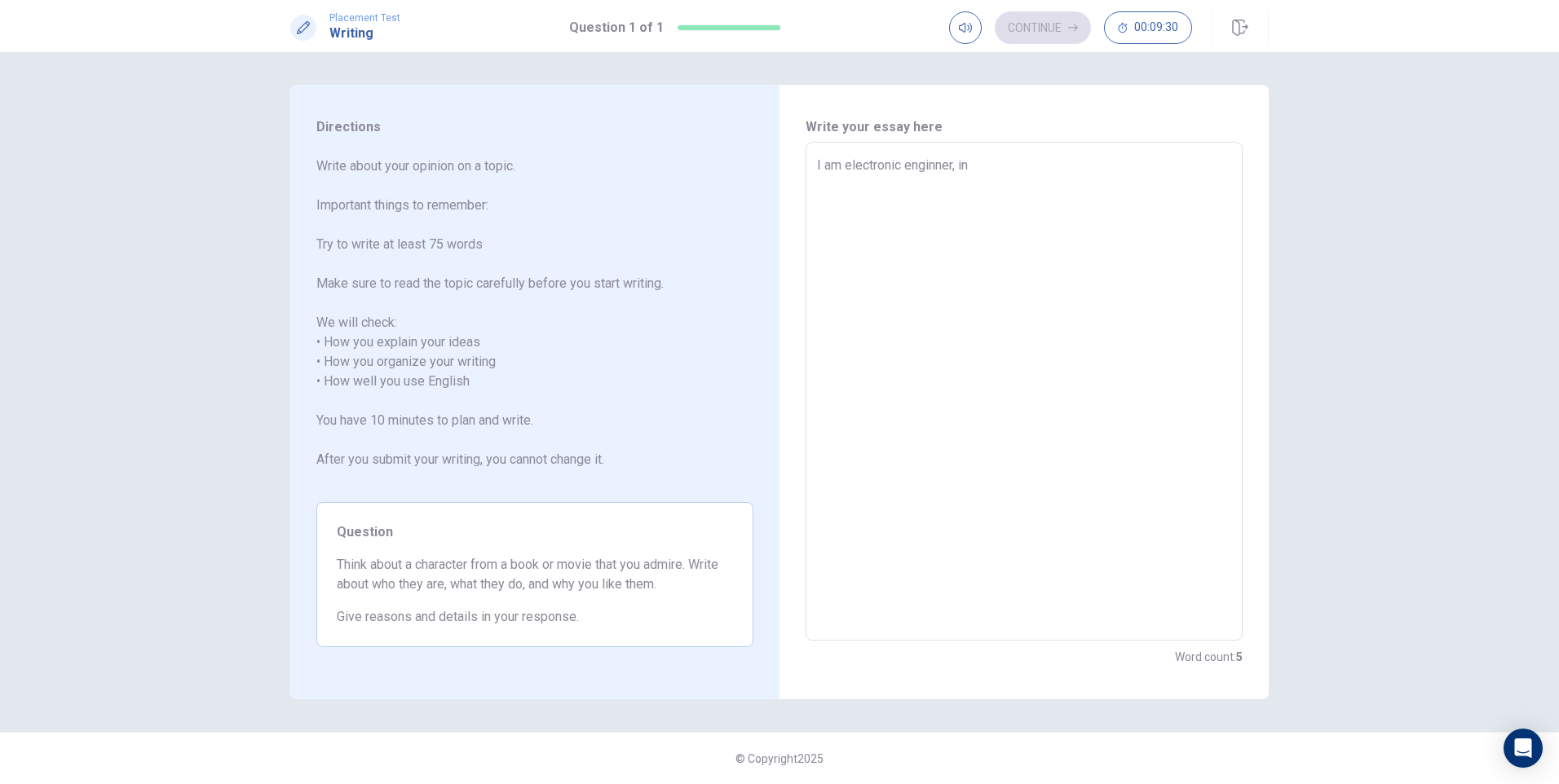 type on "x" 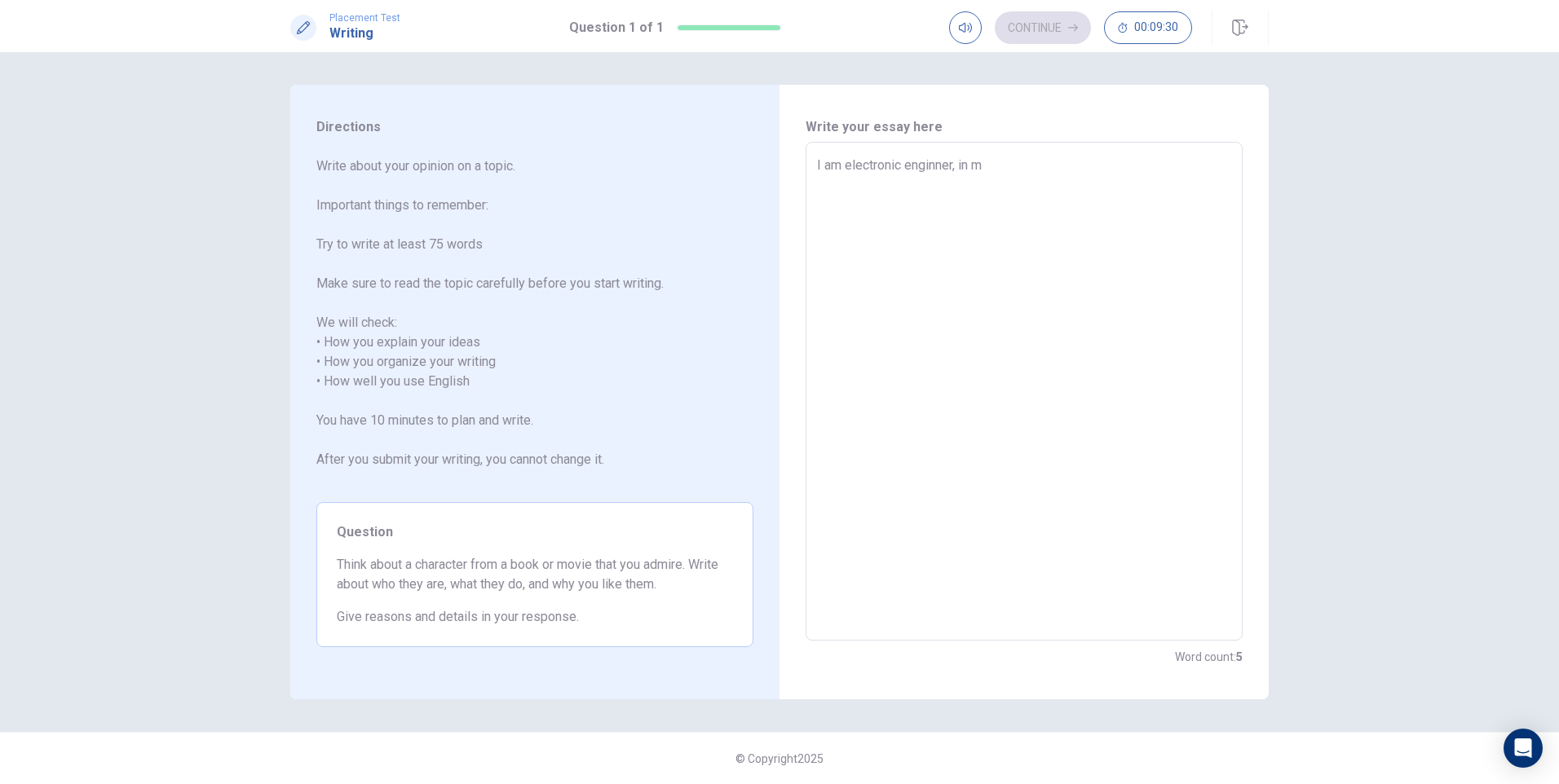 type on "x" 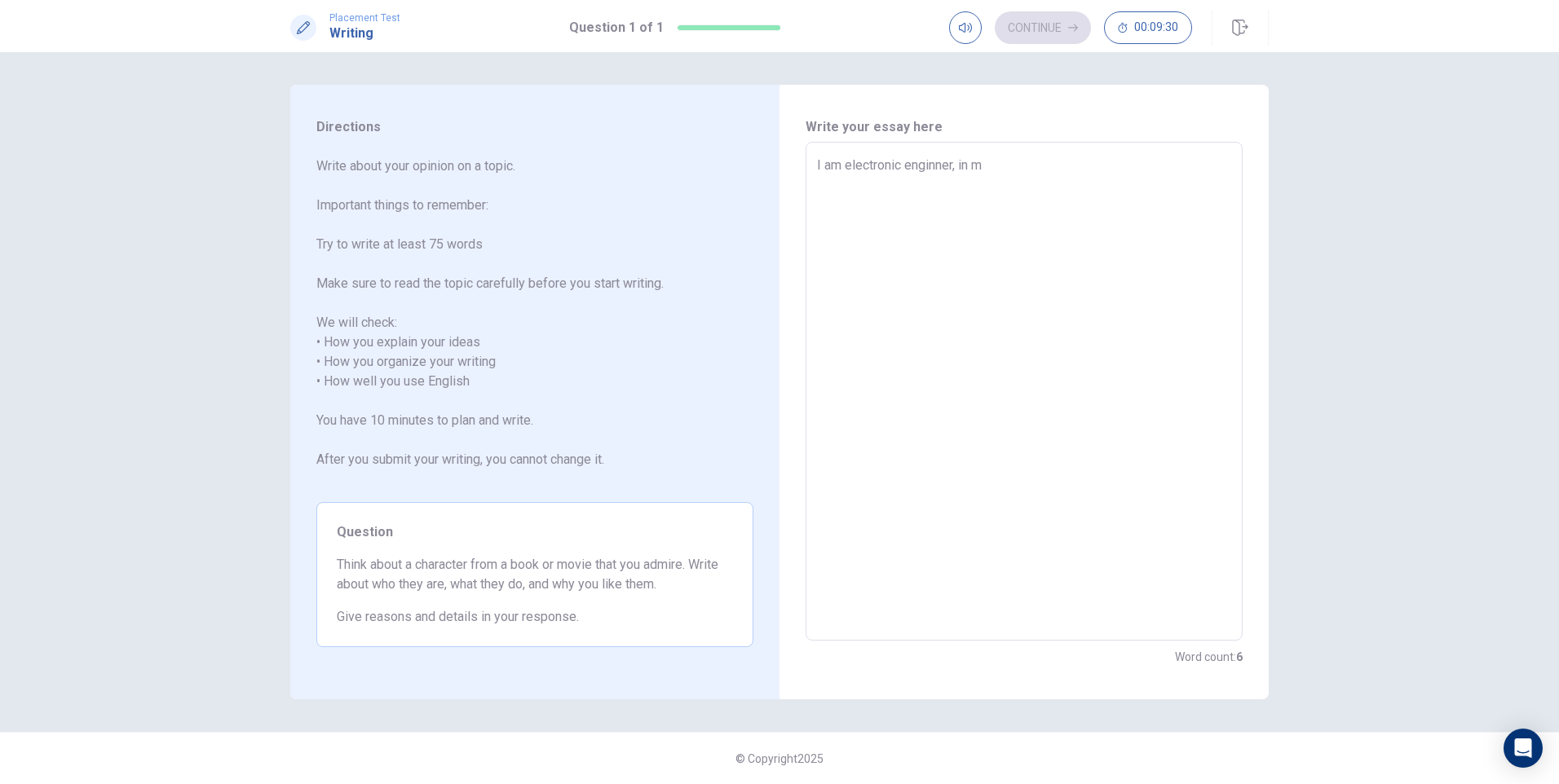 type on "I am electronic enginner, in my" 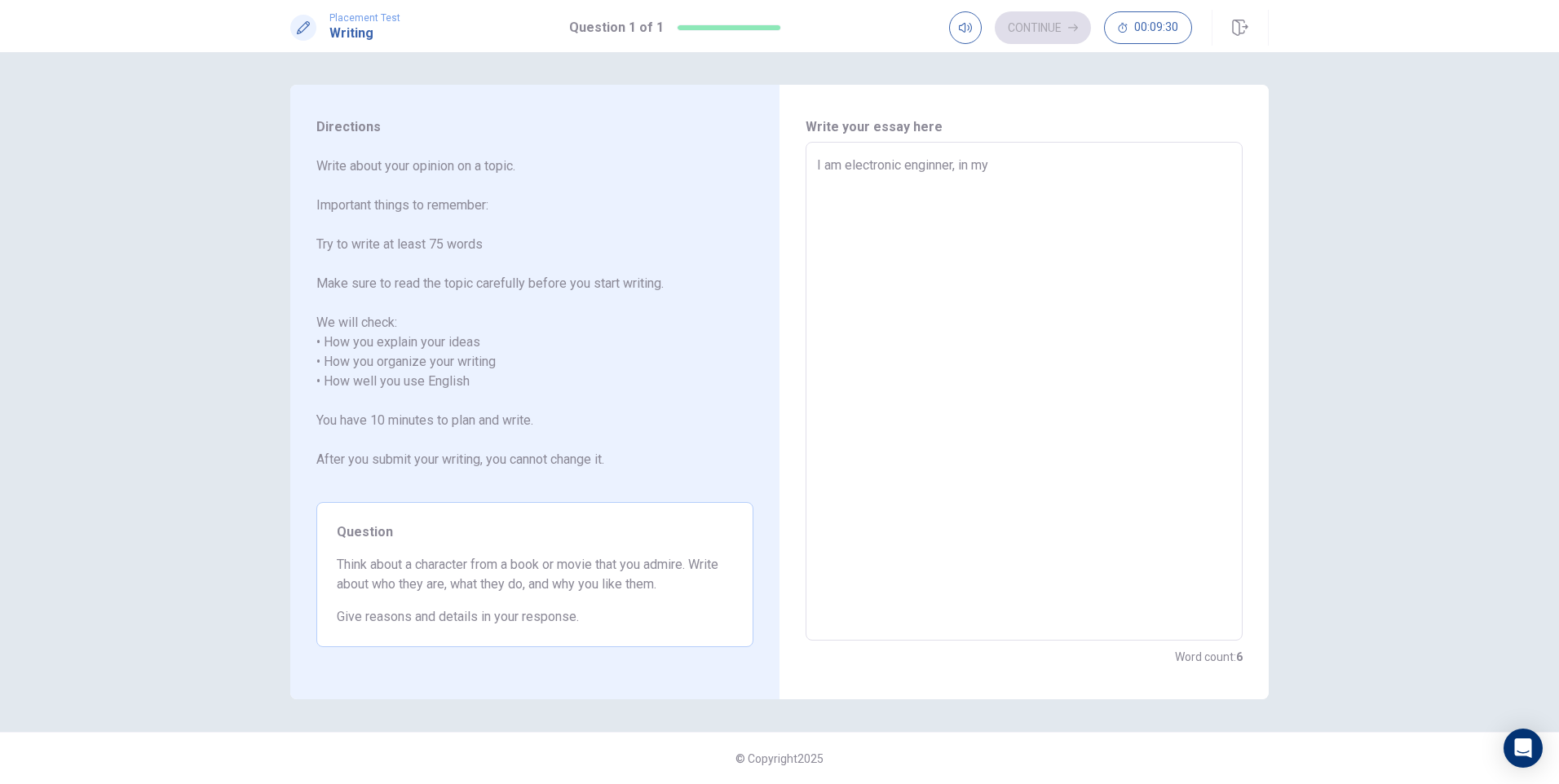 type on "x" 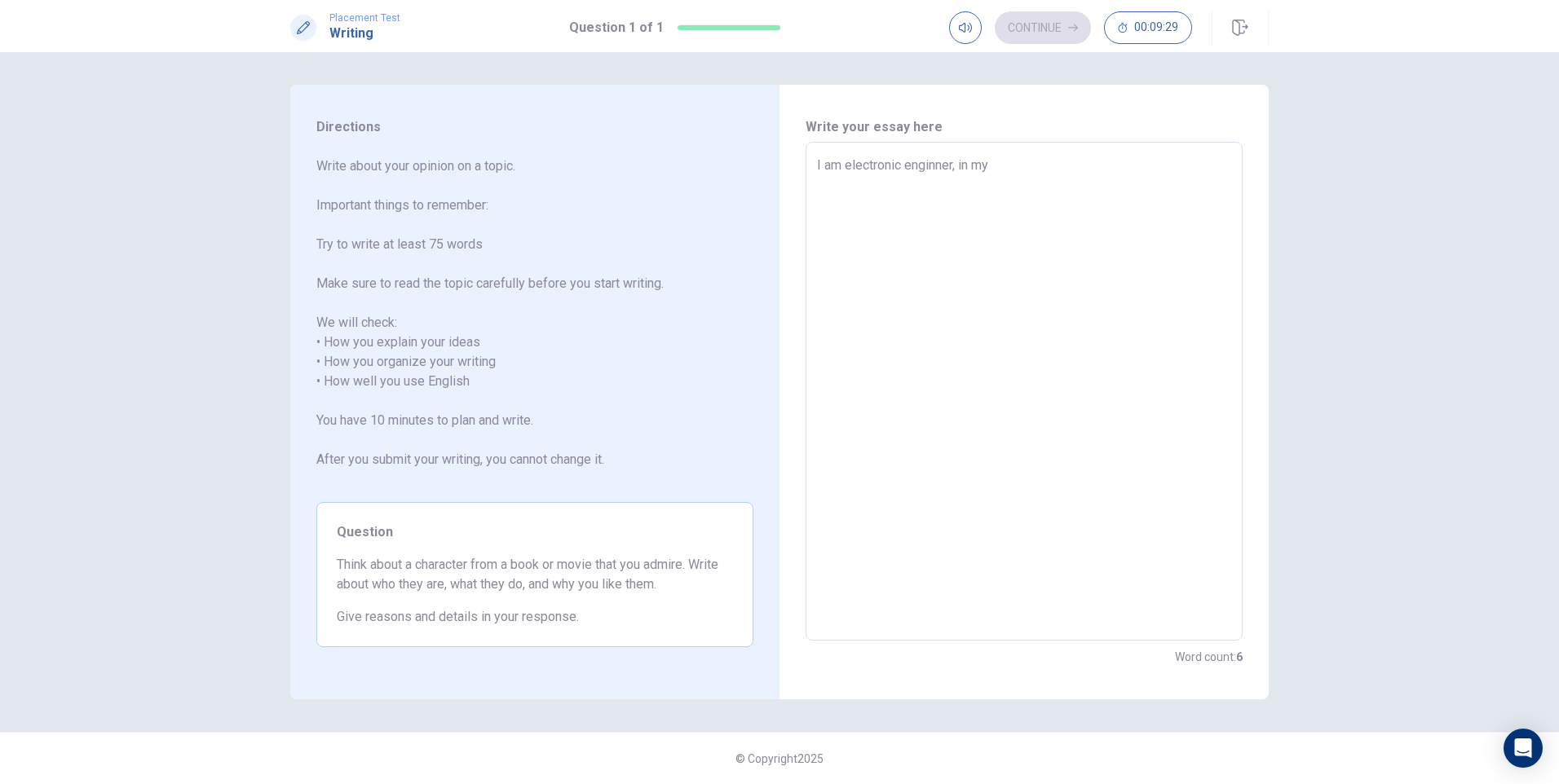 type on "x" 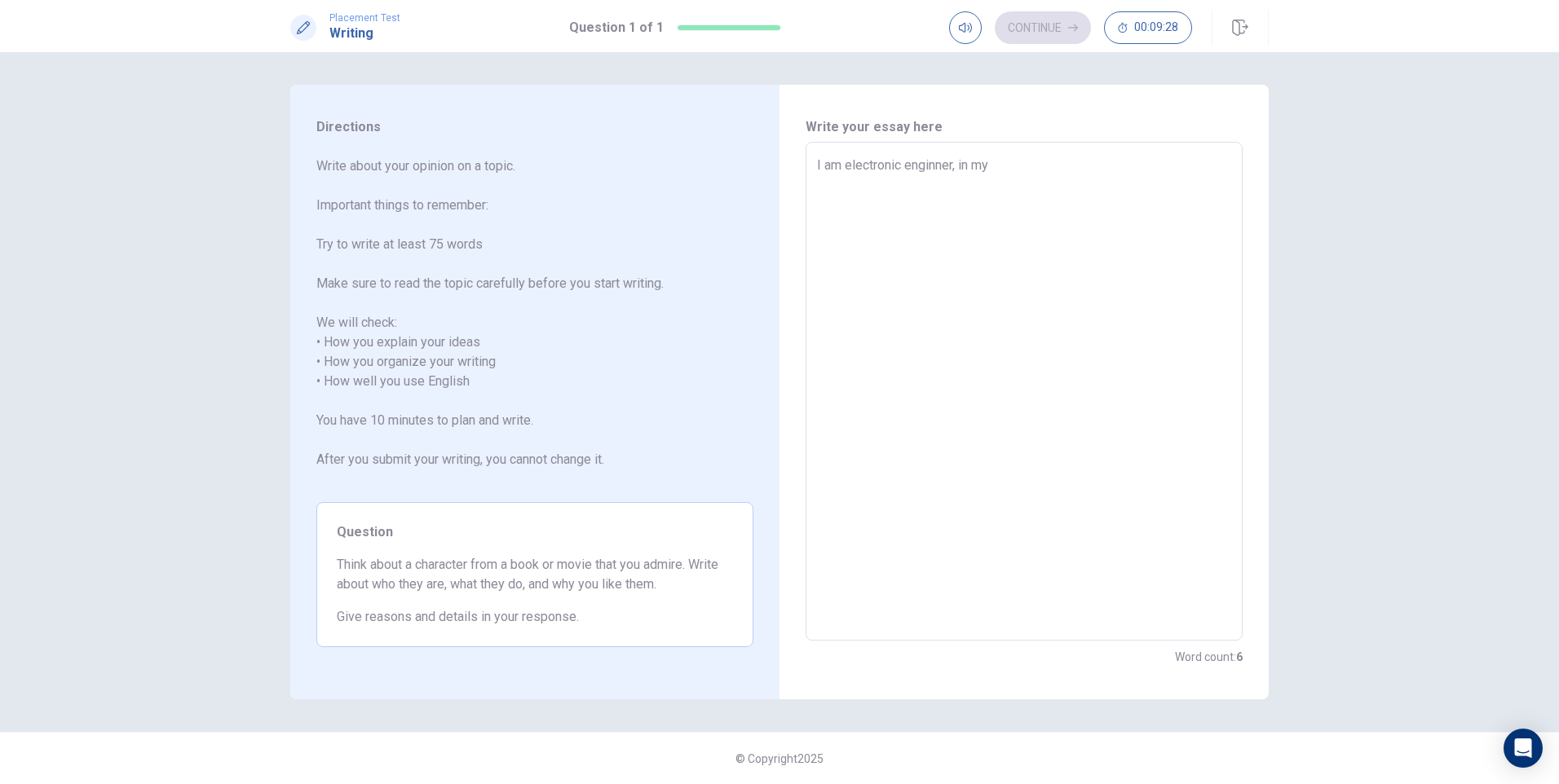 type on "I am electronic enginner, in my w" 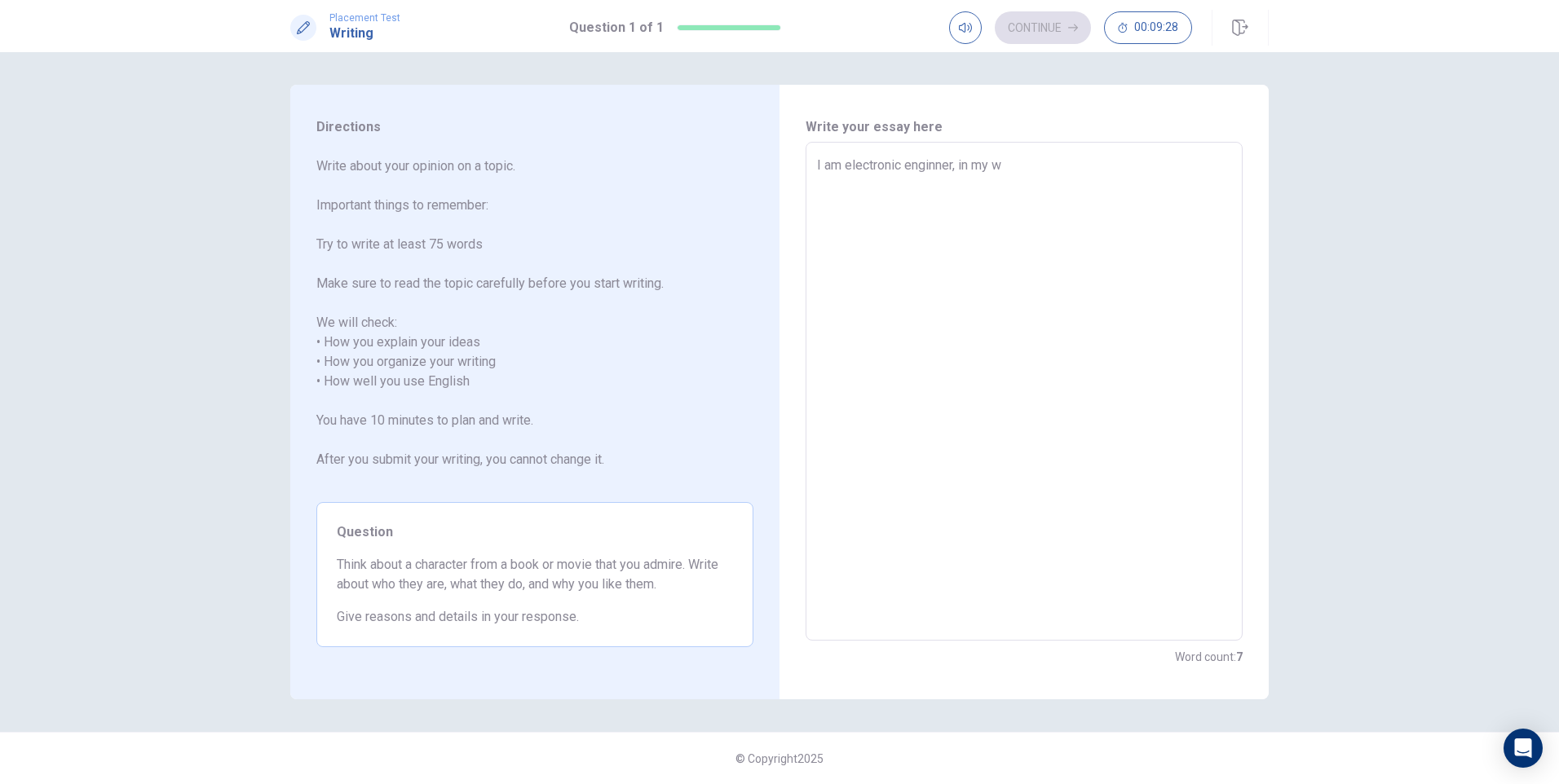 type on "x" 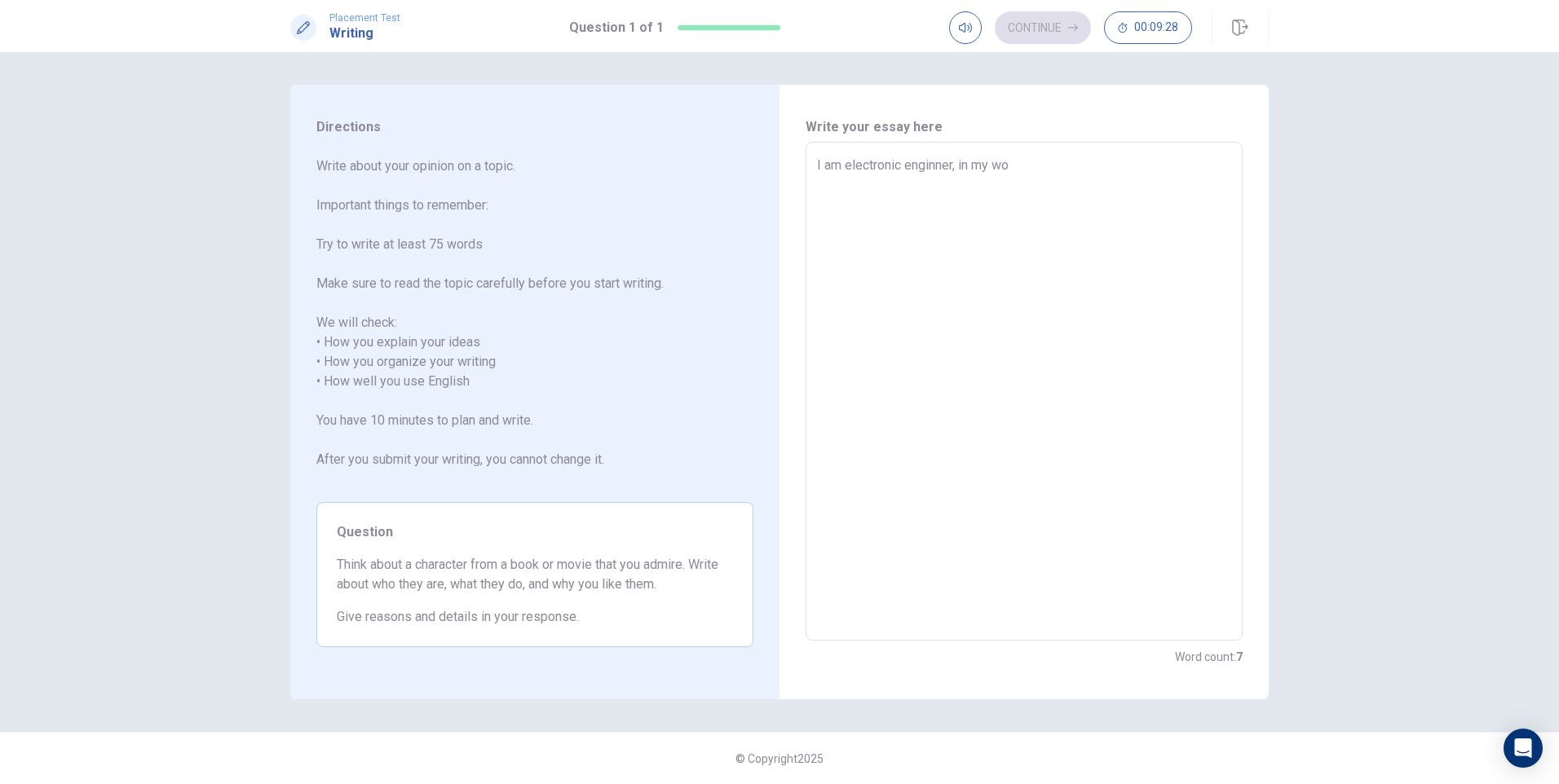 type on "x" 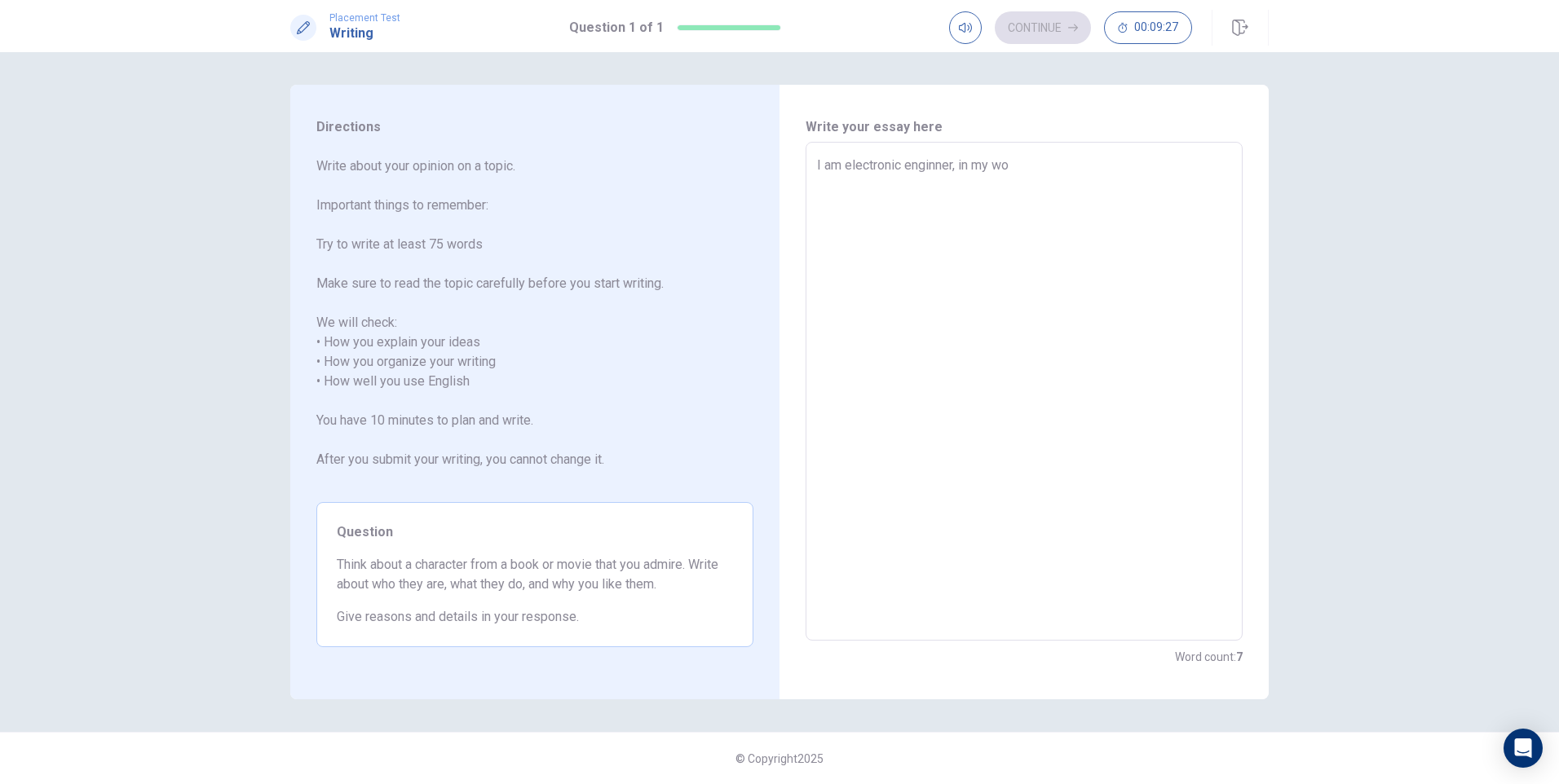 type on "I am electronic enginner, in my wor" 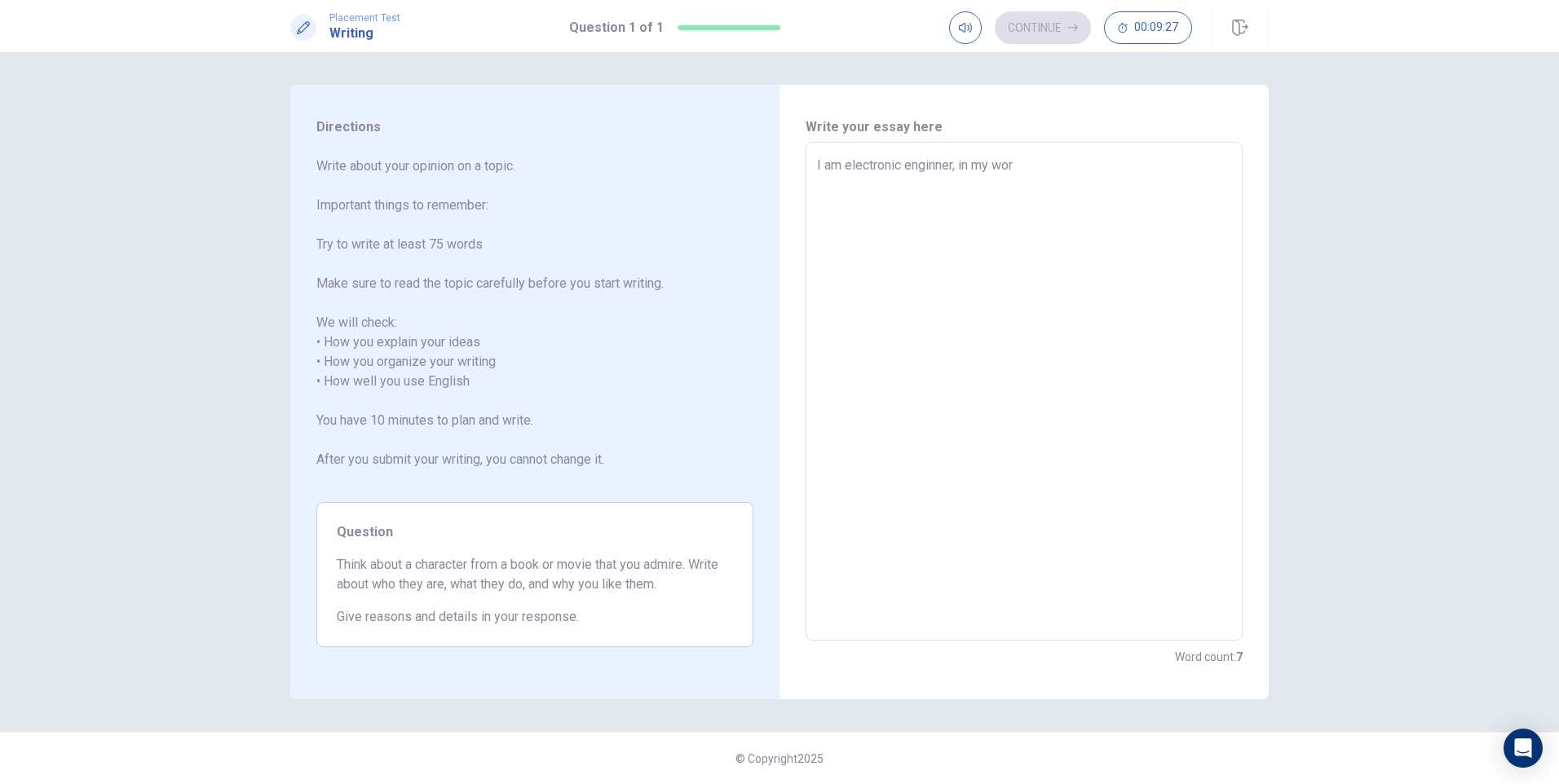 type on "x" 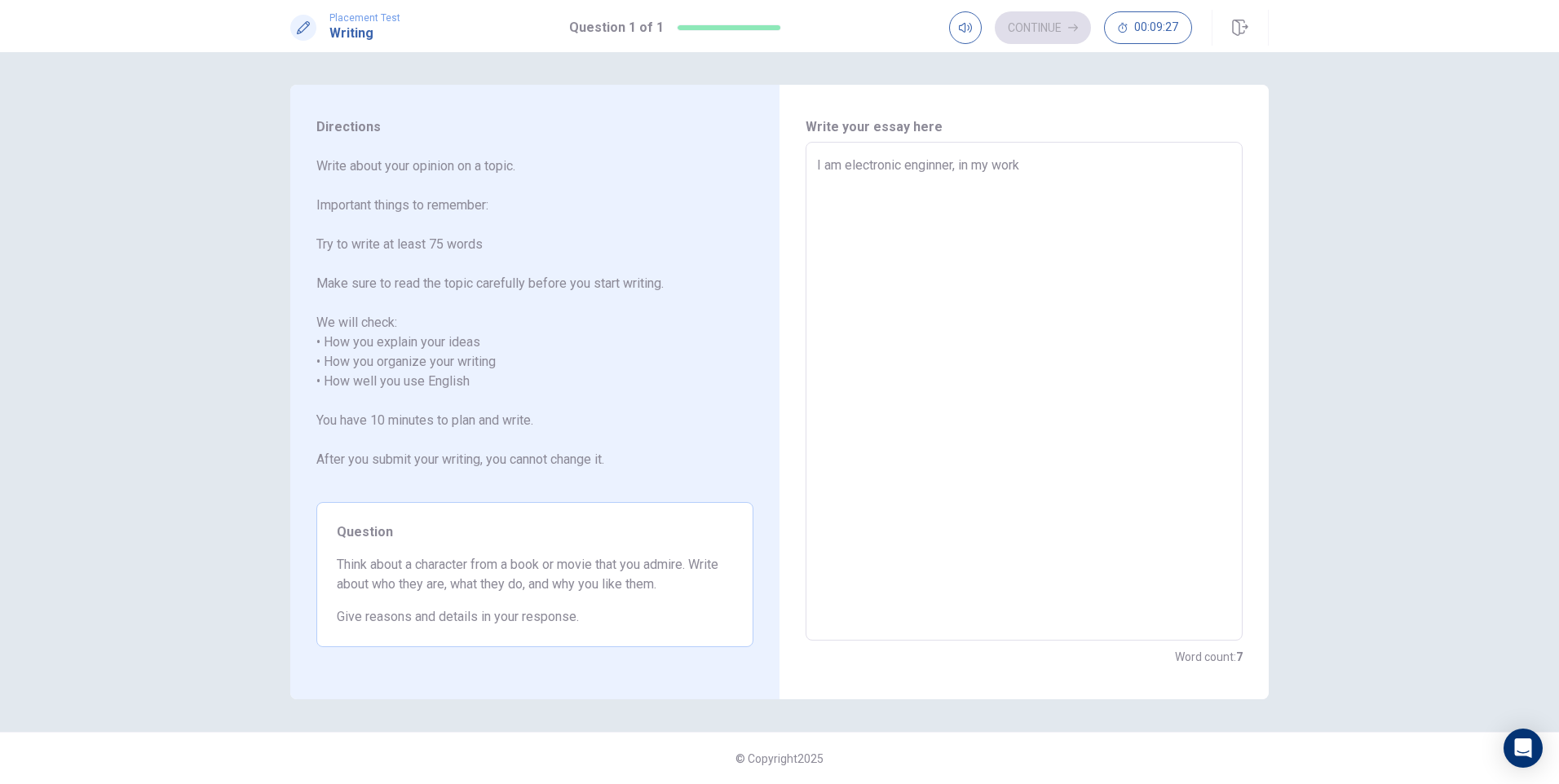 type on "x" 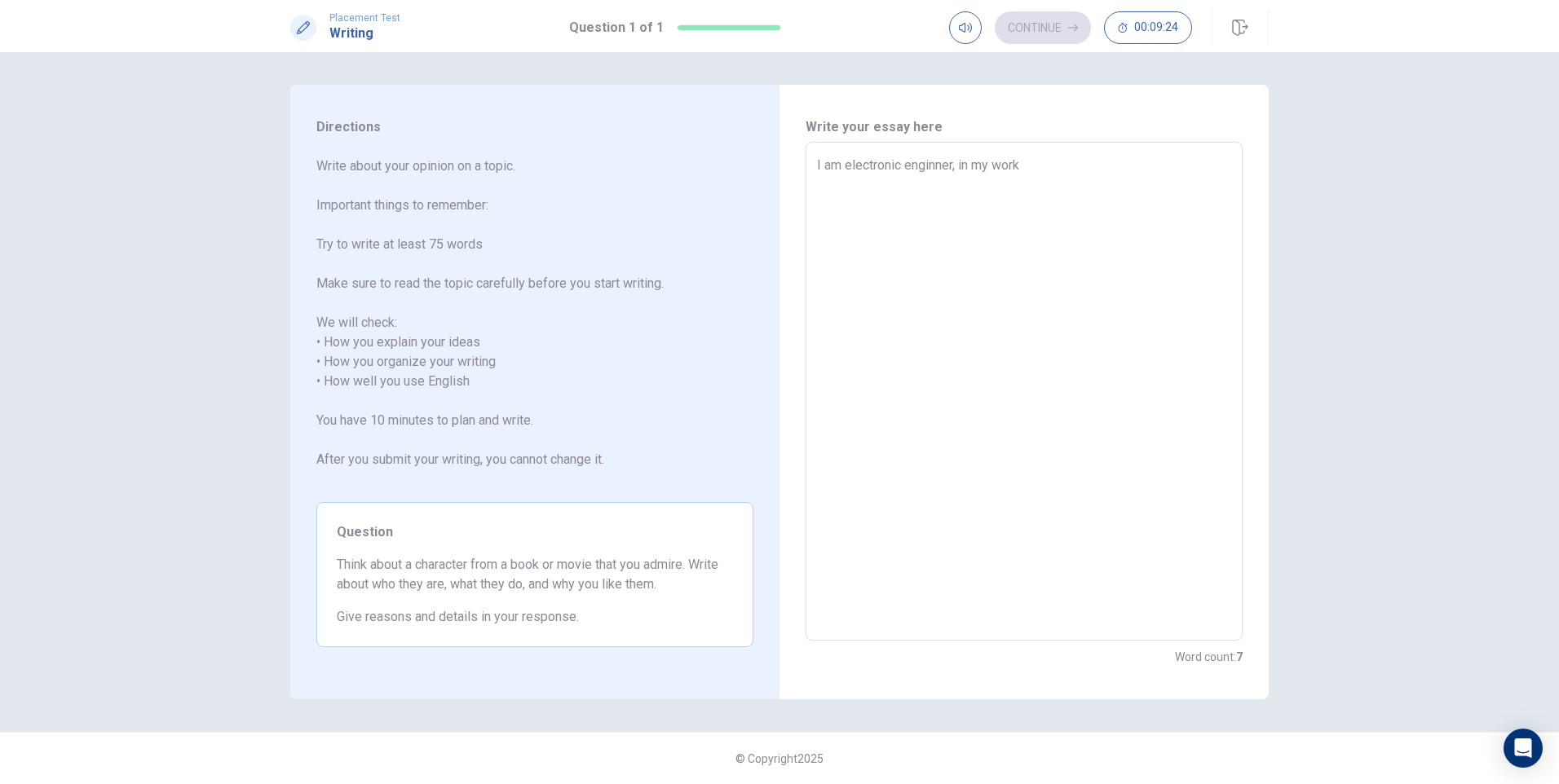 type on "x" 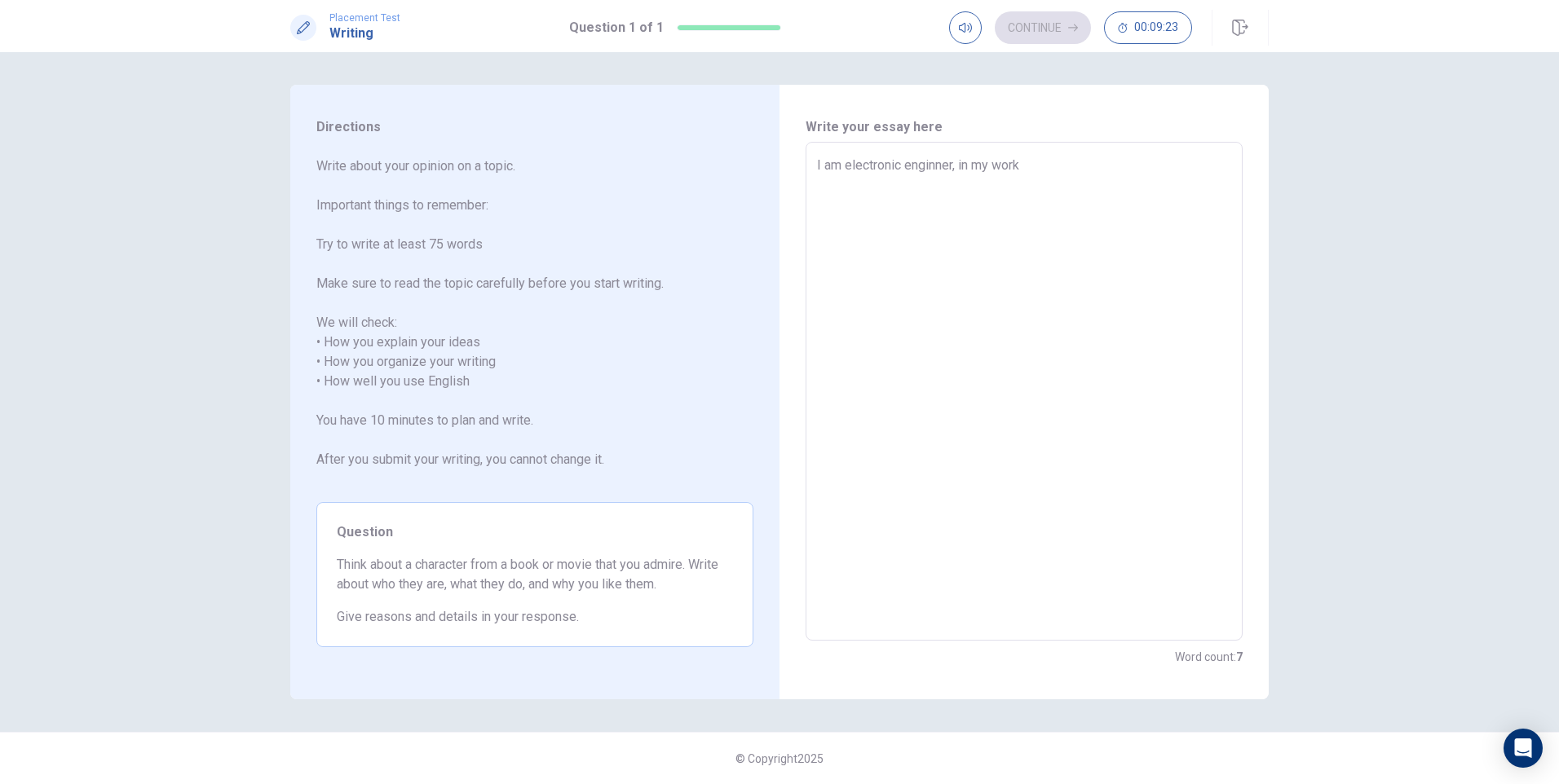 type on "I am electronic enginner, in my work h" 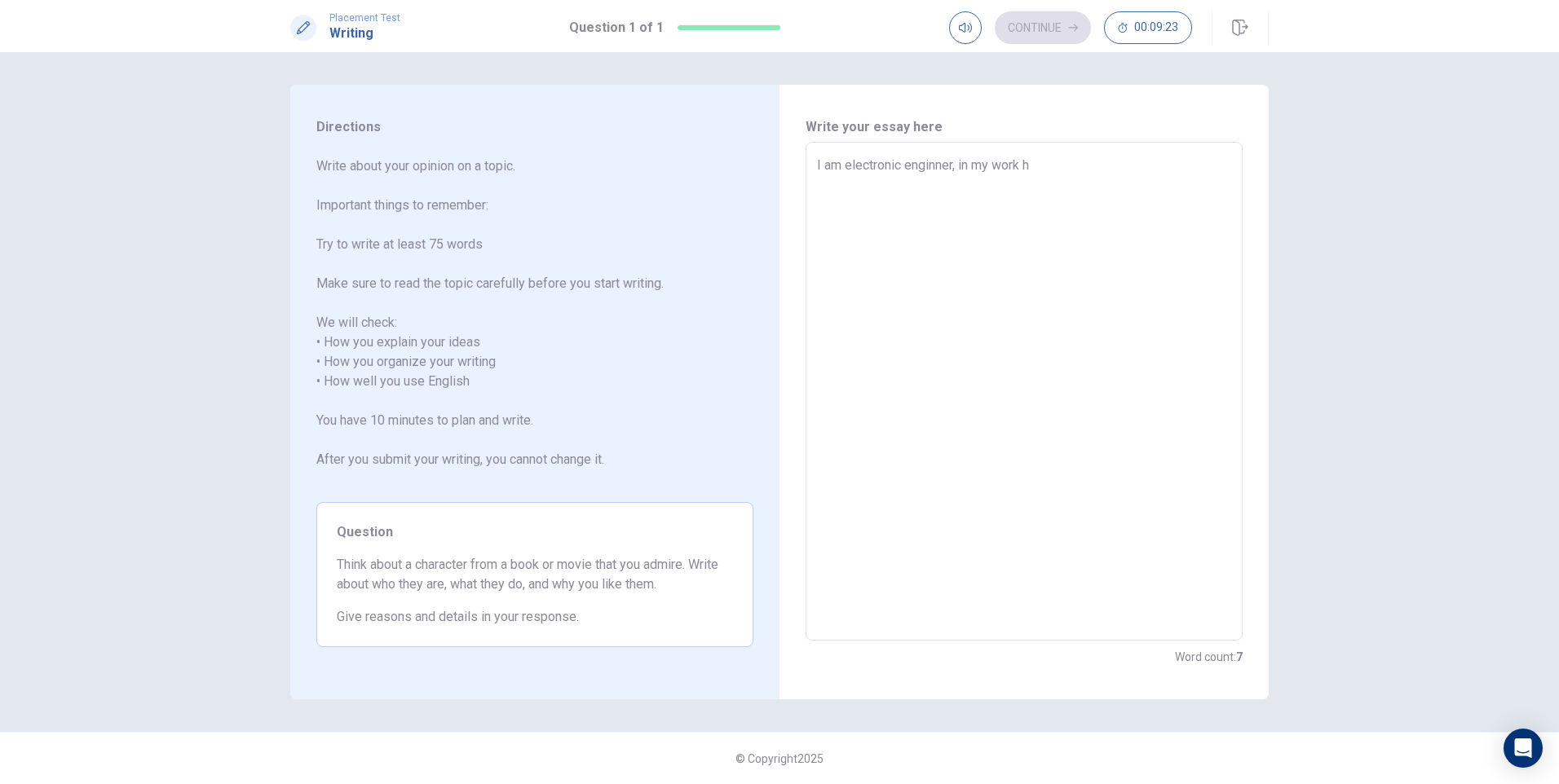 type on "x" 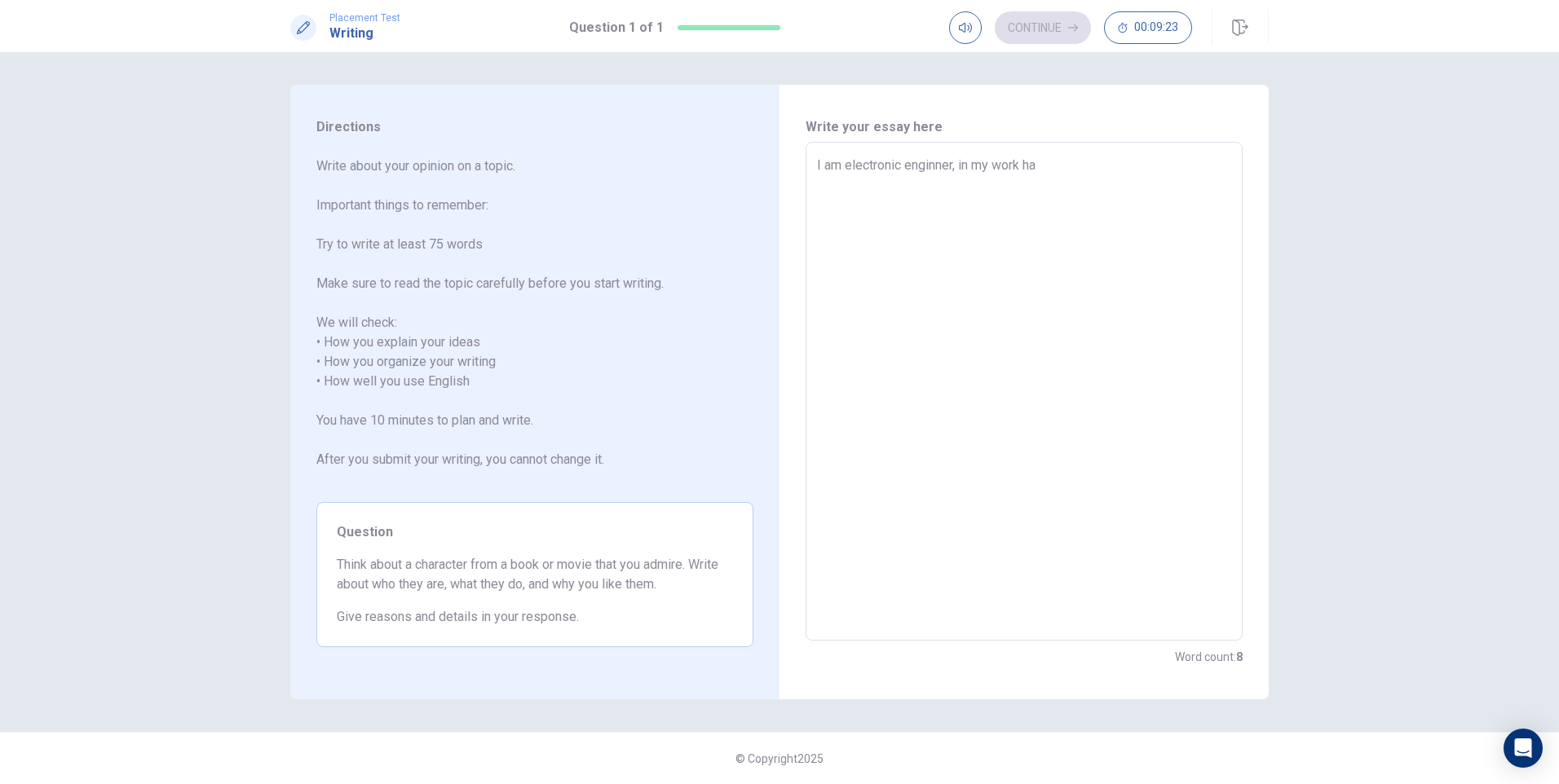 type on "x" 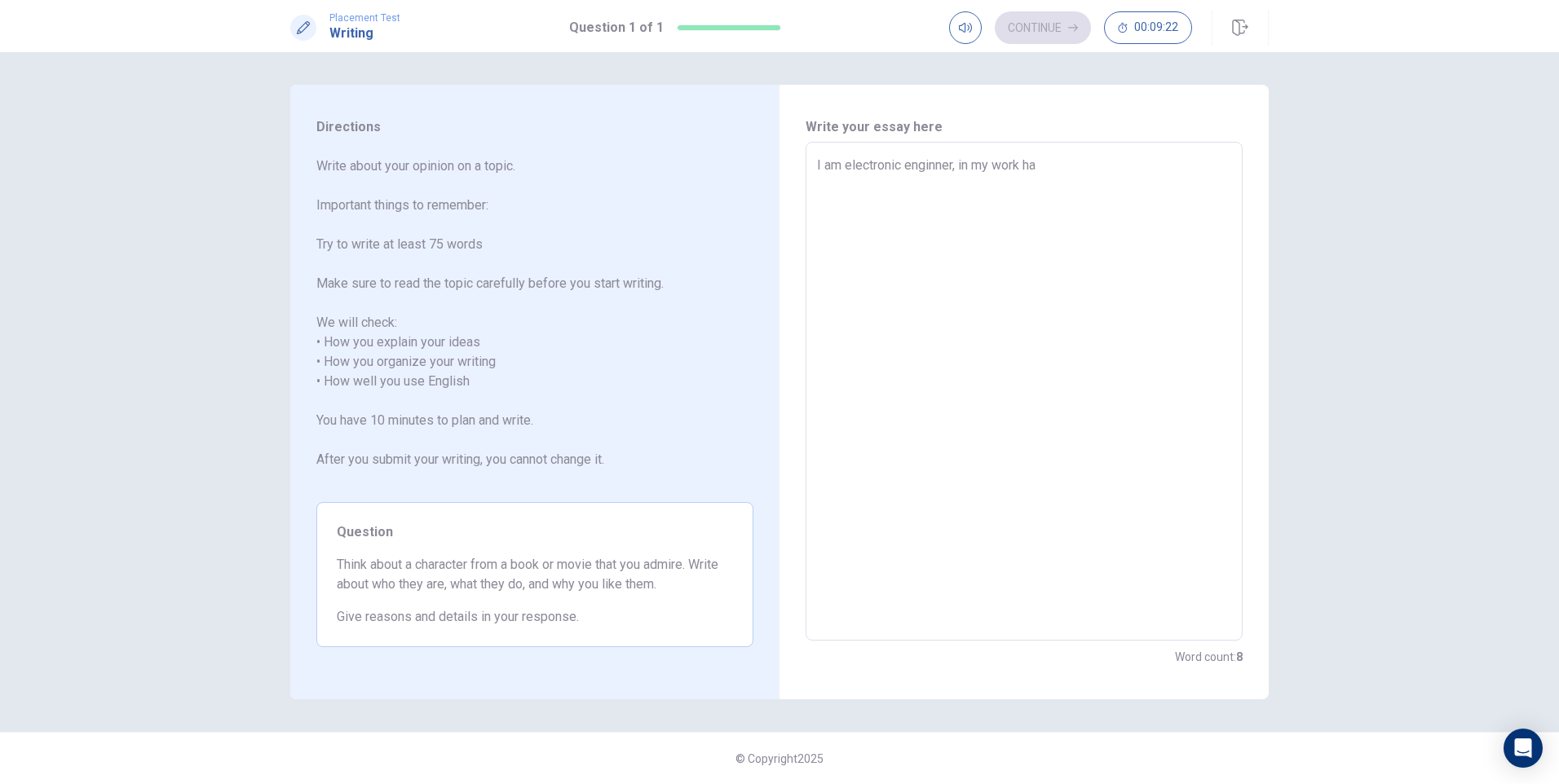 type on "I am electronic enginner, in my work hav" 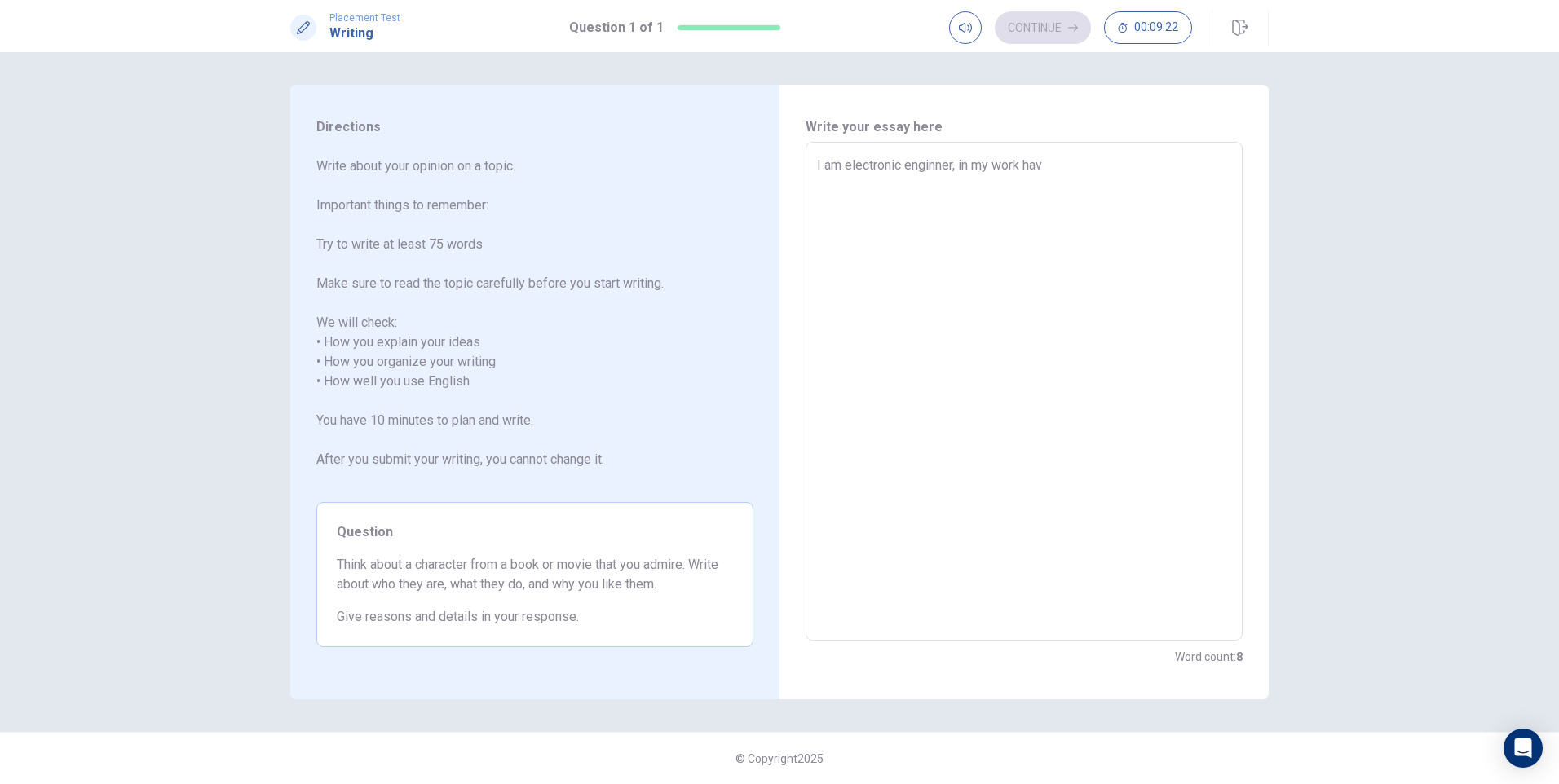 type on "x" 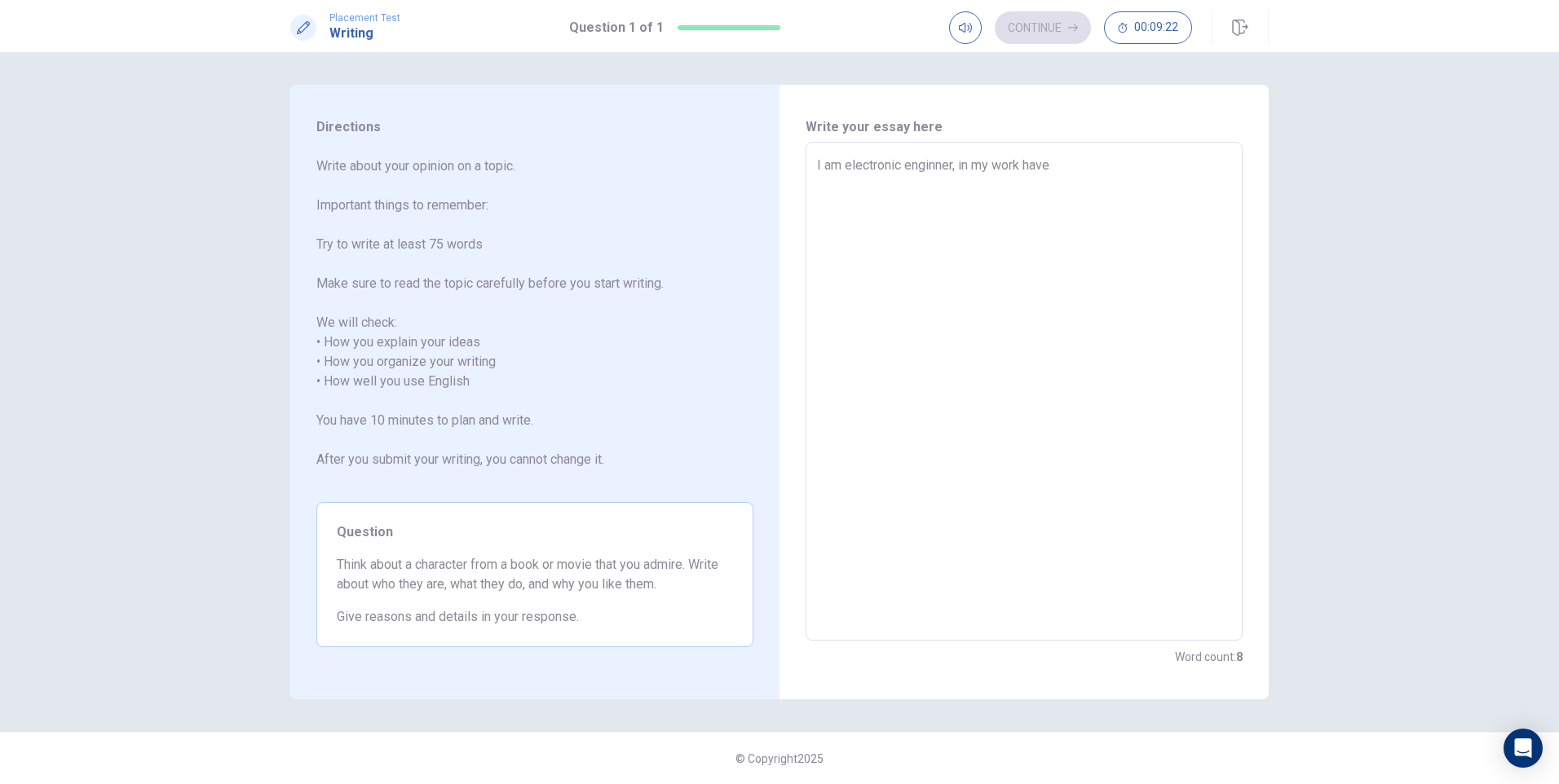 type on "x" 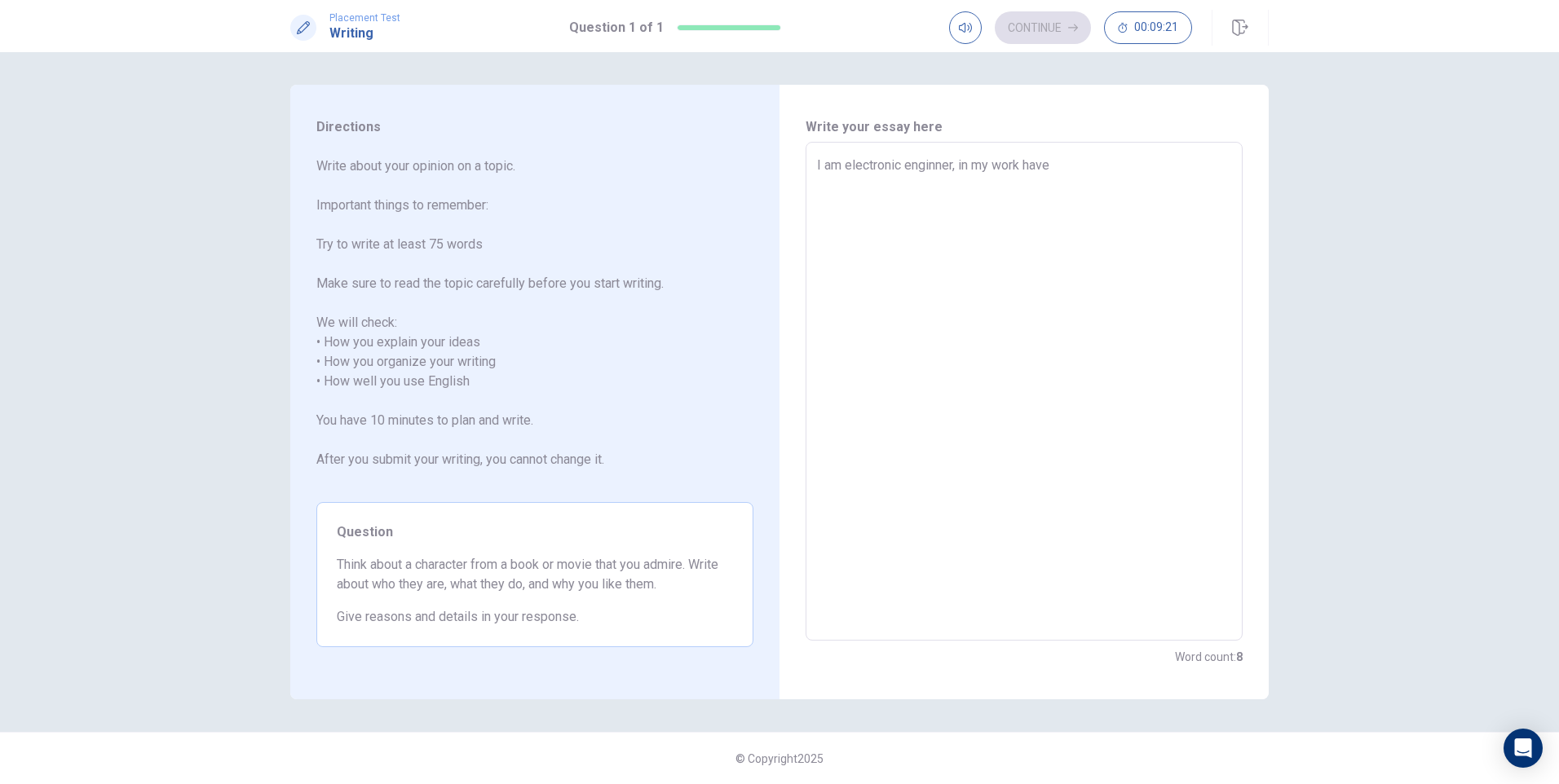 type on "x" 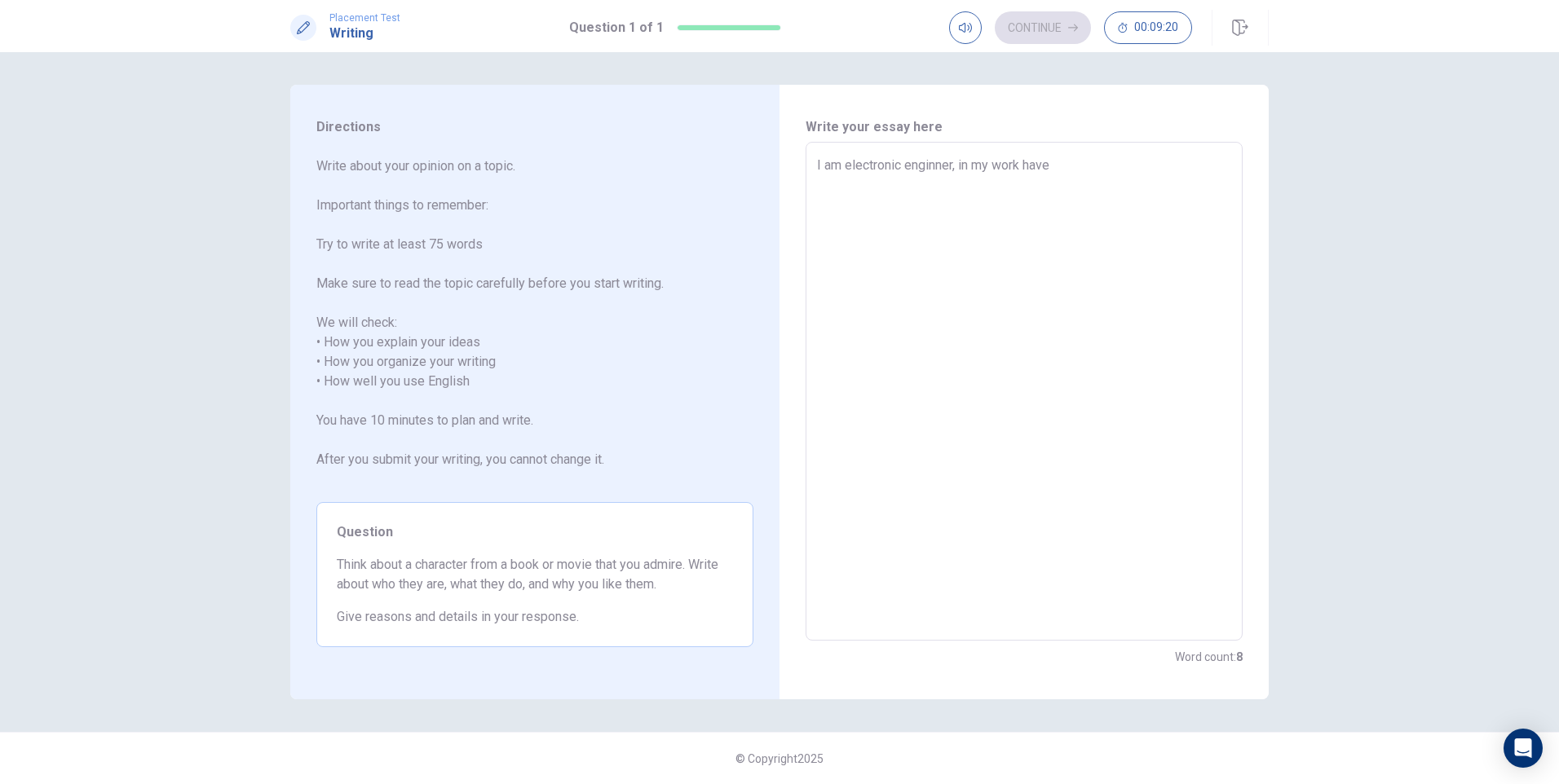 type on "I am electronic enginner, in my work have t" 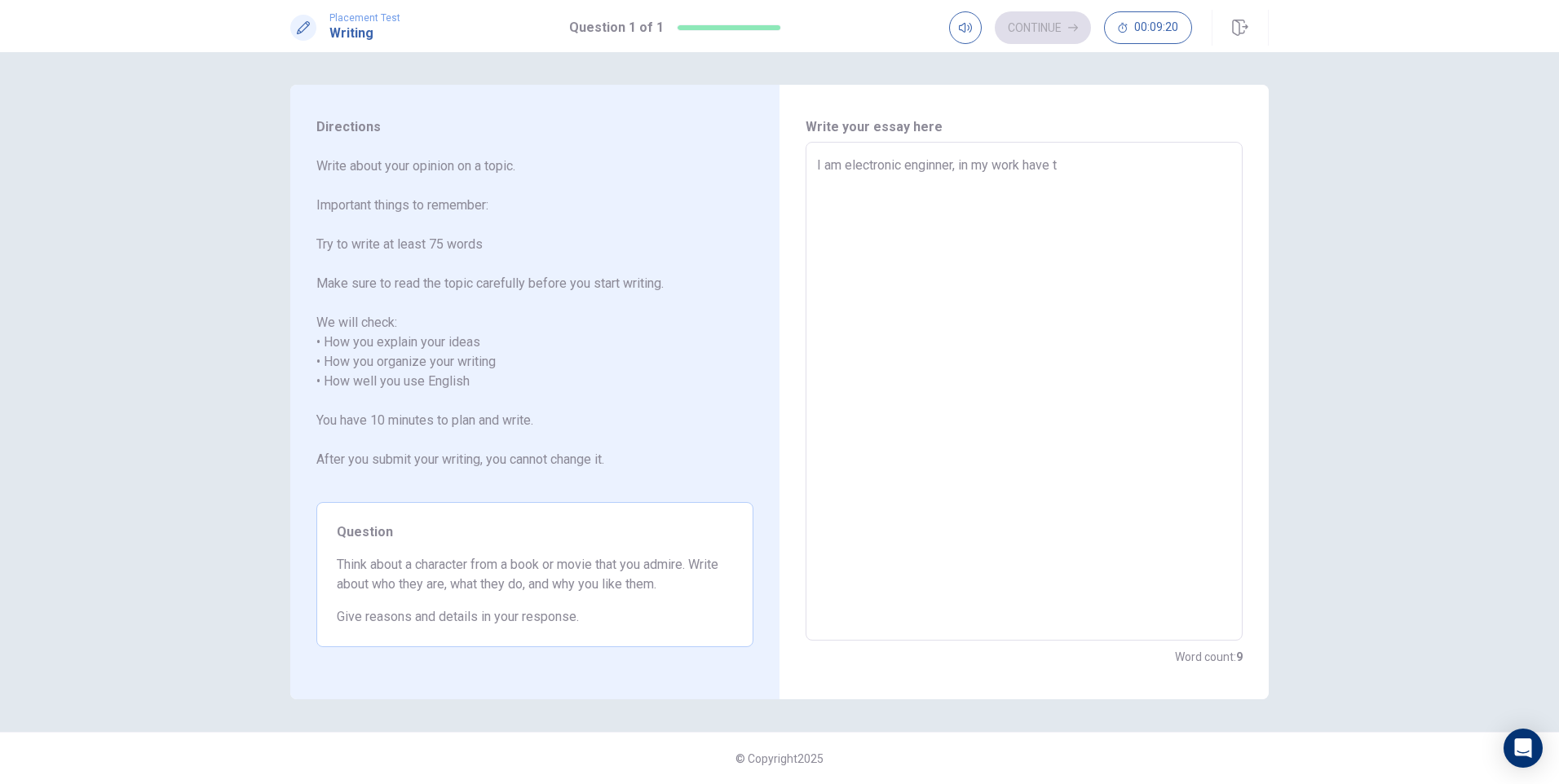 type on "x" 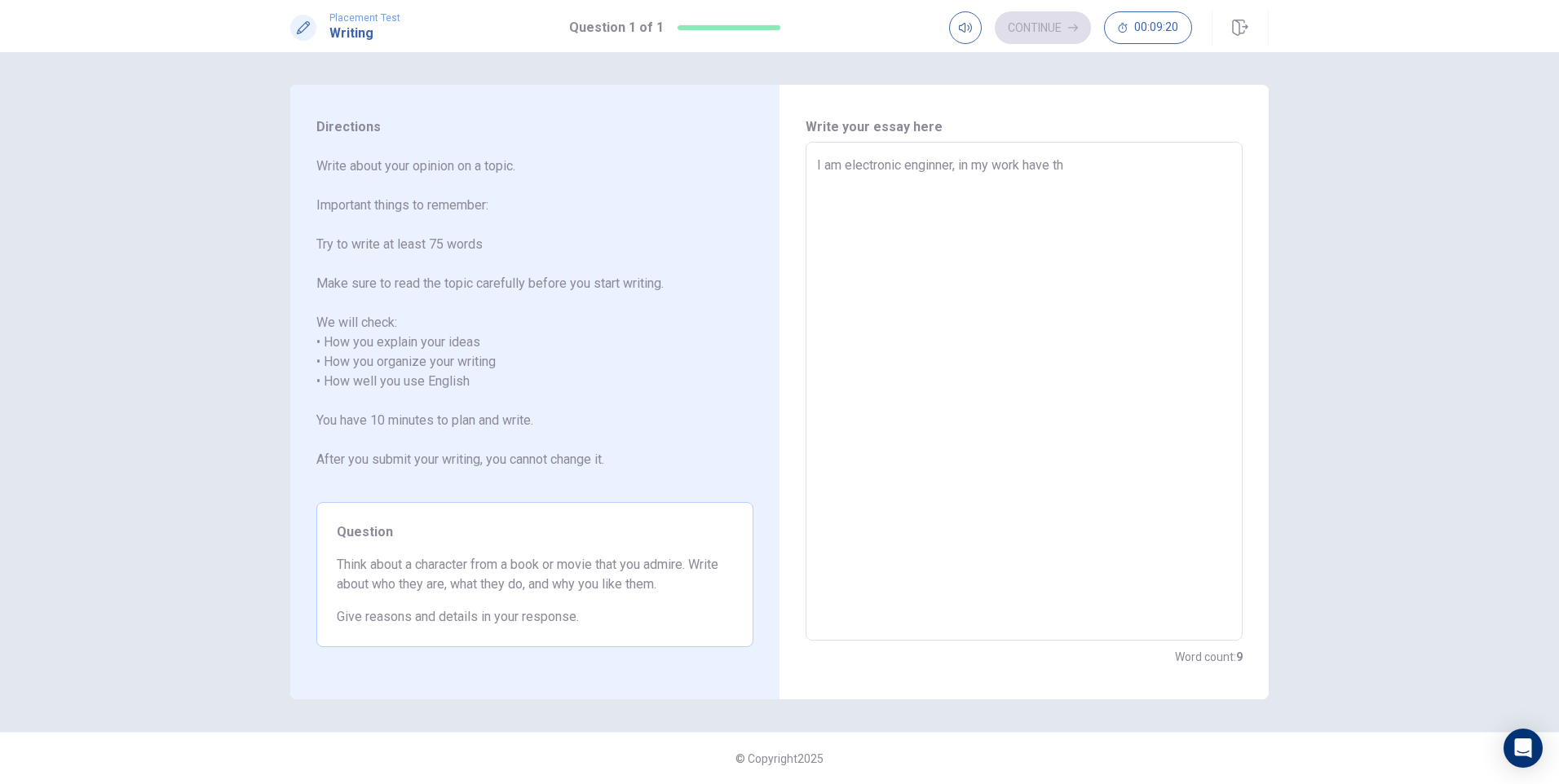 type on "x" 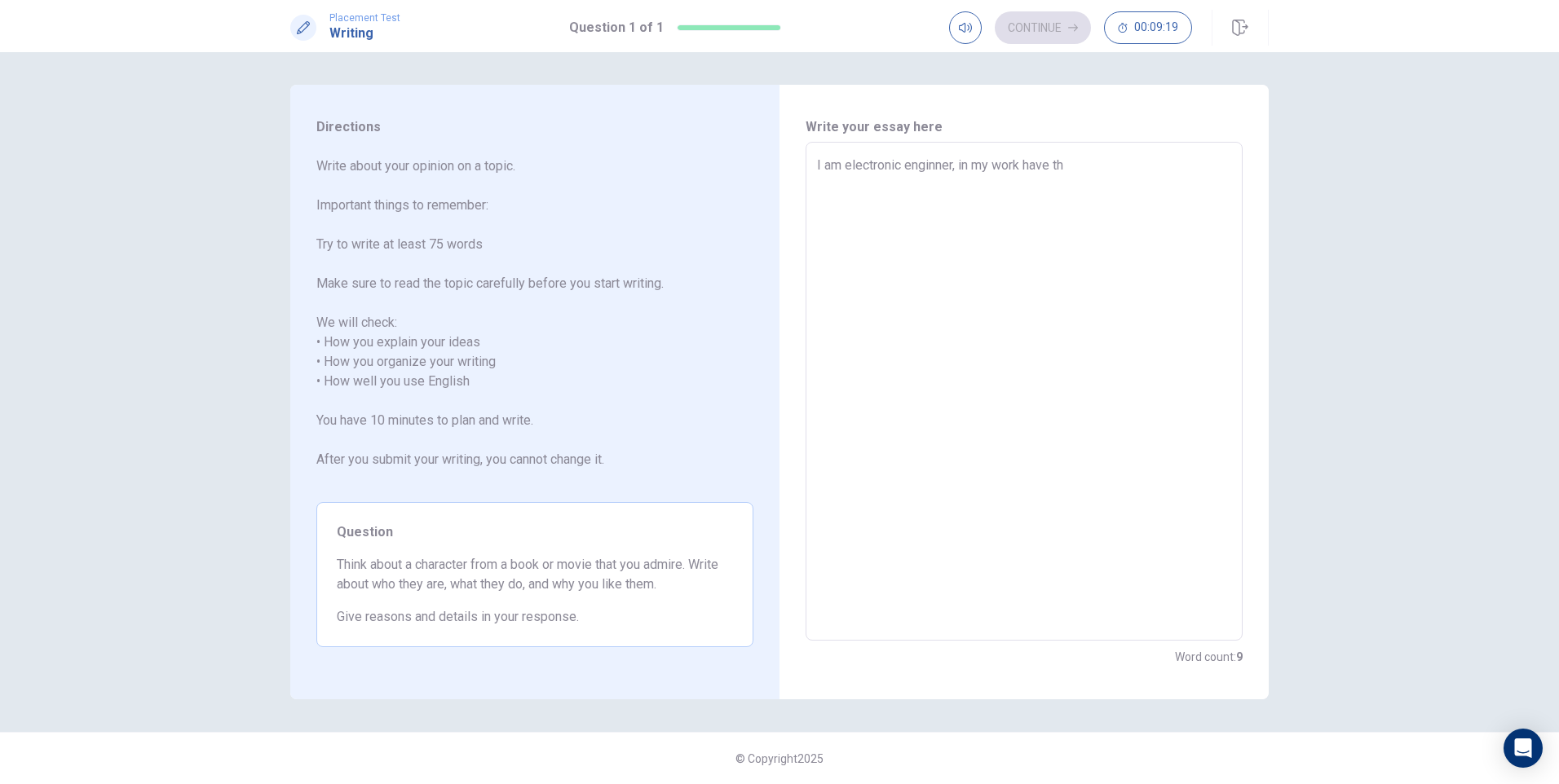 type on "I am electronic enginner, in my work have the" 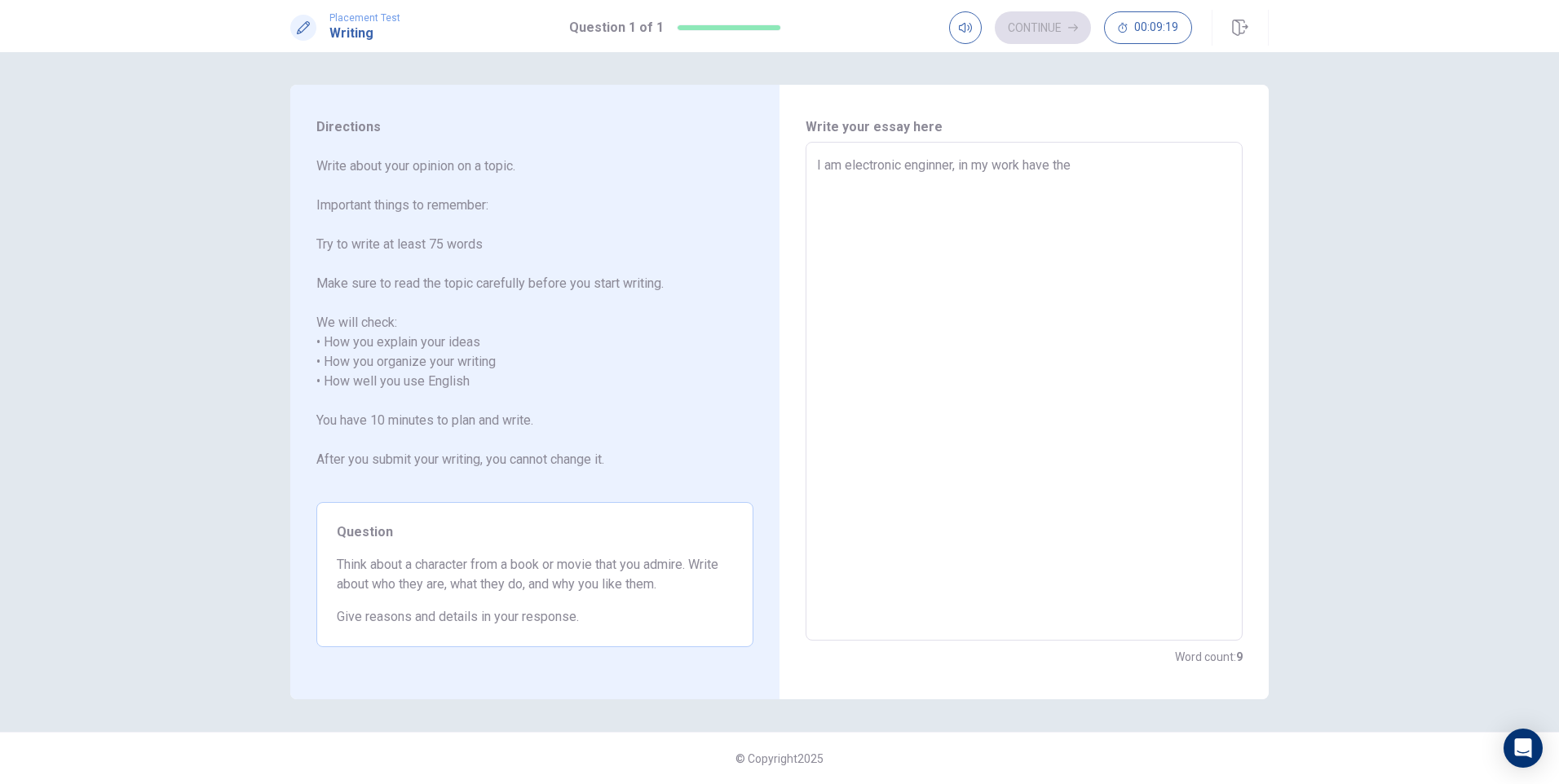 type on "x" 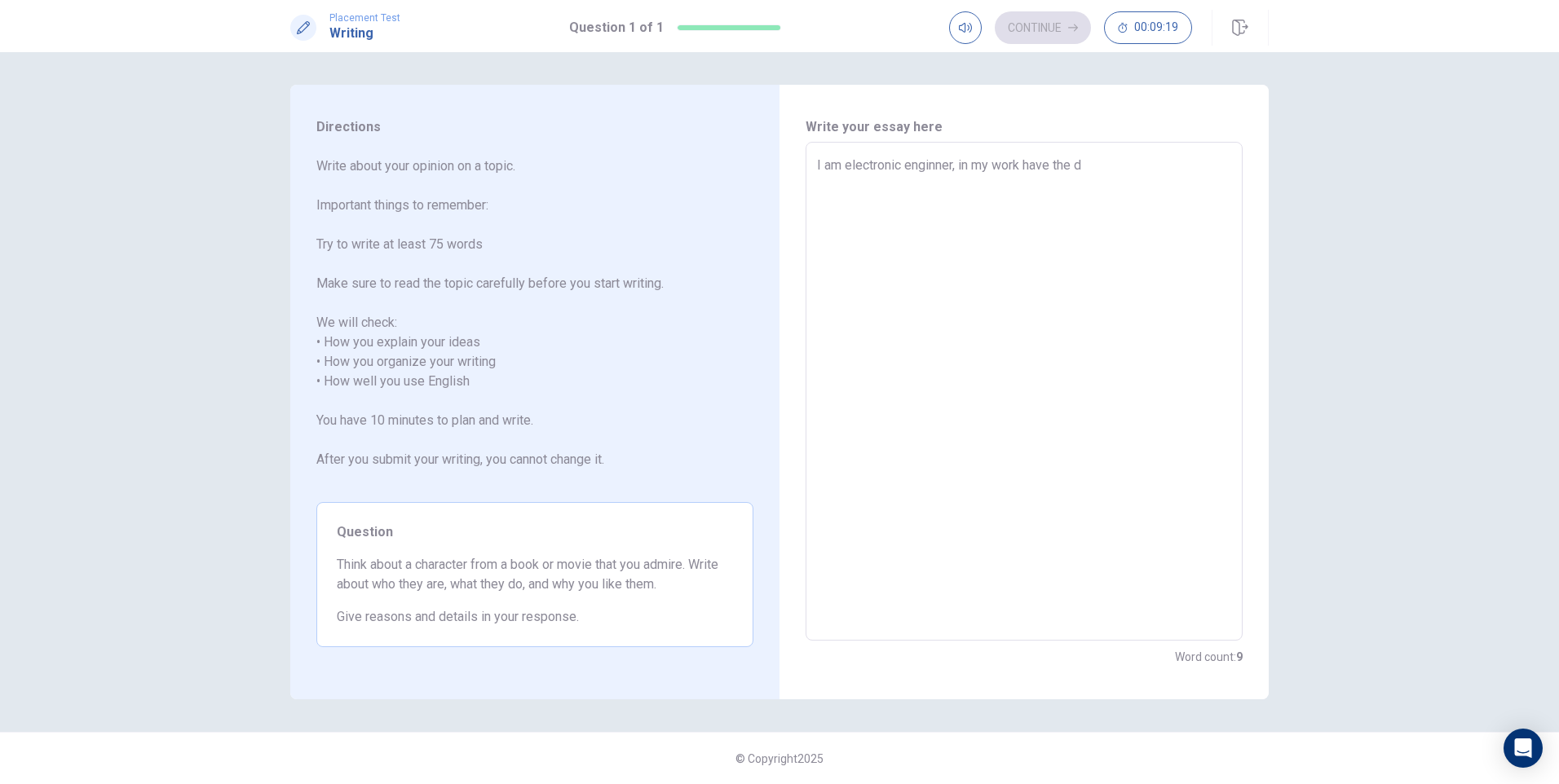 type on "x" 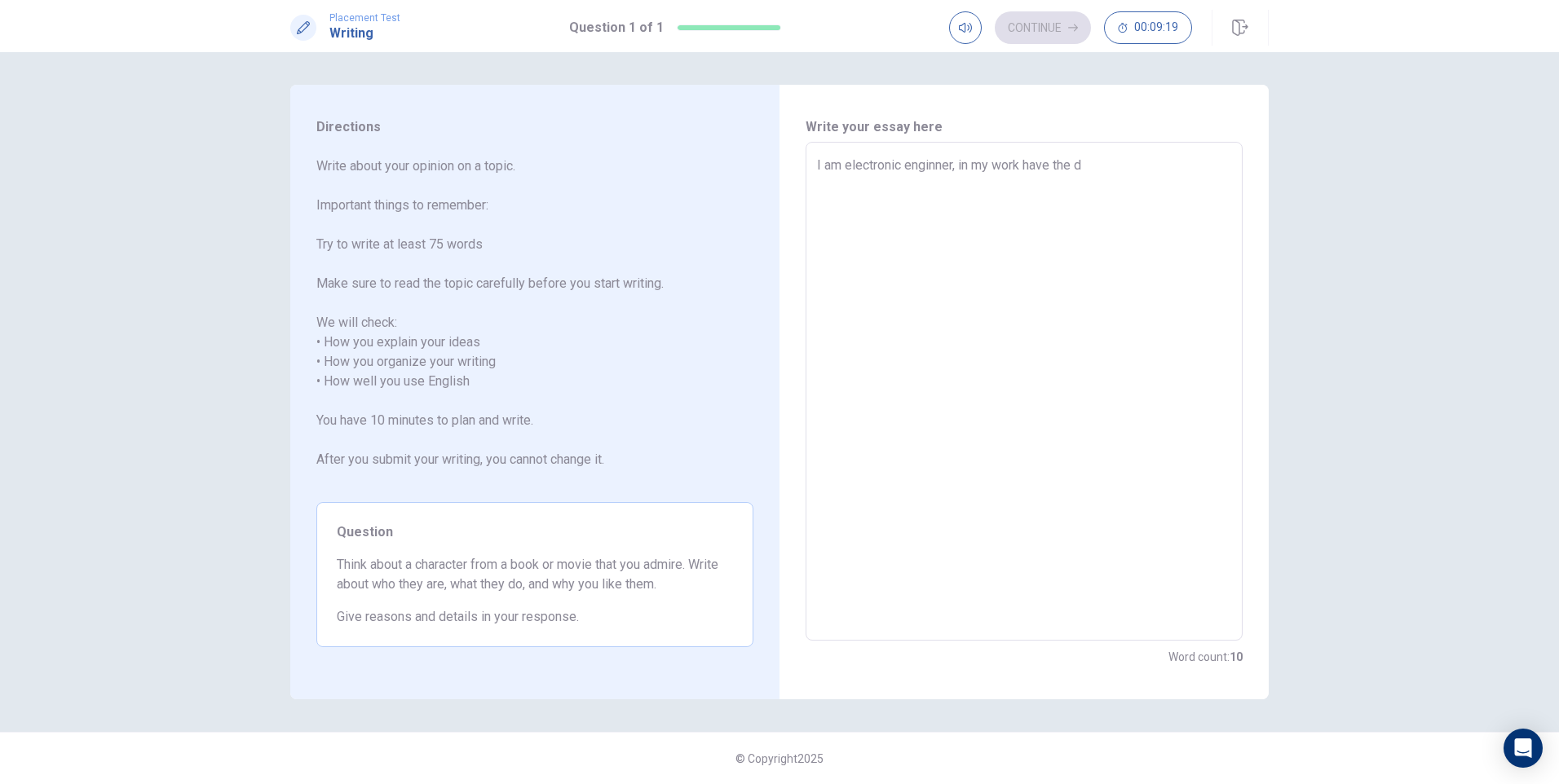 type on "I am electronic enginner, in my work have the di" 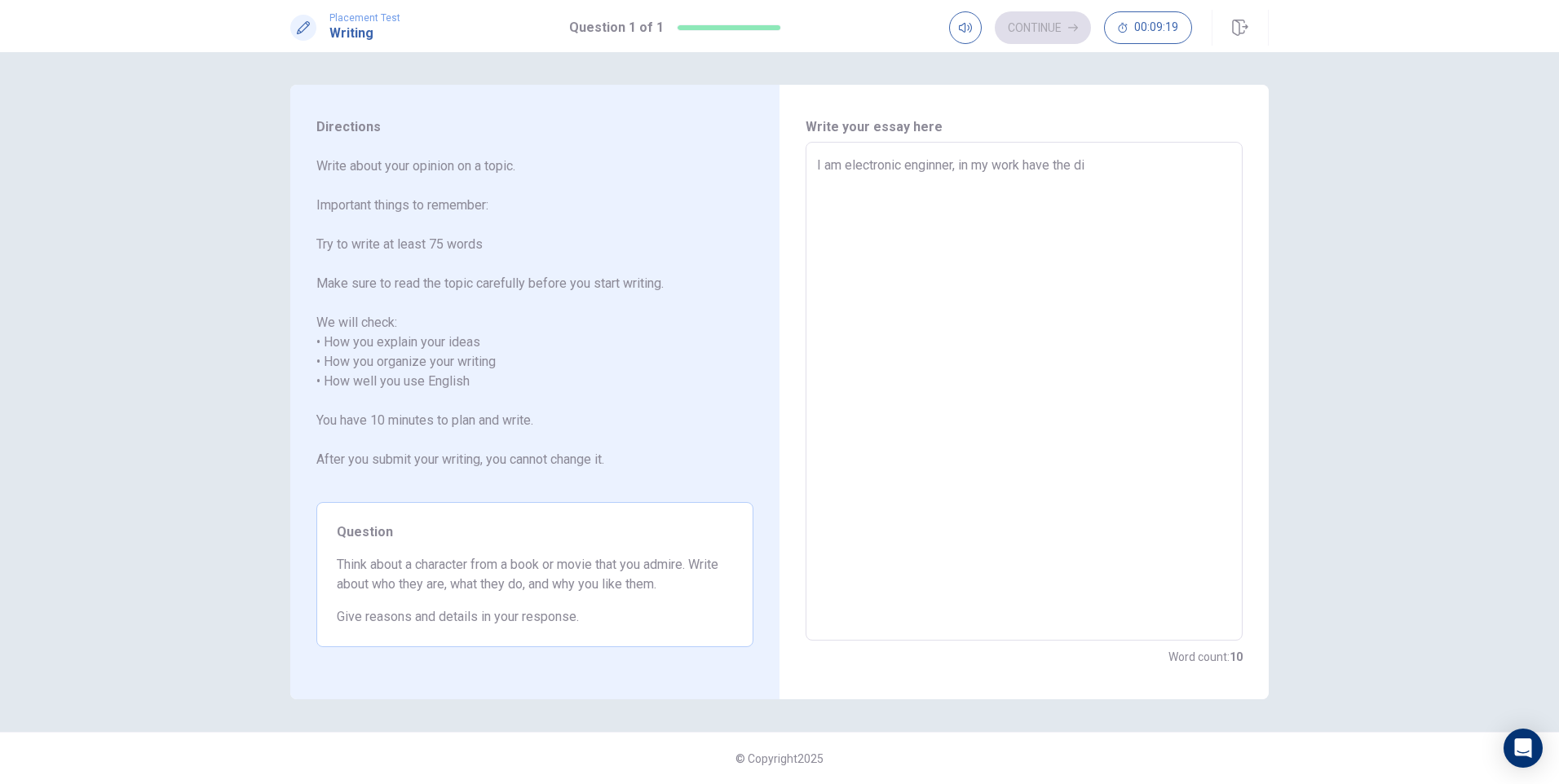 type on "x" 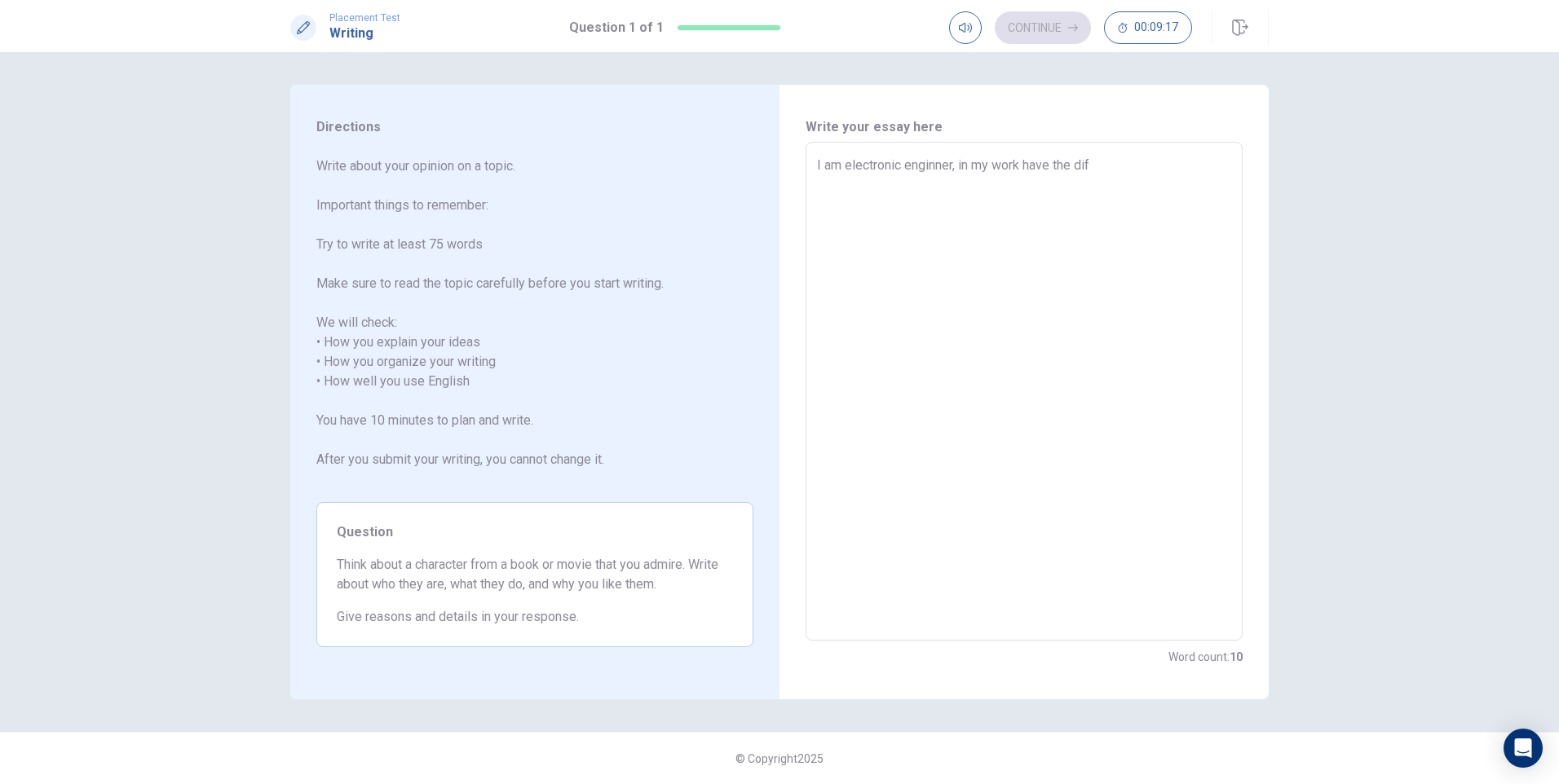 type on "x" 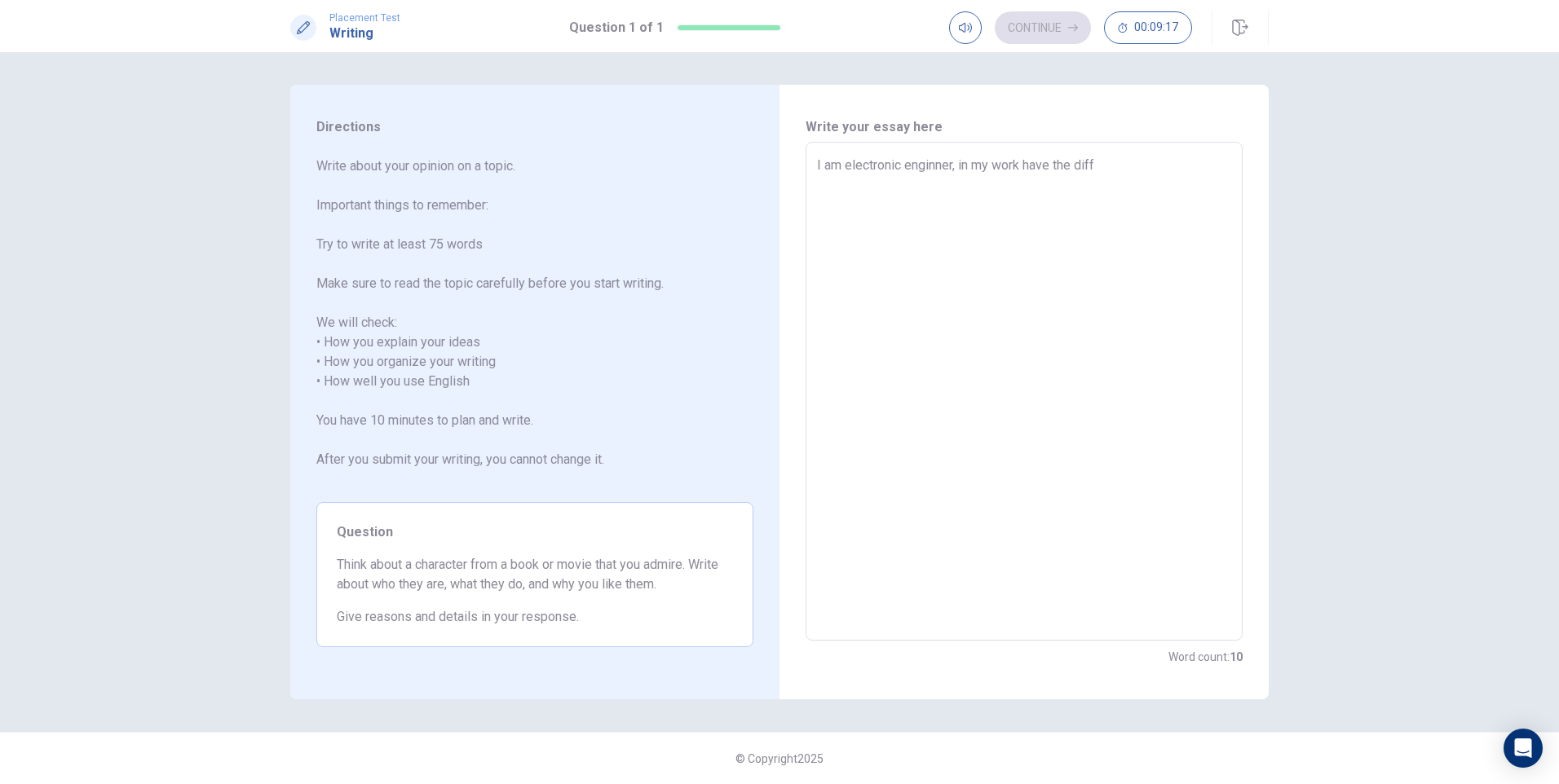 type on "x" 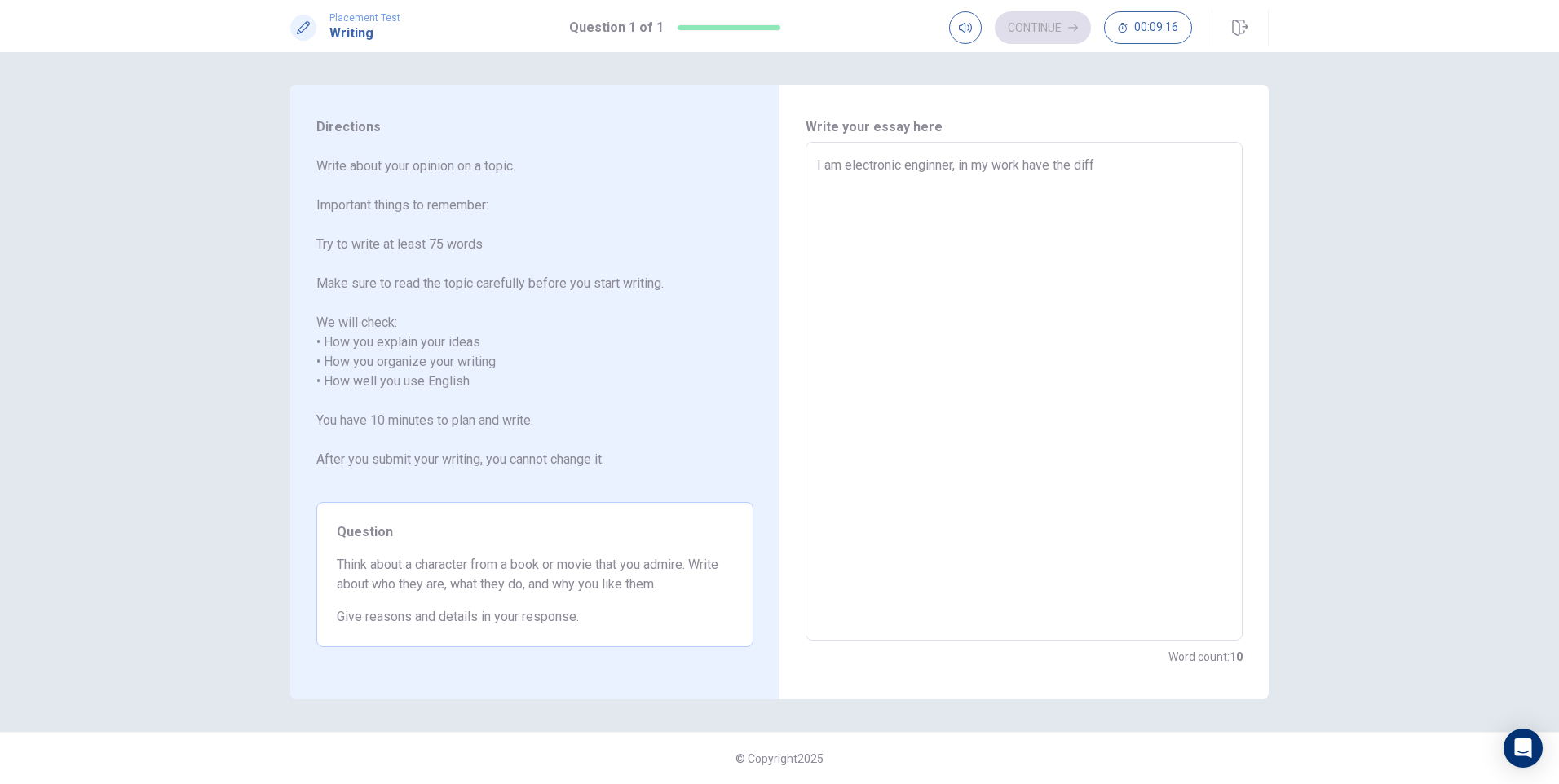 type on "I am electronic enginner, in my work have the diffe" 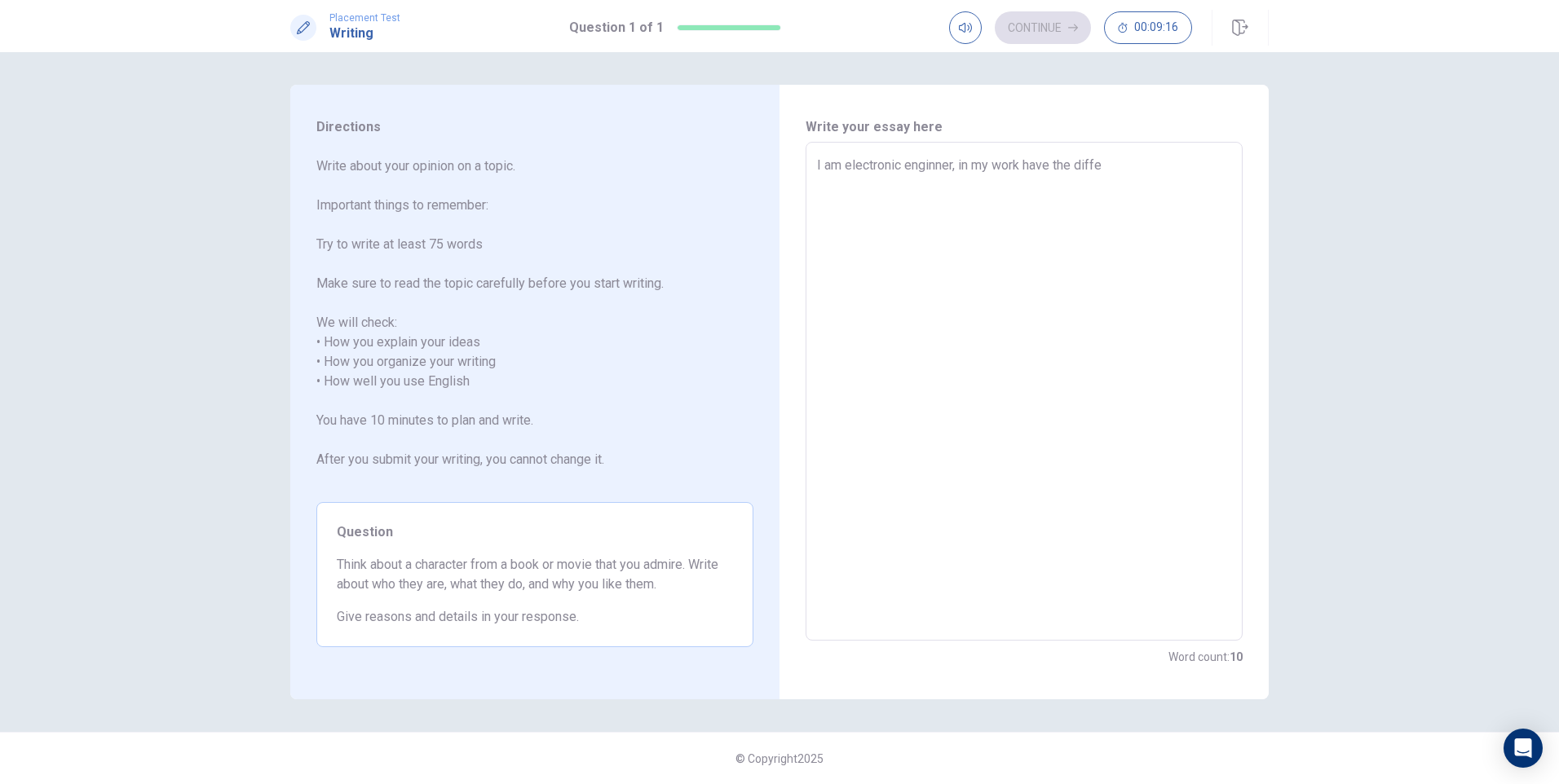 type on "x" 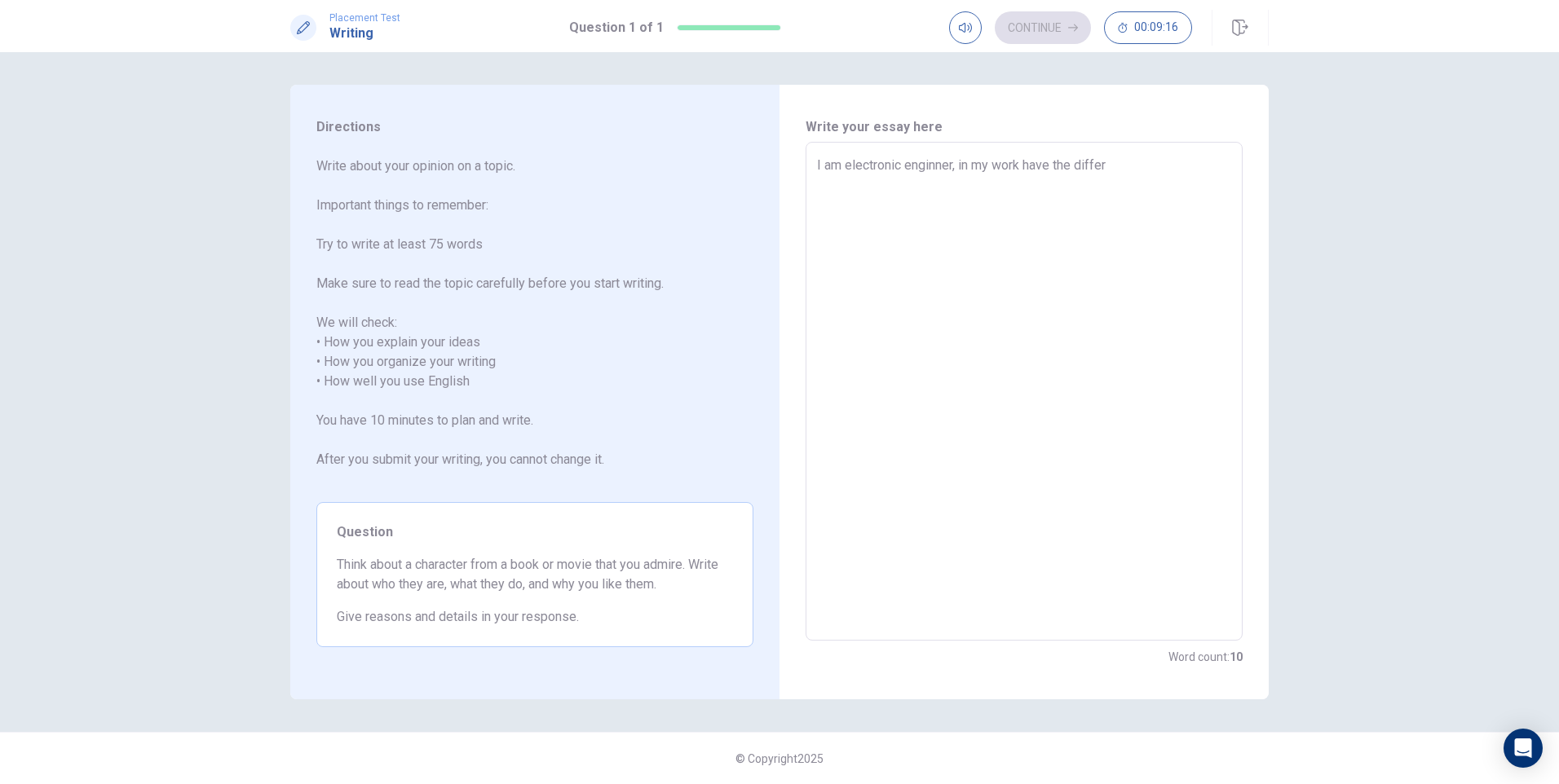 type on "x" 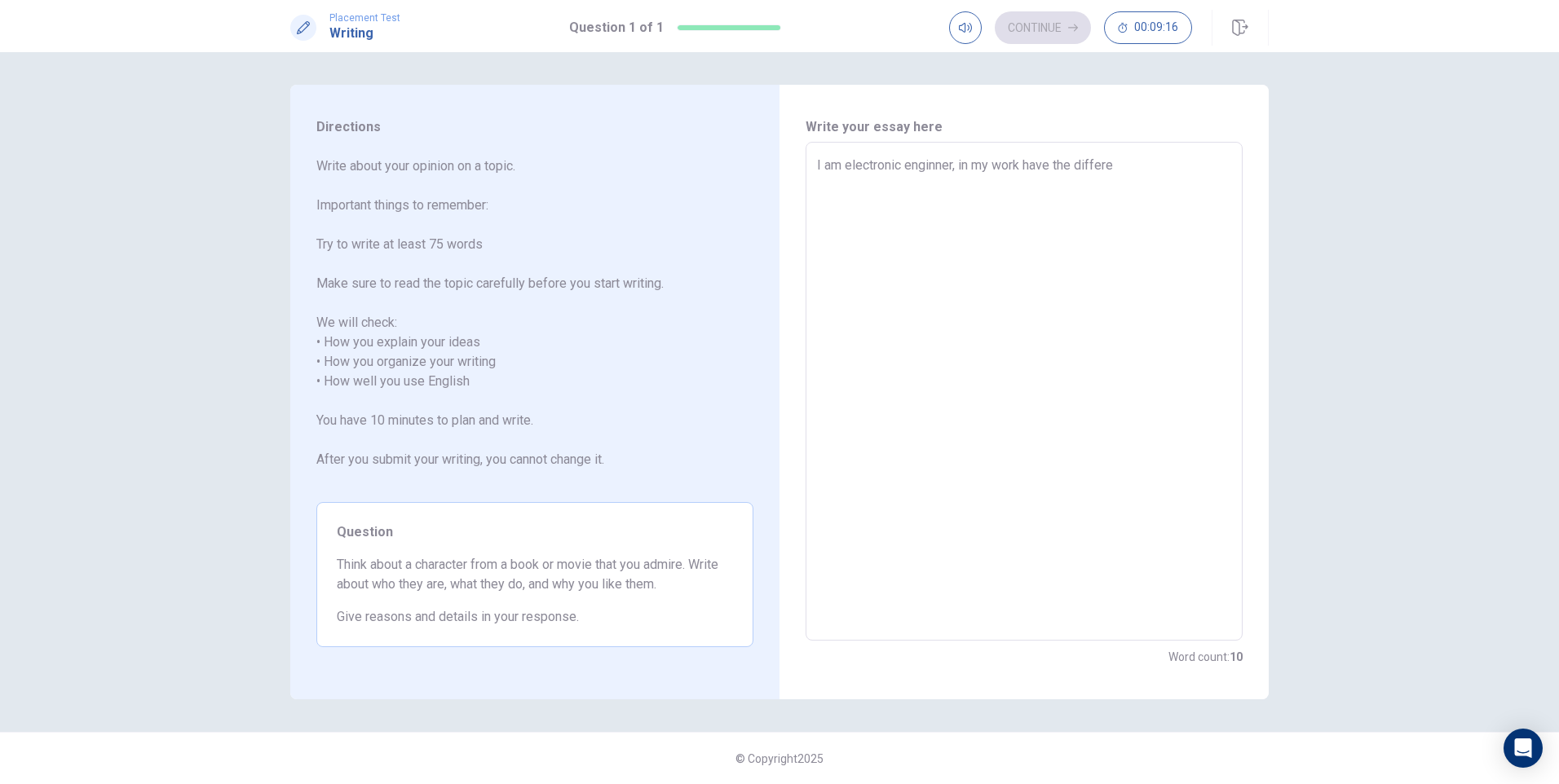 type on "x" 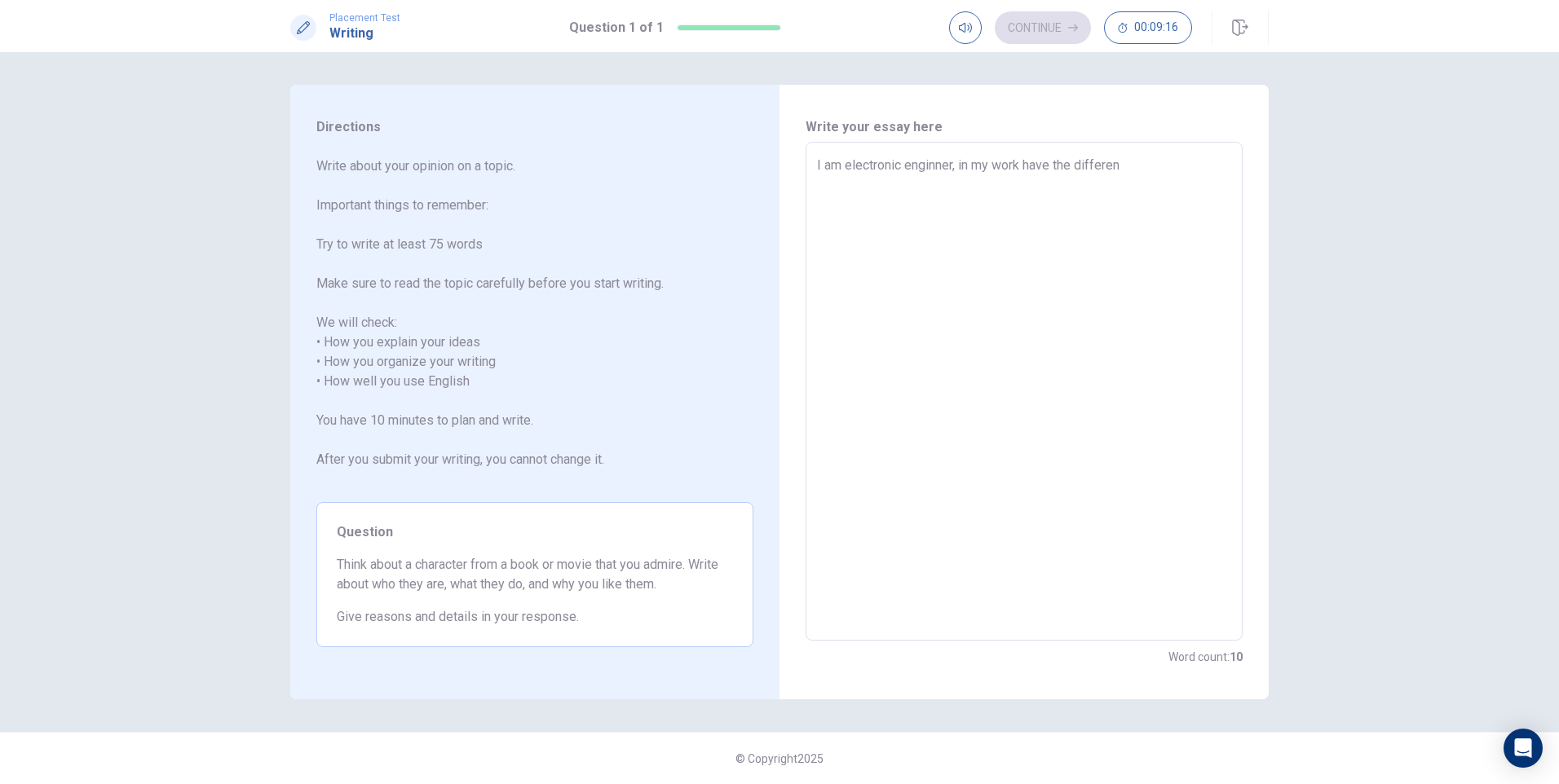 type on "x" 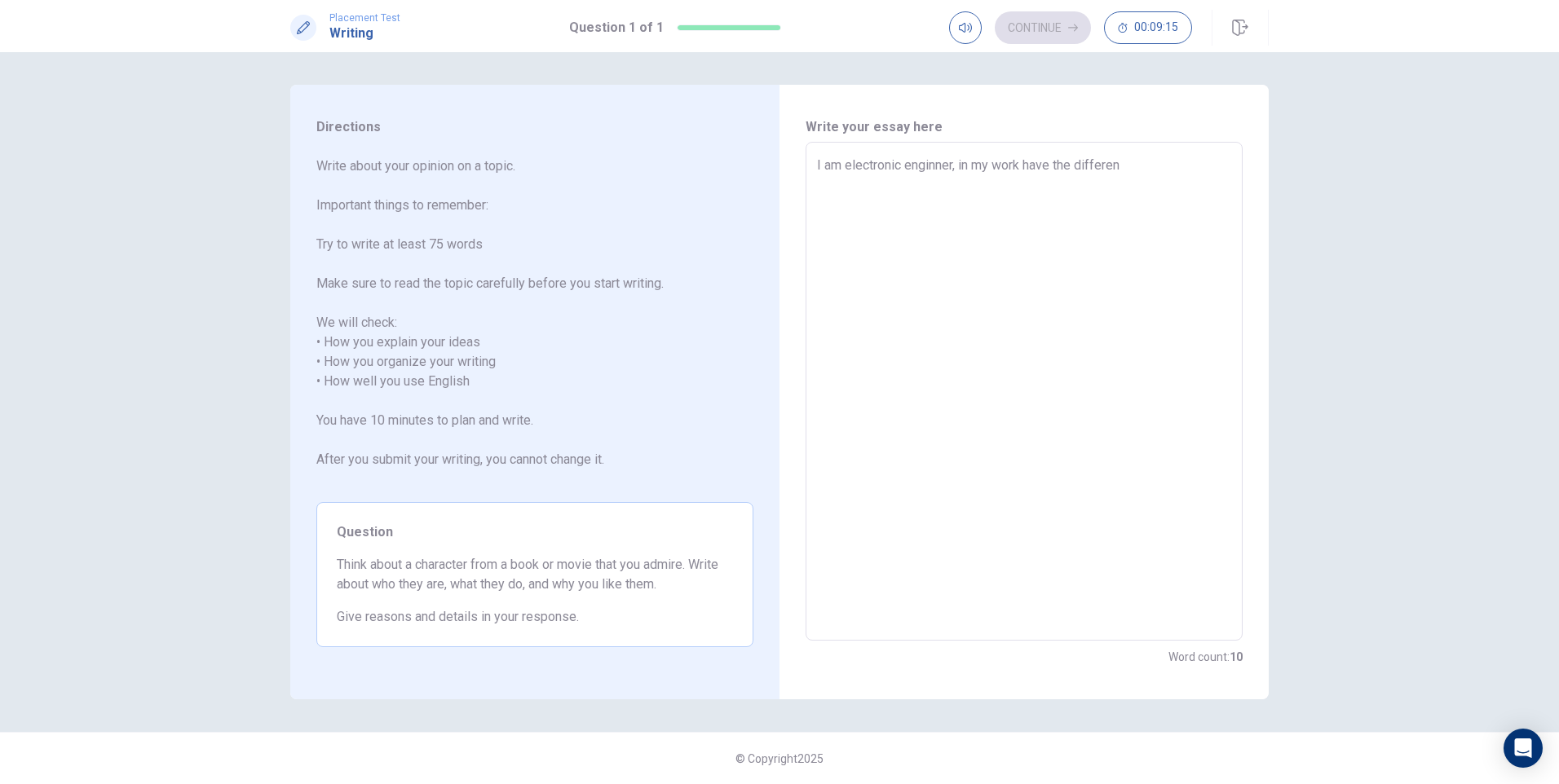 type on "I am electronic enginner, in my work have the different" 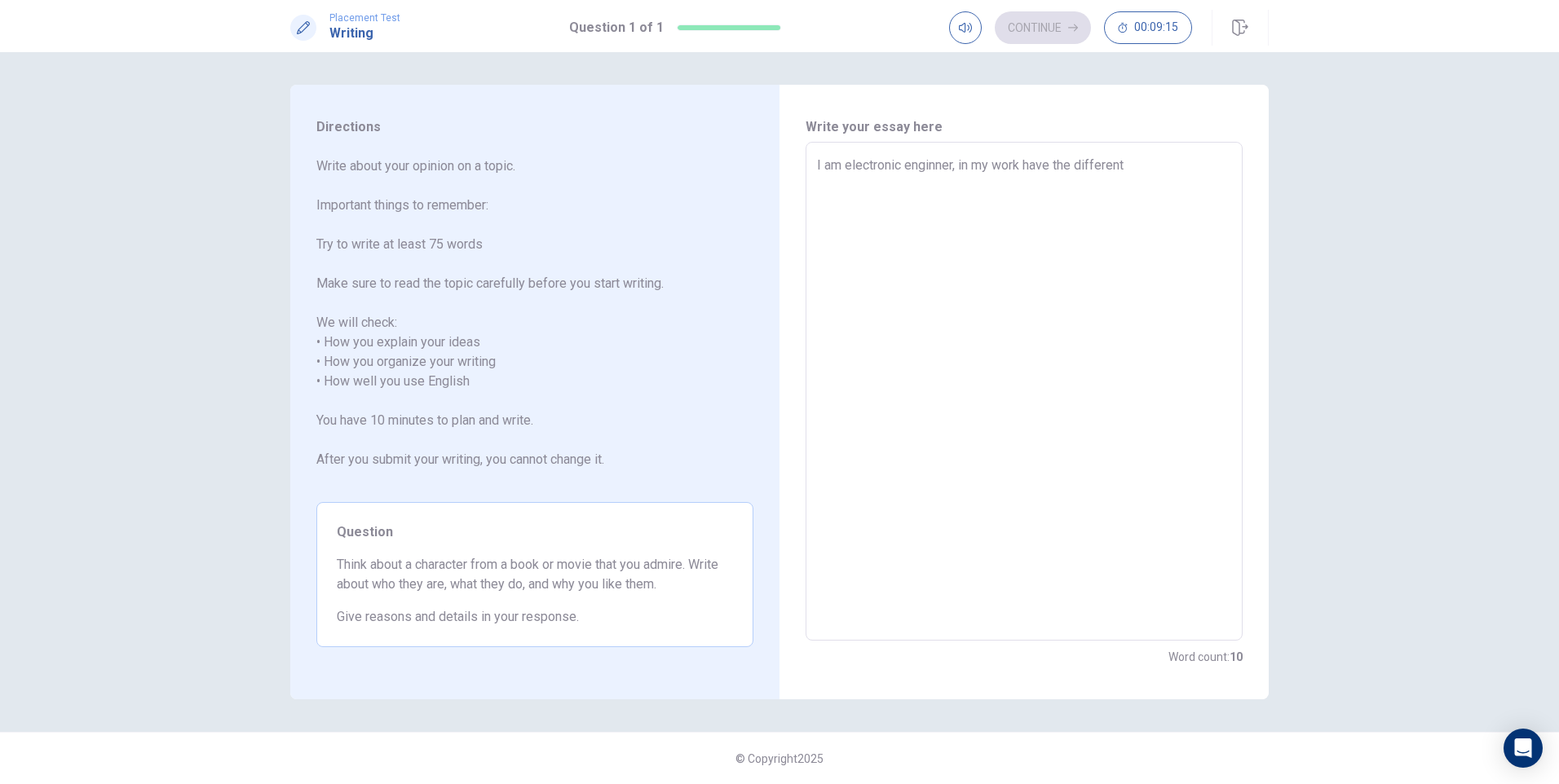 type on "x" 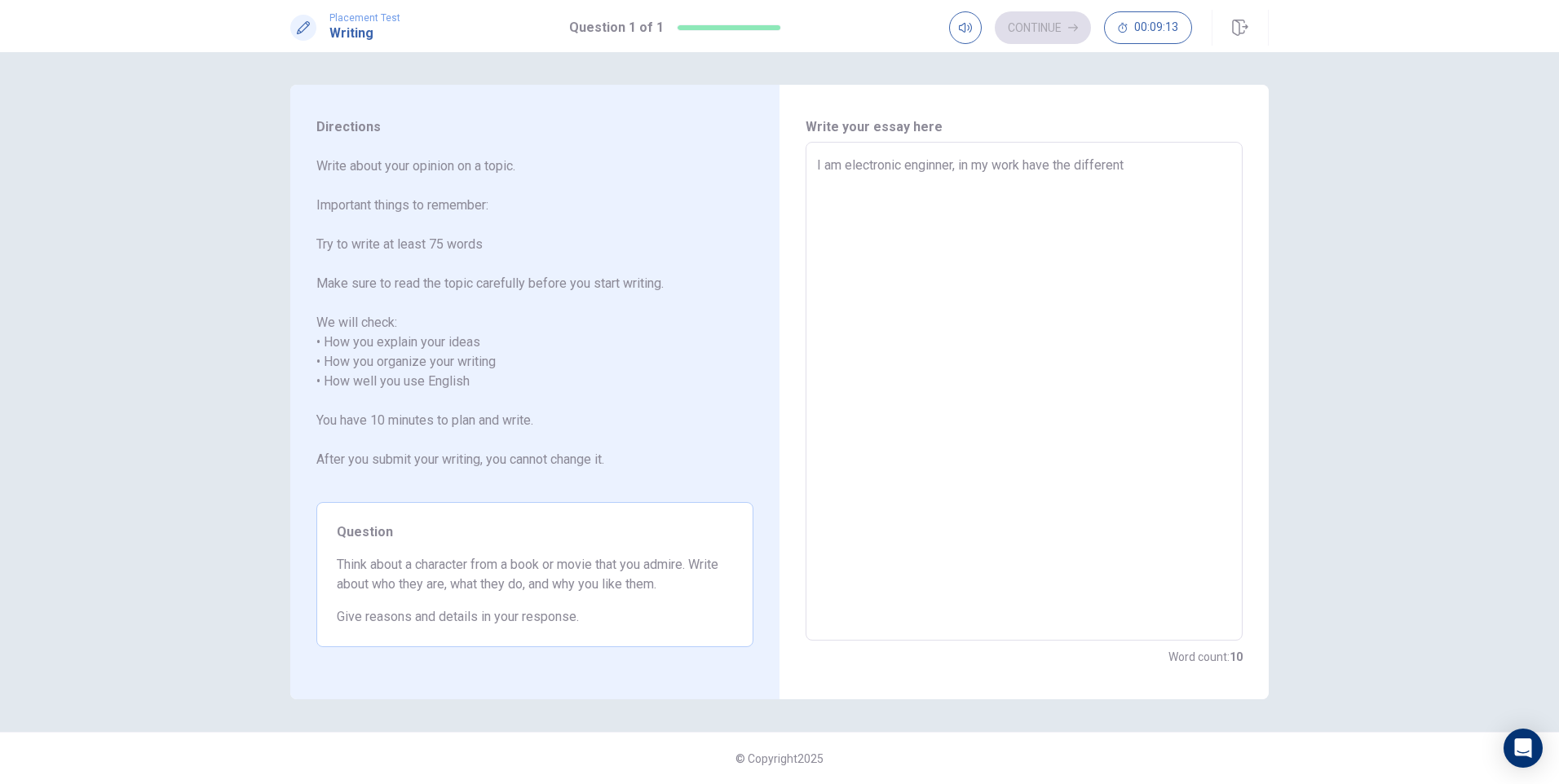 type on "x" 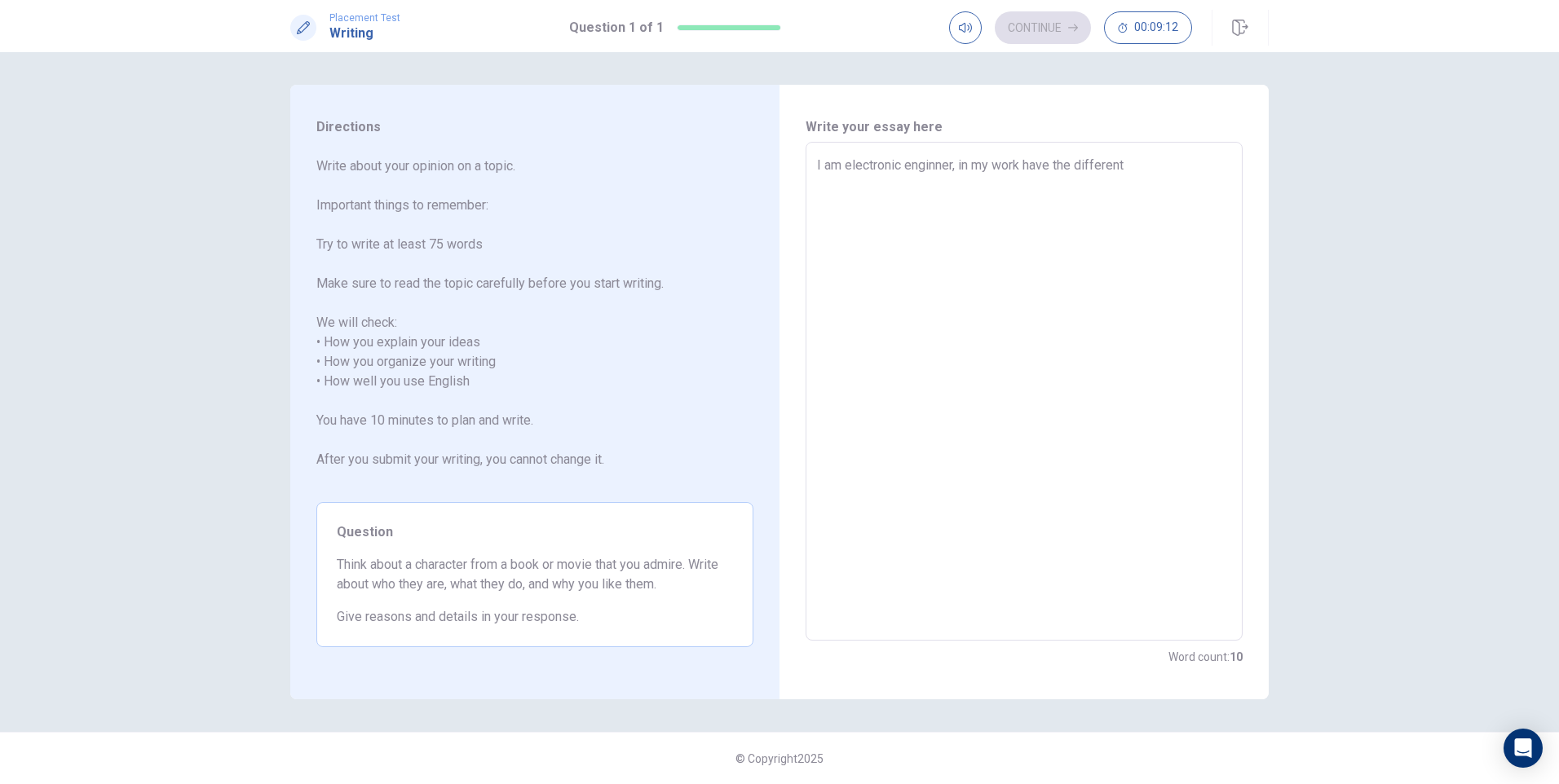 type on "I am electronic enginner, in my work have the different e" 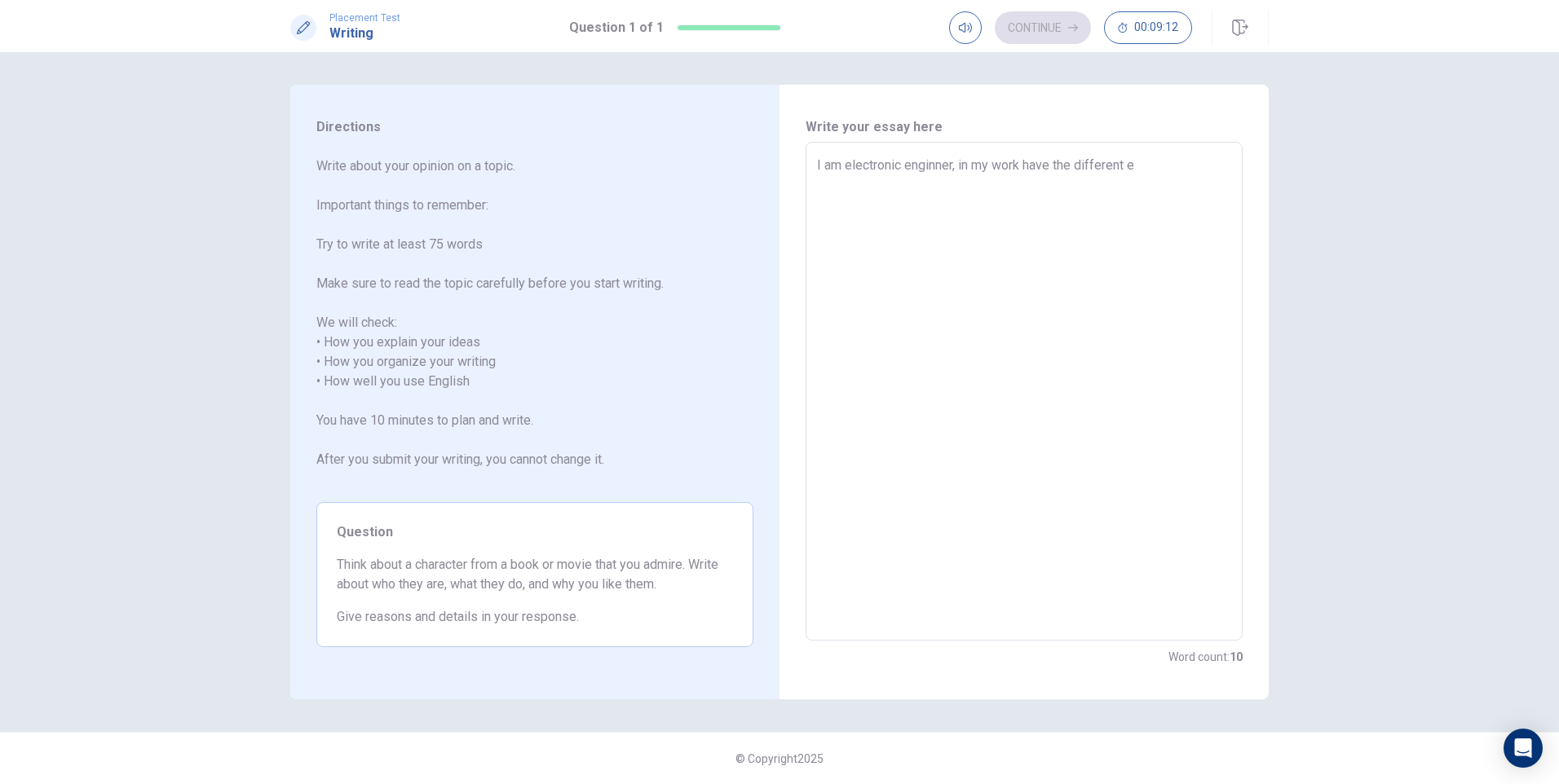 type on "x" 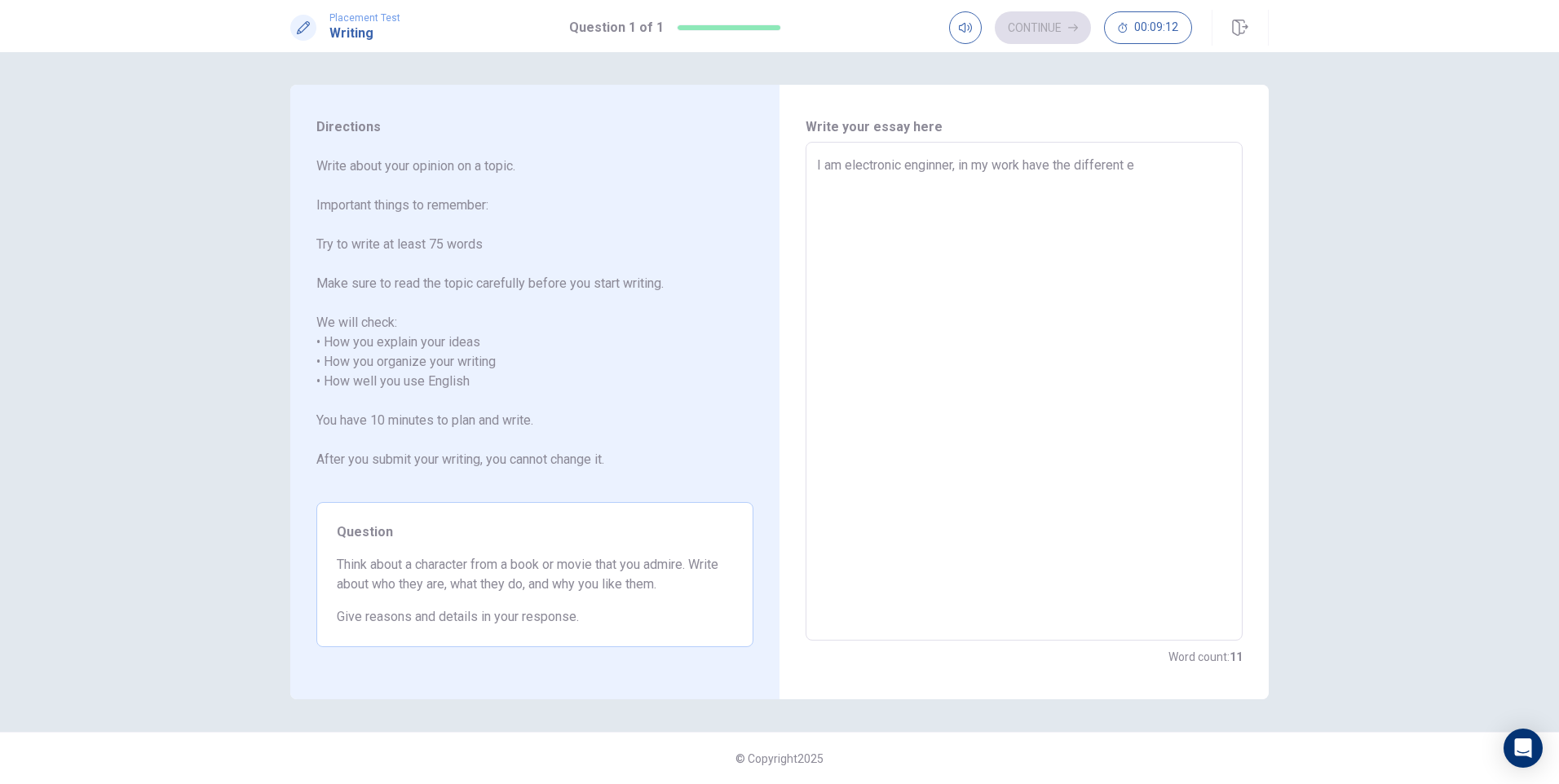 type on "I am electronic enginner, in my work have the different es" 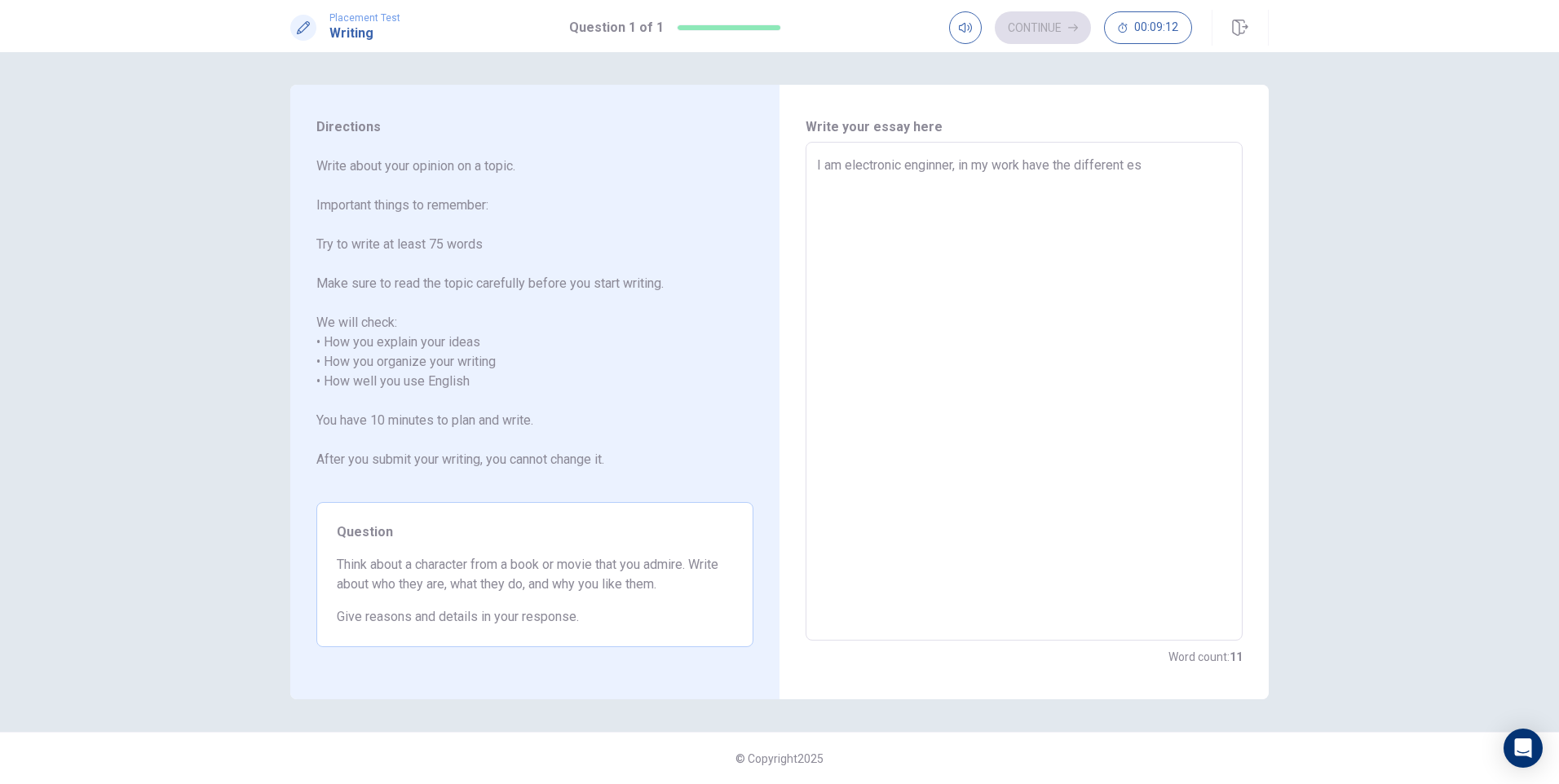 type on "x" 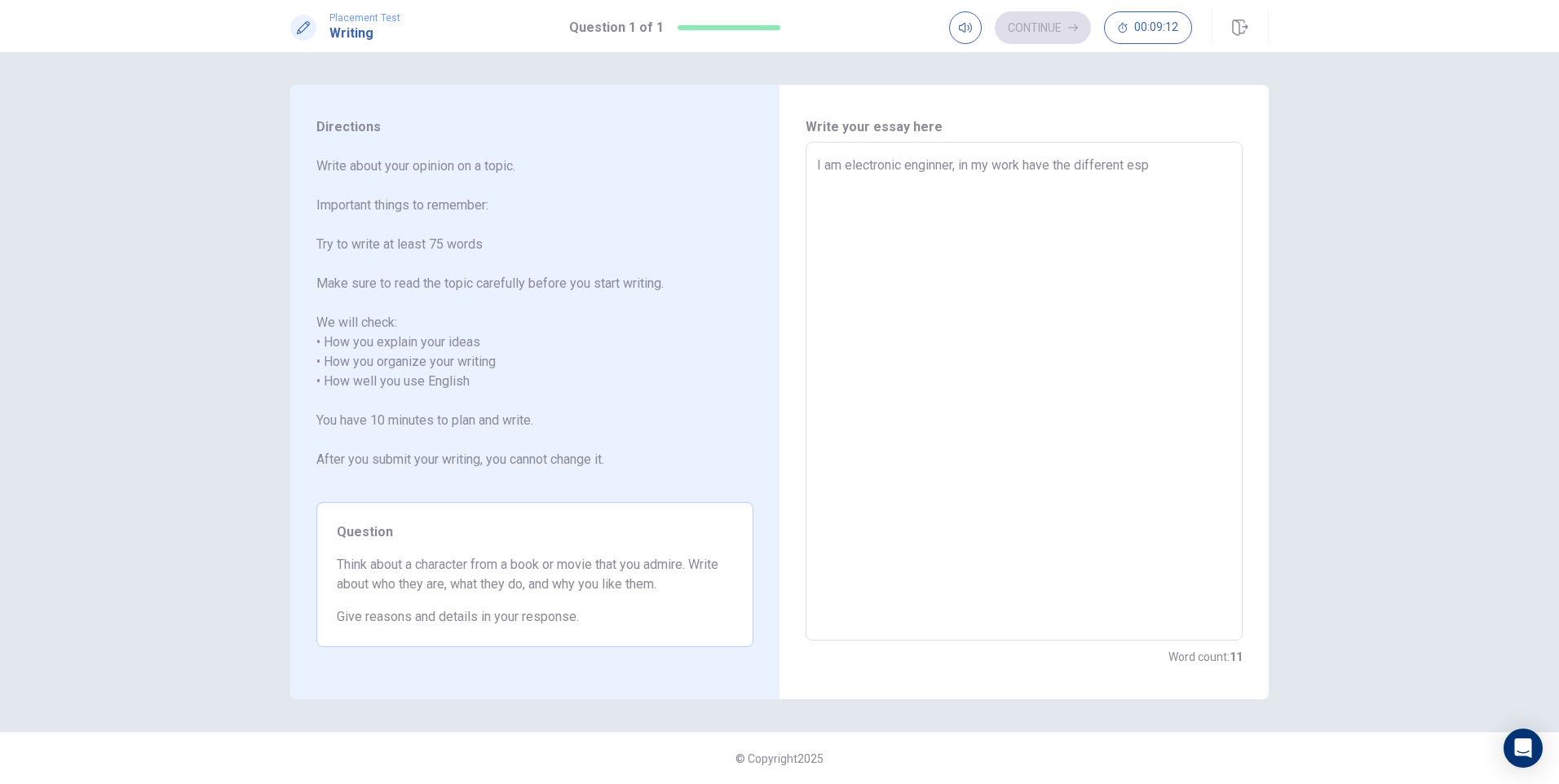 type on "x" 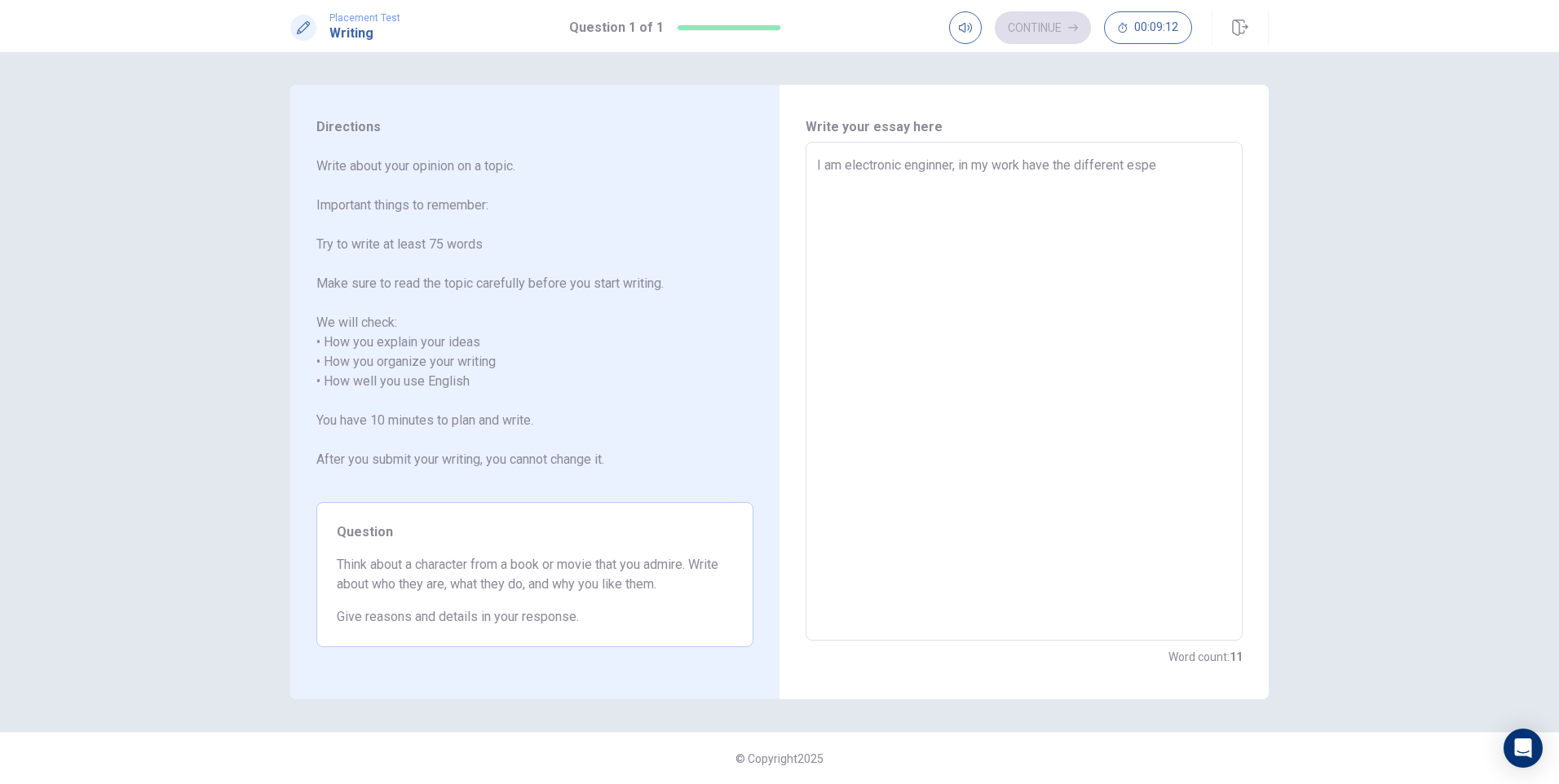type on "x" 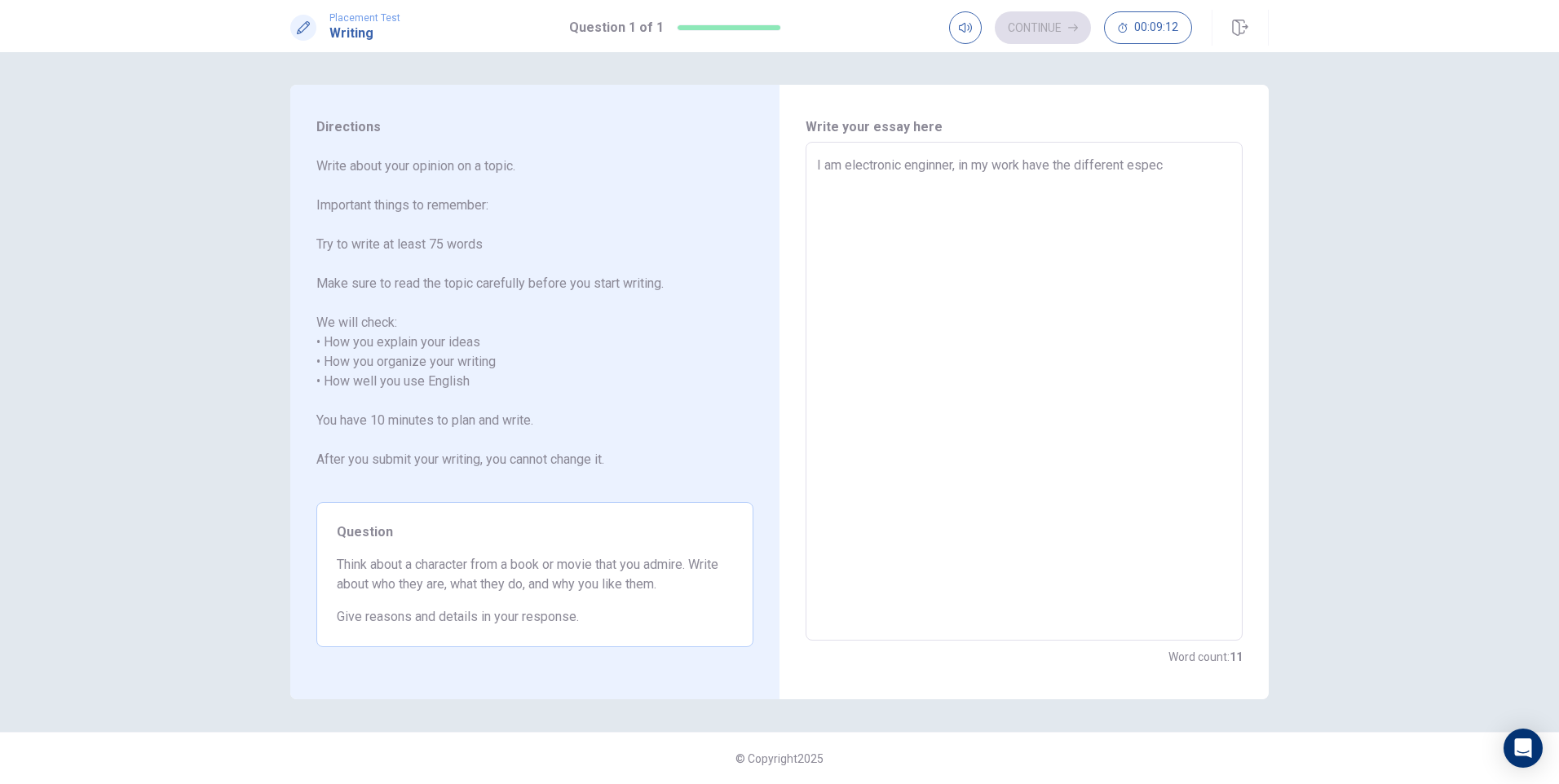 type on "x" 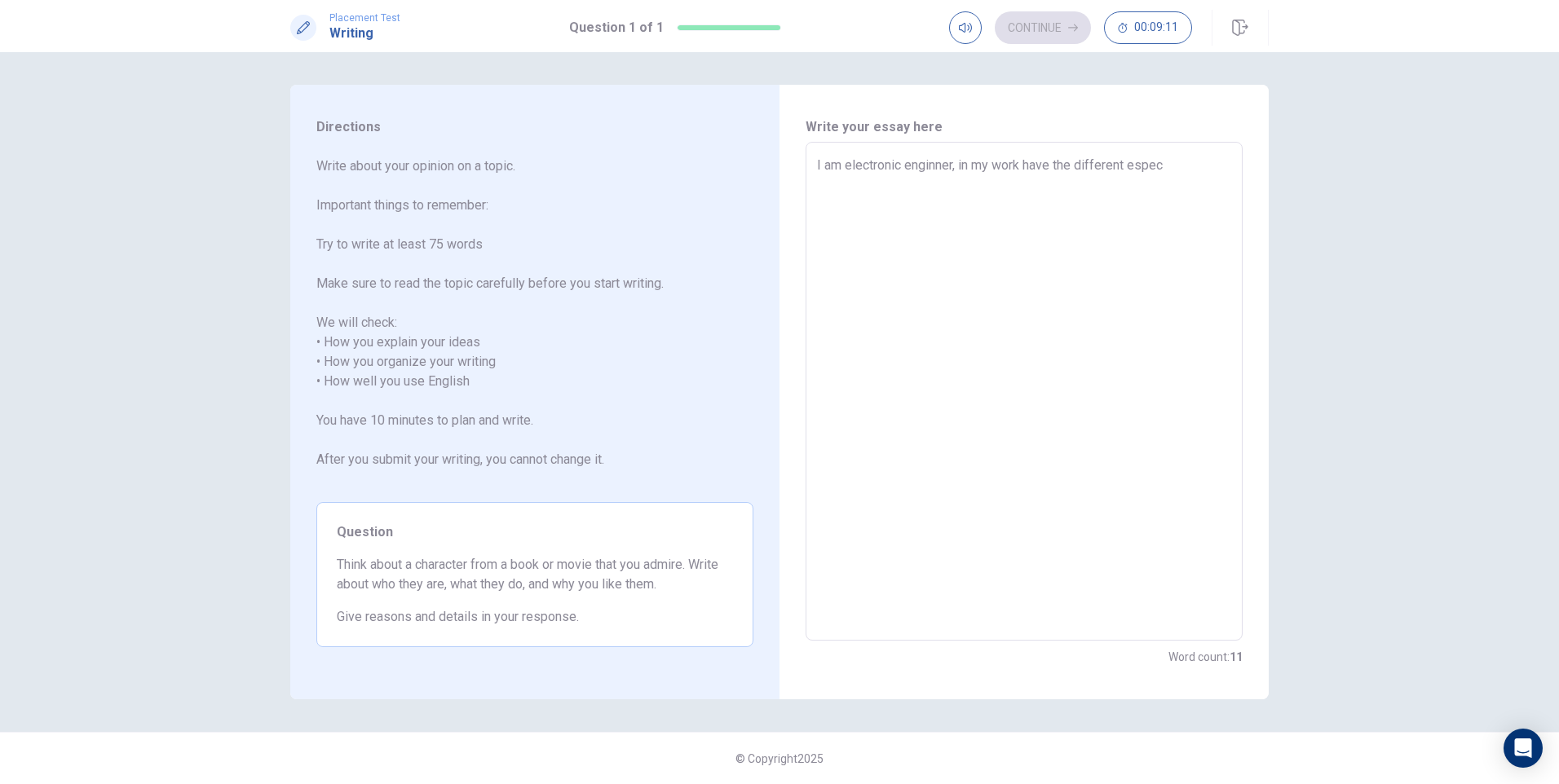 type on "I am electronic enginner, in my work have the different especi" 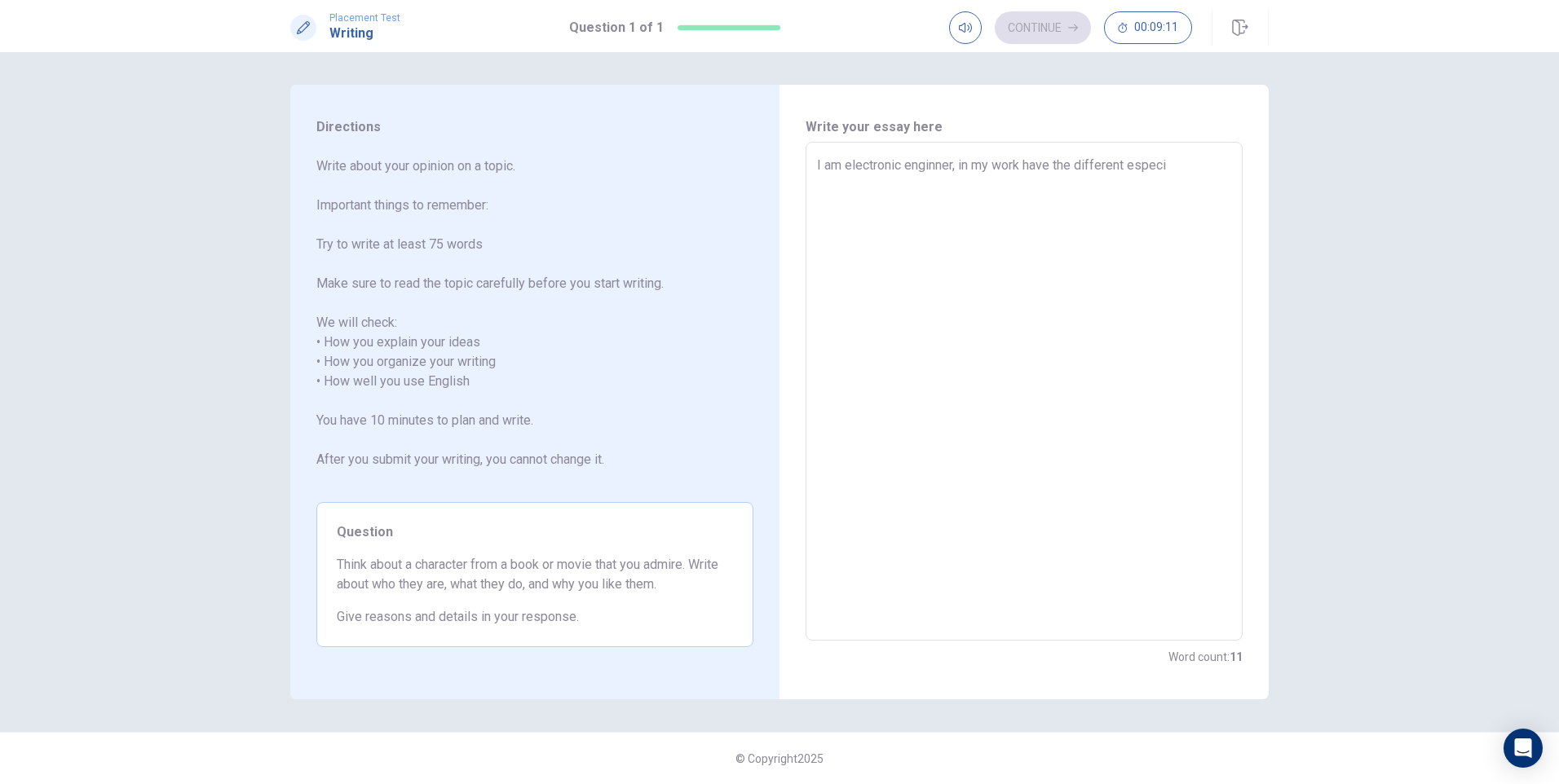type on "x" 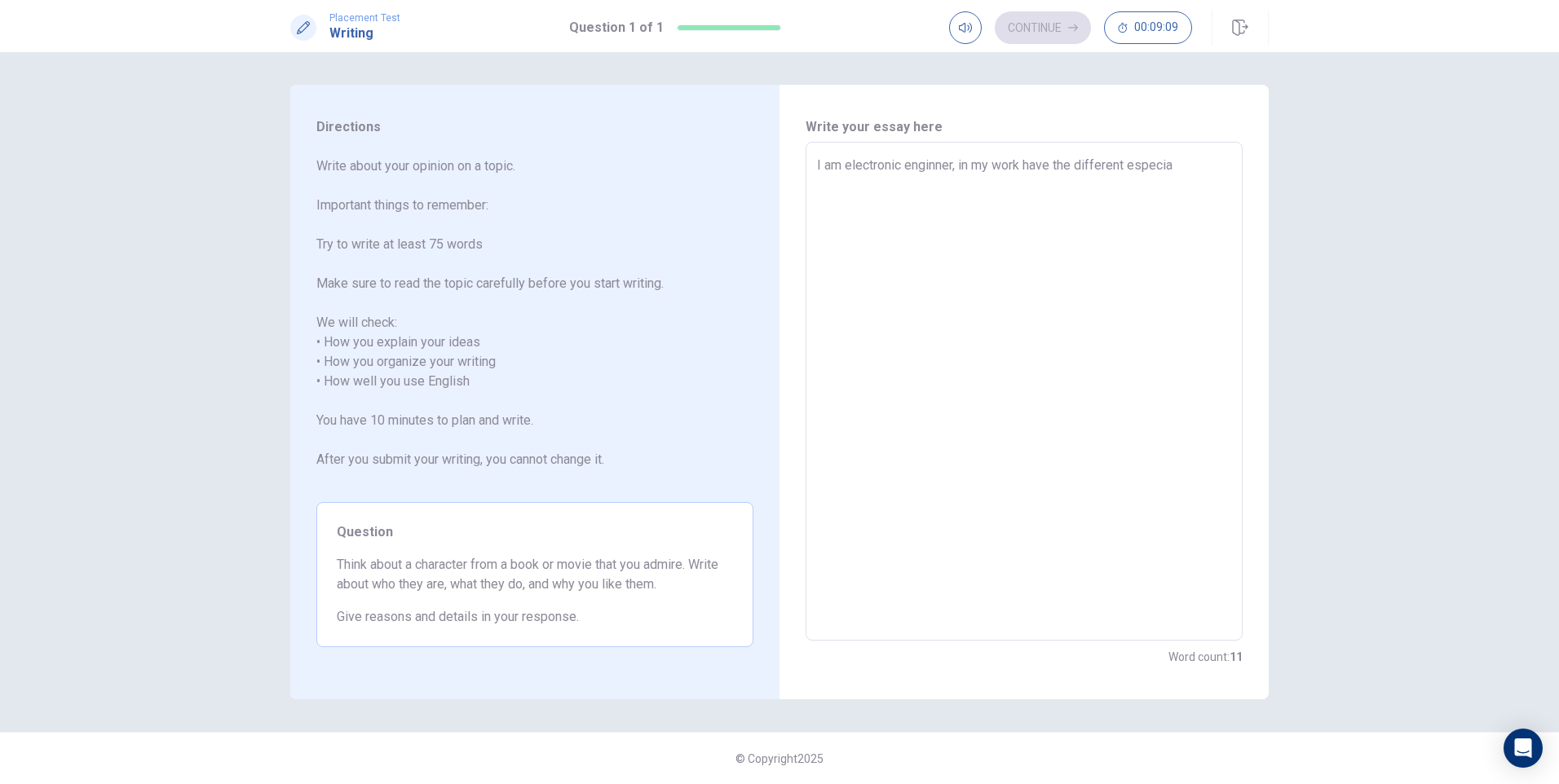 type on "x" 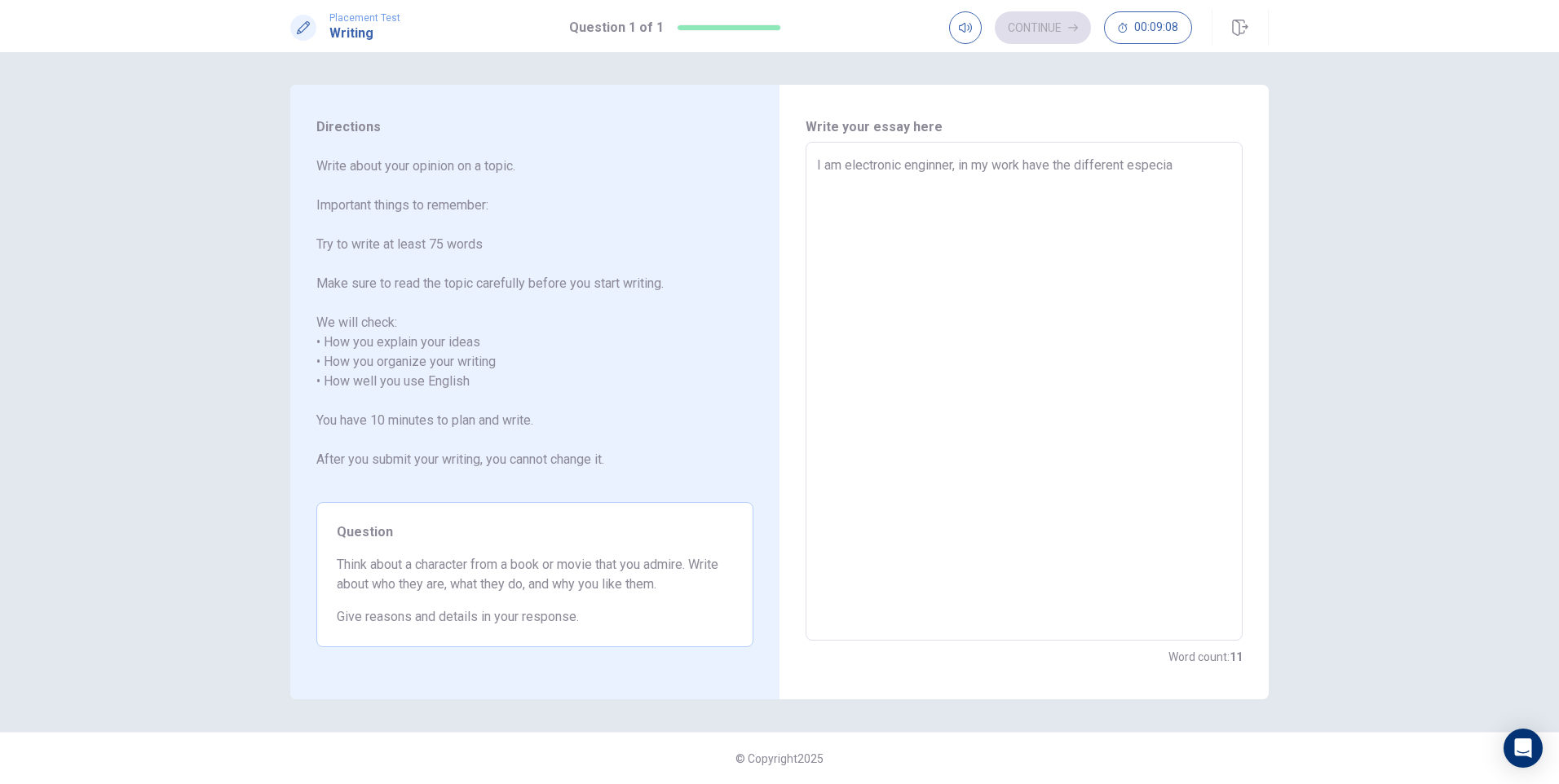 type on "I am electronic enginner, in my work have the different especial" 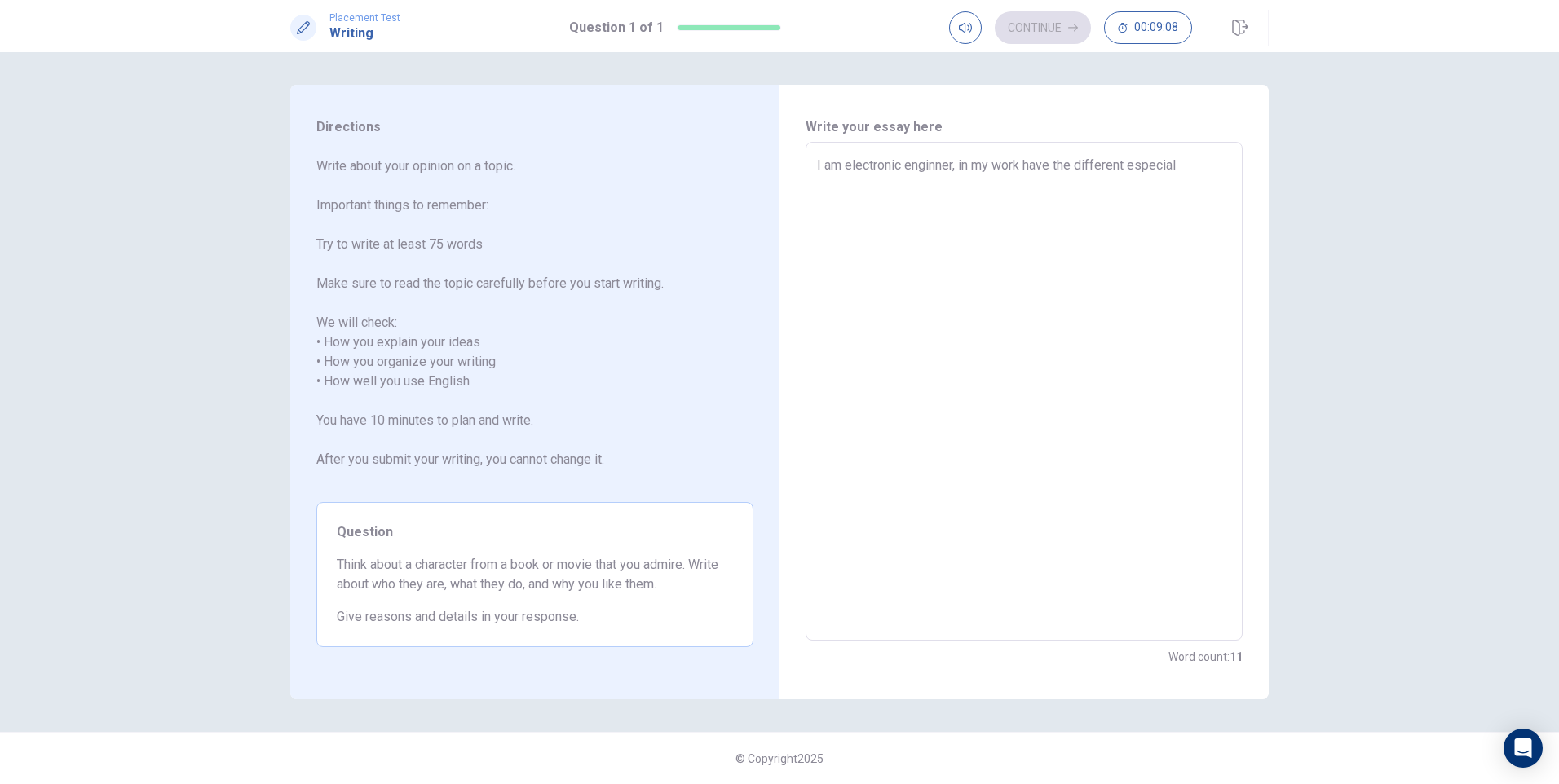 type on "x" 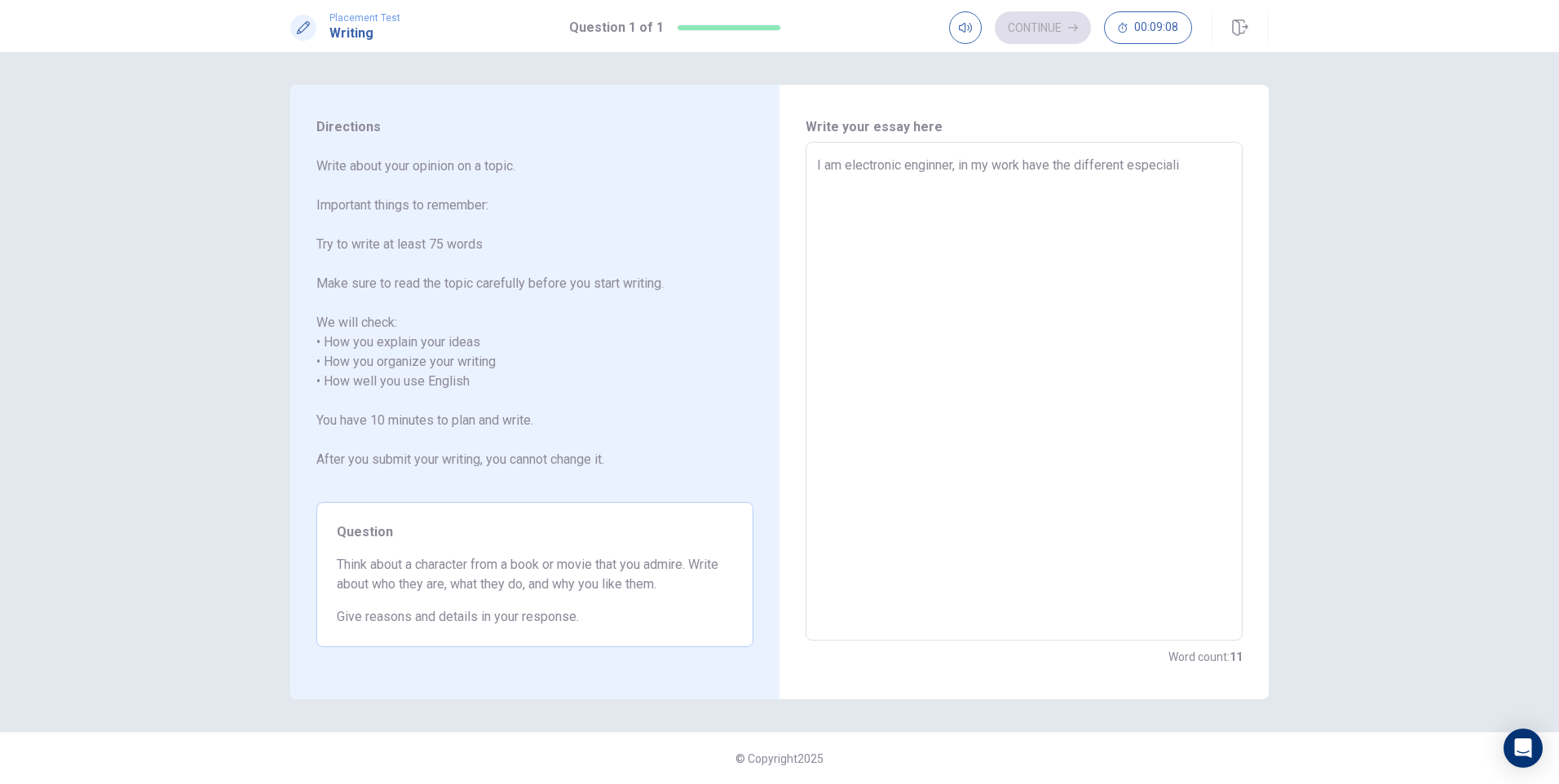 type on "x" 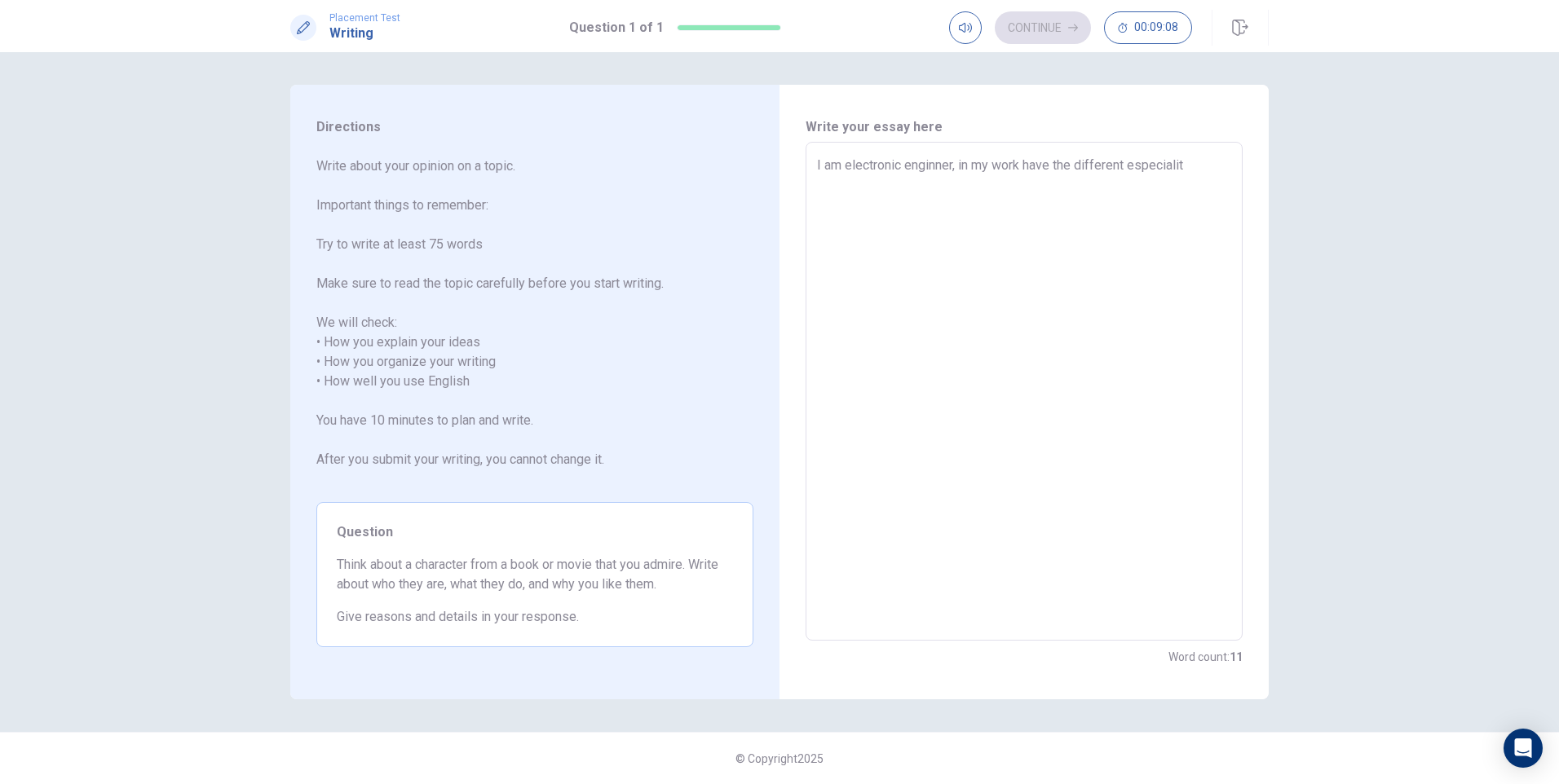 type on "x" 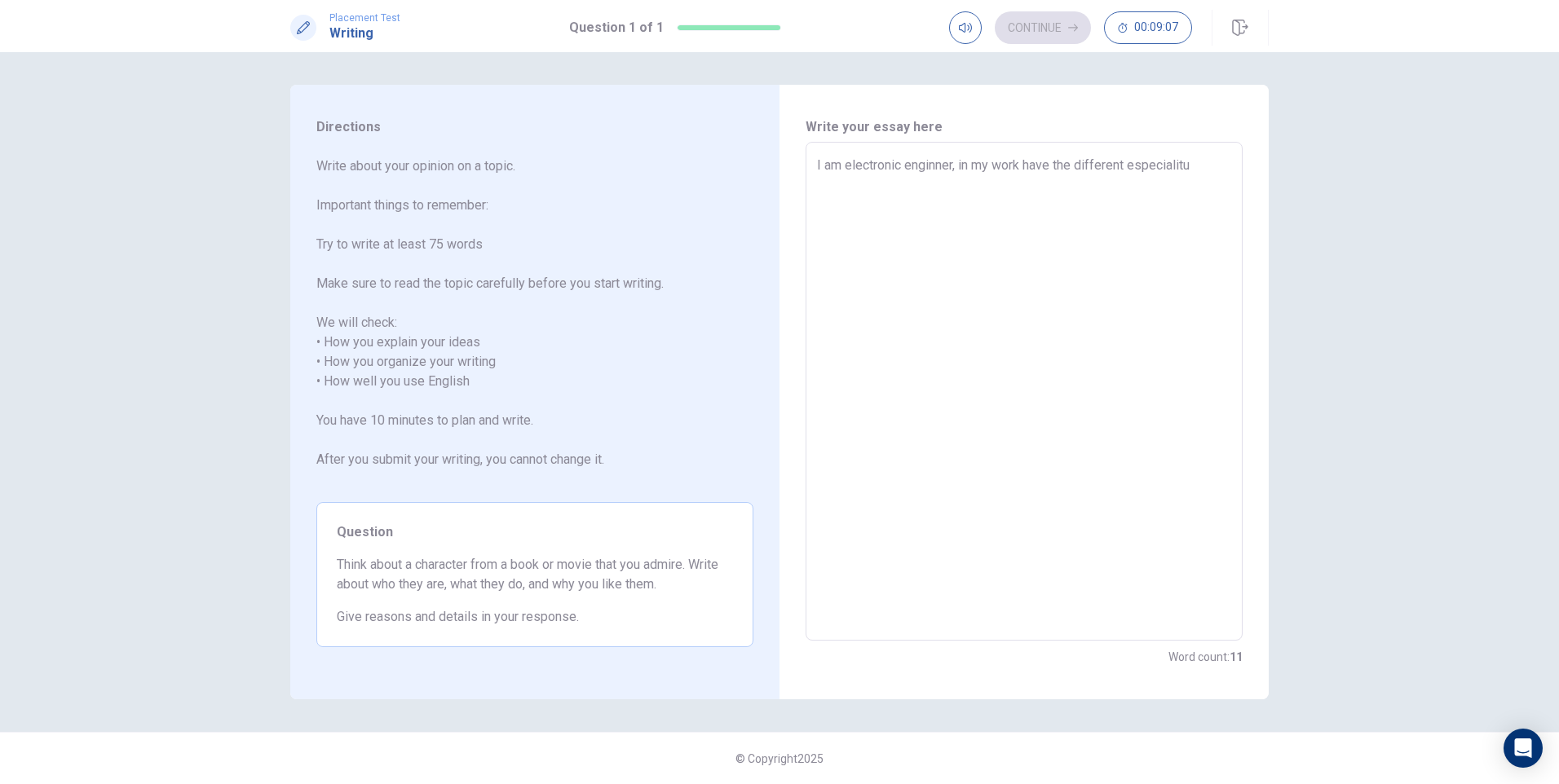 type on "x" 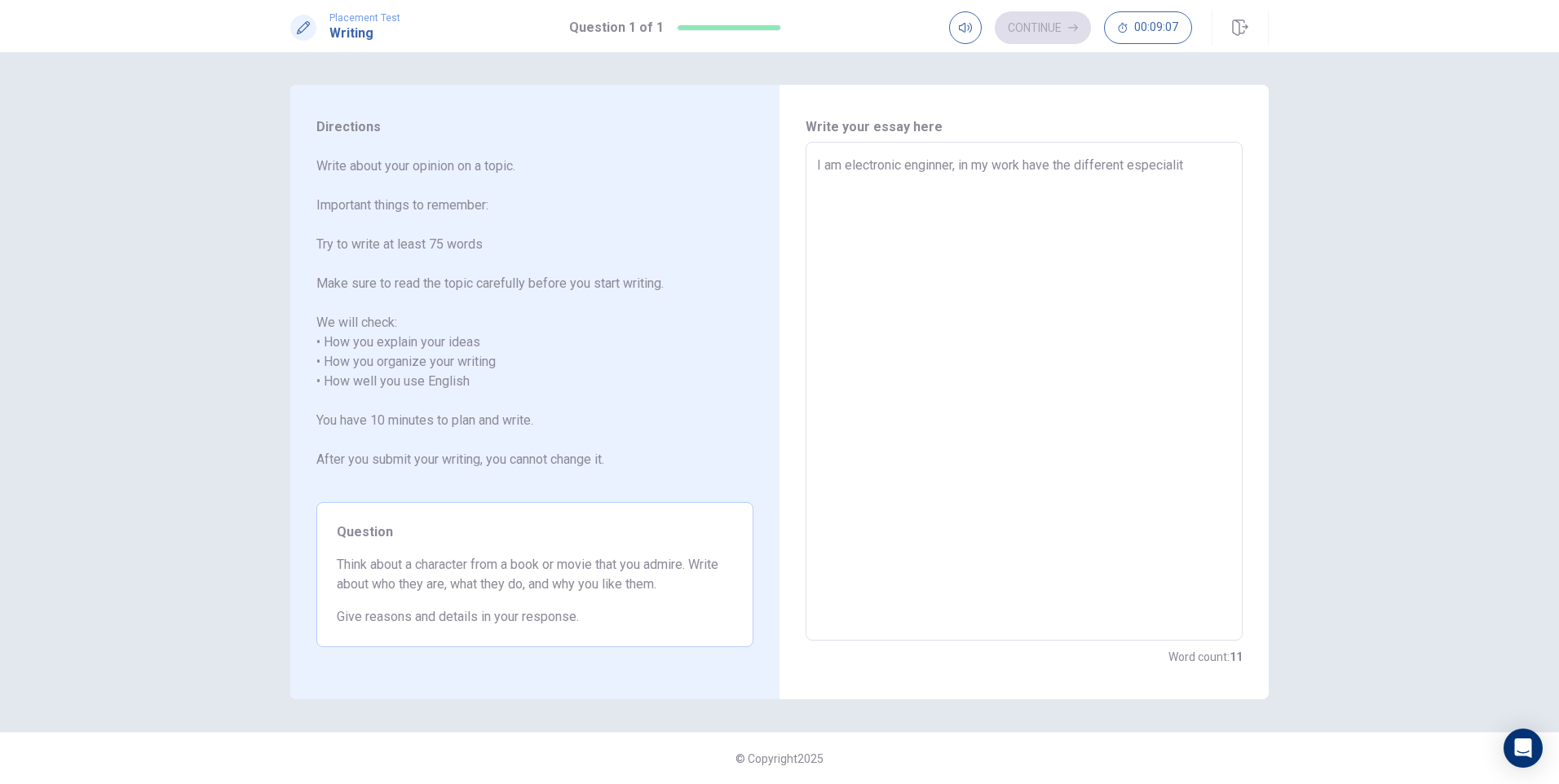 type on "x" 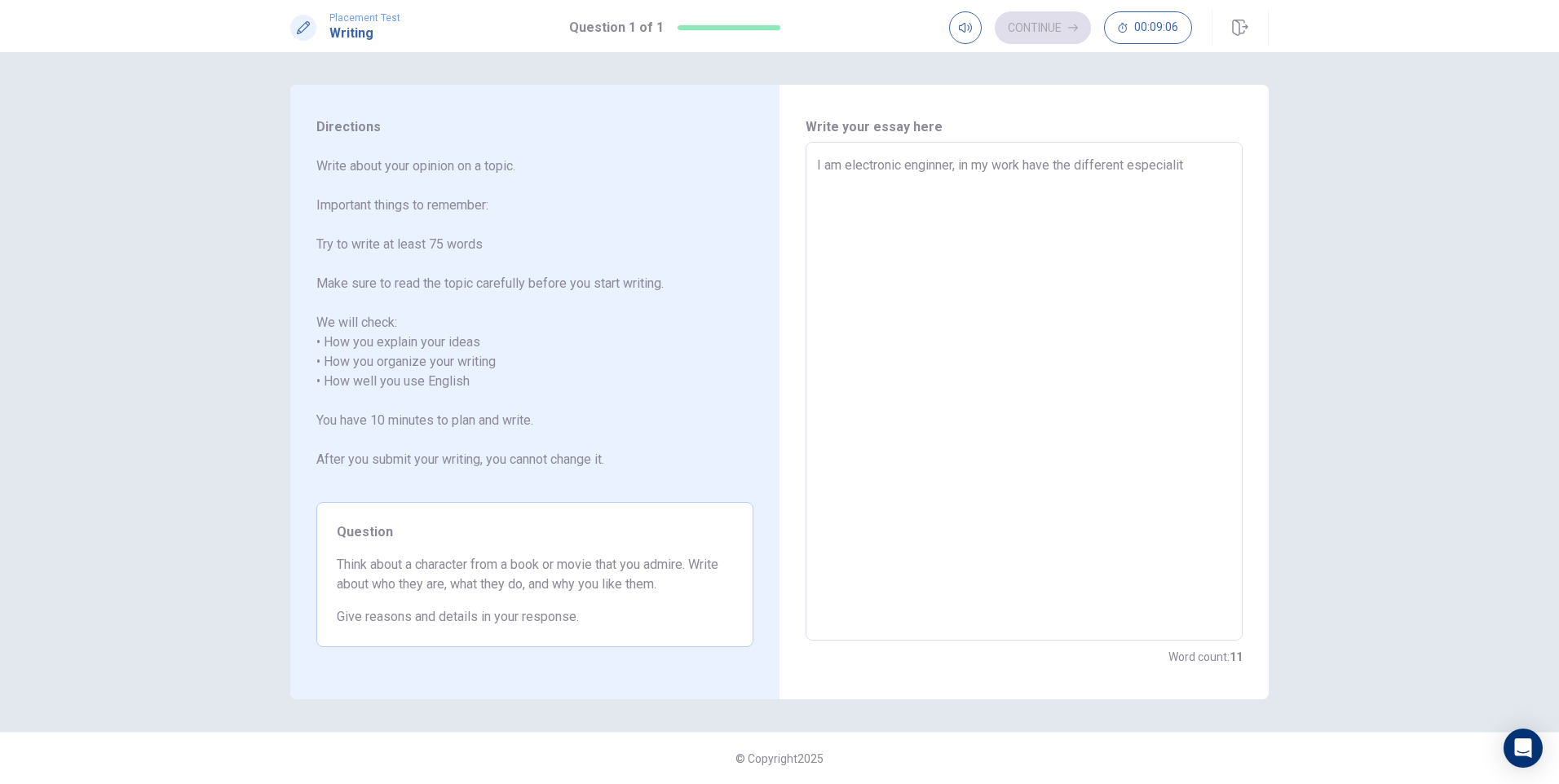 type on "I am electronic enginner, in my work have the different especiality" 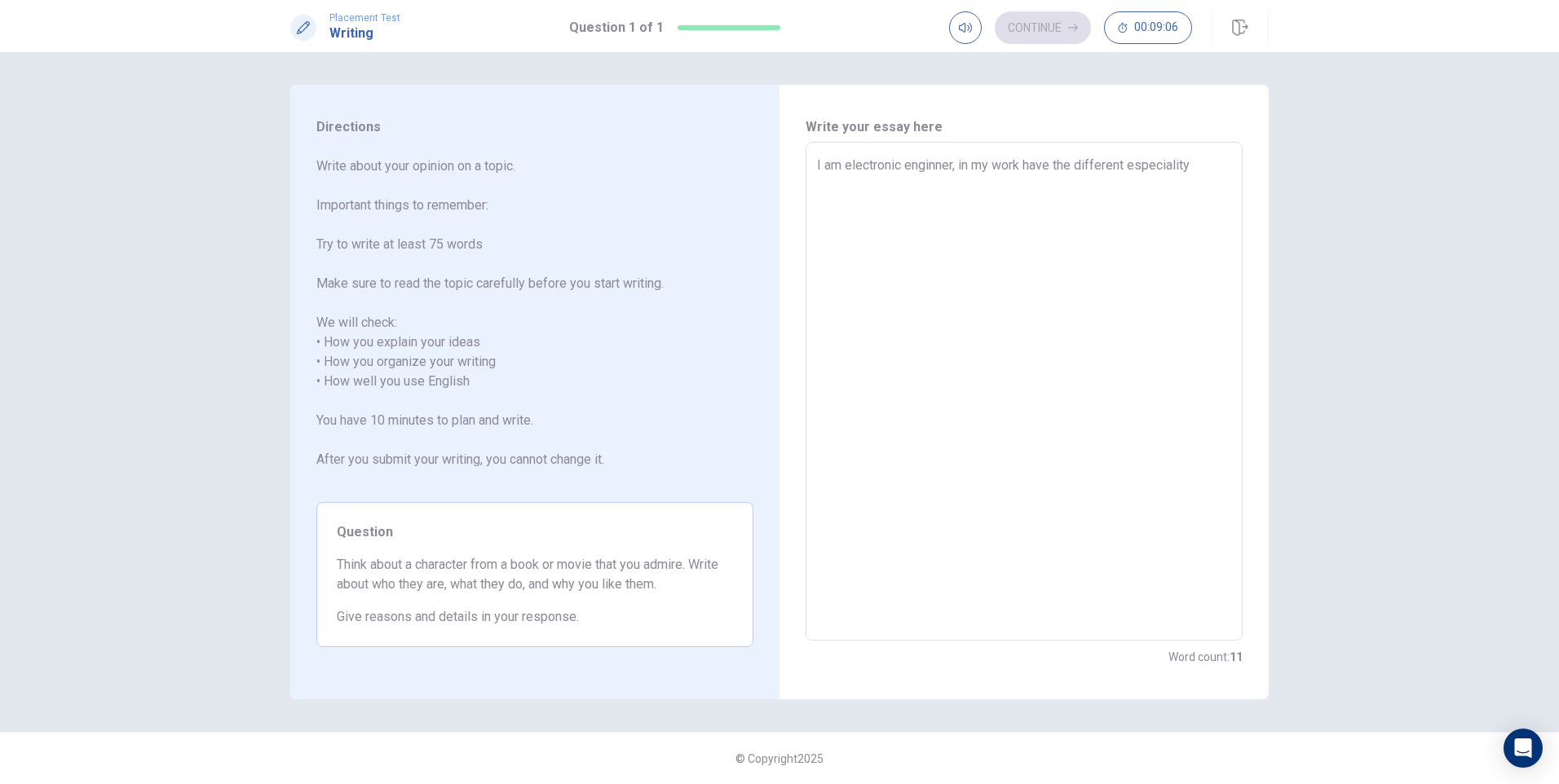 type on "x" 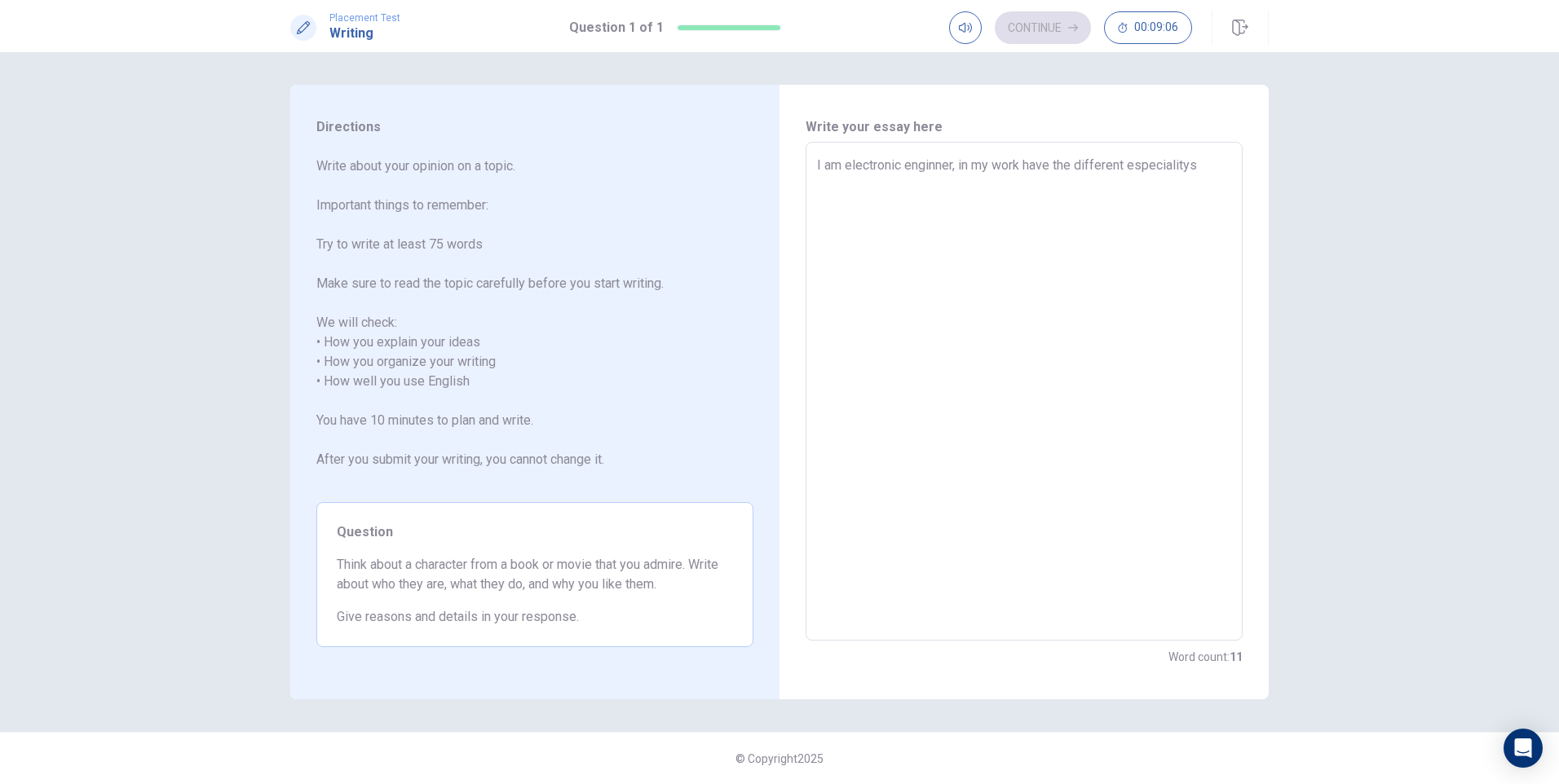type on "x" 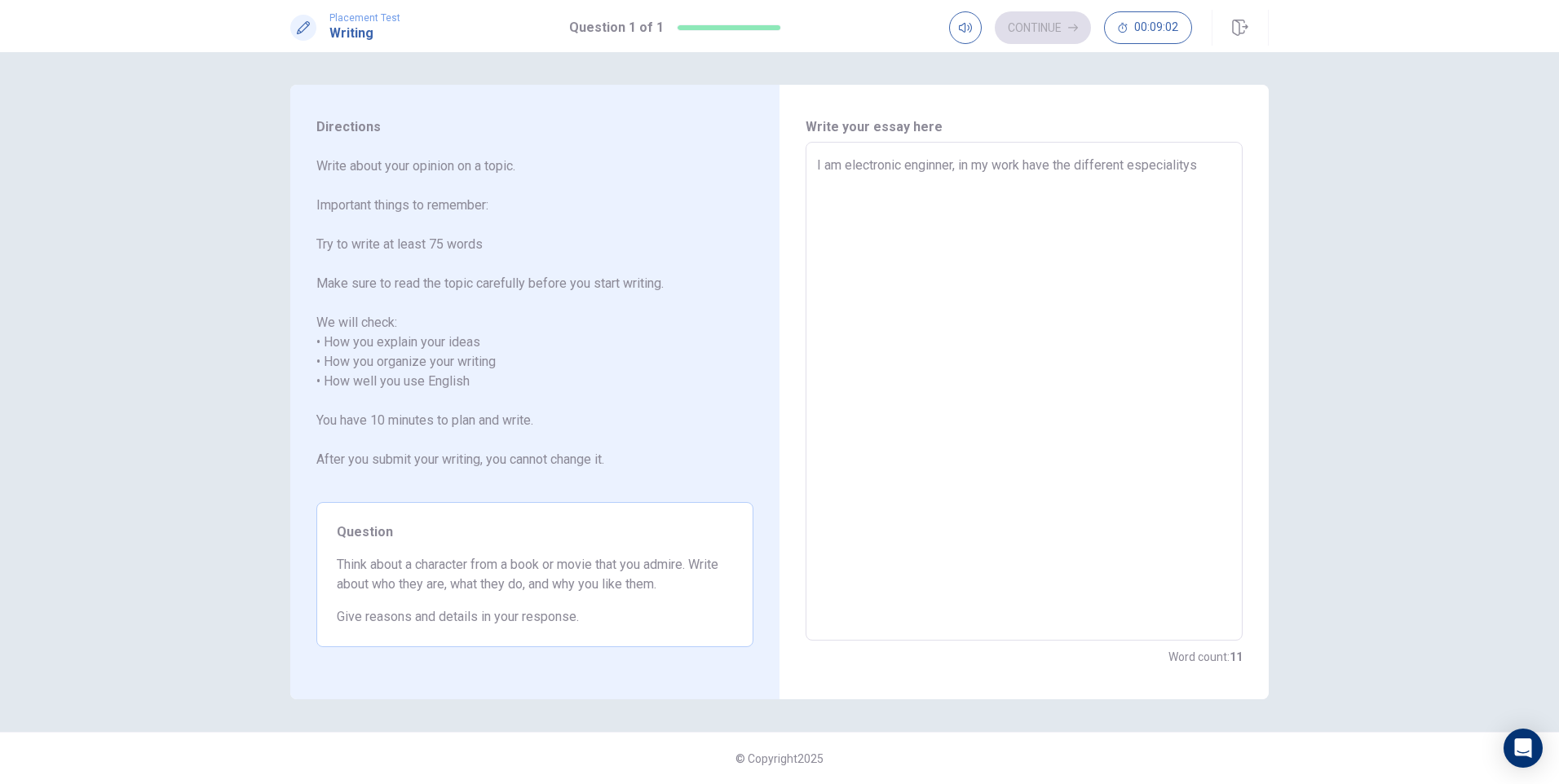 type on "x" 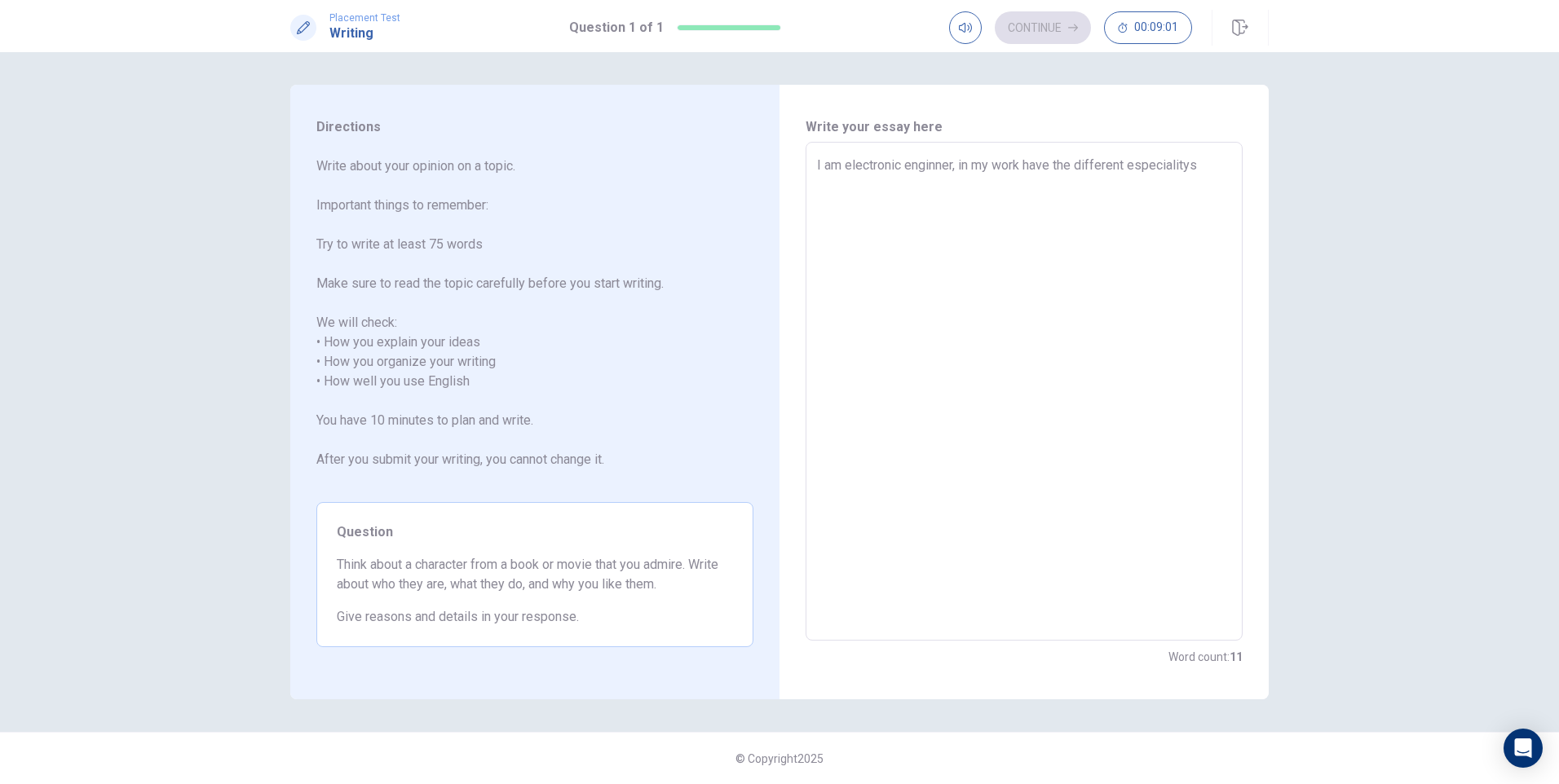 type on "I am electronic enginner, in my work have the different especialitys" 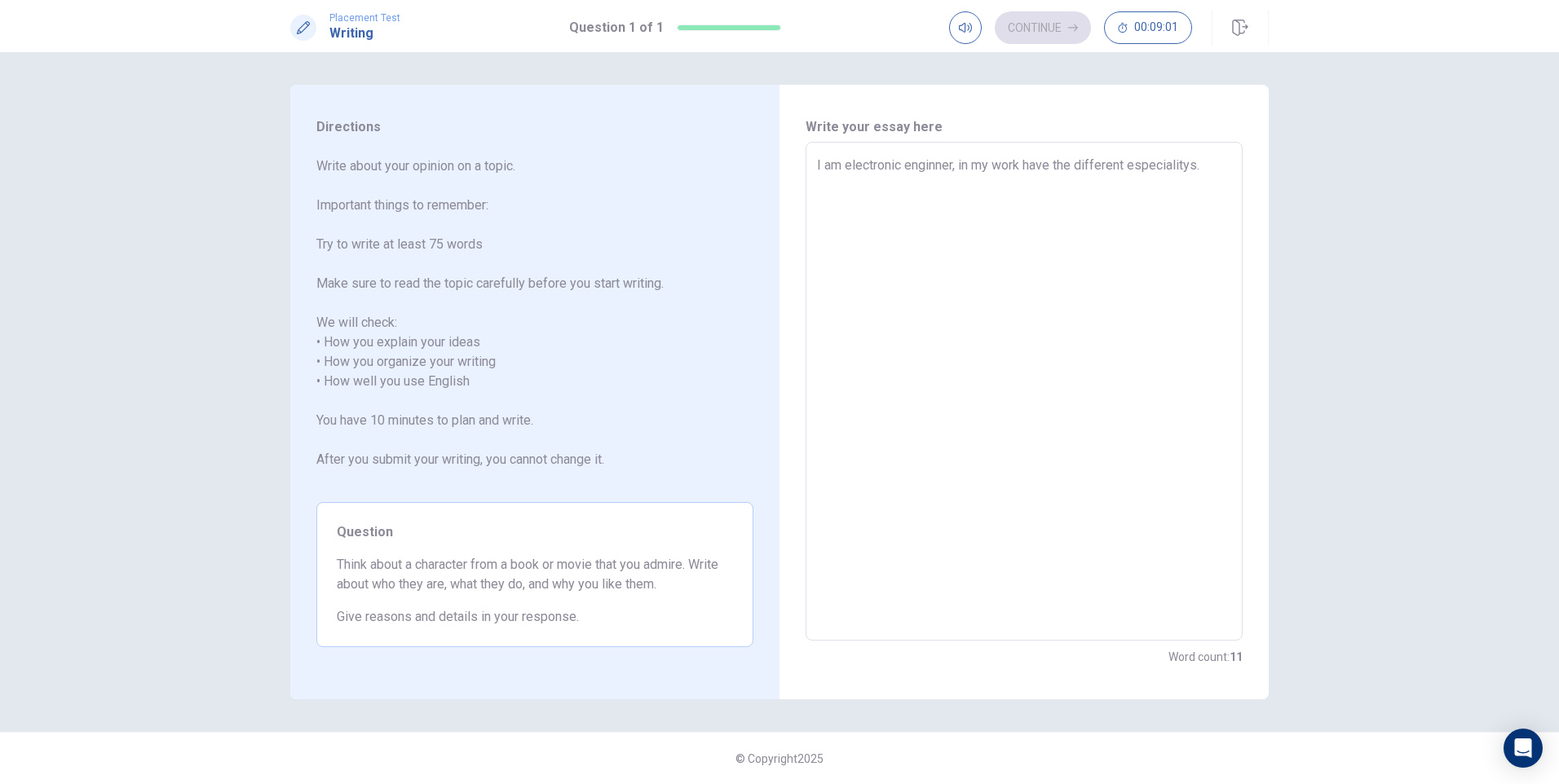 type on "x" 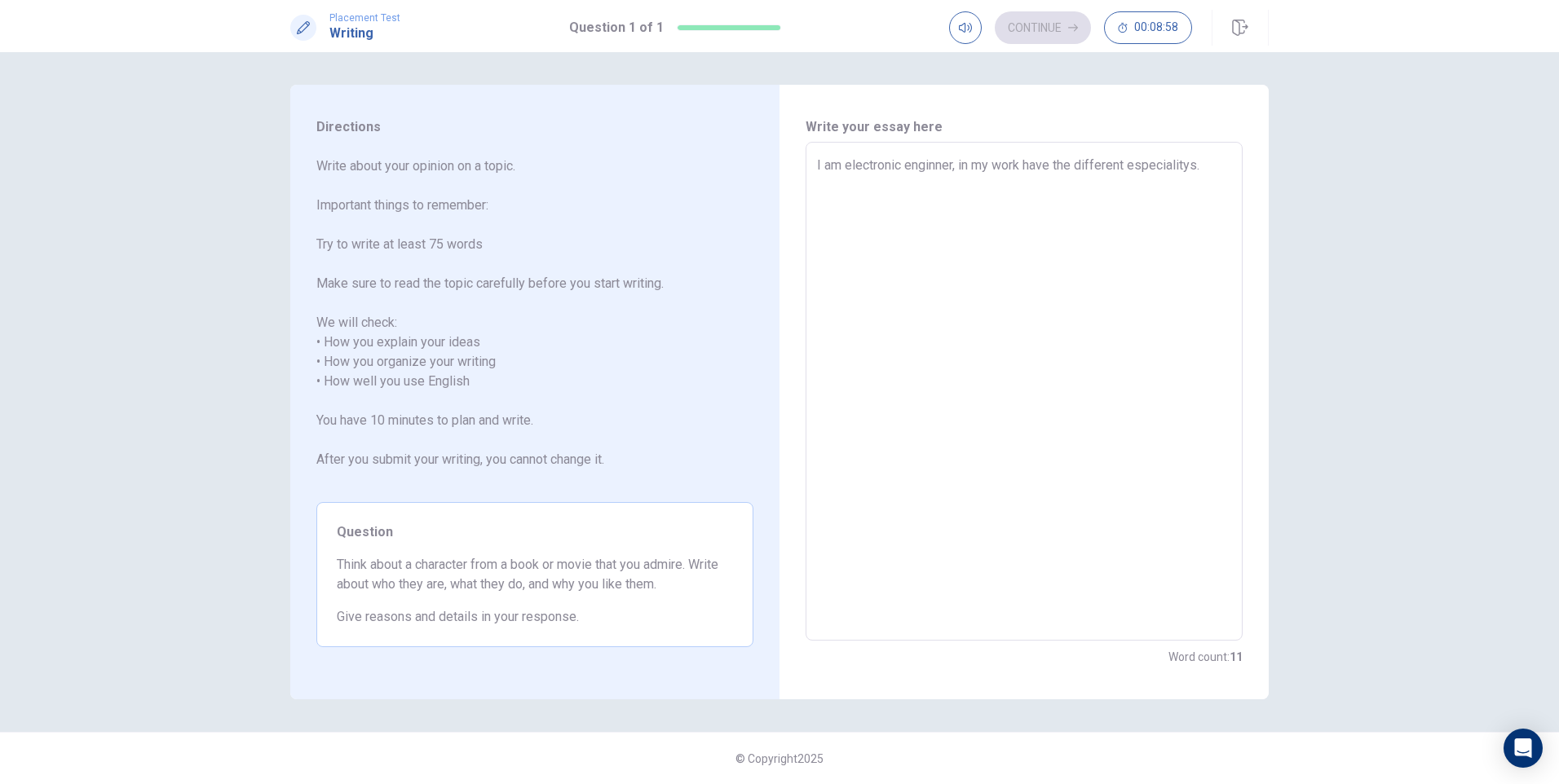 type on "x" 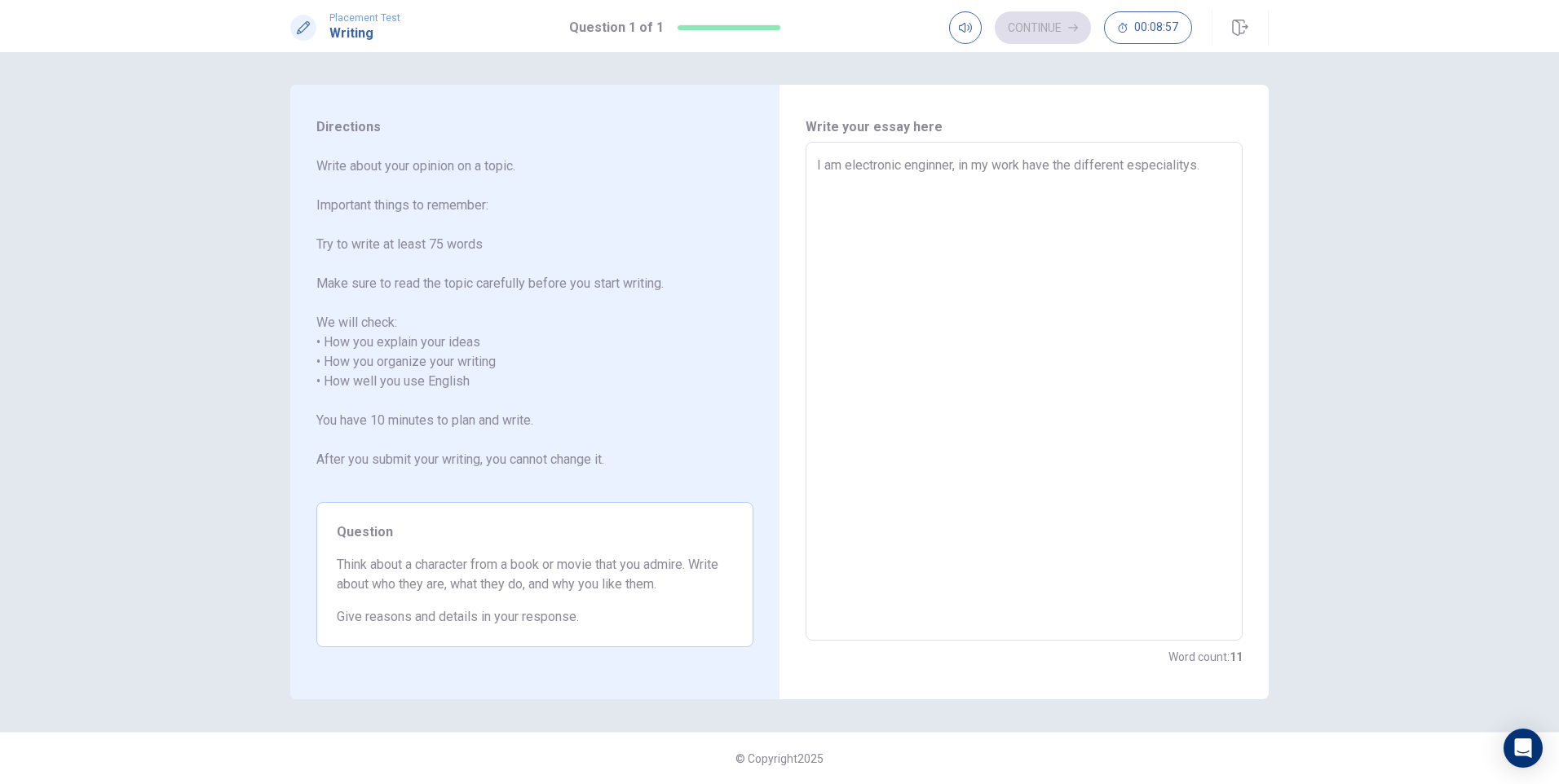 type on "I am electronic enginner, in my work have the different especialitys. W" 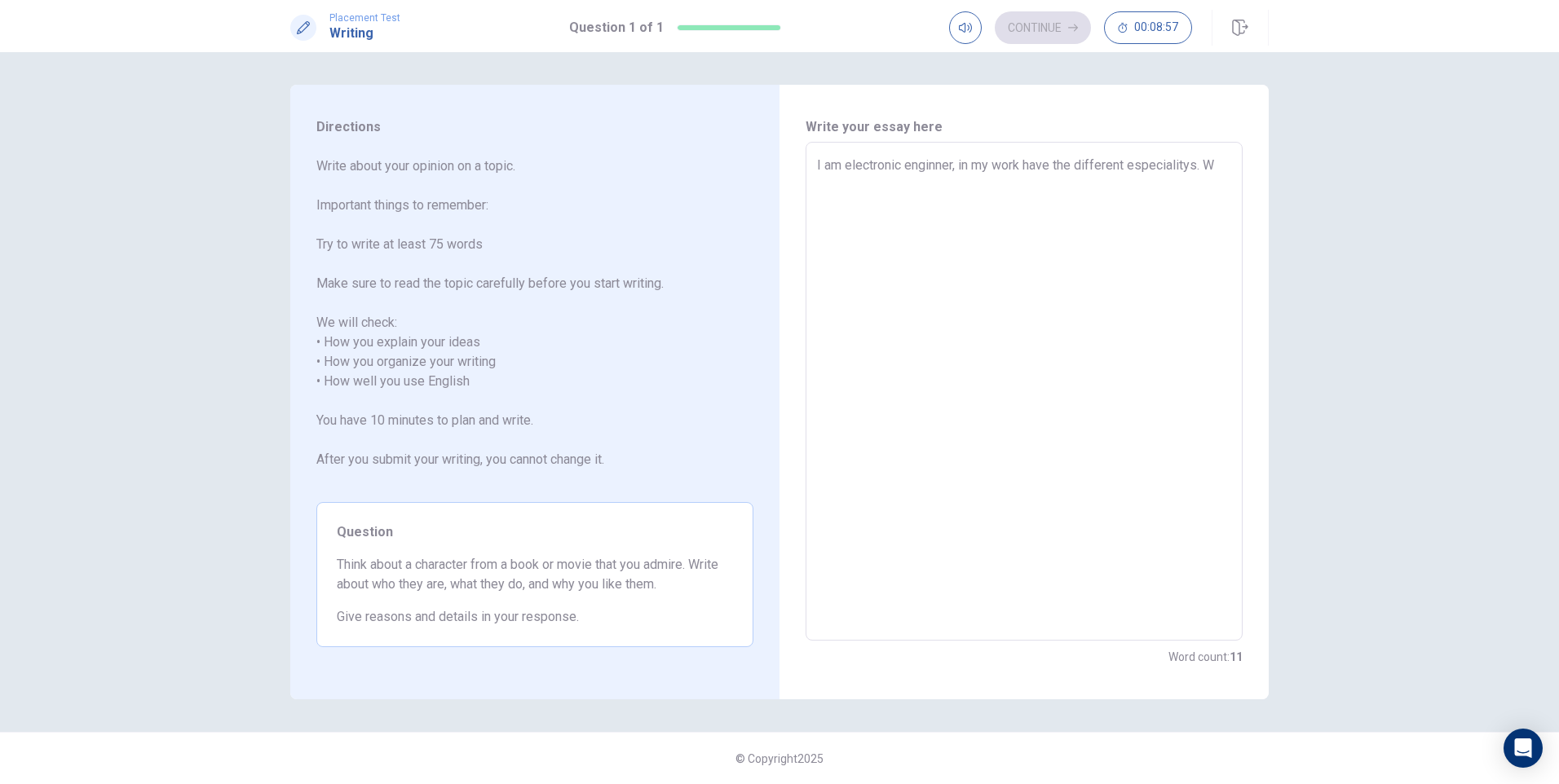 type on "x" 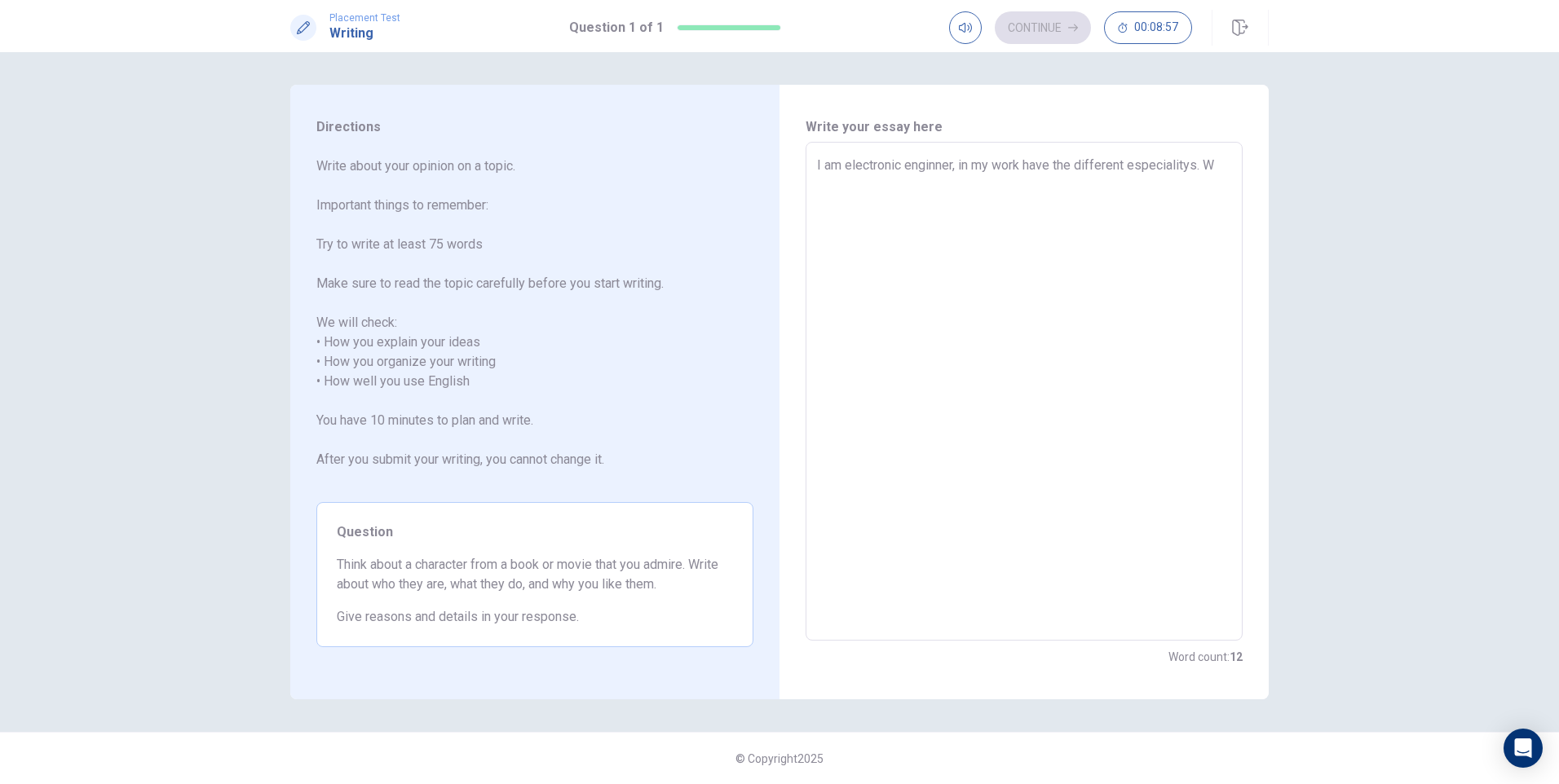 type on "I am electronic enginner, in my work have the different especialitys. We" 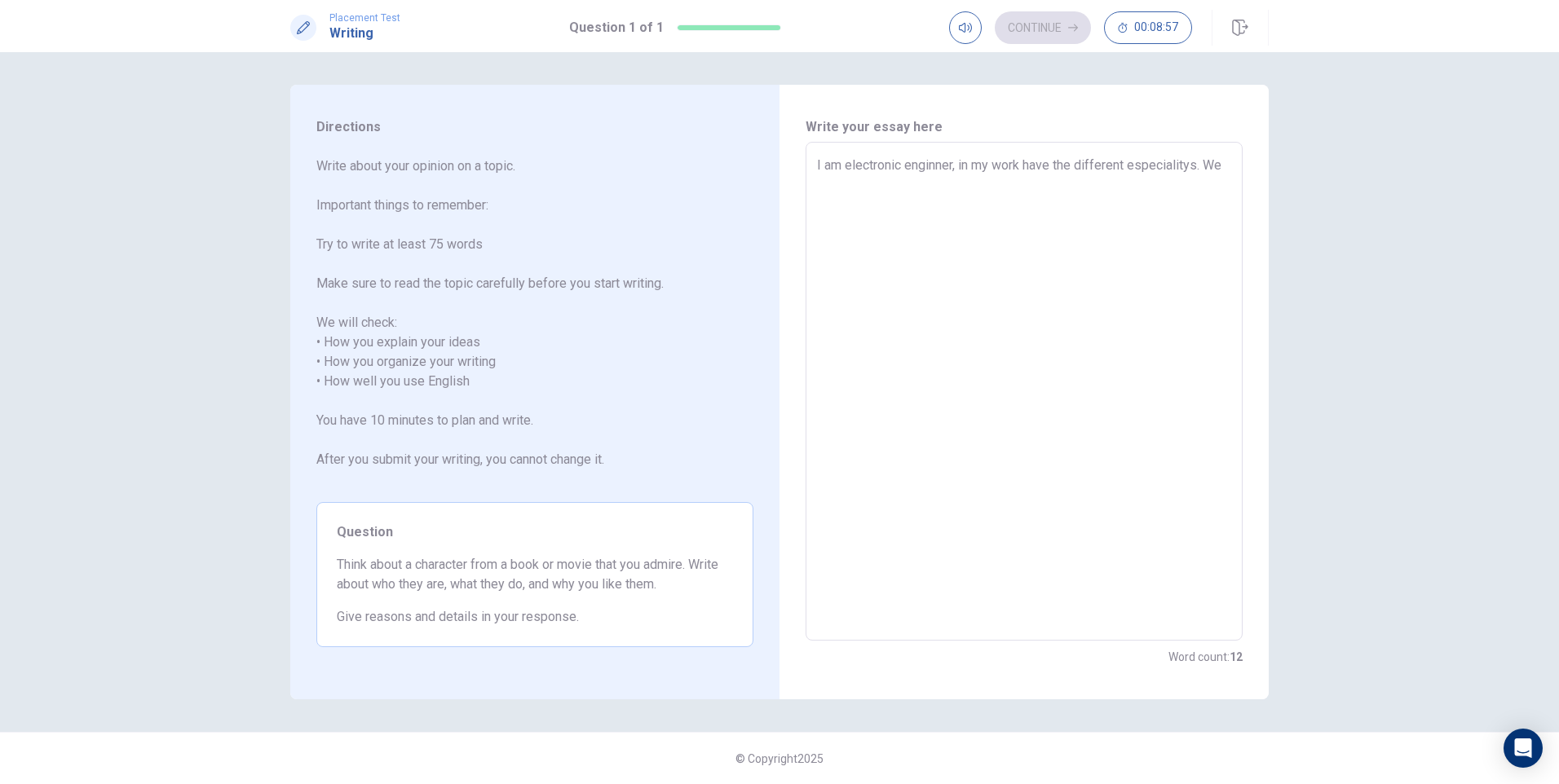 type on "x" 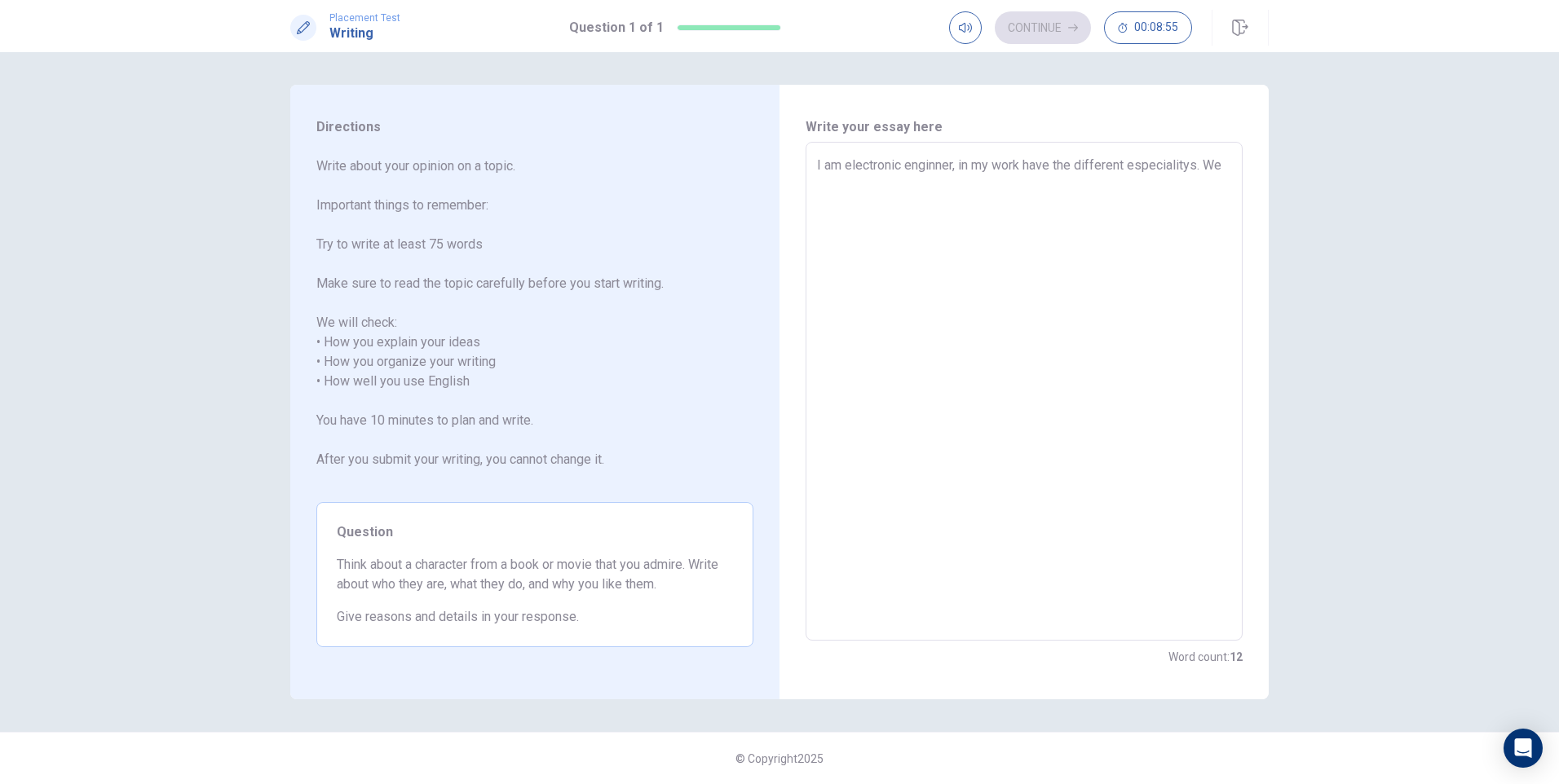 type on "x" 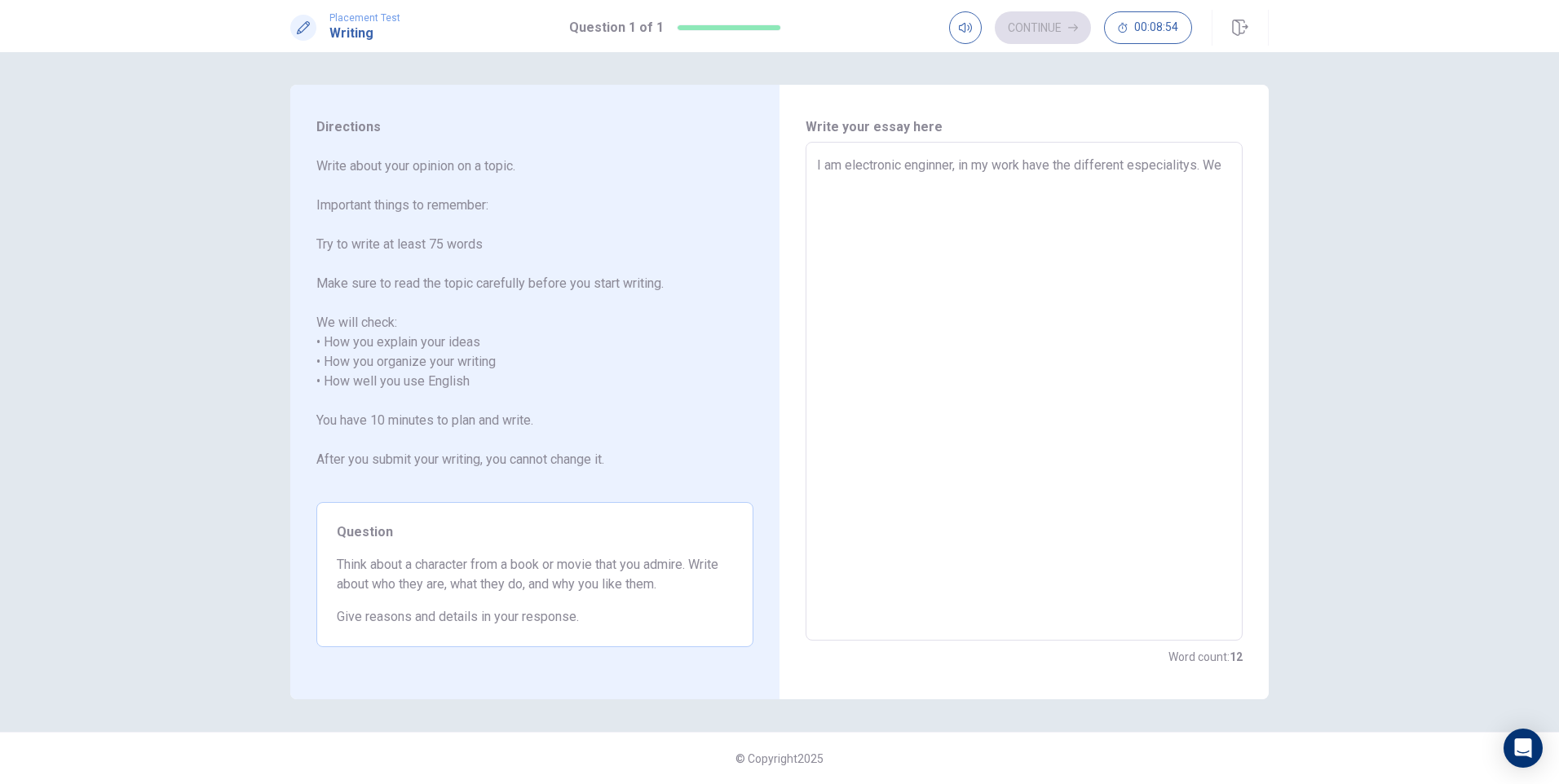 type on "I am electronic enginner, in my work have the different especialitys. We h" 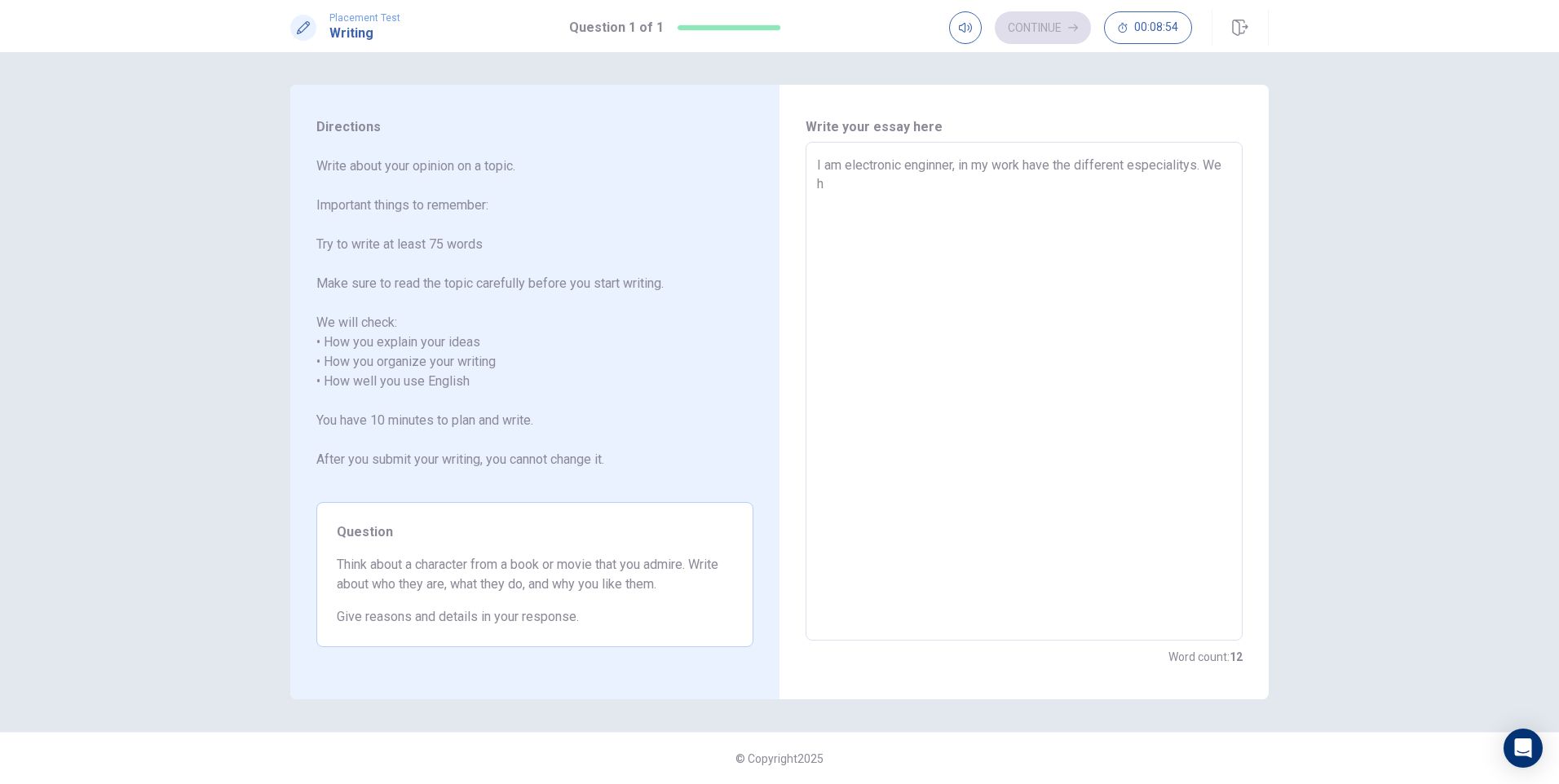 type on "x" 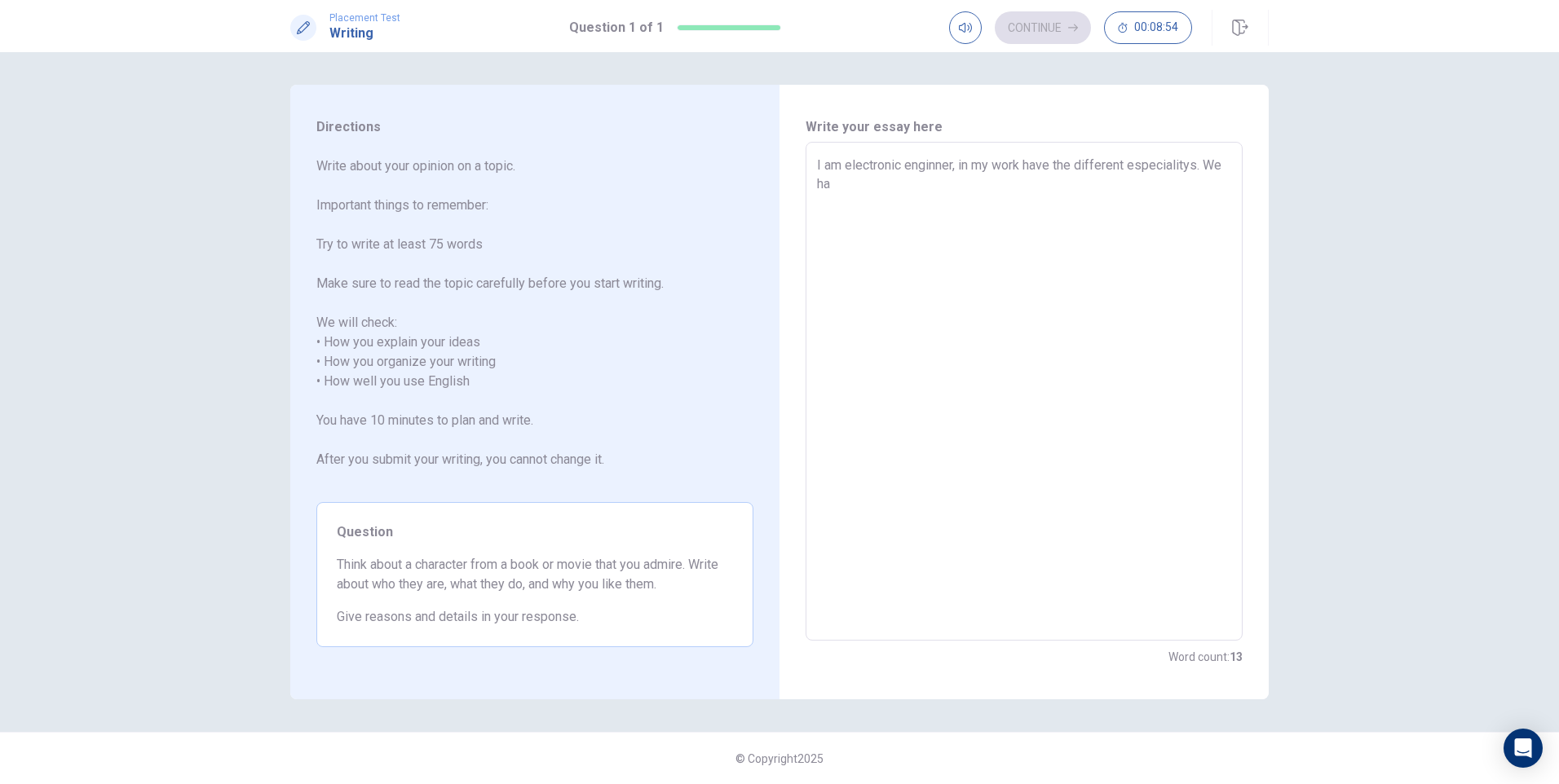 type on "x" 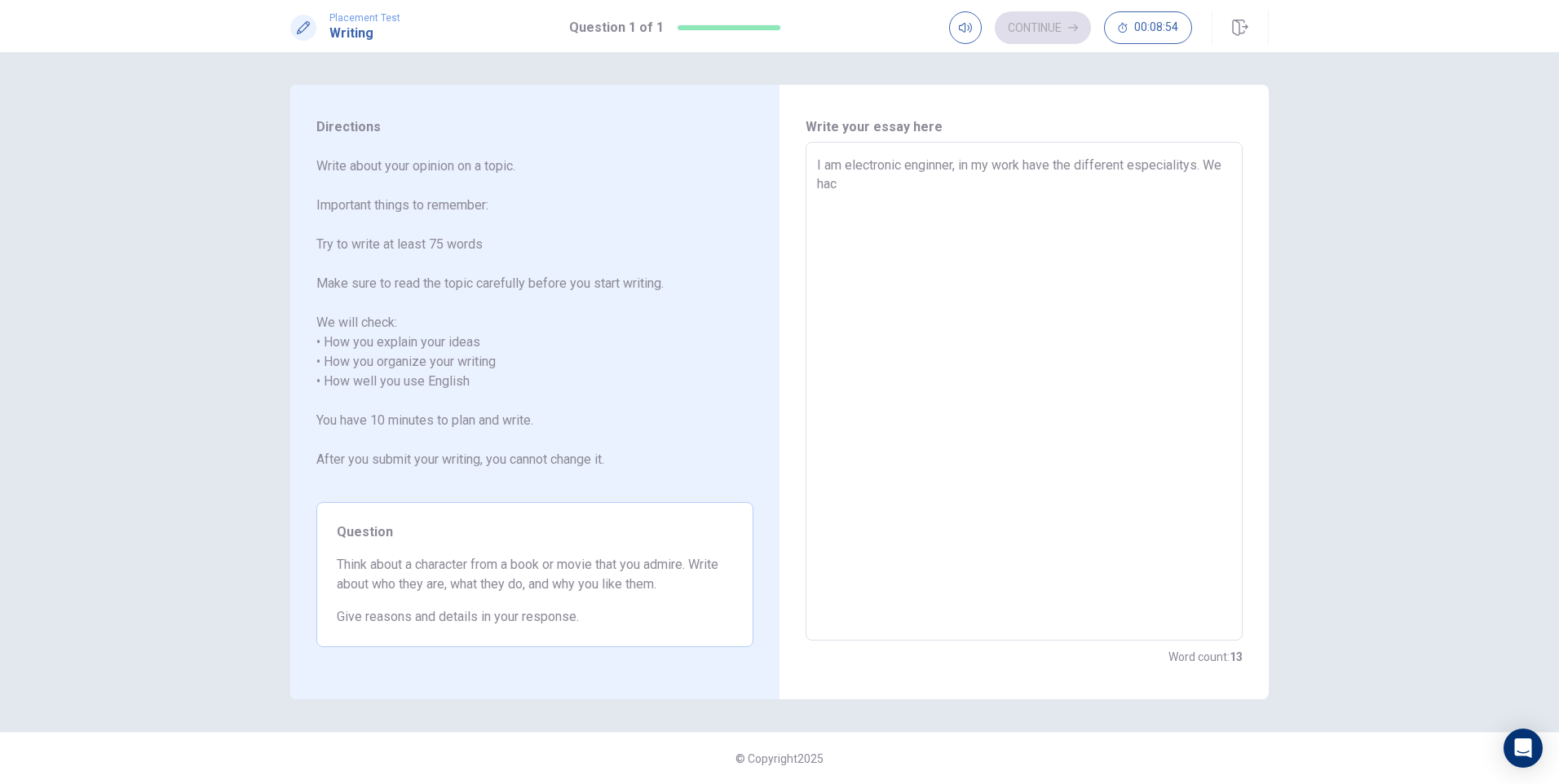 type on "x" 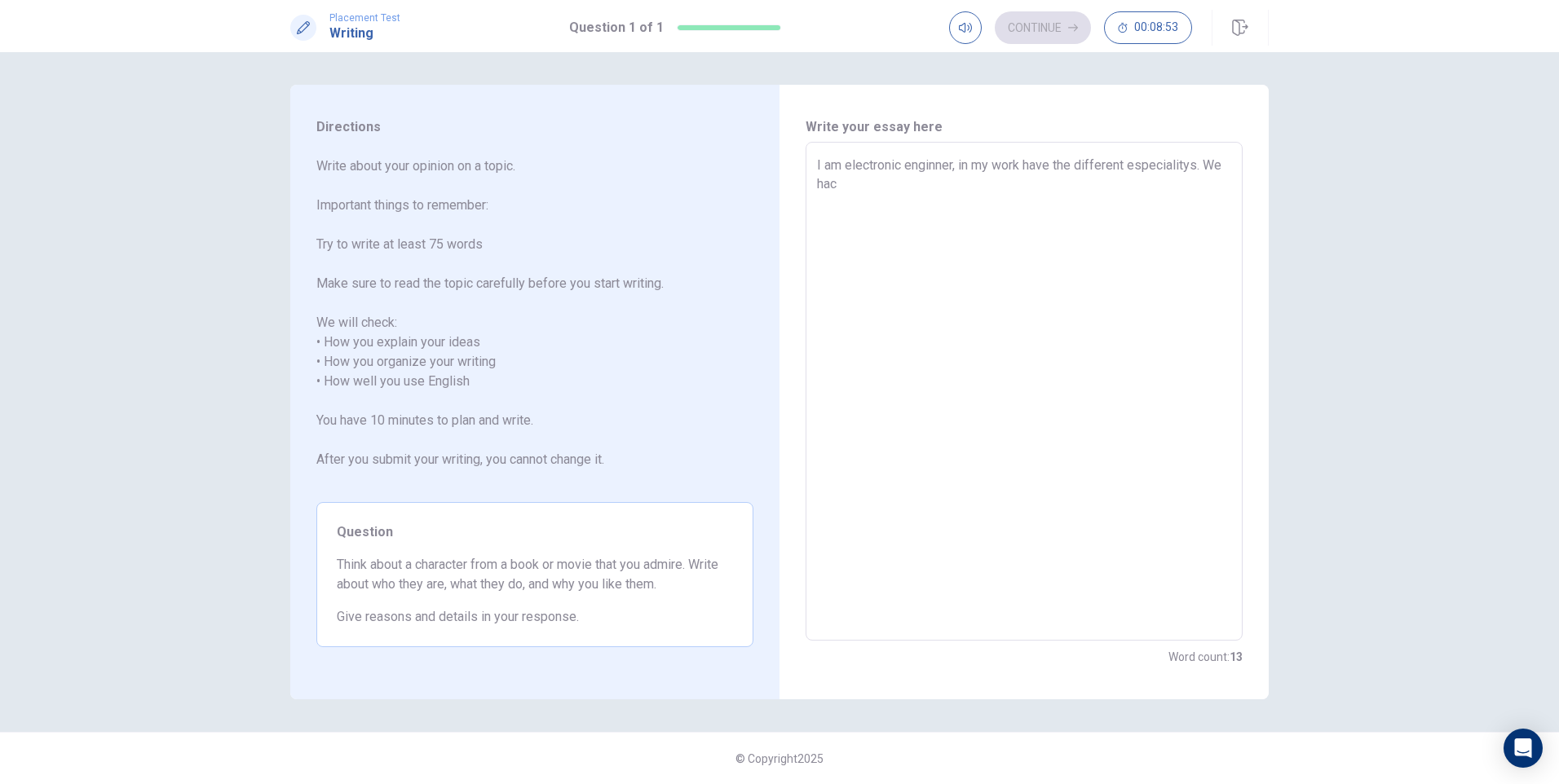 type on "I am electronic enginner, in my work have the different especialitys. We hace" 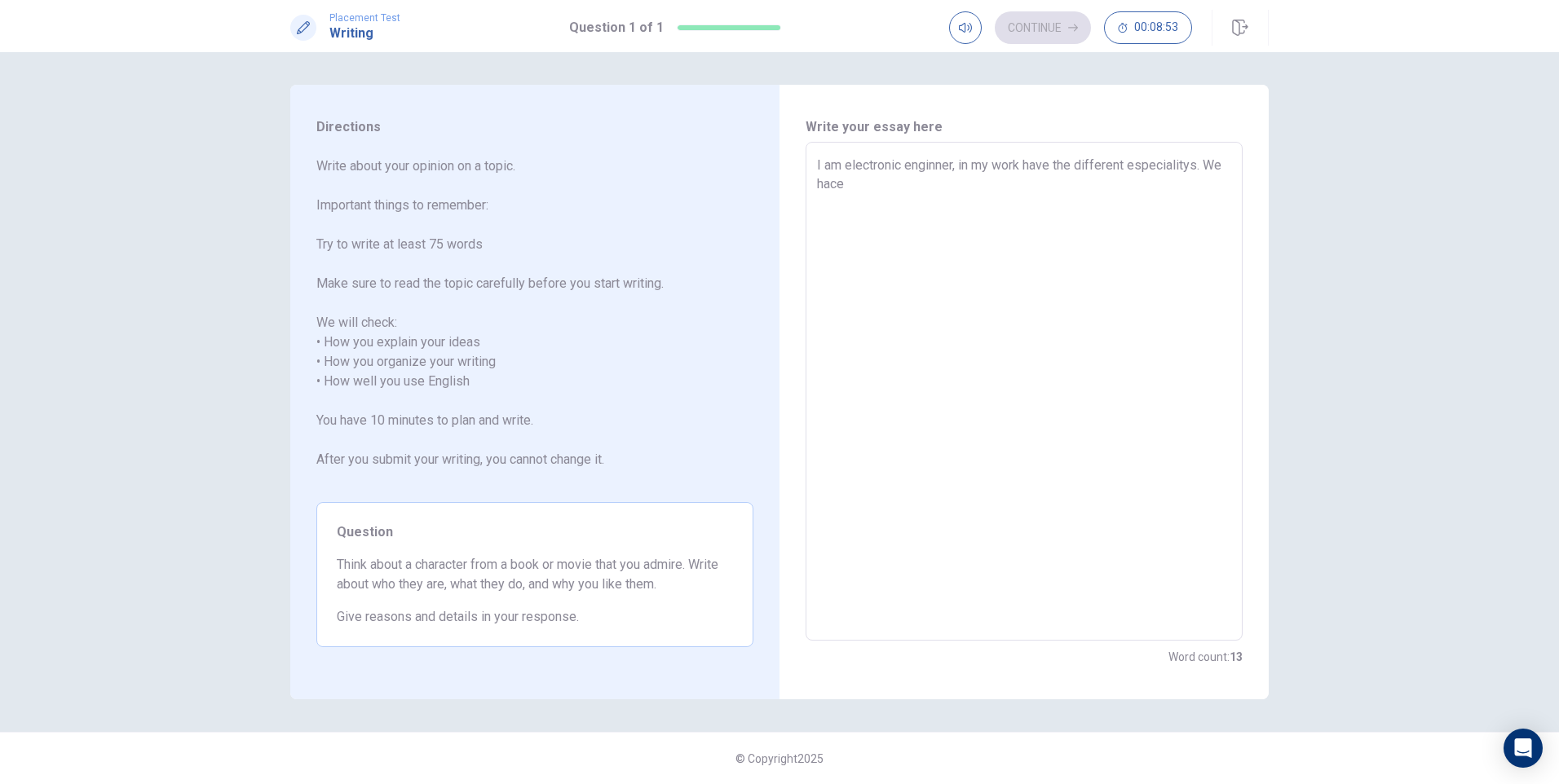 type on "x" 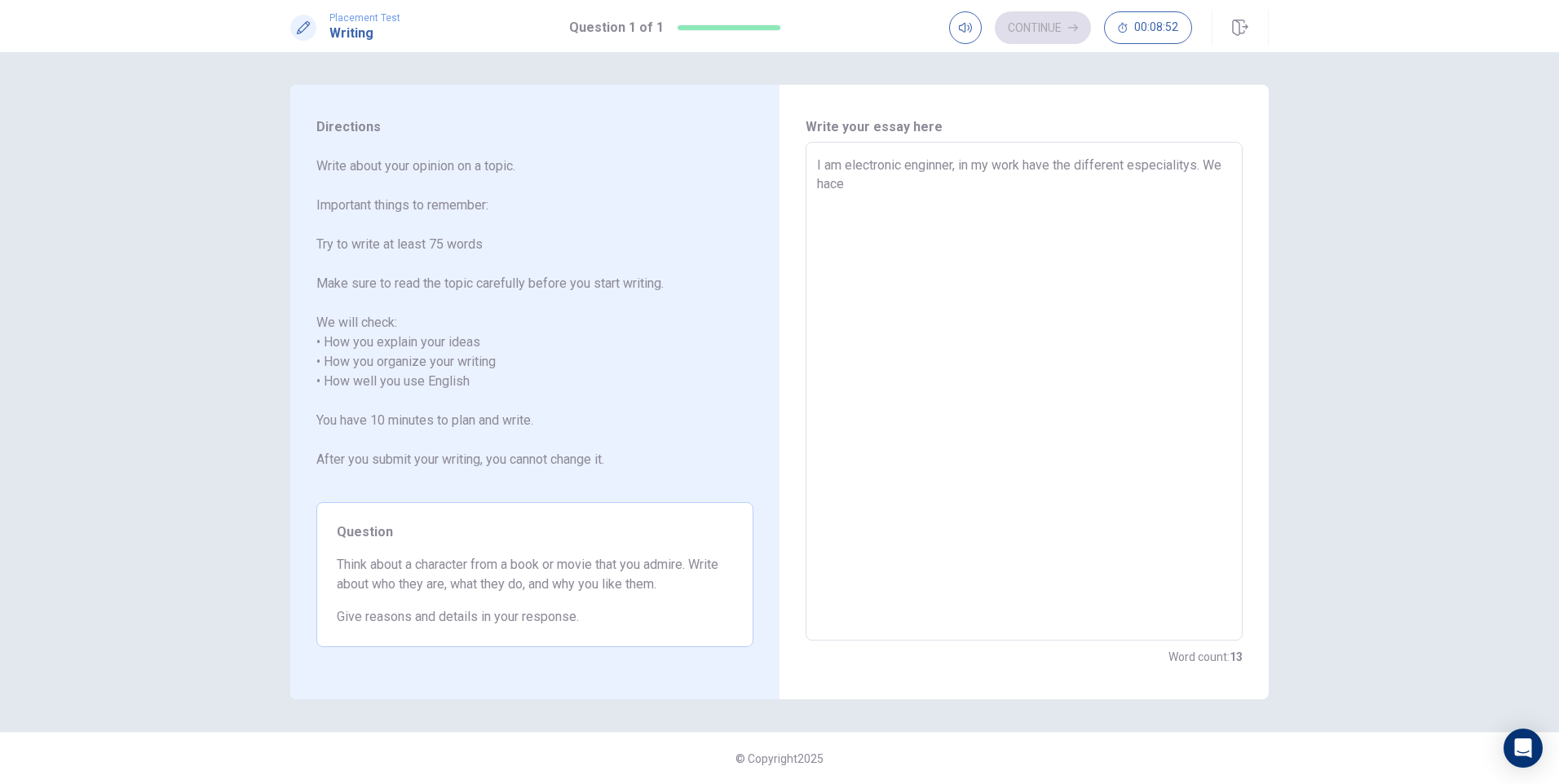 type on "I am electronic enginner, in my work have the different especialitys. We hace" 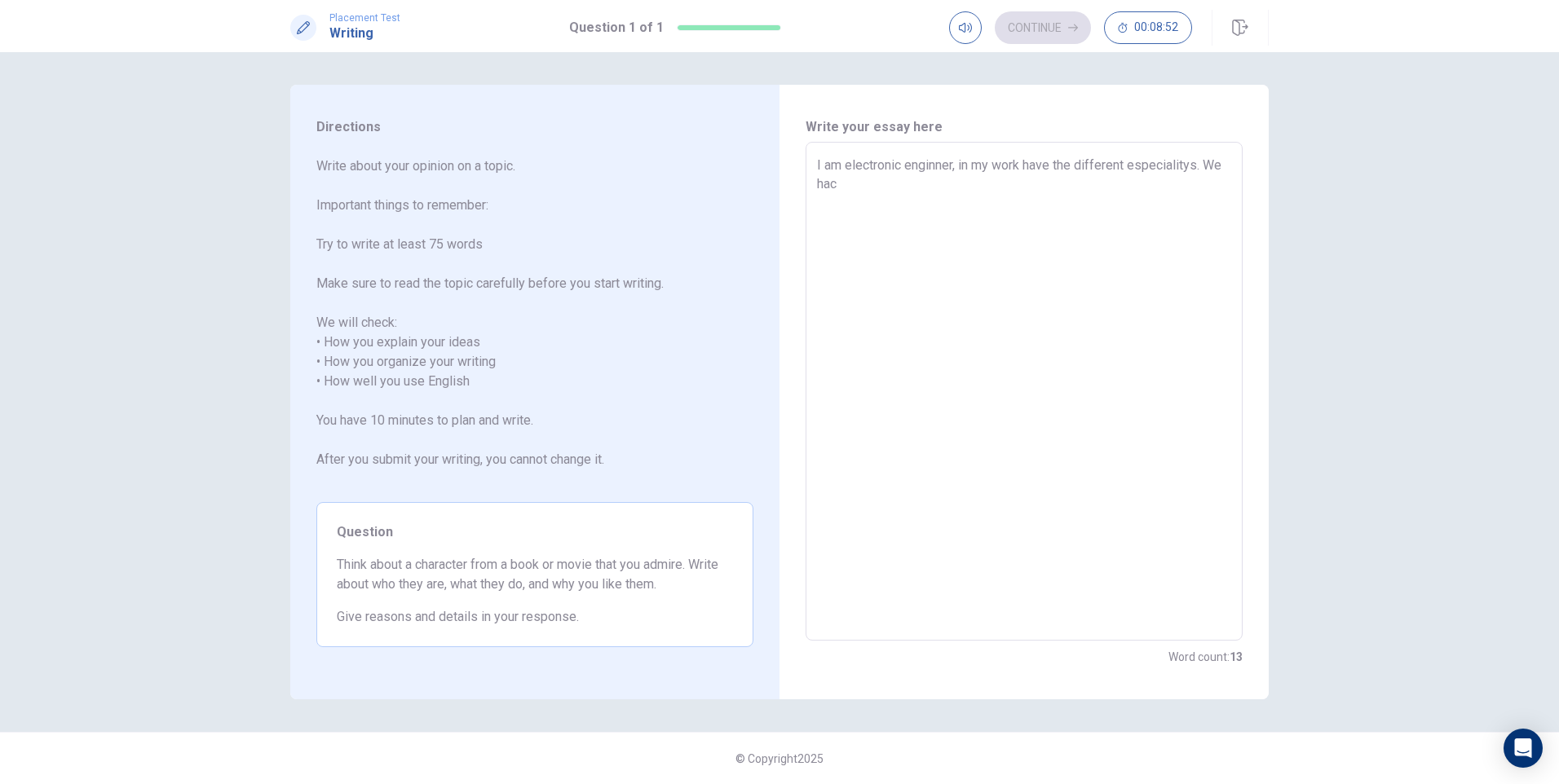 type on "x" 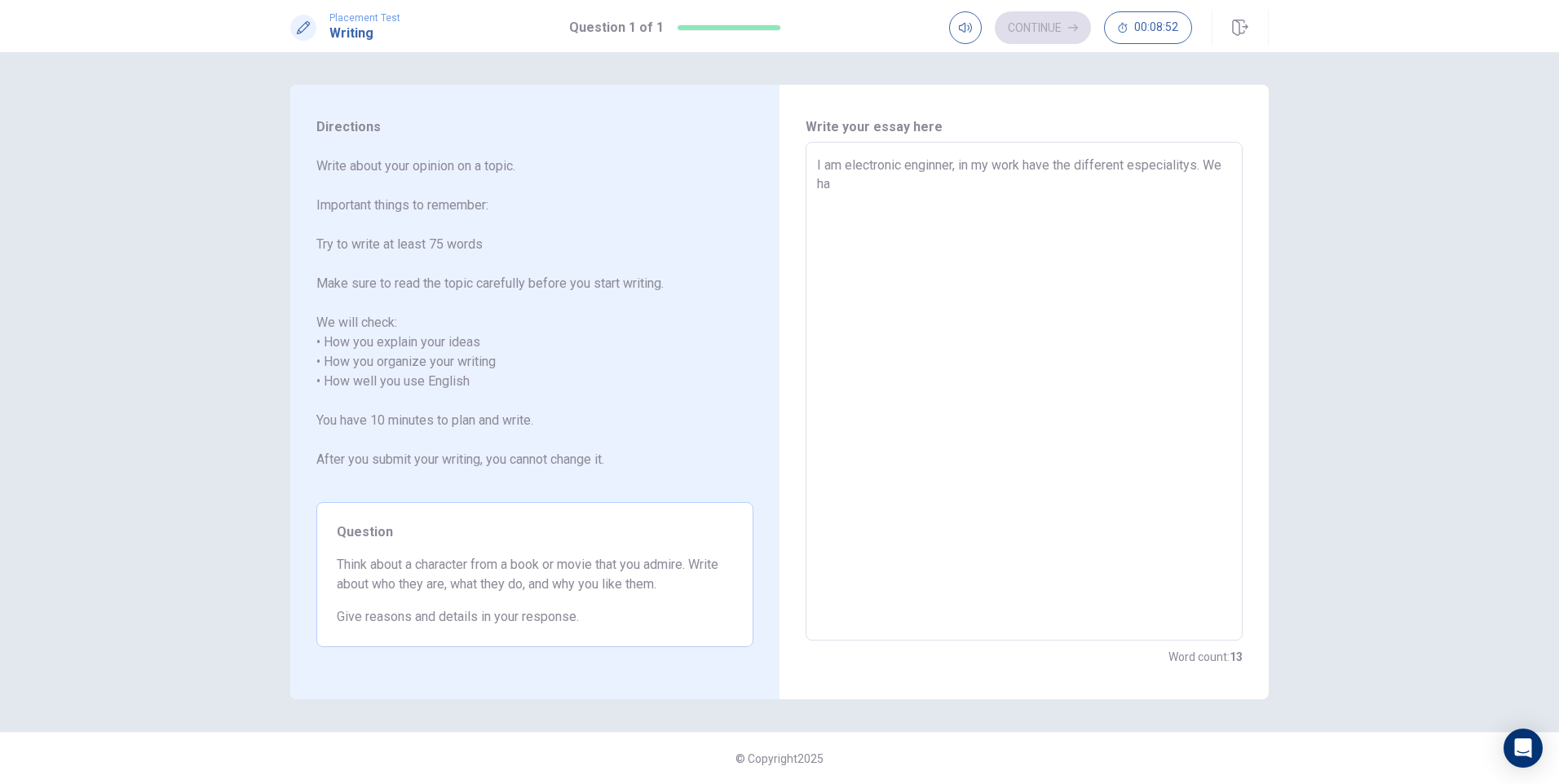 type on "x" 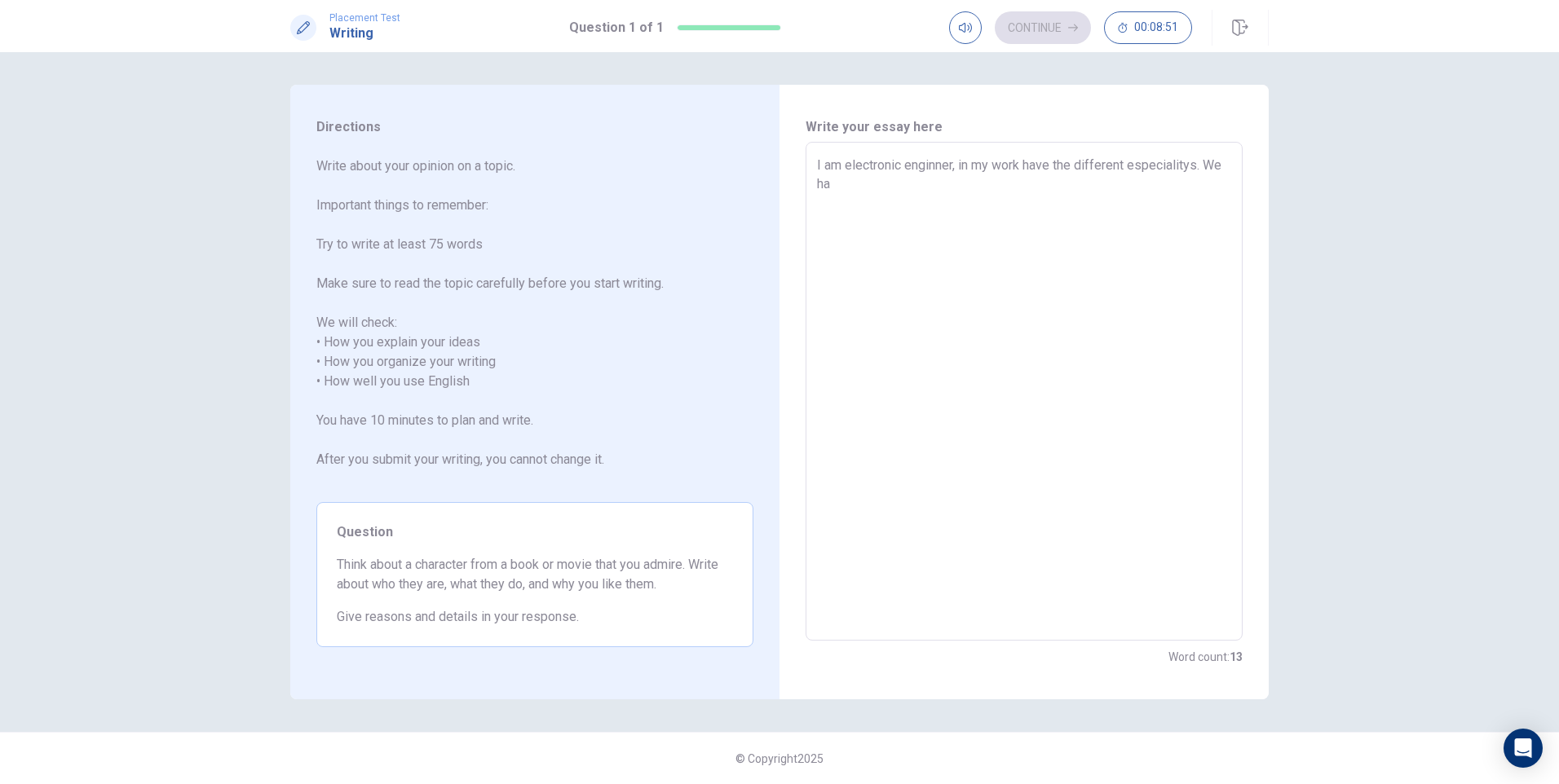 type on "I am electronic enginner, in my work have the different especialitys. We hav" 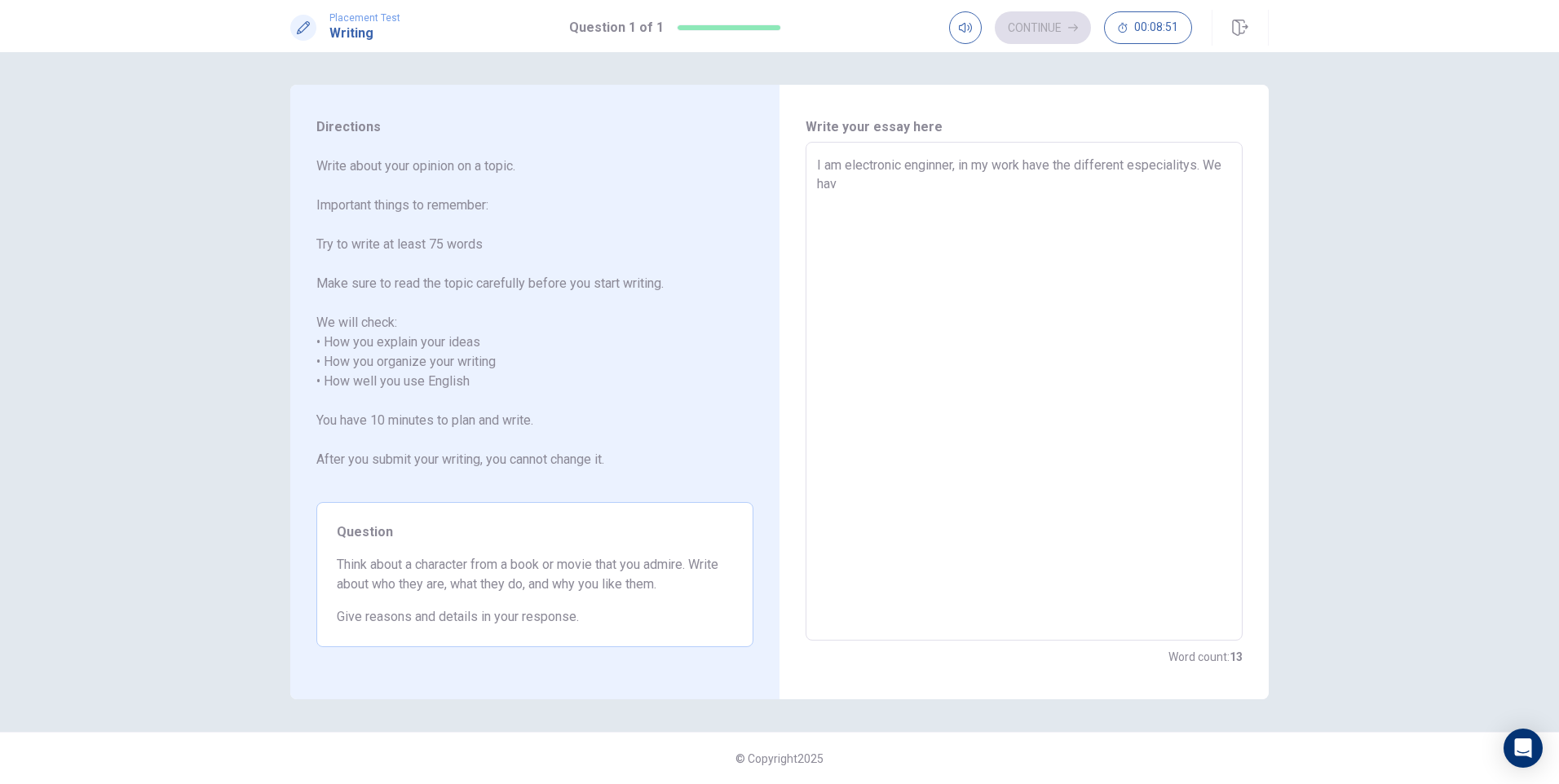 type on "x" 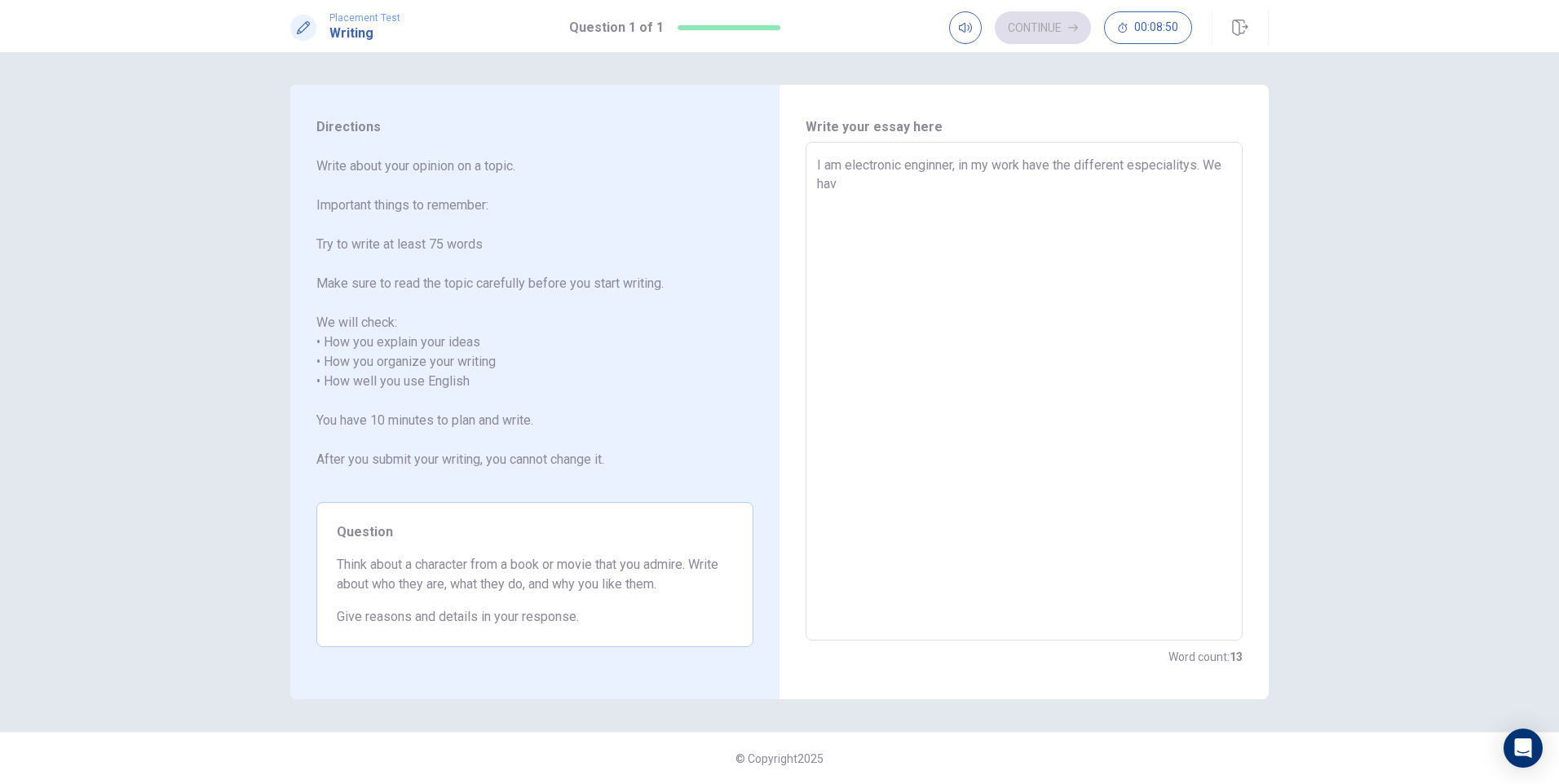 type on "I am electronic enginner, in my work have the different especialitys. We have" 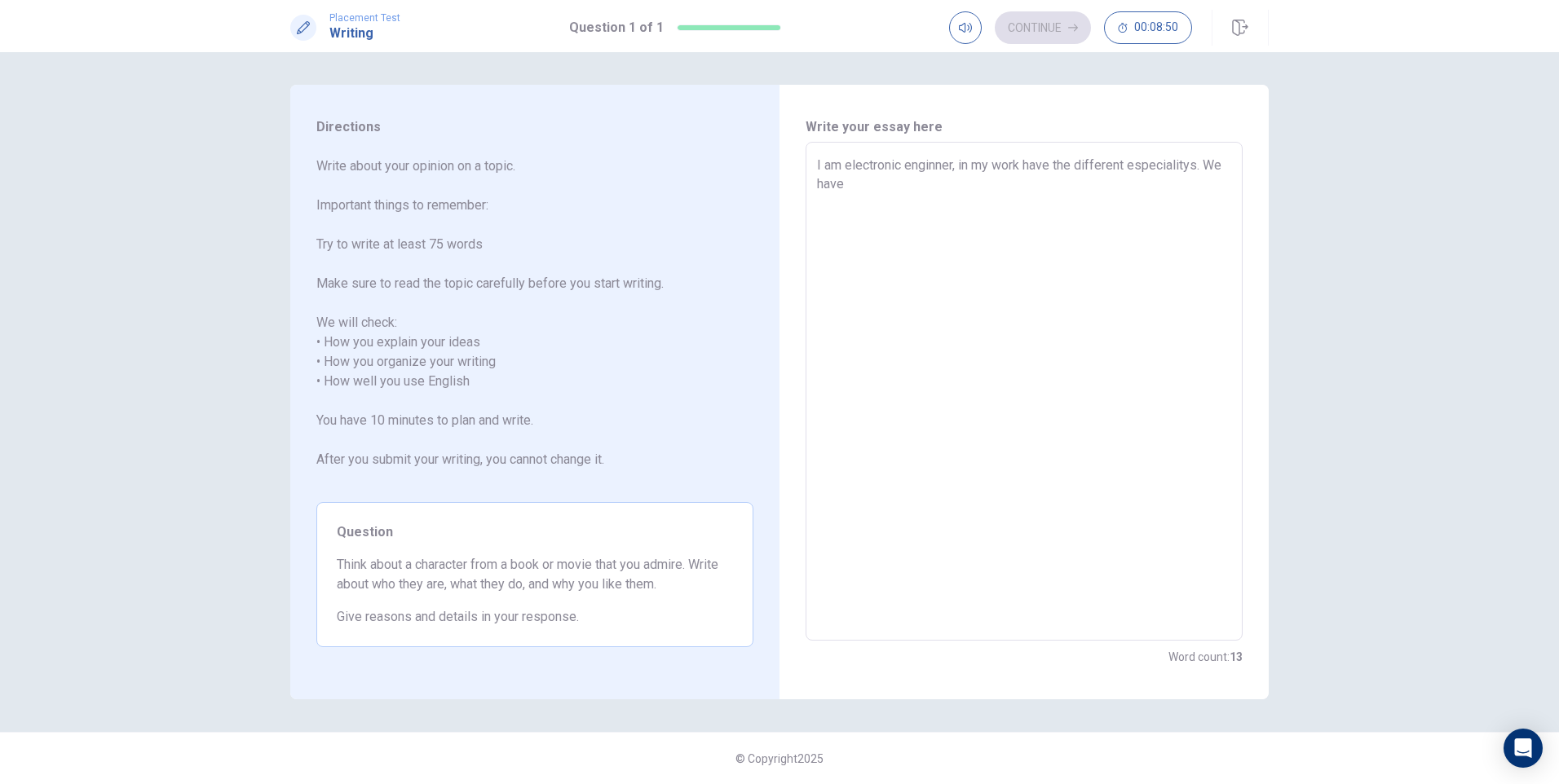 type on "x" 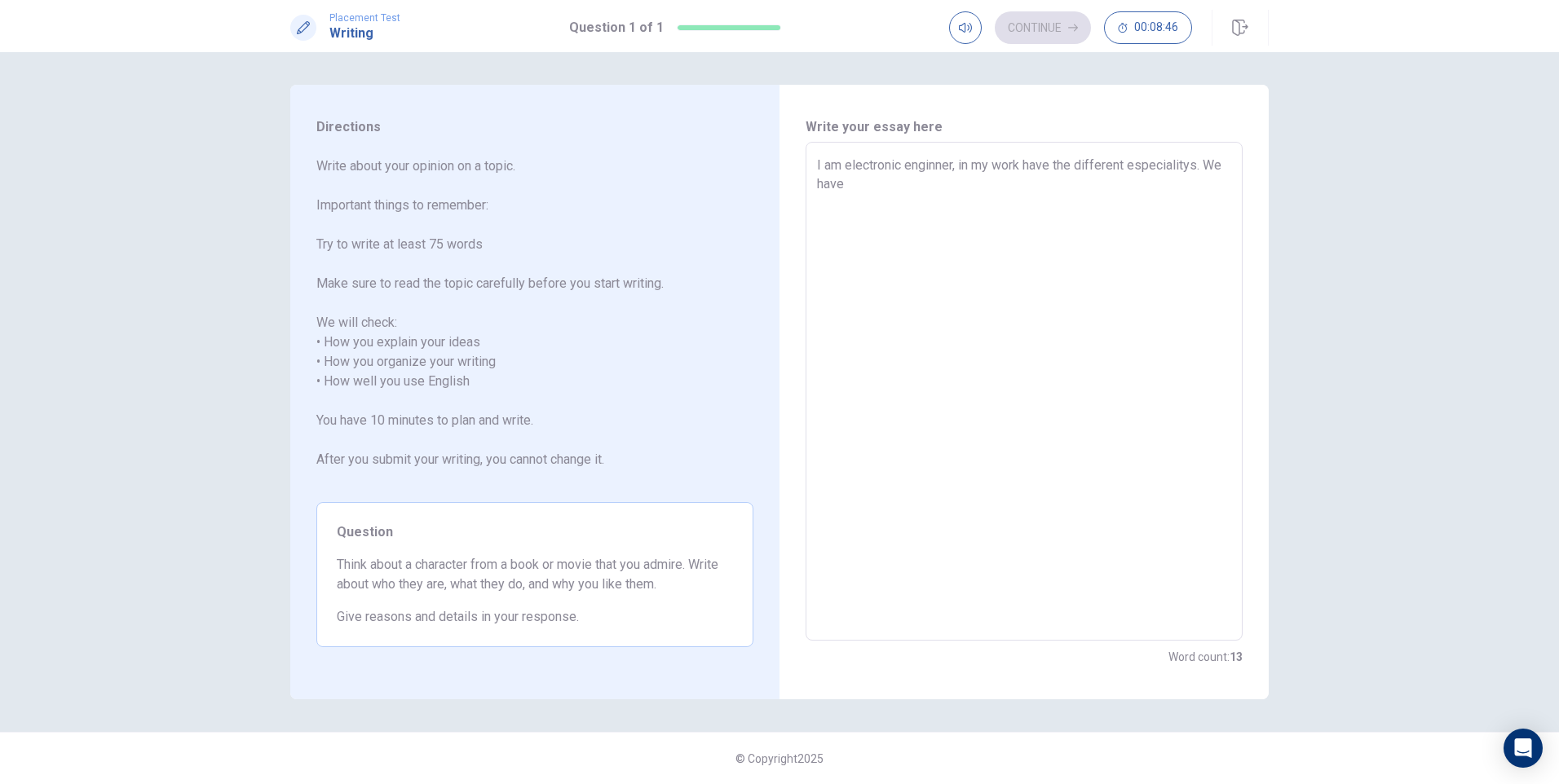 type on "x" 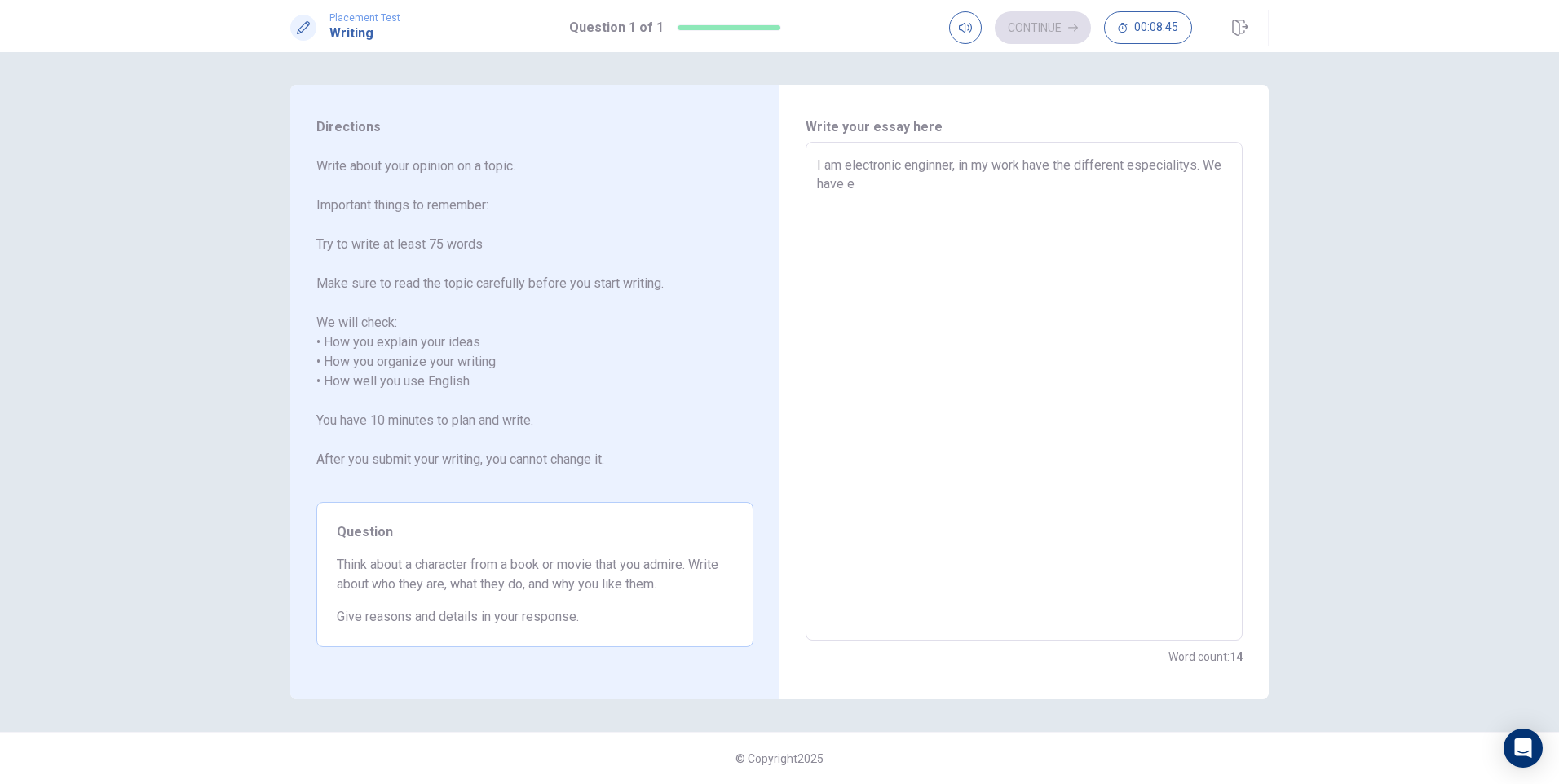 type on "x" 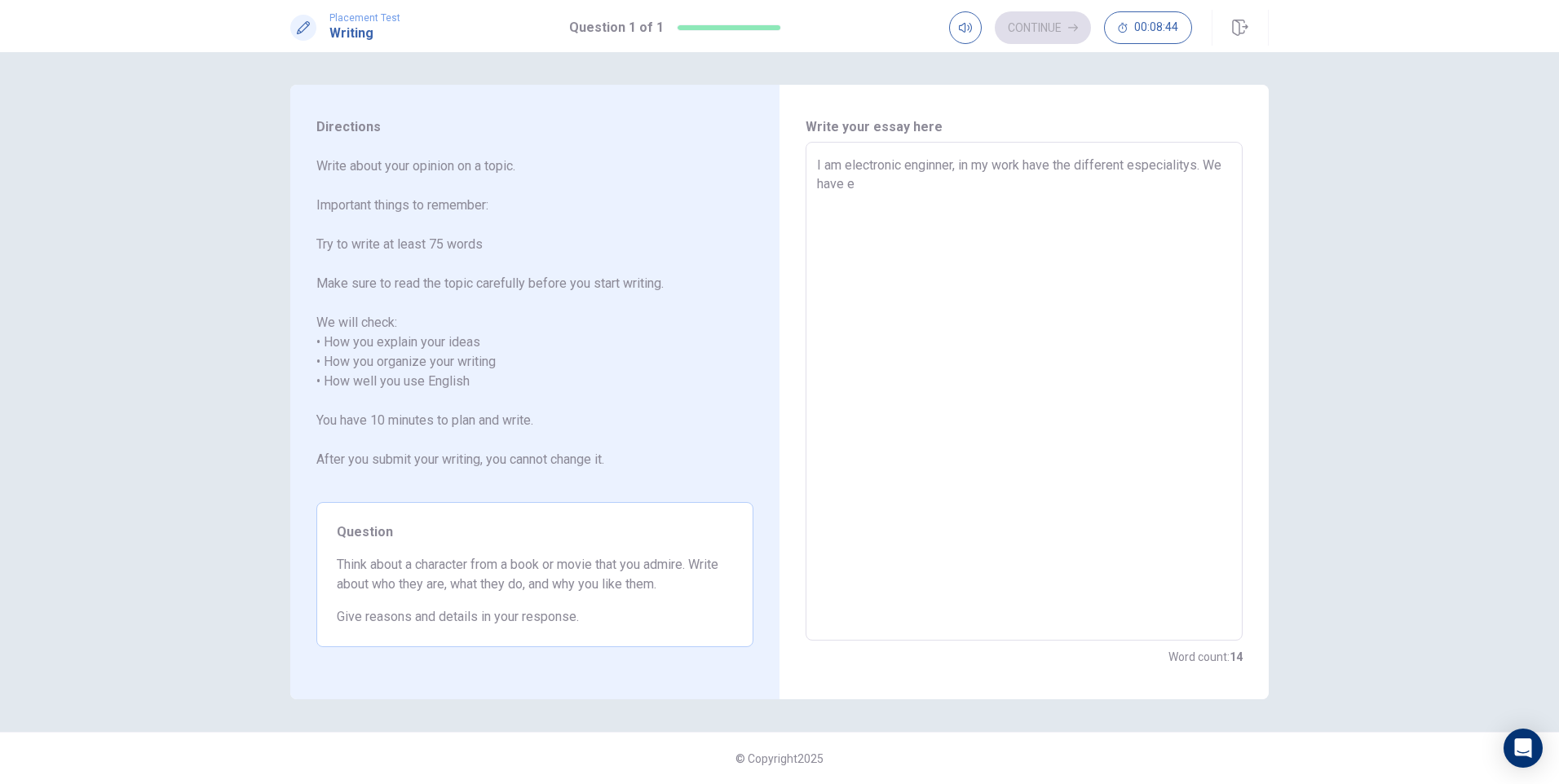 type on "I am electronic enginner, in my work have the different especialitys. We have en" 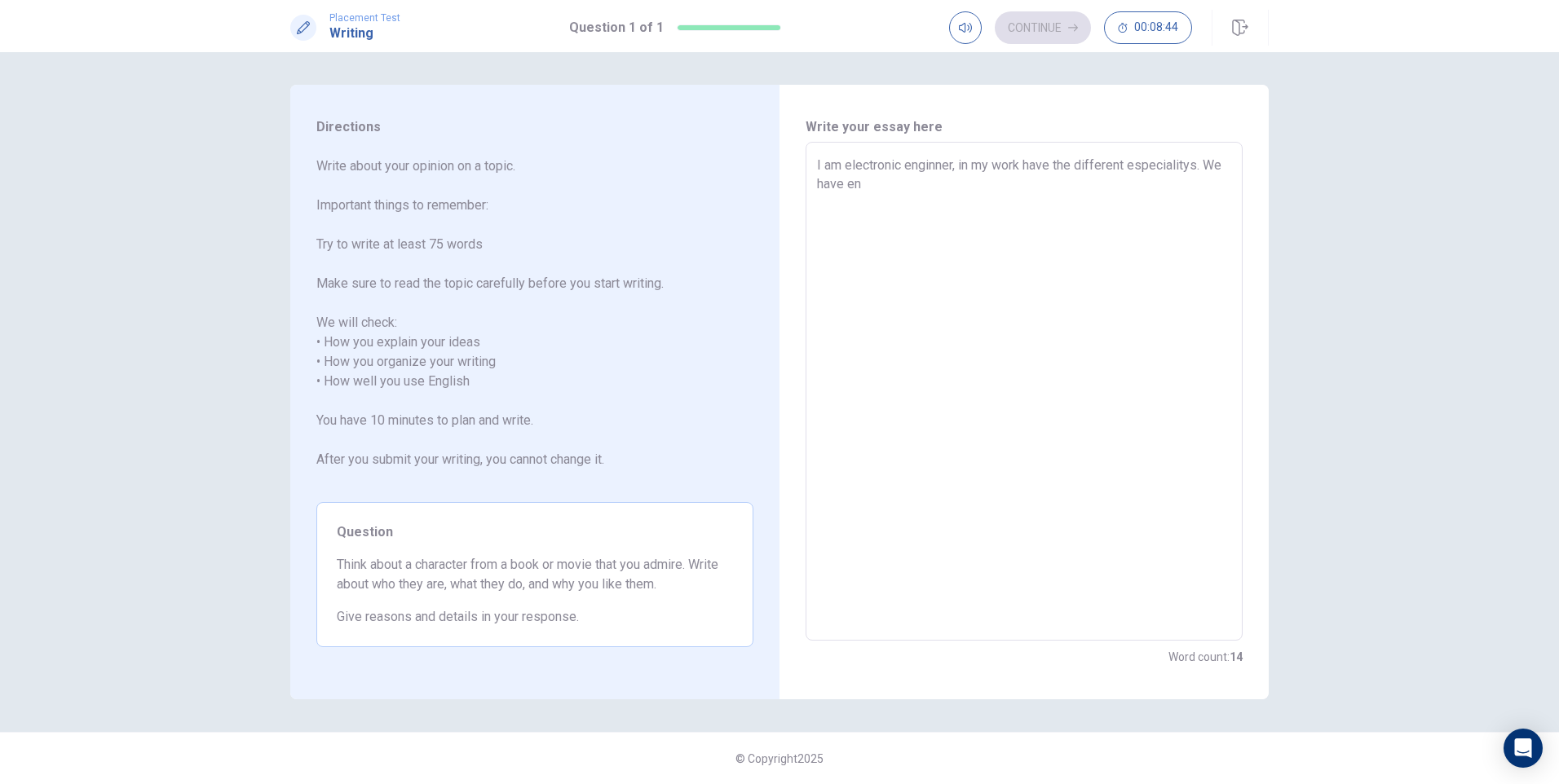 type on "x" 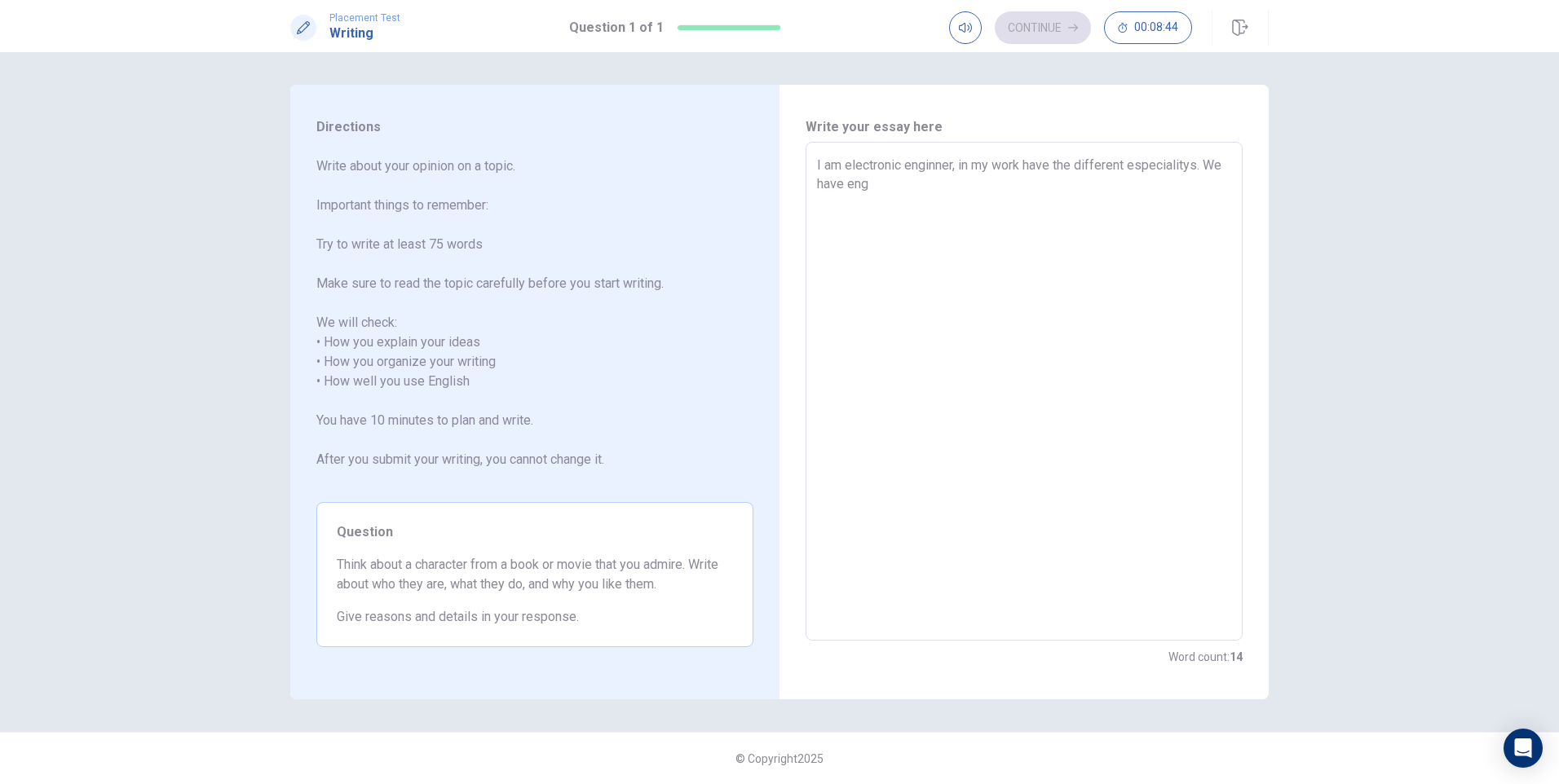 type on "x" 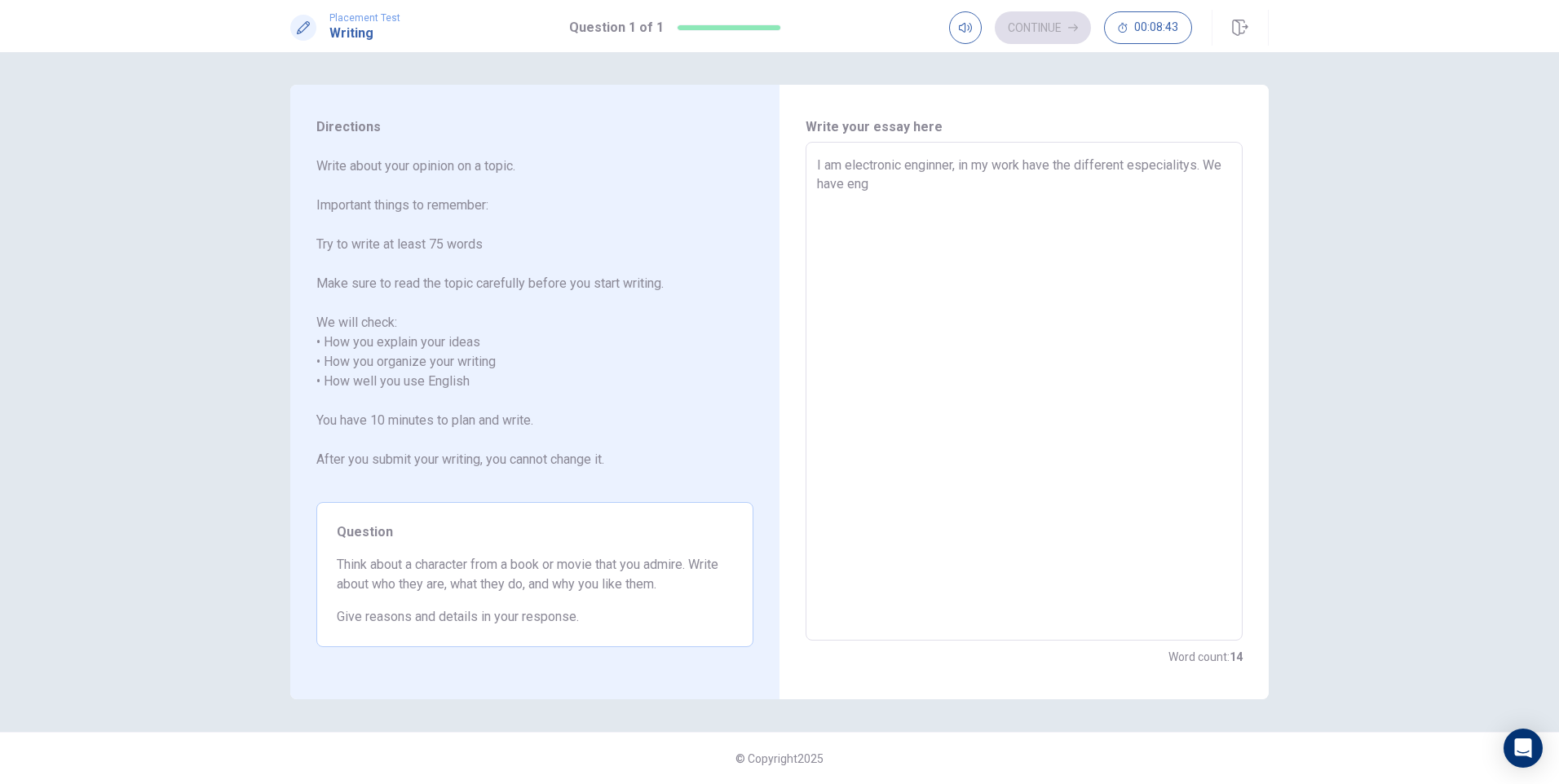 type on "I am electronic enginner, in my work have the different especialitys. We have engi" 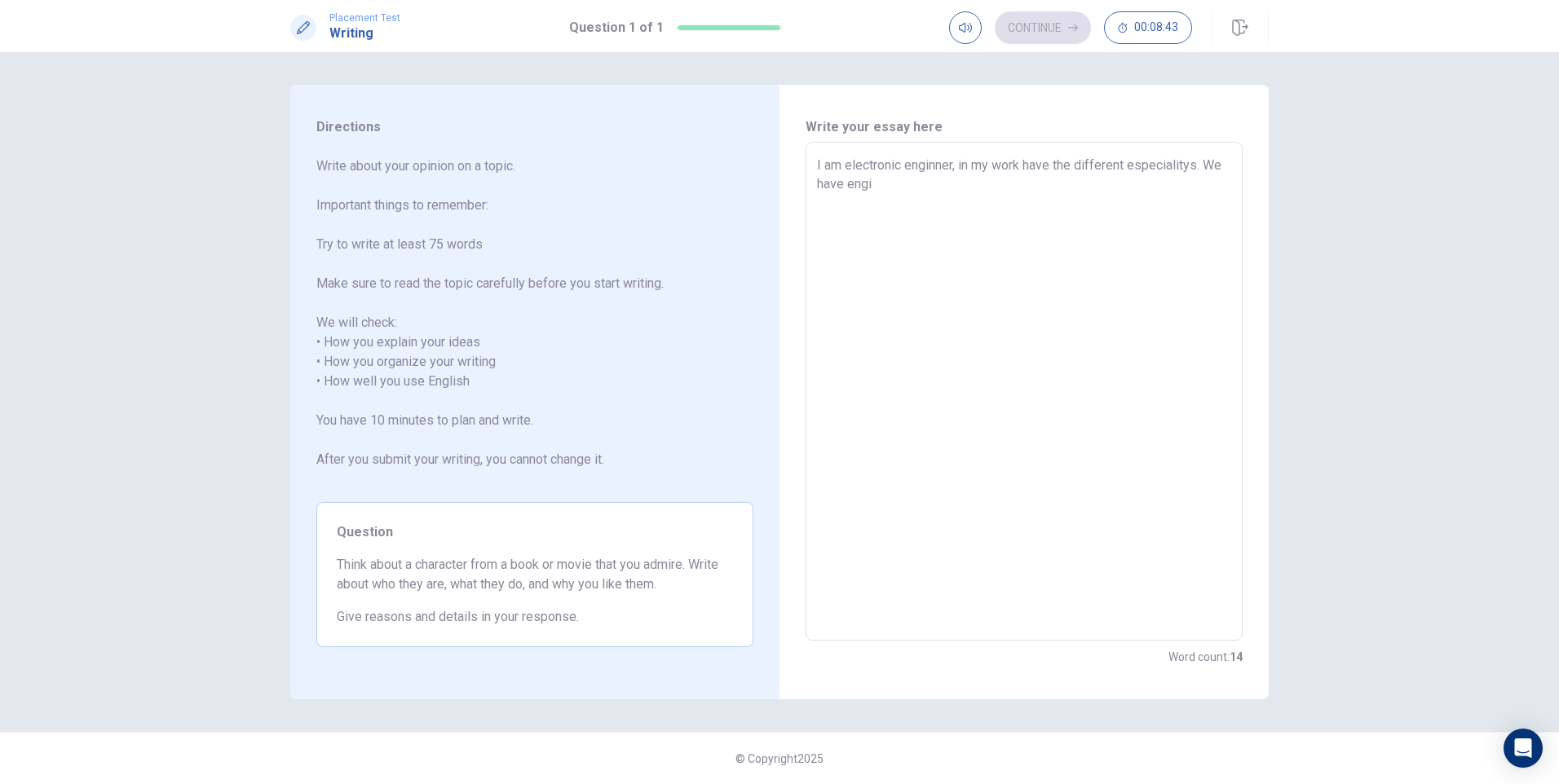 type on "x" 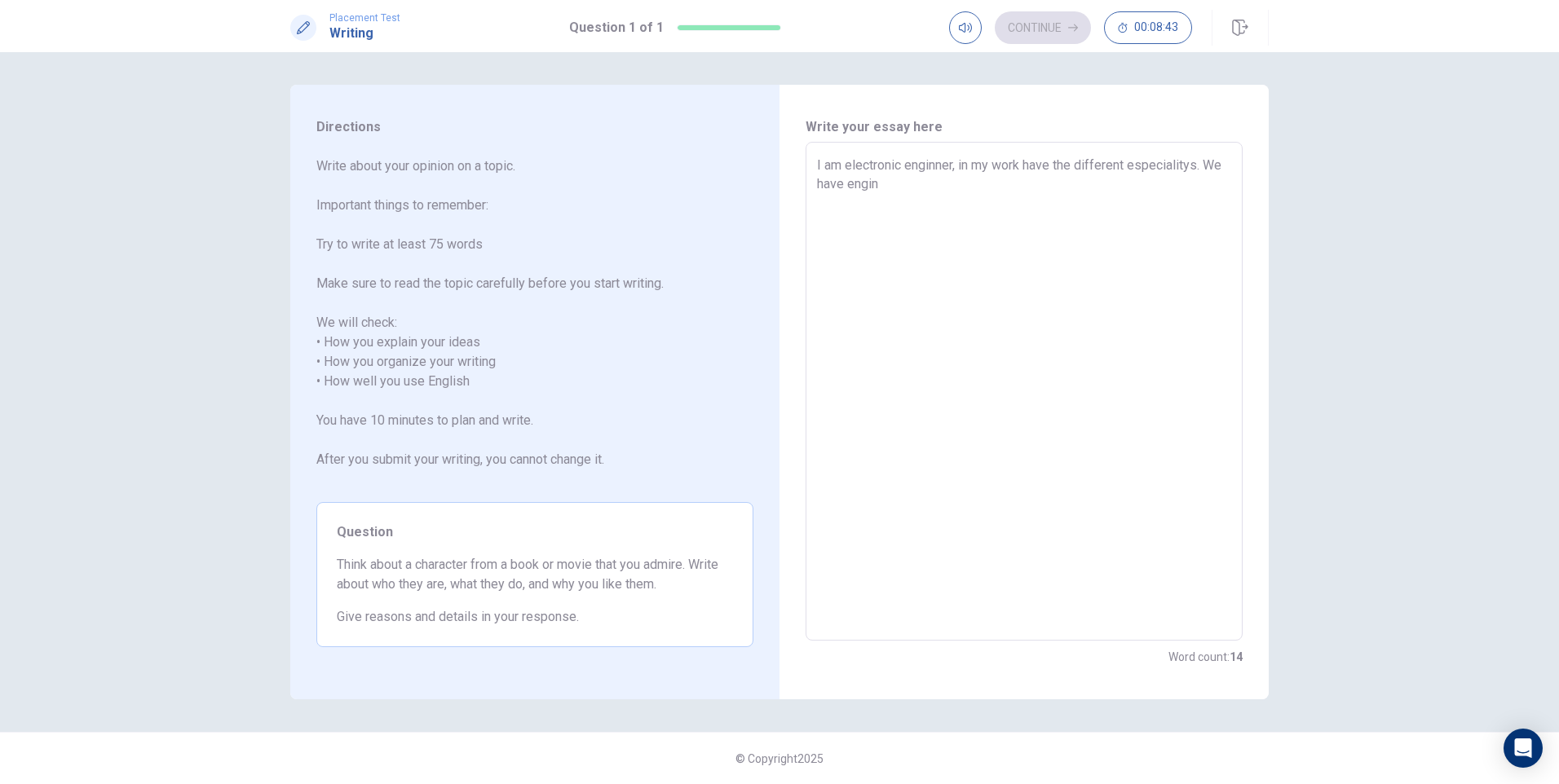 type on "x" 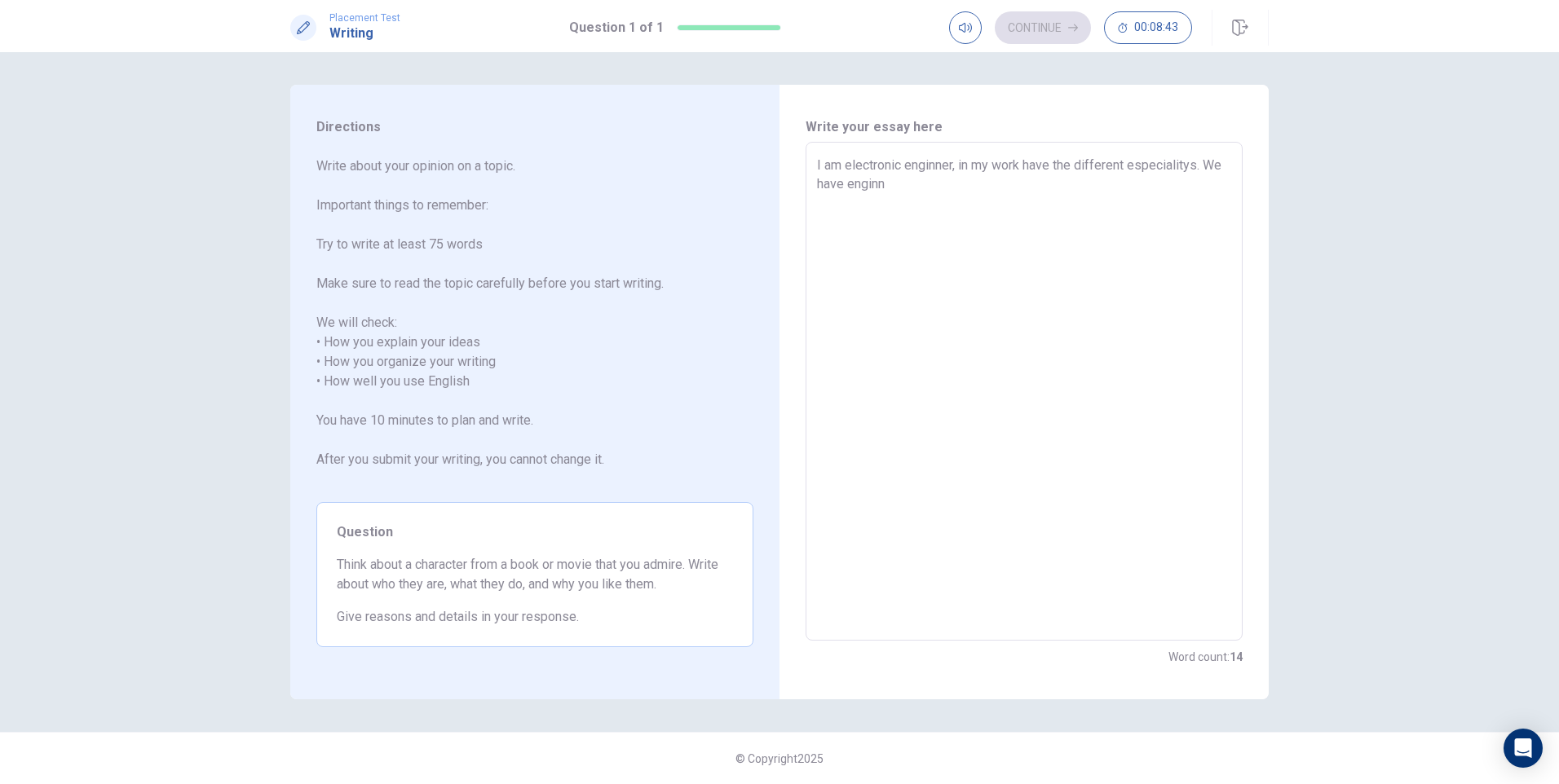 type on "x" 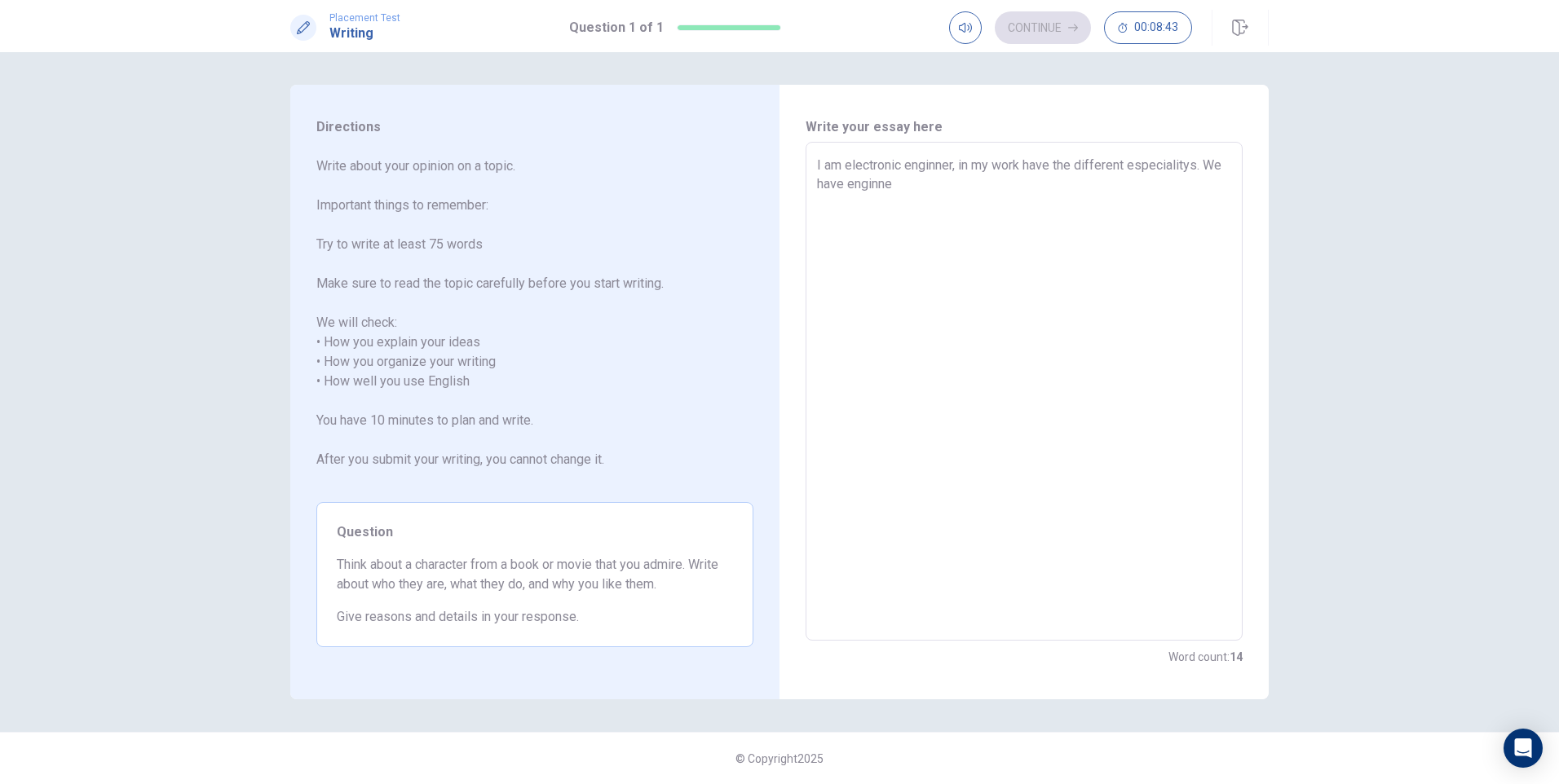 type on "x" 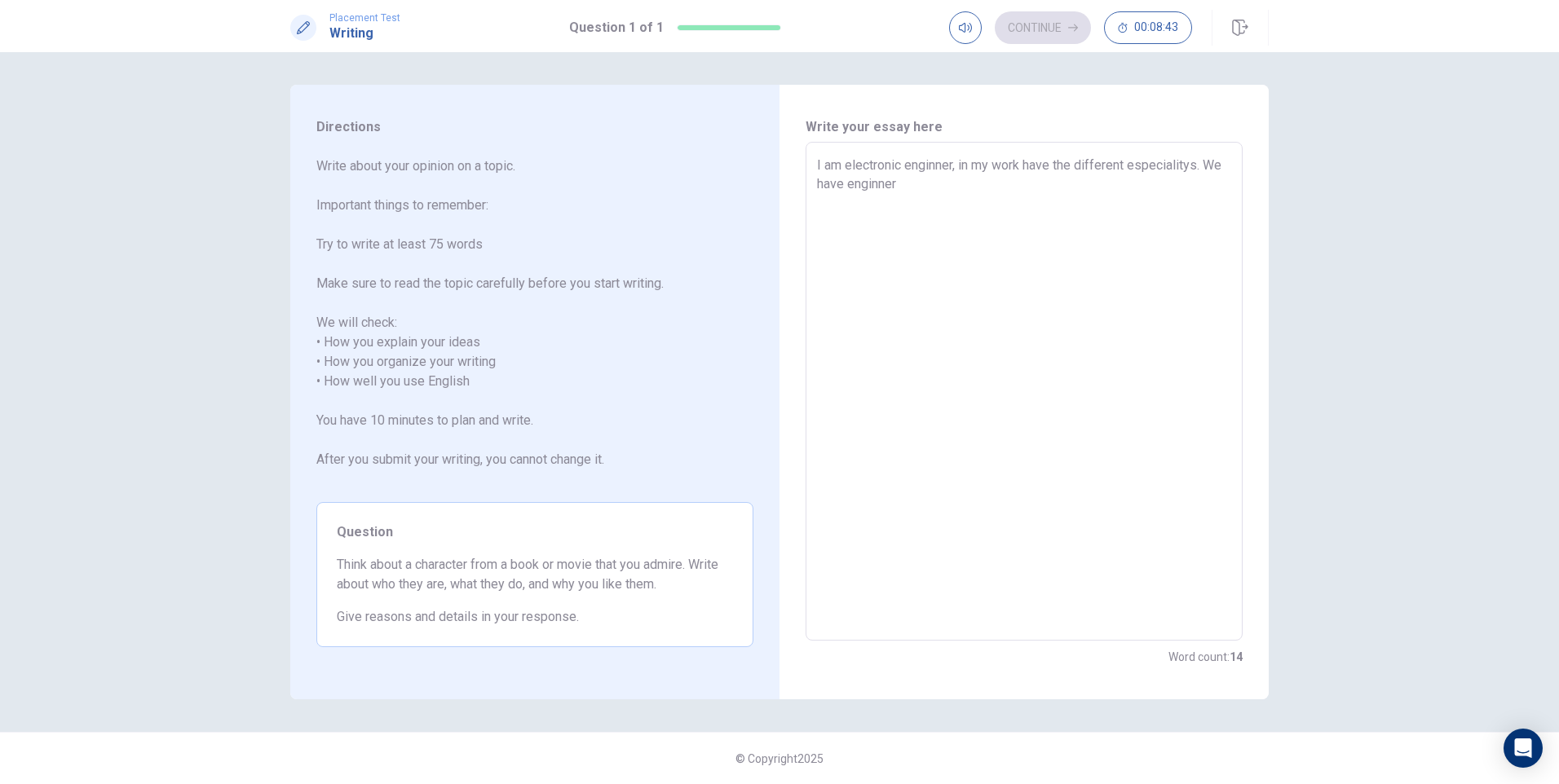 type on "x" 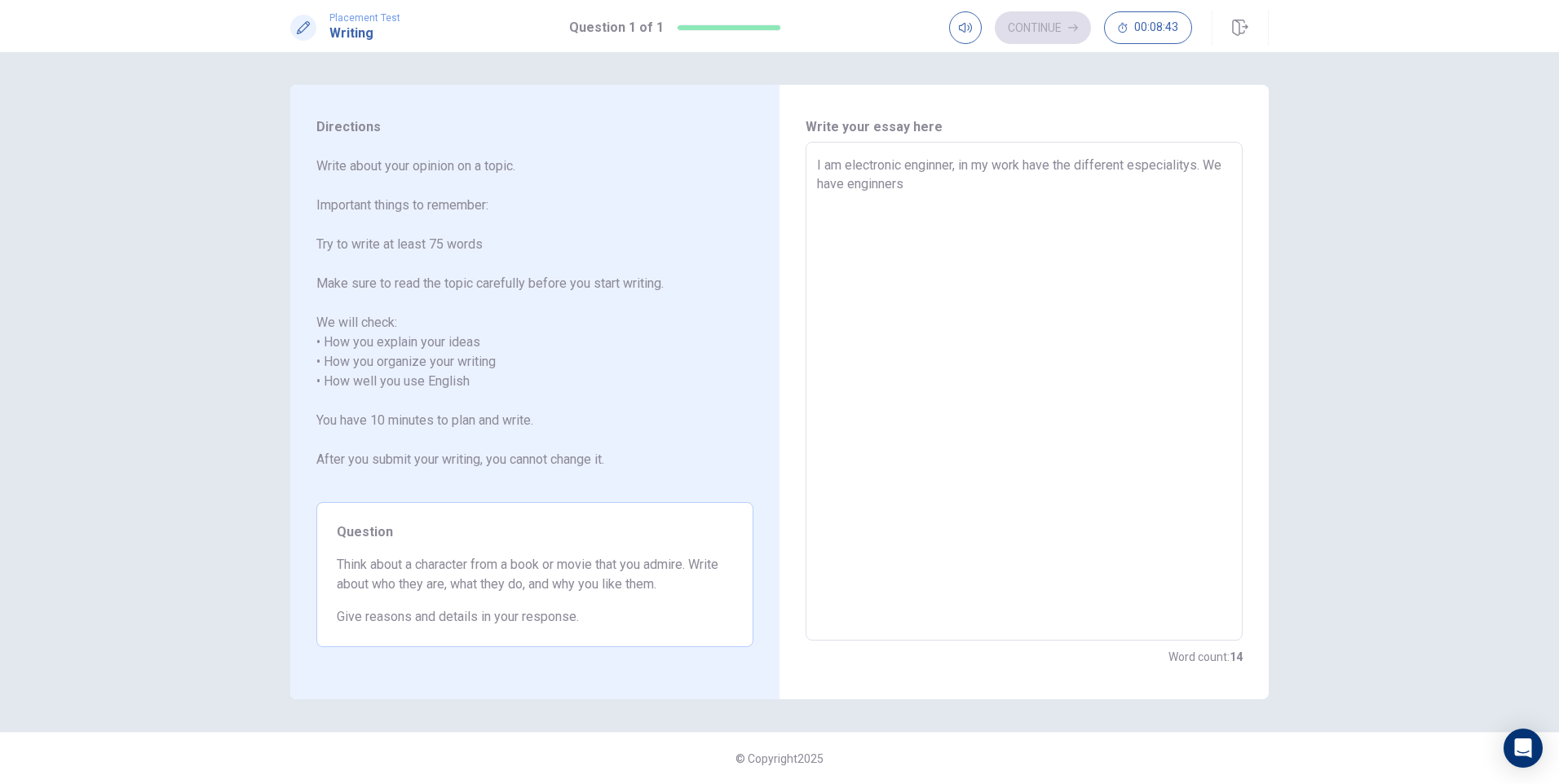 type 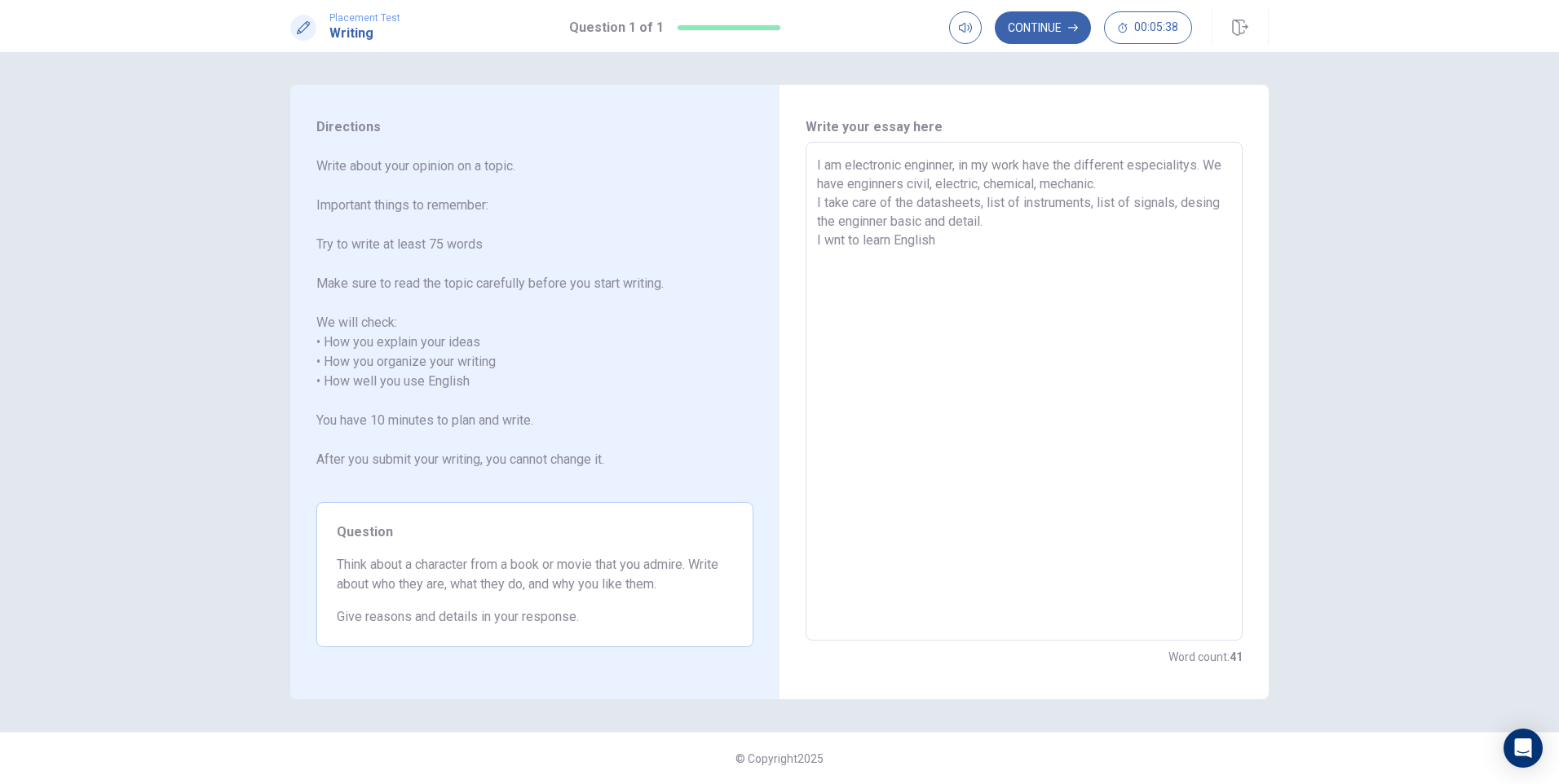 click on "I am electronic enginner, in my work have the different especialitys. We have enginners civil, electric, chemical, mechanic.
I take care of the datasheets, list of instruments, list of signals, desing the enginner basic and detail.
I wnt to learn English" at bounding box center [1024, 391] 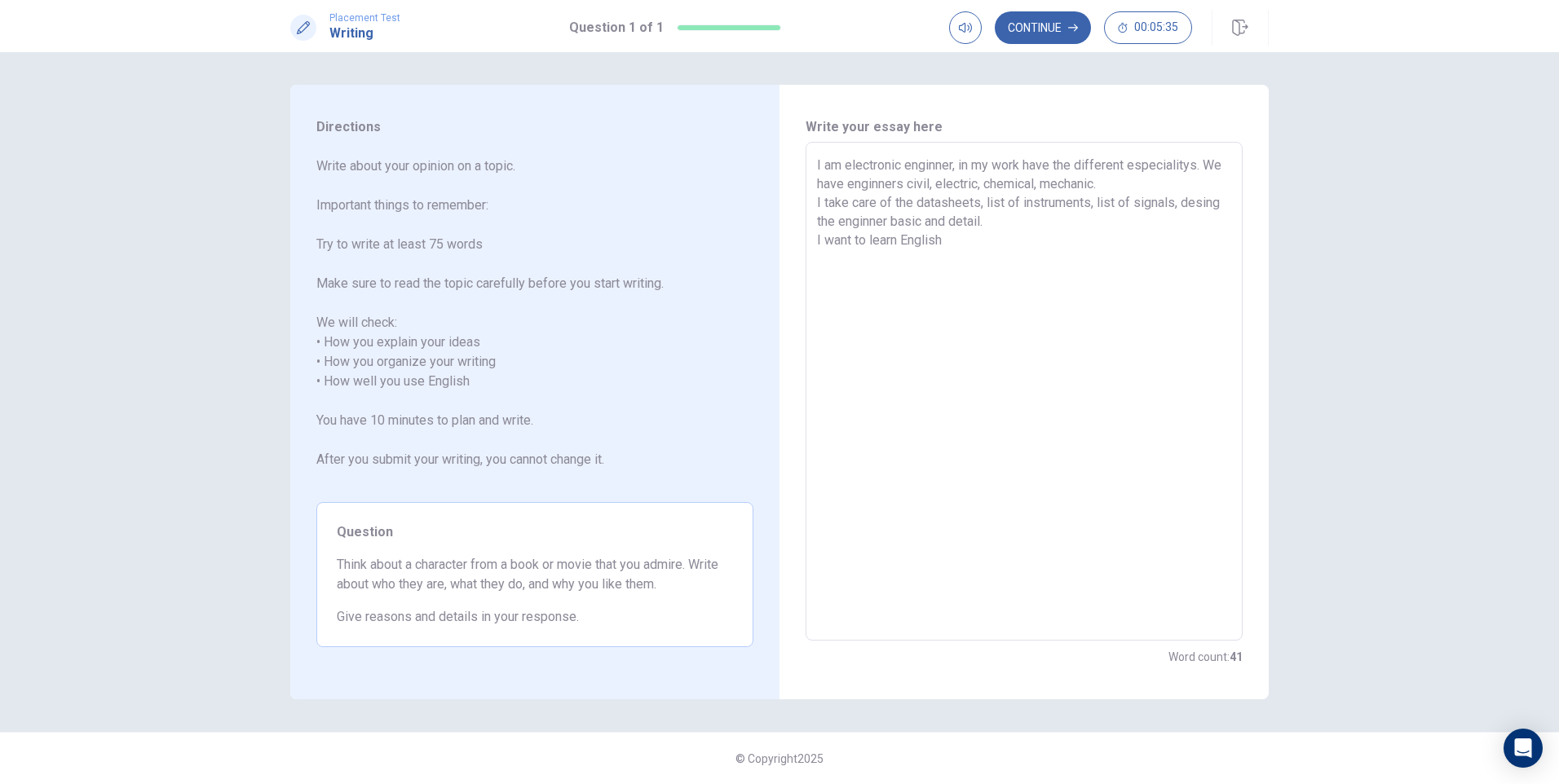 click on "I am electronic enginner, in my work have the different especialitys. We have enginners civil, electric, chemical, mechanic.
I take care of the datasheets, list of instruments, list of signals, desing the enginner basic and detail.
I want to learn English" at bounding box center (1024, 391) 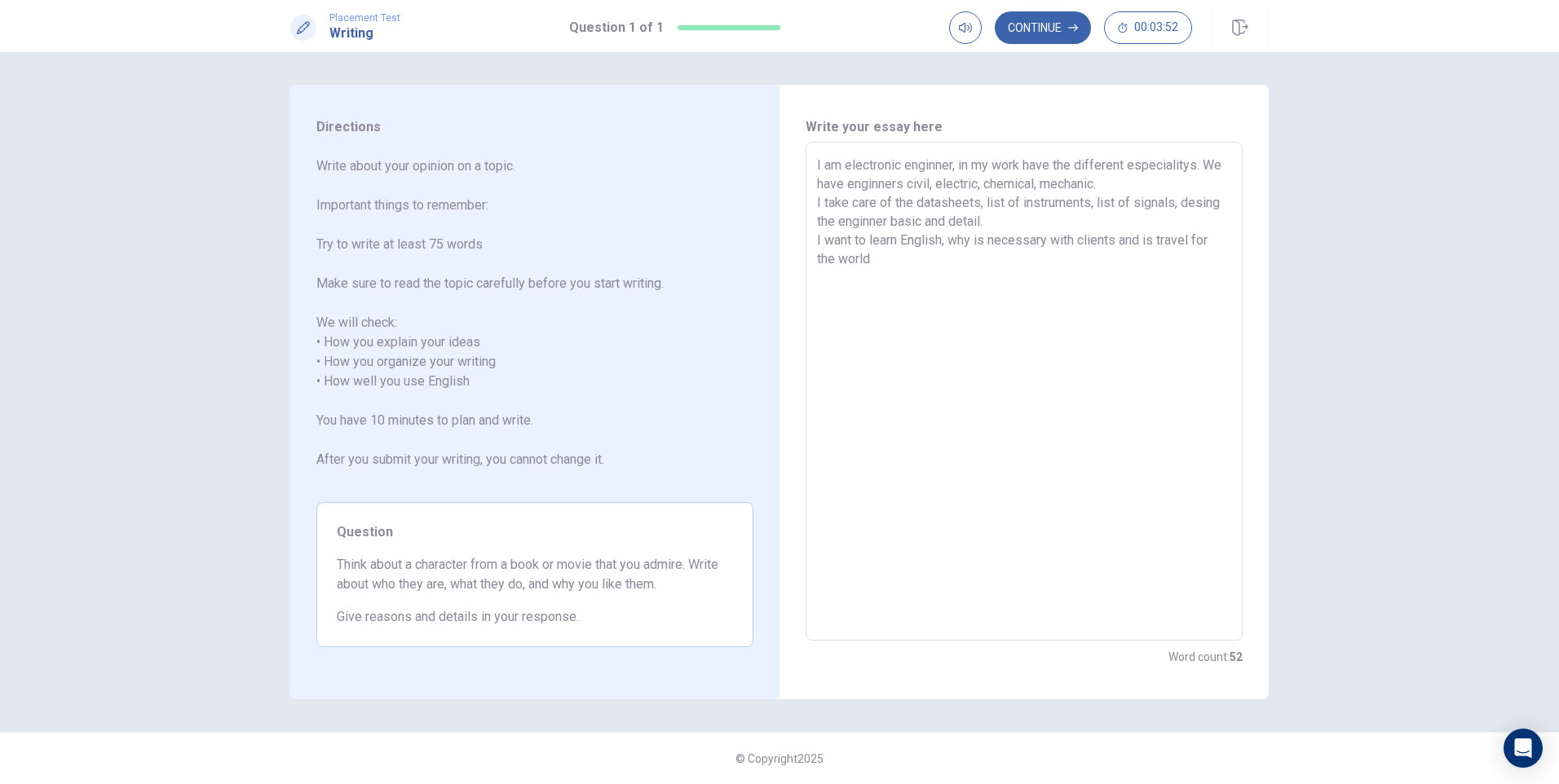 click on "I am electronic enginner, in my work have the different especialitys. We have enginners civil, electric, chemical, mechanic.
I take care of the datasheets, list of instruments, list of signals, desing the enginner basic and detail.
I want to learn English, why is necessary with clients and is travel for the world" at bounding box center [1024, 391] 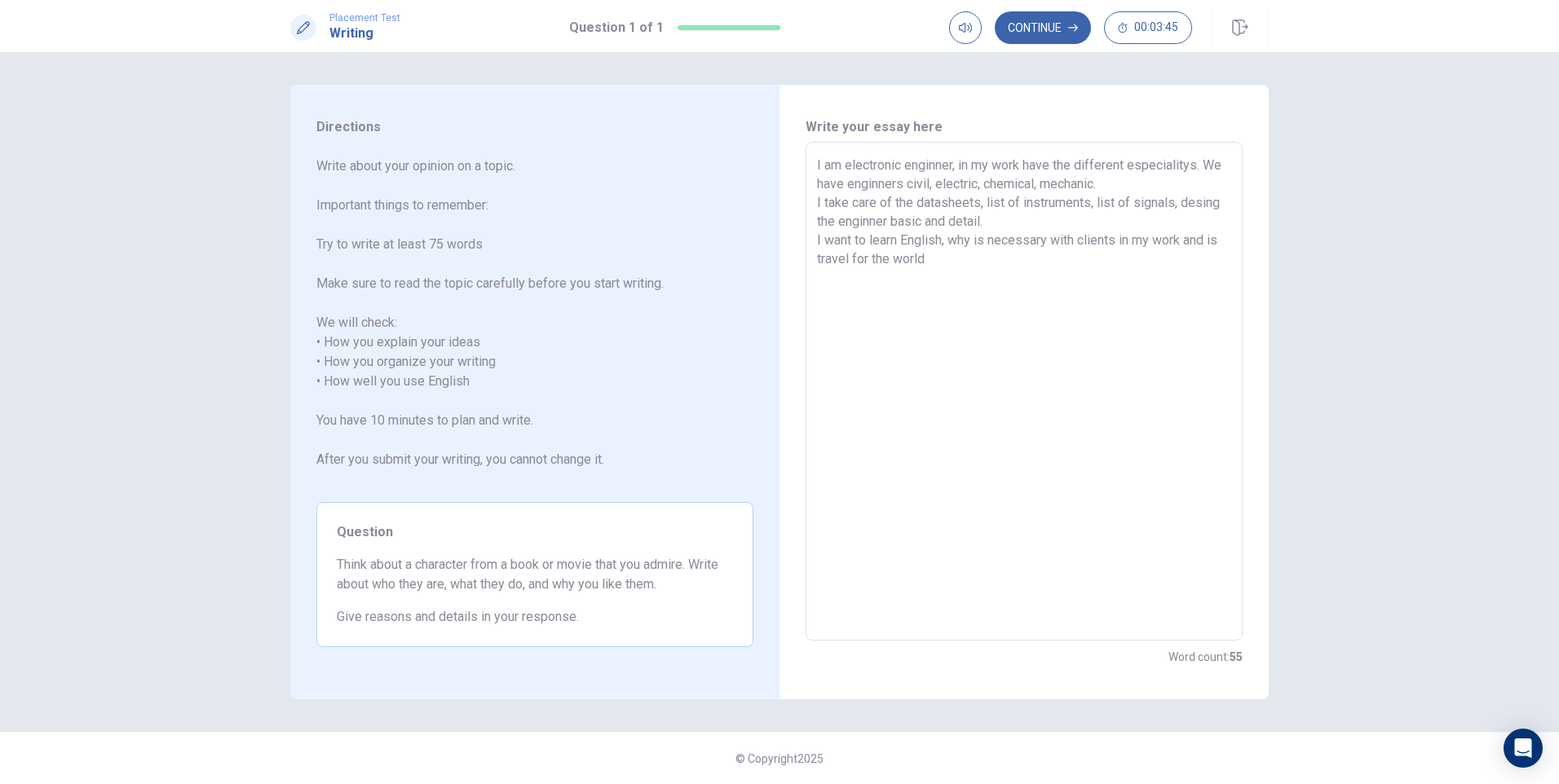click on "I am electronic enginner, in my work have the different especialitys. We have enginners civil, electric, chemical, mechanic.
I take care of the datasheets, list of instruments, list of signals, desing the enginner basic and detail.
I want to learn English, why is necessary with clients in my work and is travel for the world" at bounding box center (1024, 391) 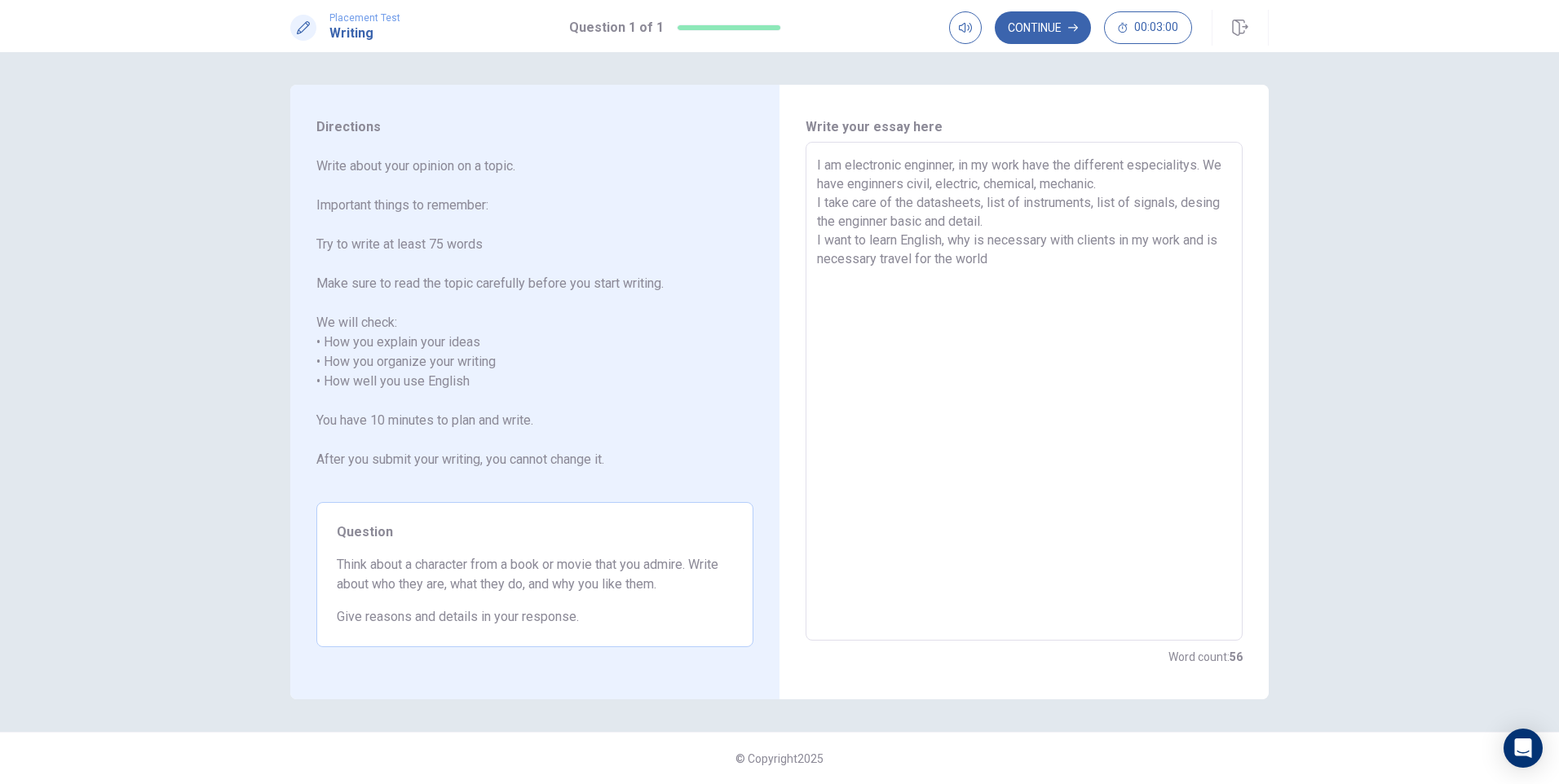 drag, startPoint x: 875, startPoint y: 260, endPoint x: 819, endPoint y: 258, distance: 56.0357 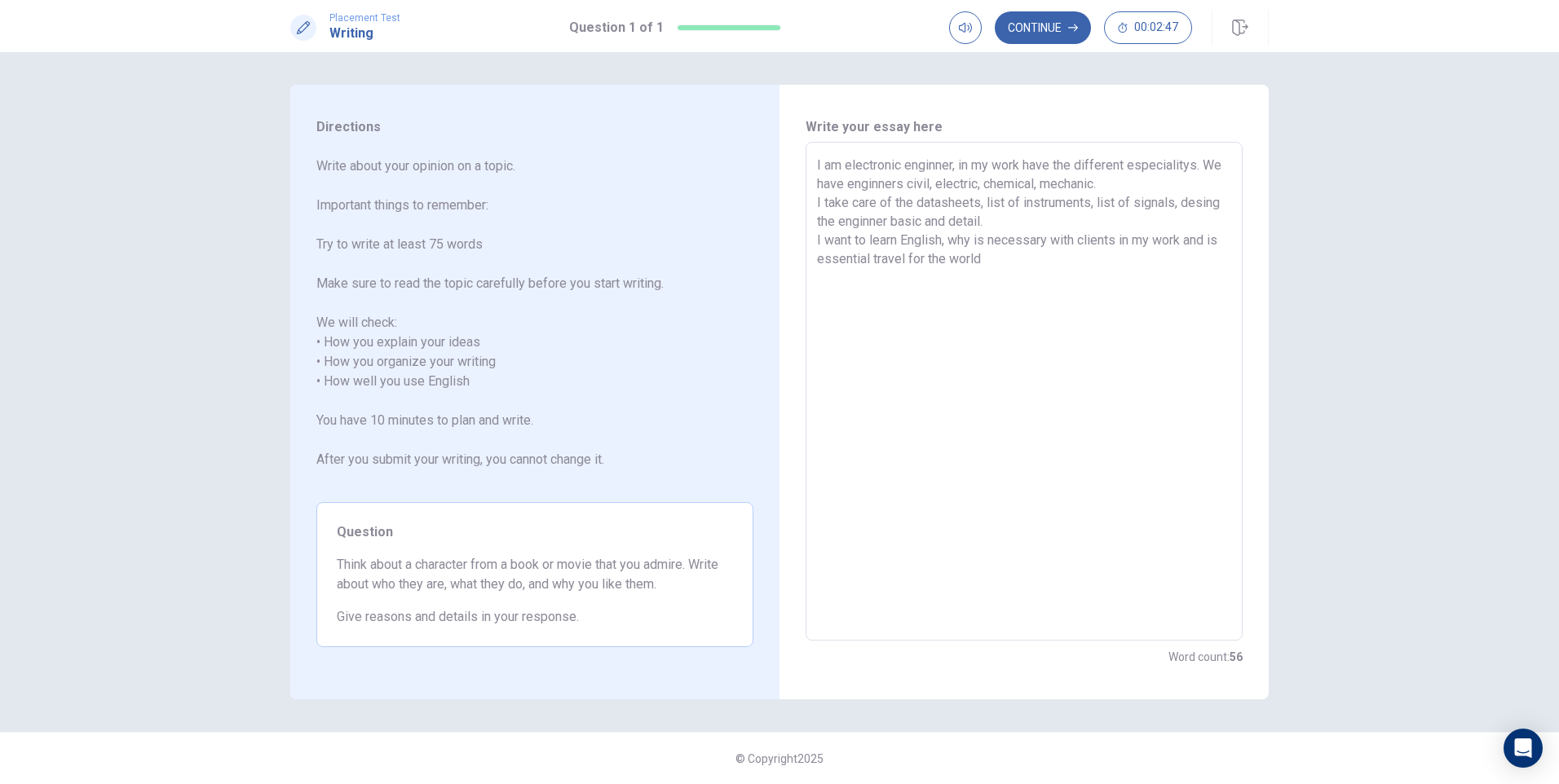 click on "I am electronic enginner, in my work have the different especialitys. We have enginners civil, electric, chemical, mechanic.
I take care of the datasheets, list of instruments, list of signals, desing the enginner basic and detail.
I want to learn English, why is necessary with clients in my work and is essential travel for the world" at bounding box center (1024, 391) 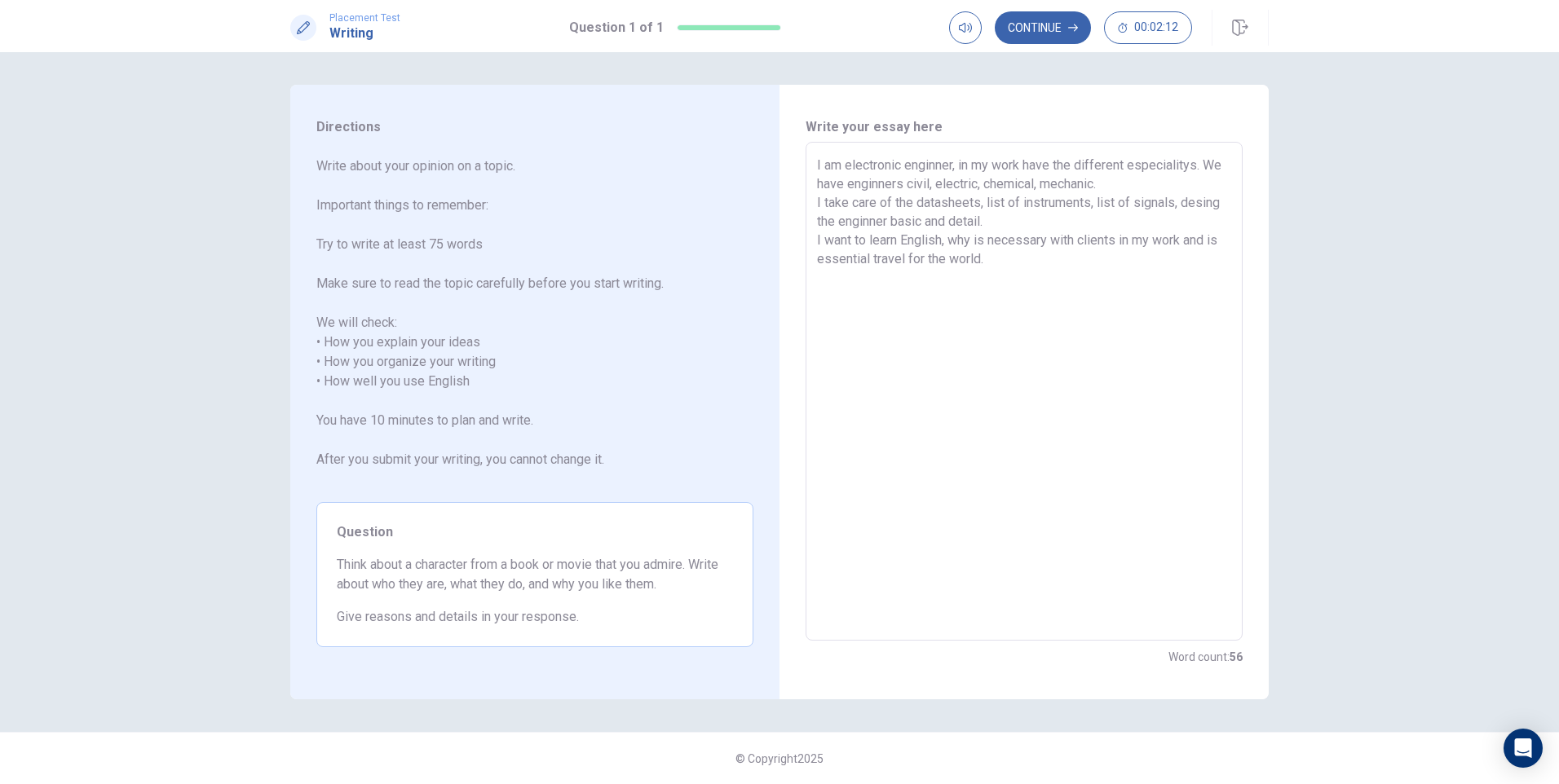click on "I am electronic enginner, in my work have the different especialitys. We have enginners civil, electric, chemical, mechanic.
I take care of the datasheets, list of instruments, list of signals, desing the enginner basic and detail.
I want to learn English, why is necessary with clients in my work and is essential travel for the world." at bounding box center [1024, 391] 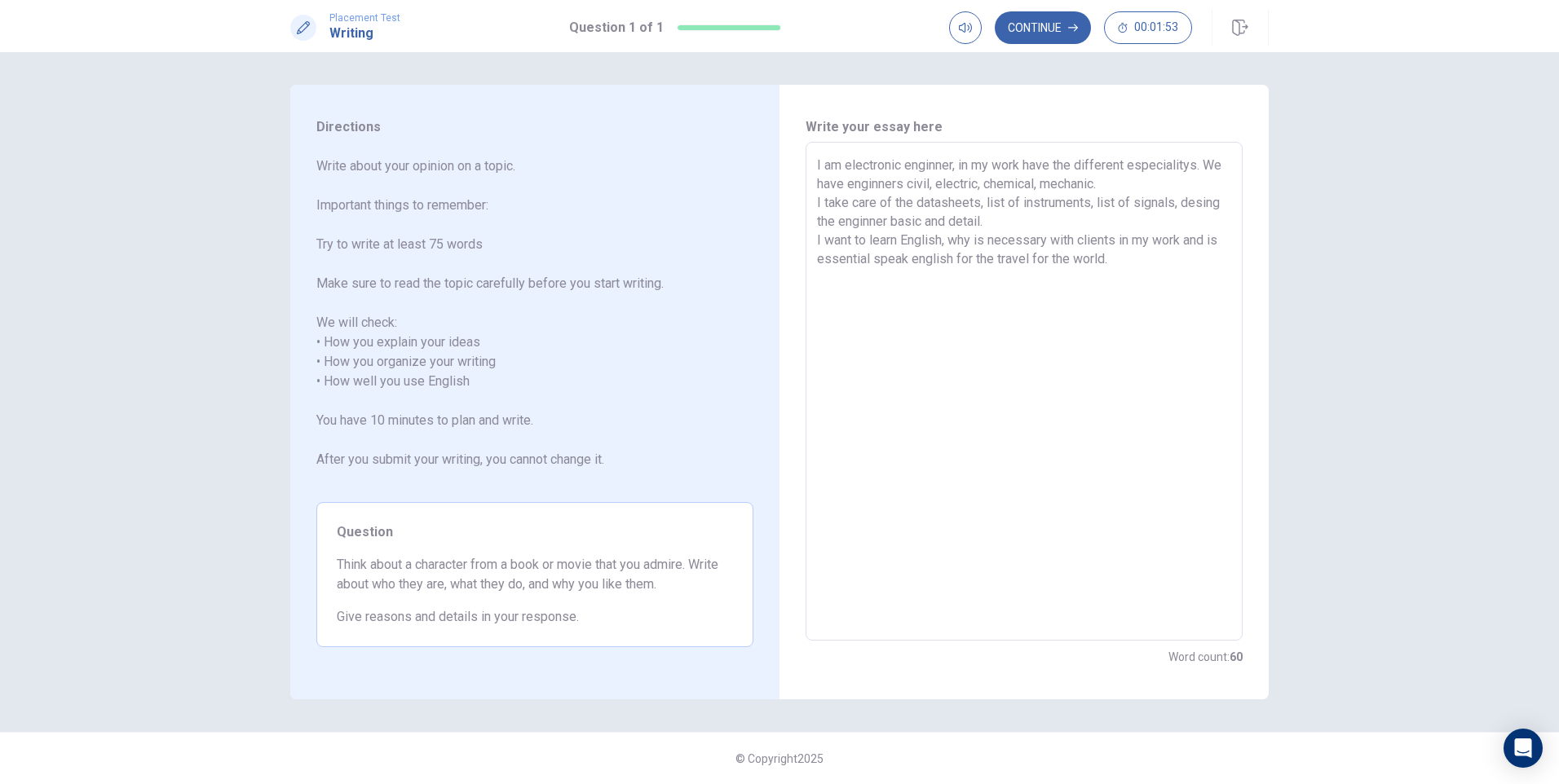 click on "I am electronic enginner, in my work have the different especialitys. We have enginners civil, electric, chemical, mechanic.
I take care of the datasheets, list of instruments, list of signals, desing the enginner basic and detail.
I want to learn English, why is necessary with clients in my work and is essential speak english for the travel for the world." at bounding box center [1024, 391] 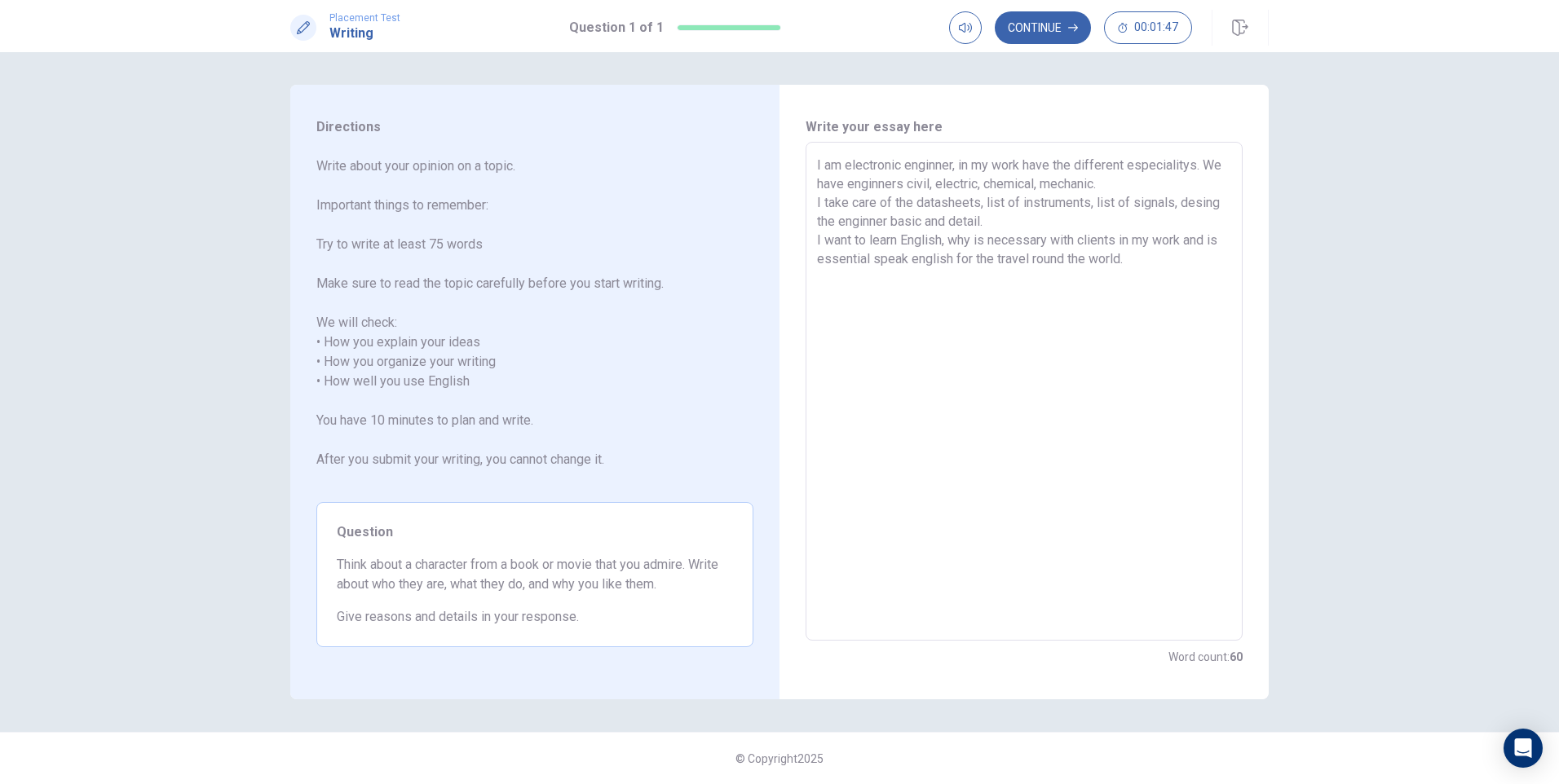 click on "I am electronic enginner, in my work have the different especialitys. We have enginners civil, electric, chemical, mechanic.
I take care of the datasheets, list of instruments, list of signals, desing the enginner basic and detail.
I want to learn English, why is necessary with clients in my work and is essential speak english for the travel round the world." at bounding box center (1024, 391) 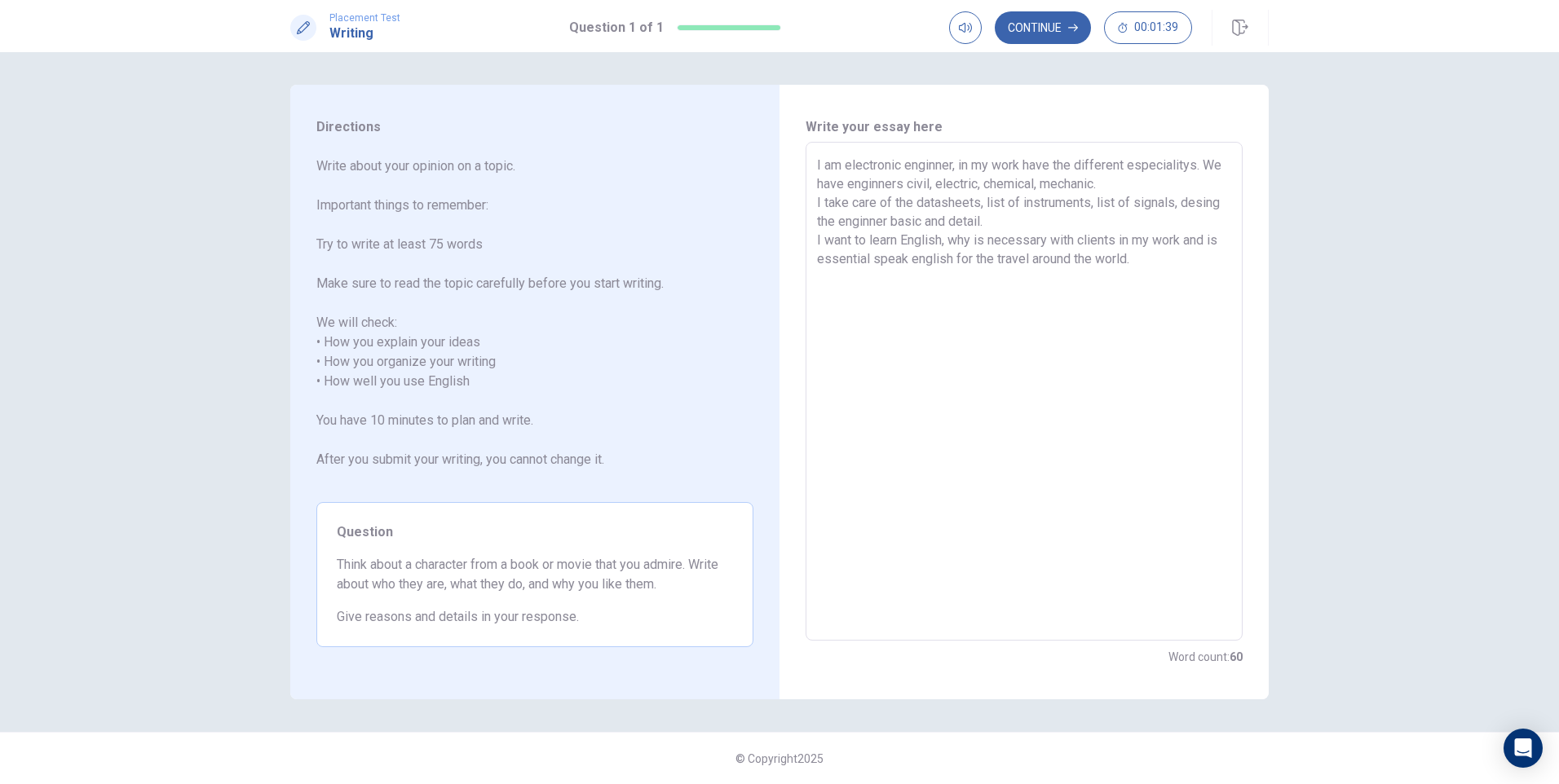 click on "I am electronic enginner, in my work have the different especialitys. We have enginners civil, electric, chemical, mechanic.
I take care of the datasheets, list of instruments, list of signals, desing the enginner basic and detail.
I want to learn English, why is necessary with clients in my work and is essential speak english for the travel around the world." at bounding box center [1024, 391] 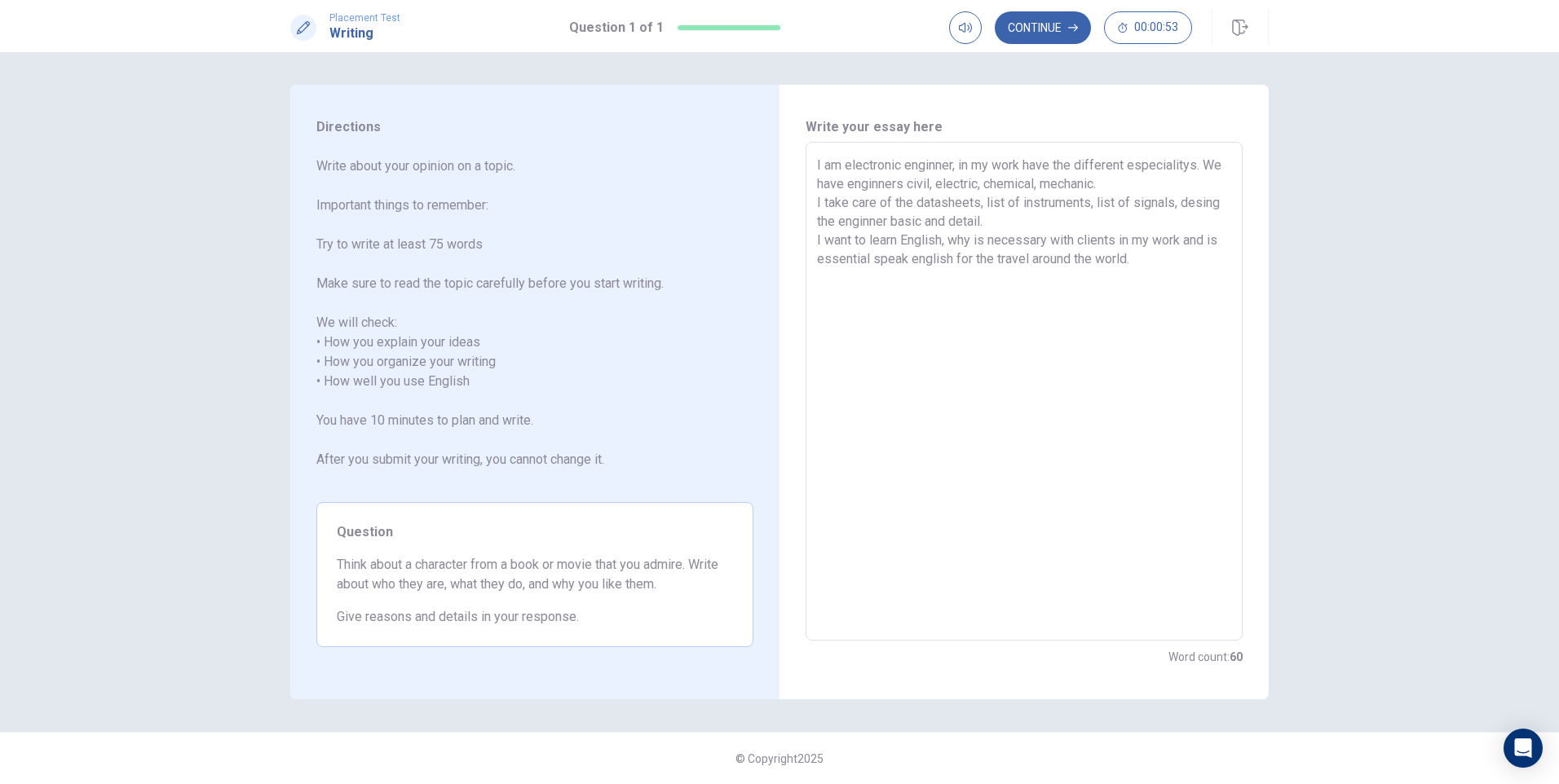 click on "I am electronic enginner, in my work have the different especialitys. We have enginners civil, electric, chemical, mechanic.
I take care of the datasheets, list of instruments, list of signals, desing the enginner basic and detail.
I want to learn English, why is necessary with clients in my work and is essential speak english for the travel around the world." at bounding box center [1024, 391] 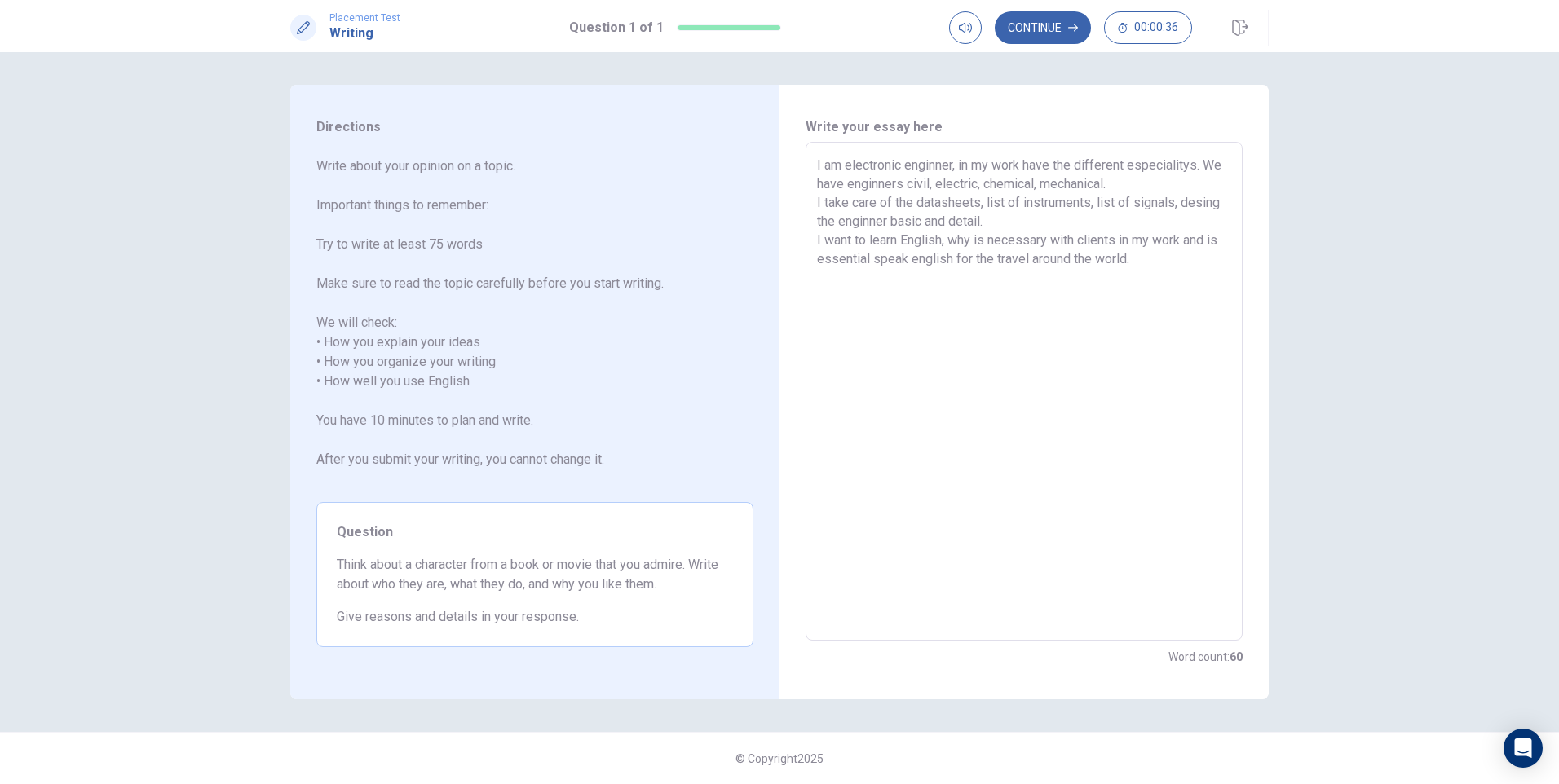 click on "I am electronic enginner, in my work have the different especialitys. We have enginners civil, electric, chemical, mechanical.
I take care of the datasheets, list of instruments, list of signals, desing the enginner basic and detail.
I want to learn English, why is necessary with clients in my work and is essential speak english for the travel around the world." at bounding box center (1024, 391) 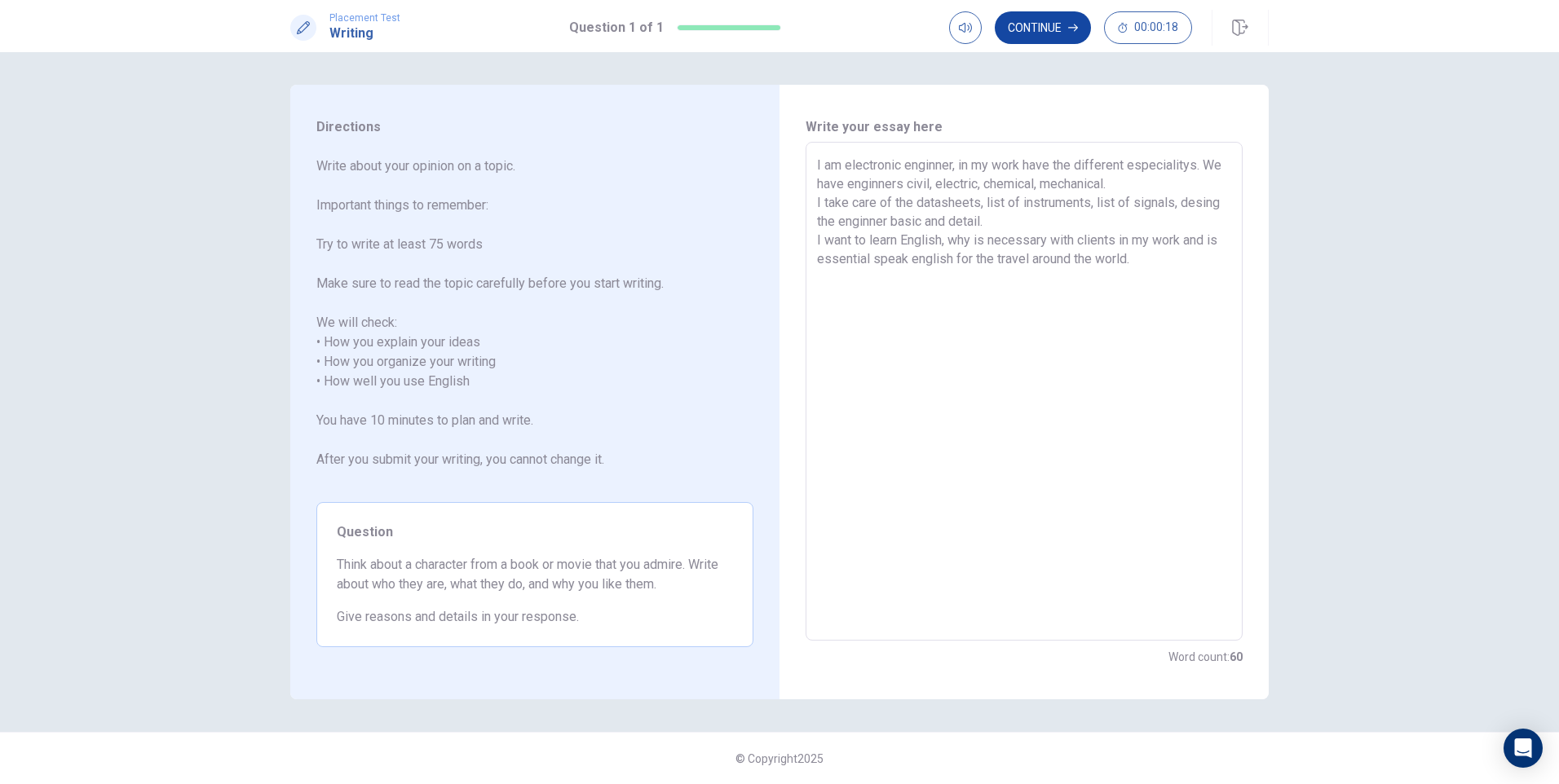 click on "Continue" at bounding box center [1043, 28] 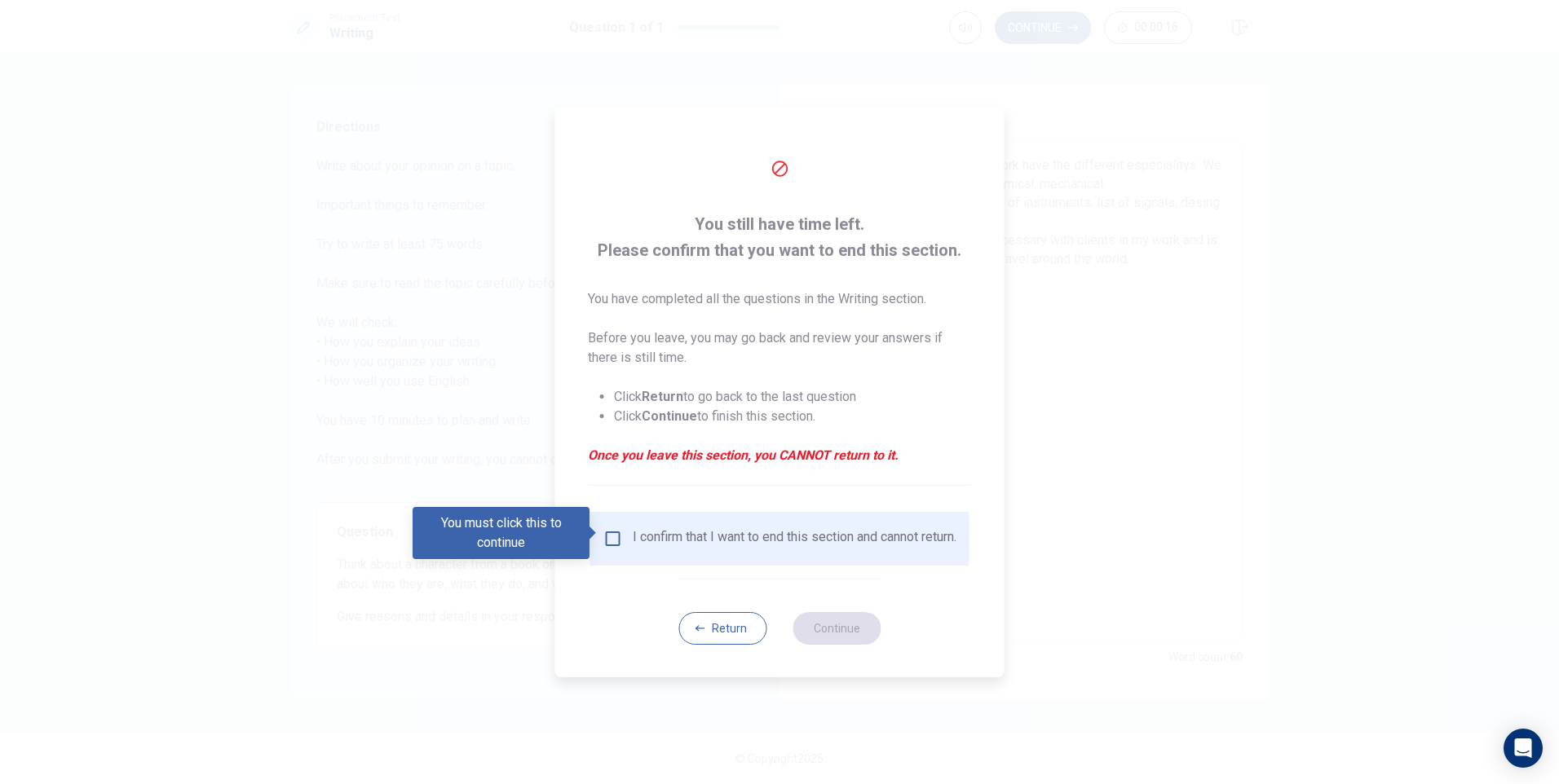 click at bounding box center [613, 539] 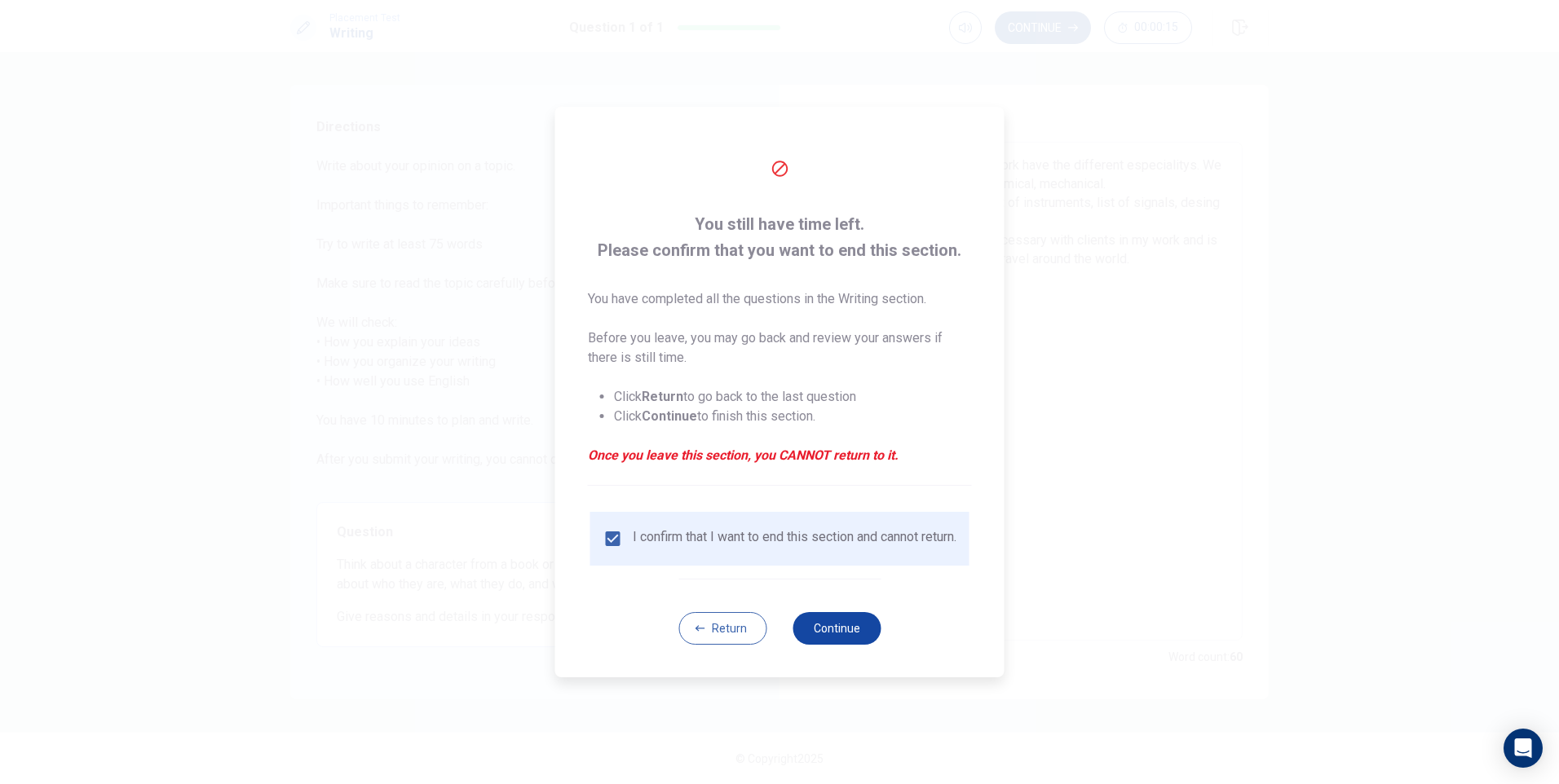 click on "Continue" at bounding box center (837, 628) 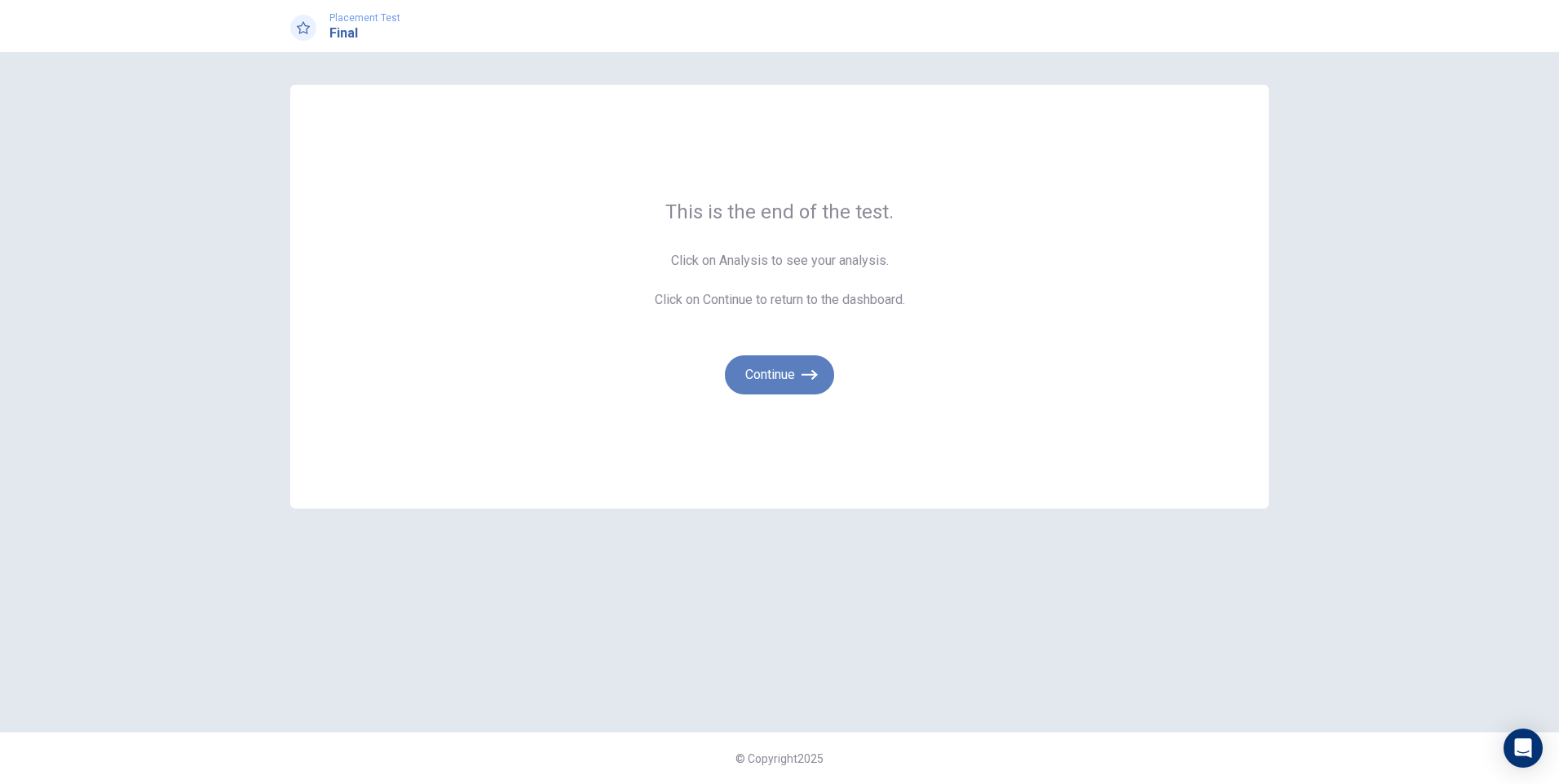 click on "Continue" at bounding box center (780, 375) 